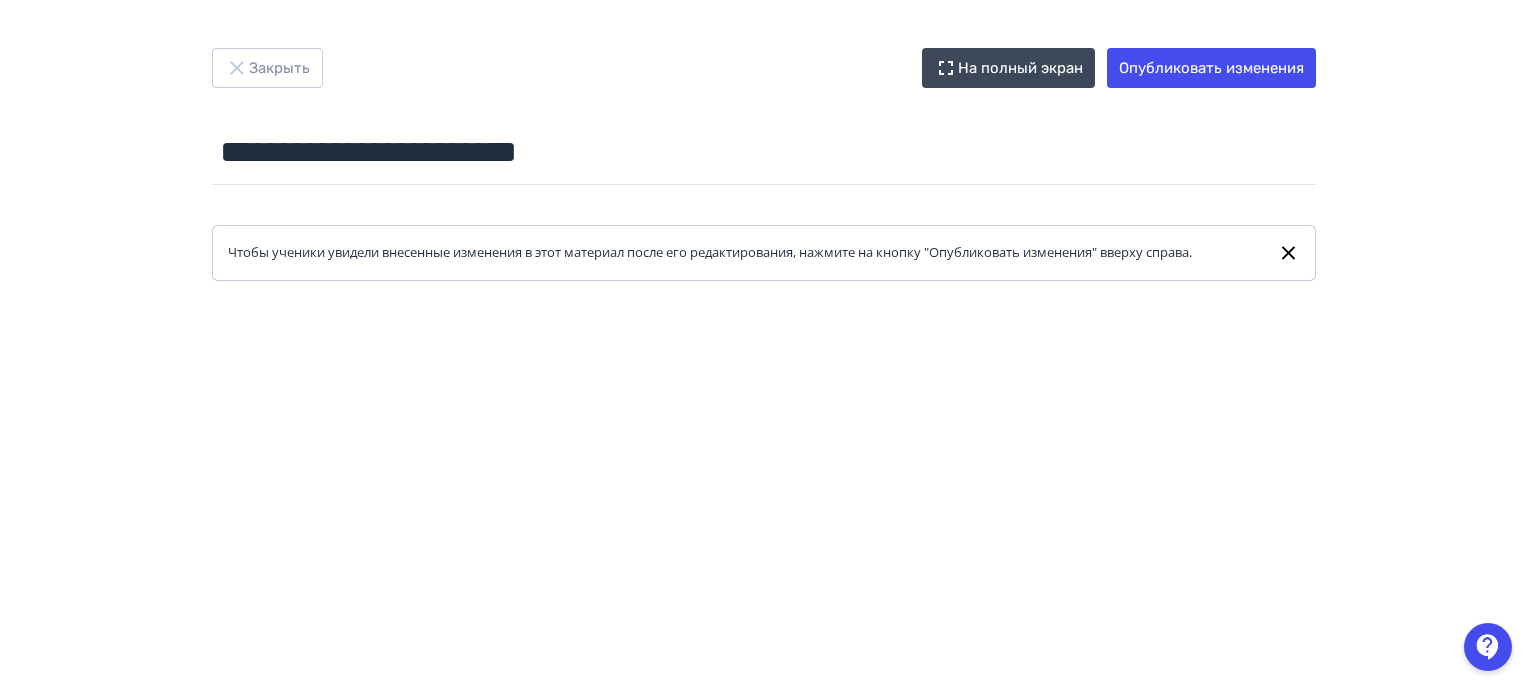scroll, scrollTop: 200, scrollLeft: 0, axis: vertical 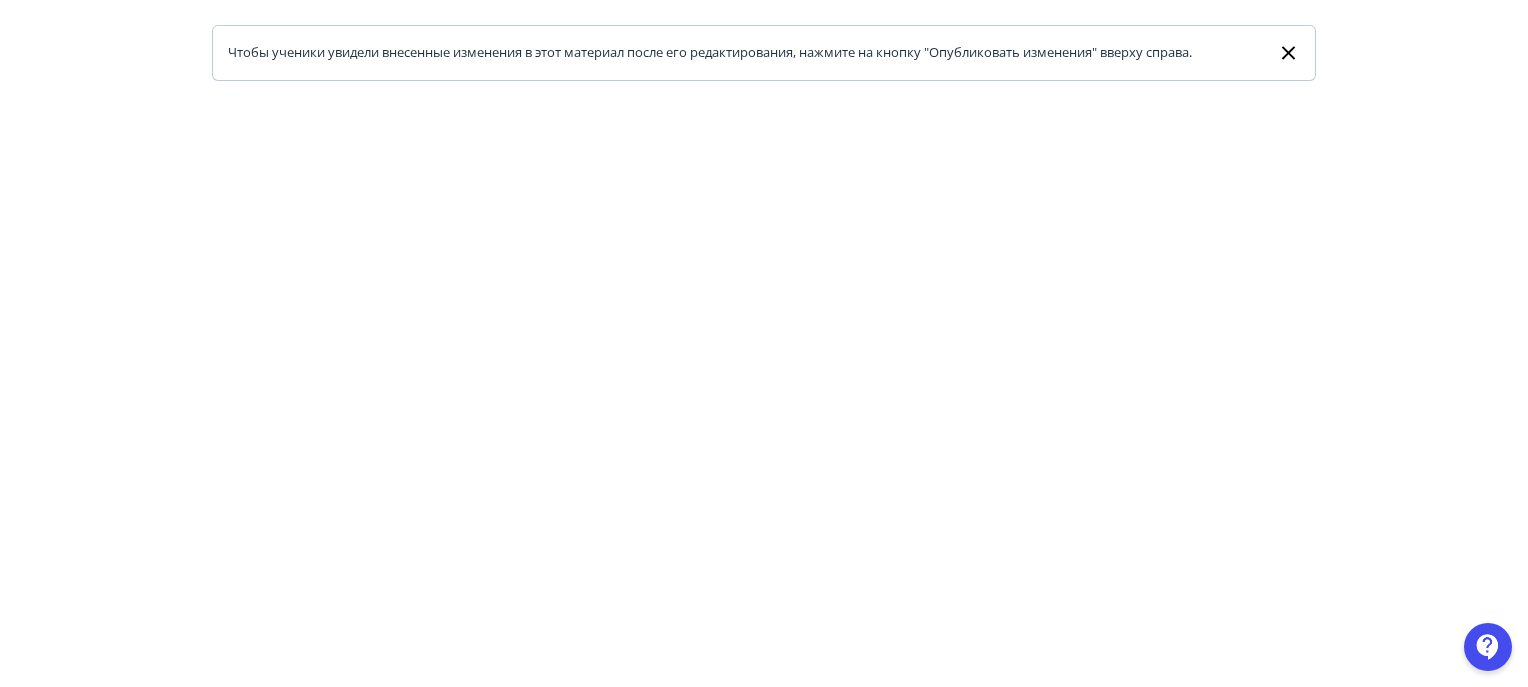 click at bounding box center (764, 531) 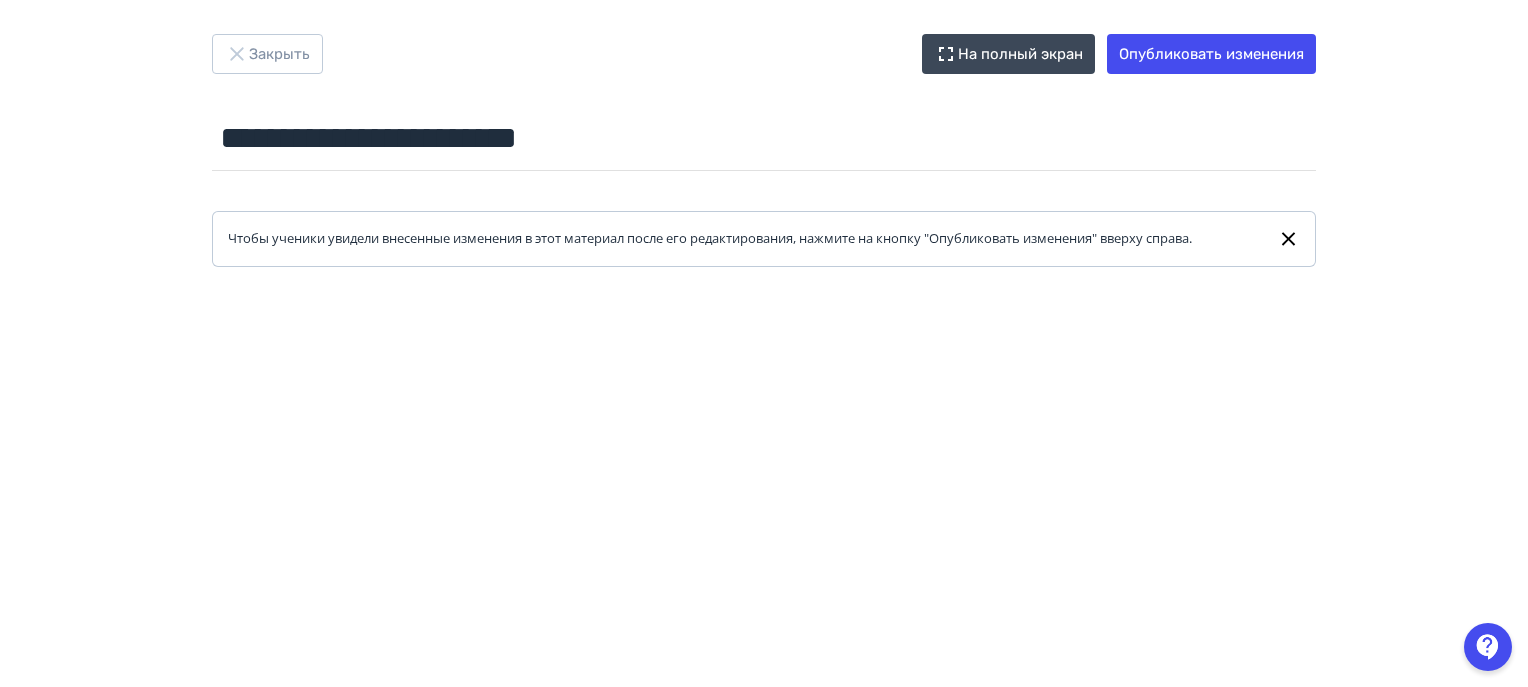 scroll, scrollTop: 100, scrollLeft: 0, axis: vertical 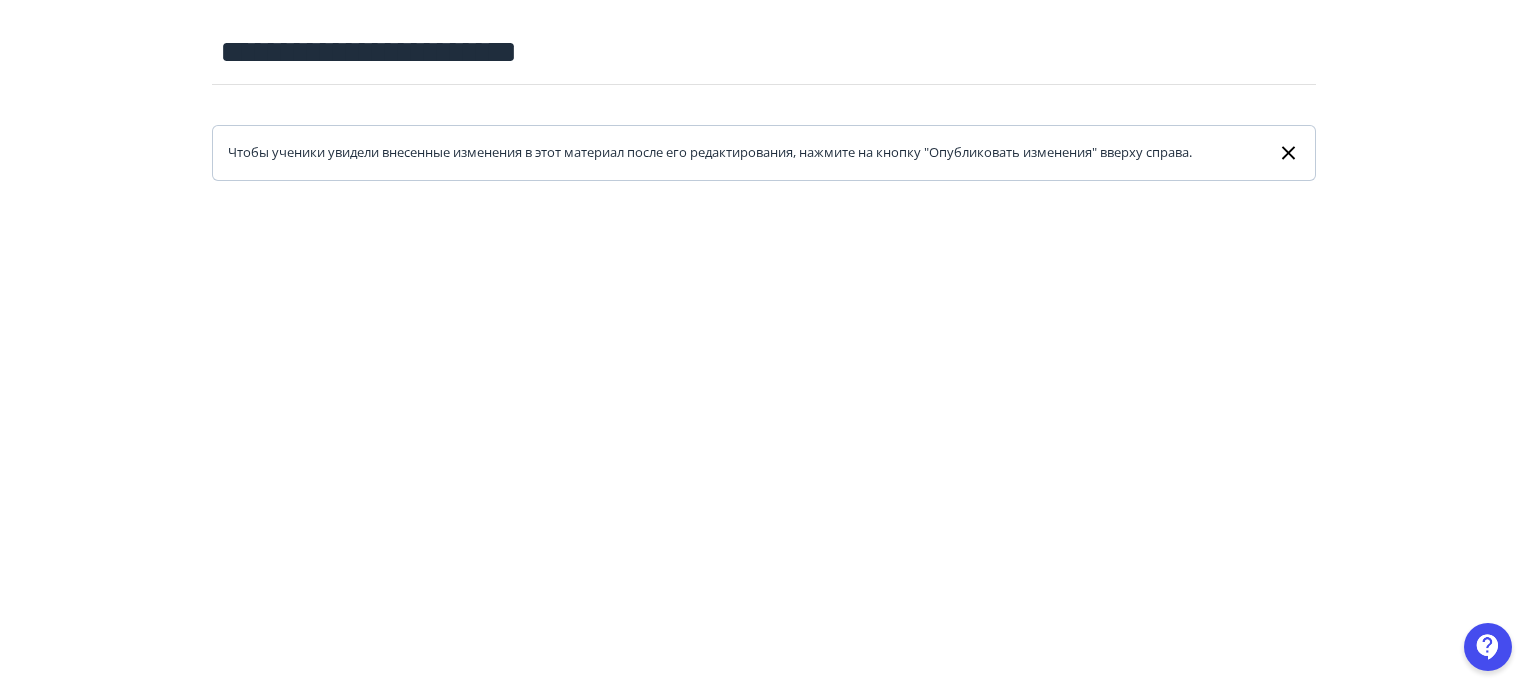 click at bounding box center [764, 631] 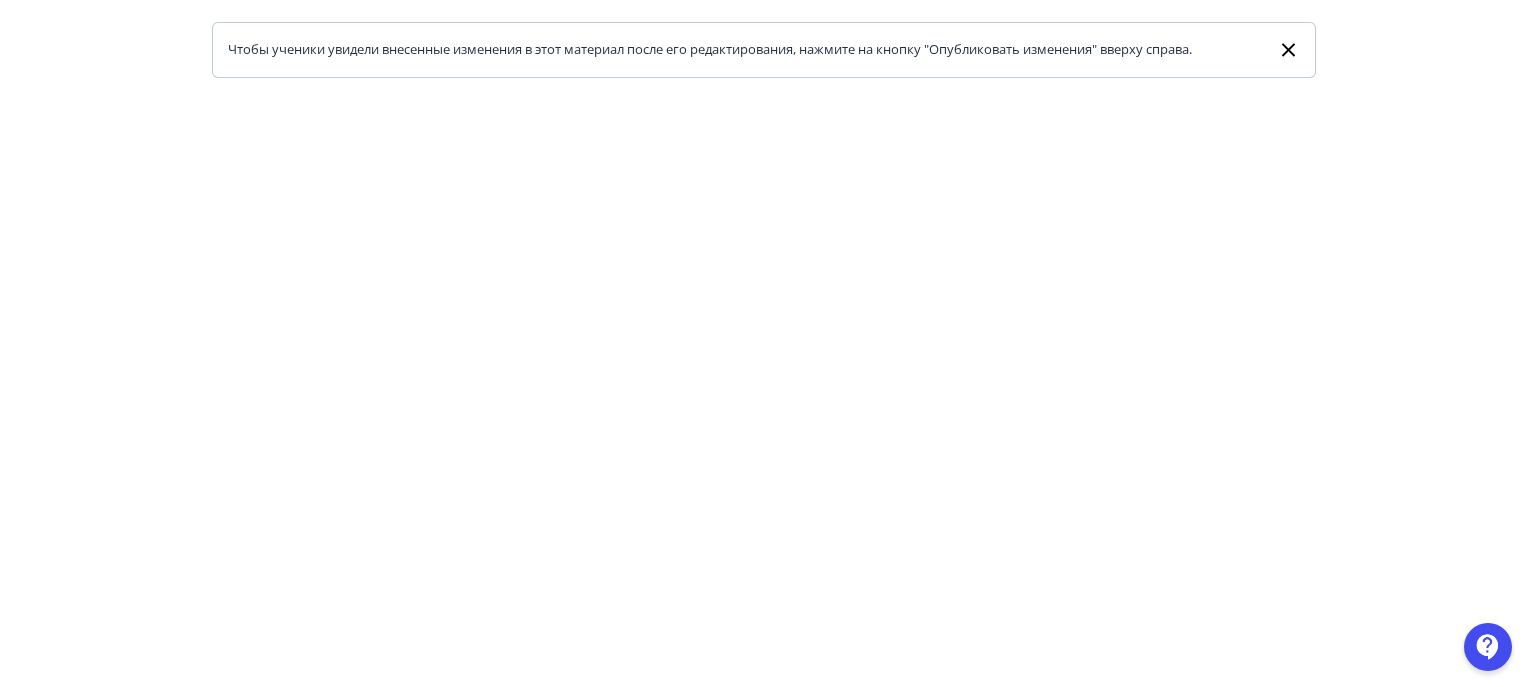 scroll, scrollTop: 100, scrollLeft: 0, axis: vertical 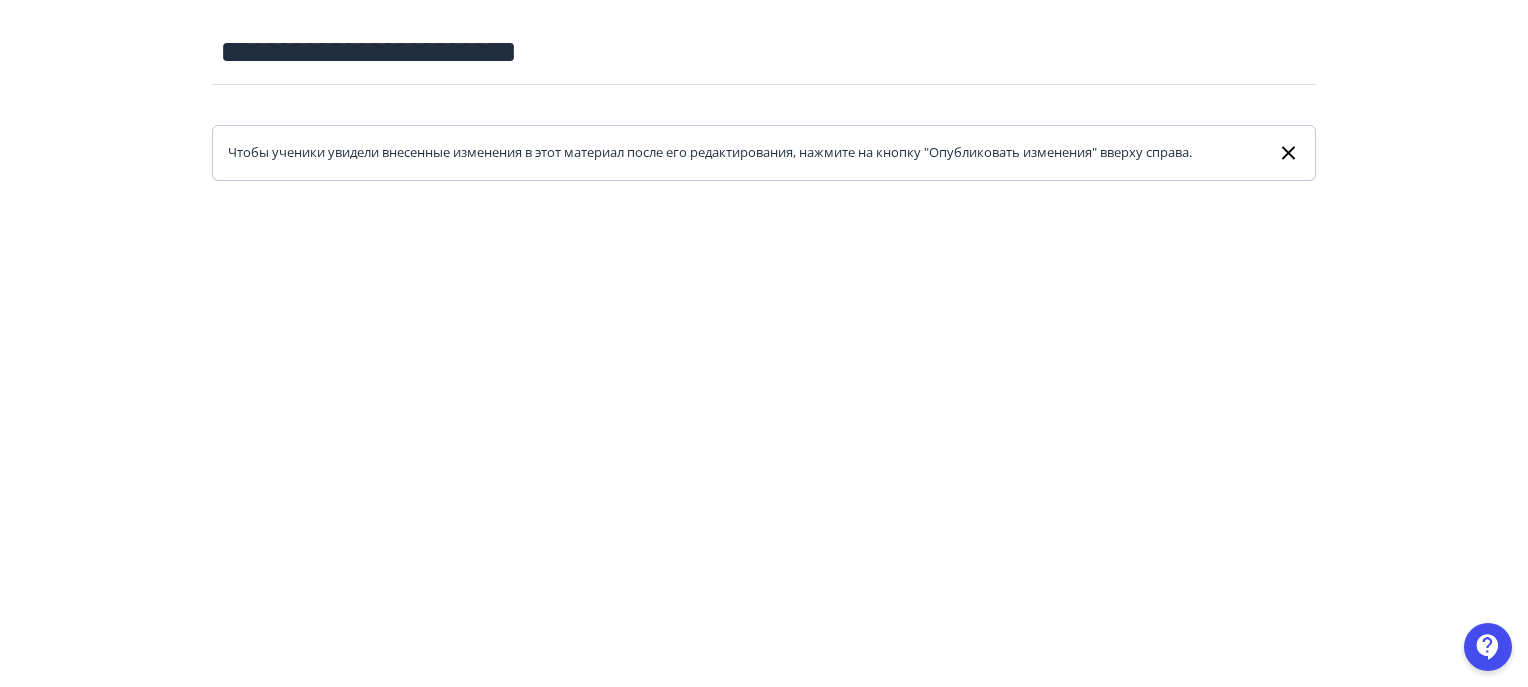 click at bounding box center (764, 631) 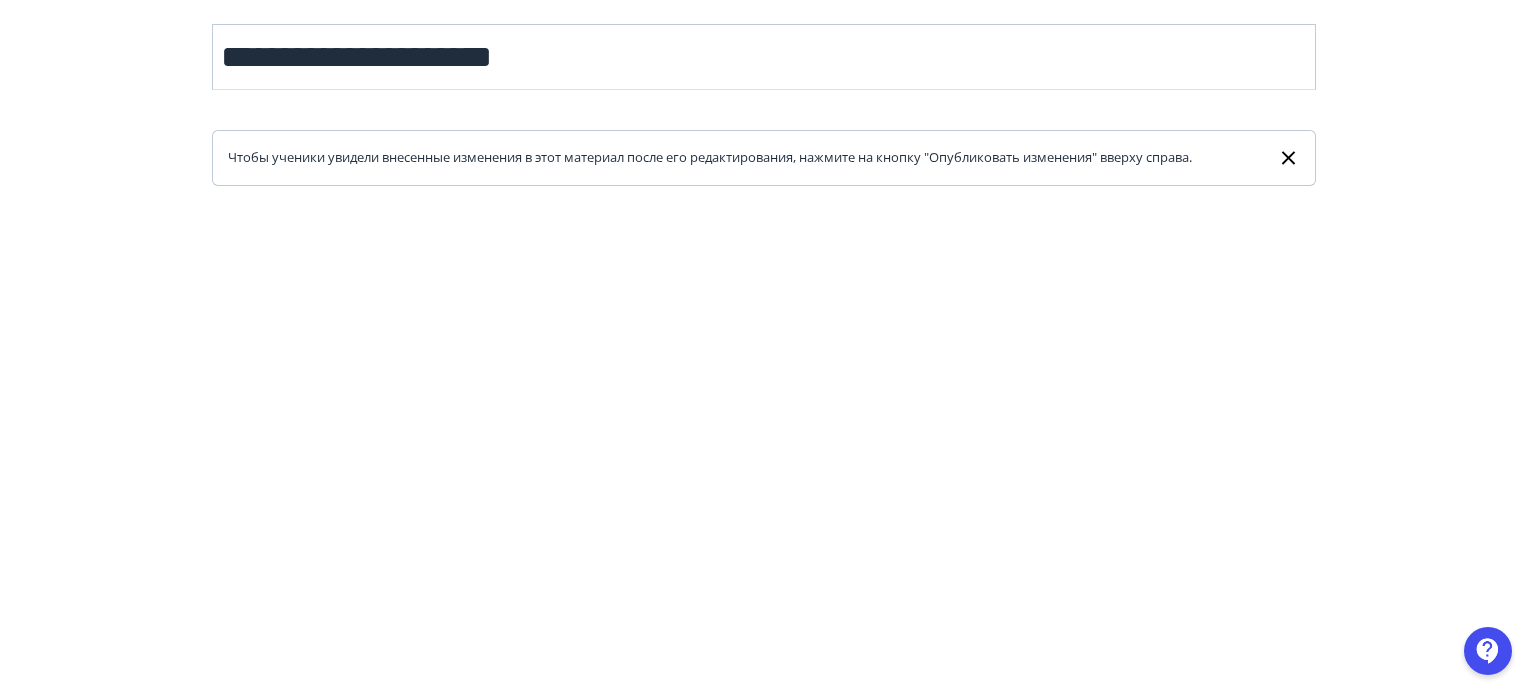 scroll, scrollTop: 0, scrollLeft: 0, axis: both 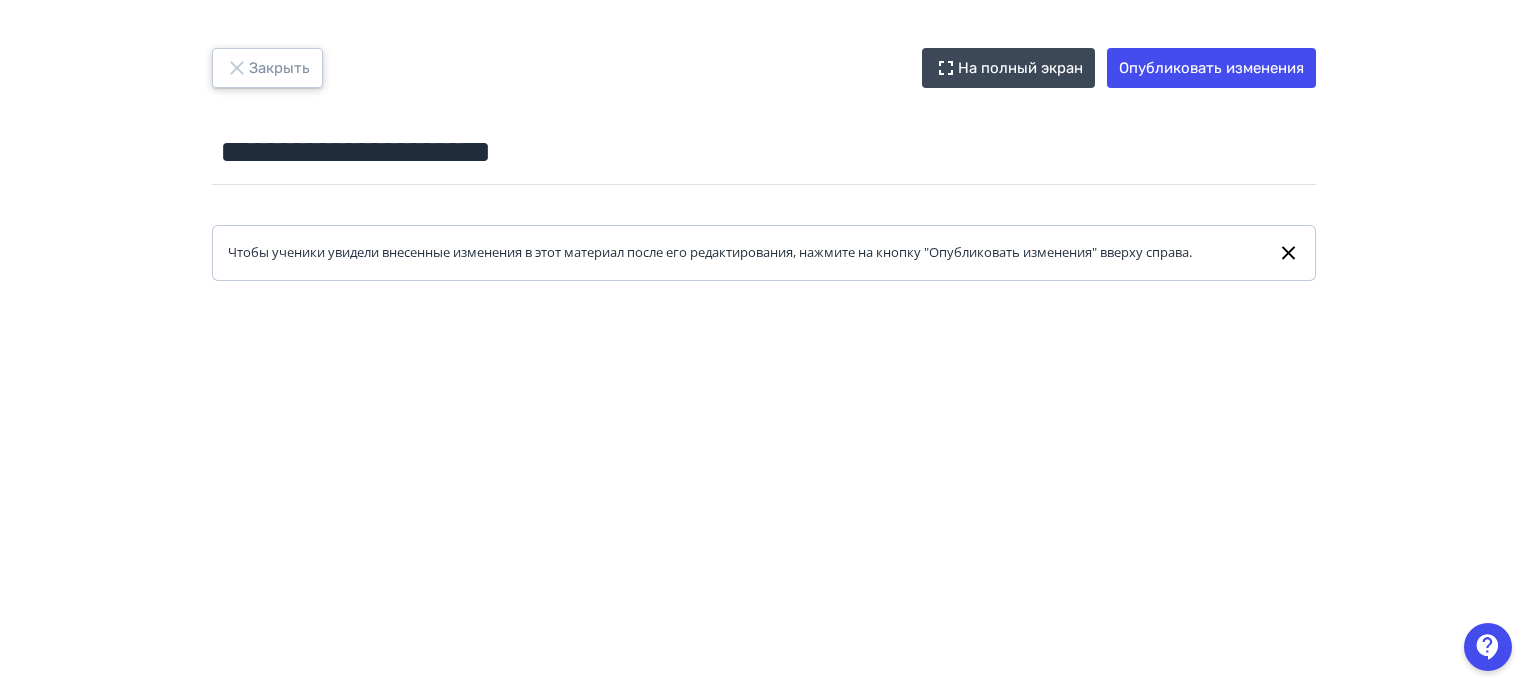 click on "Закрыть" at bounding box center (267, 68) 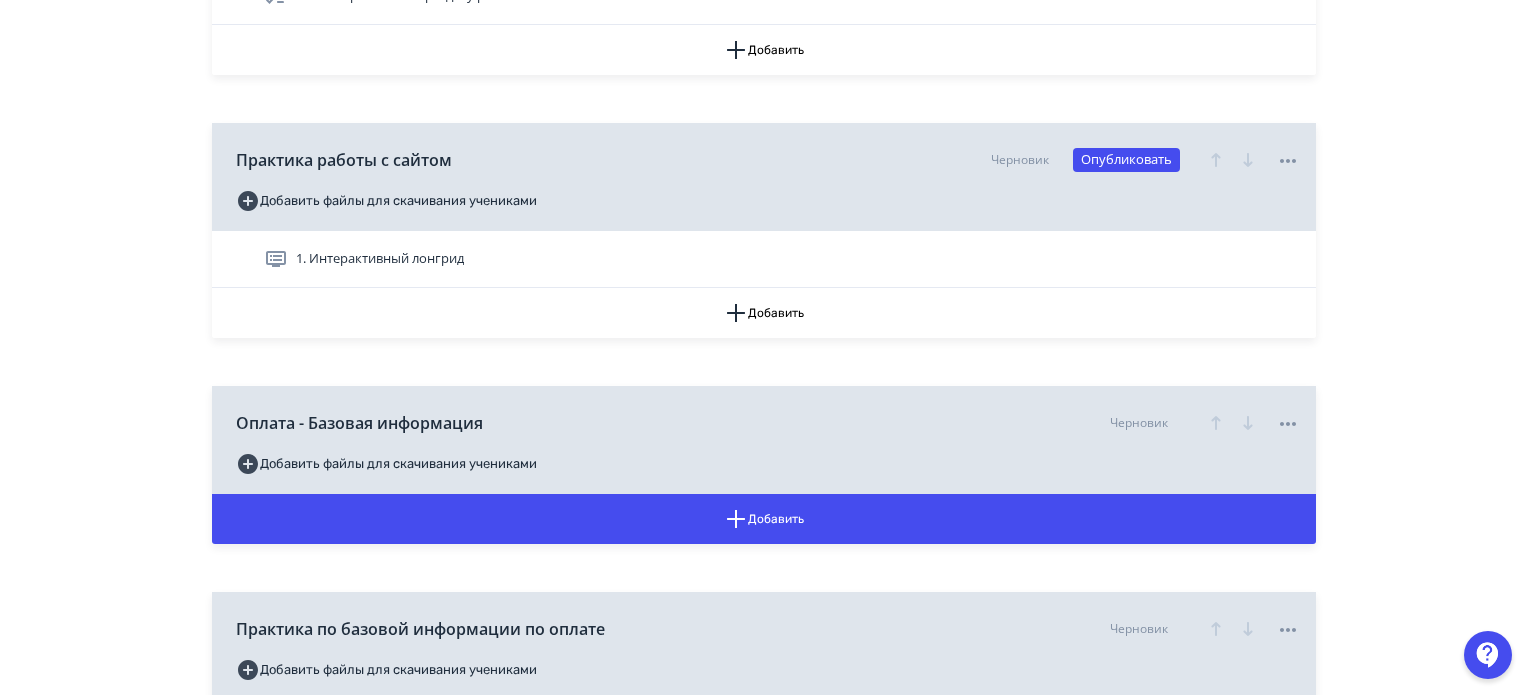 scroll, scrollTop: 3900, scrollLeft: 0, axis: vertical 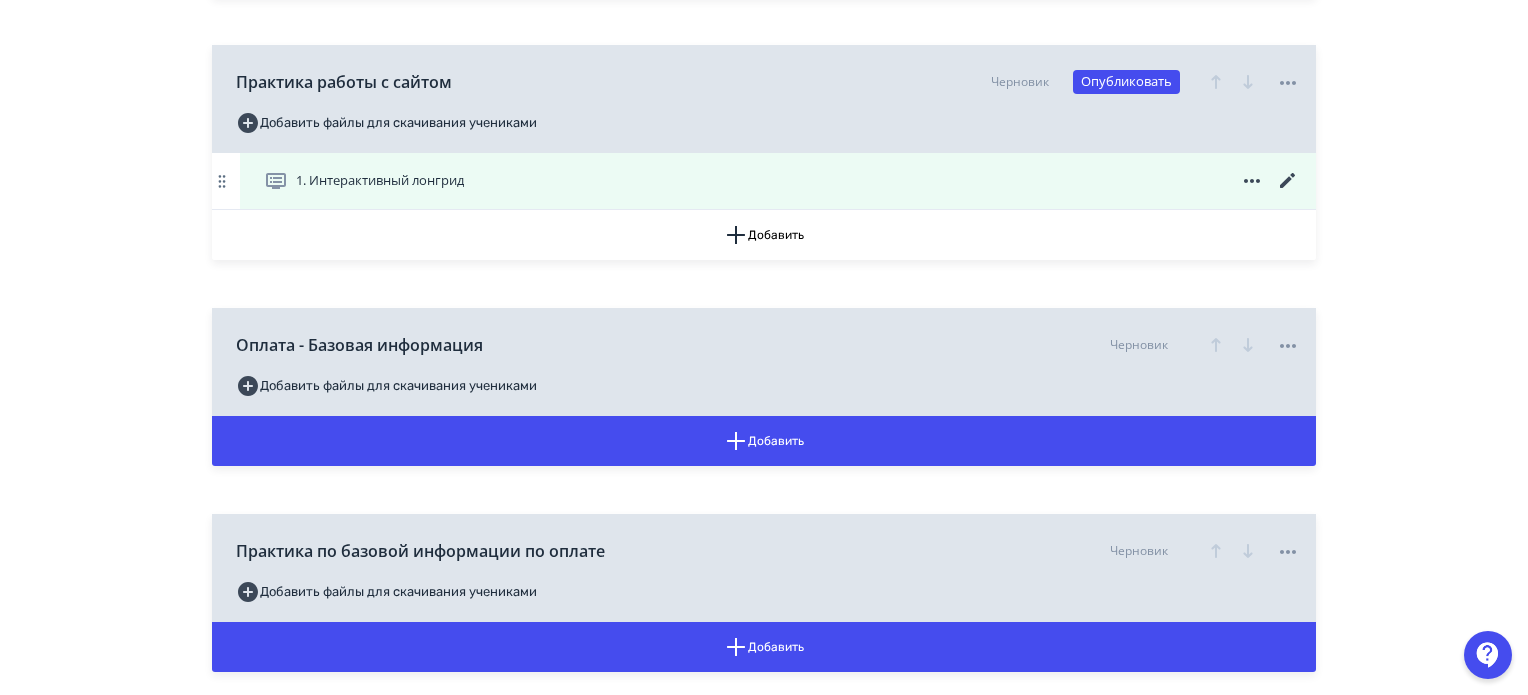 click 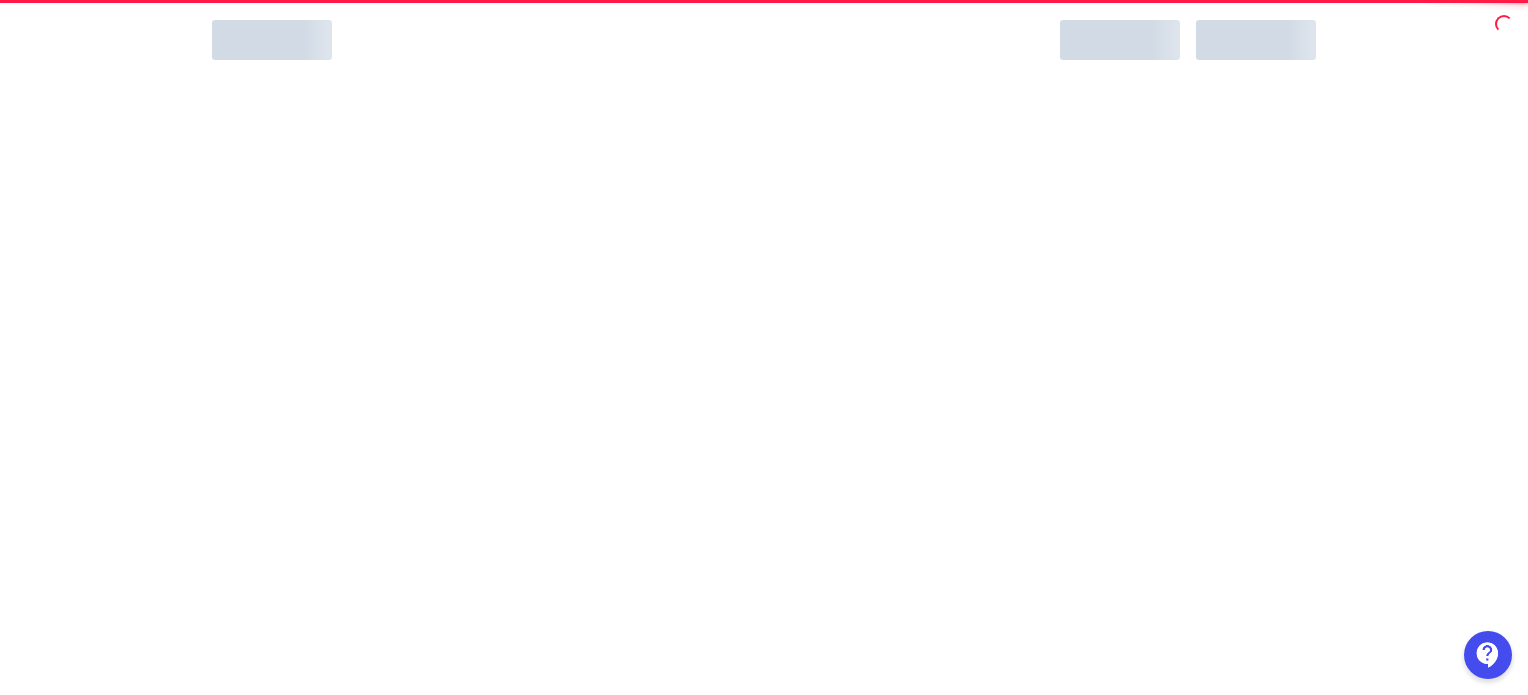 scroll, scrollTop: 0, scrollLeft: 0, axis: both 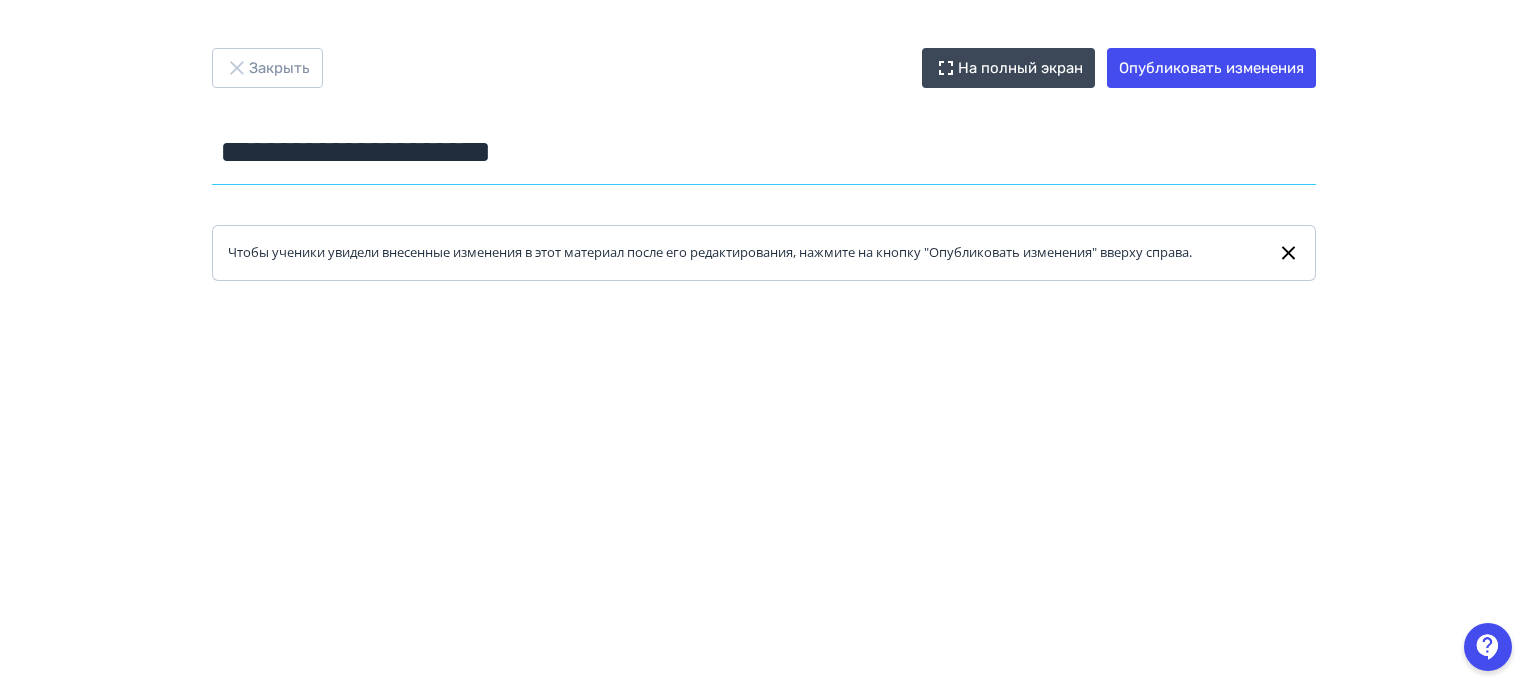 drag, startPoint x: 645, startPoint y: 160, endPoint x: 115, endPoint y: 159, distance: 530.0009 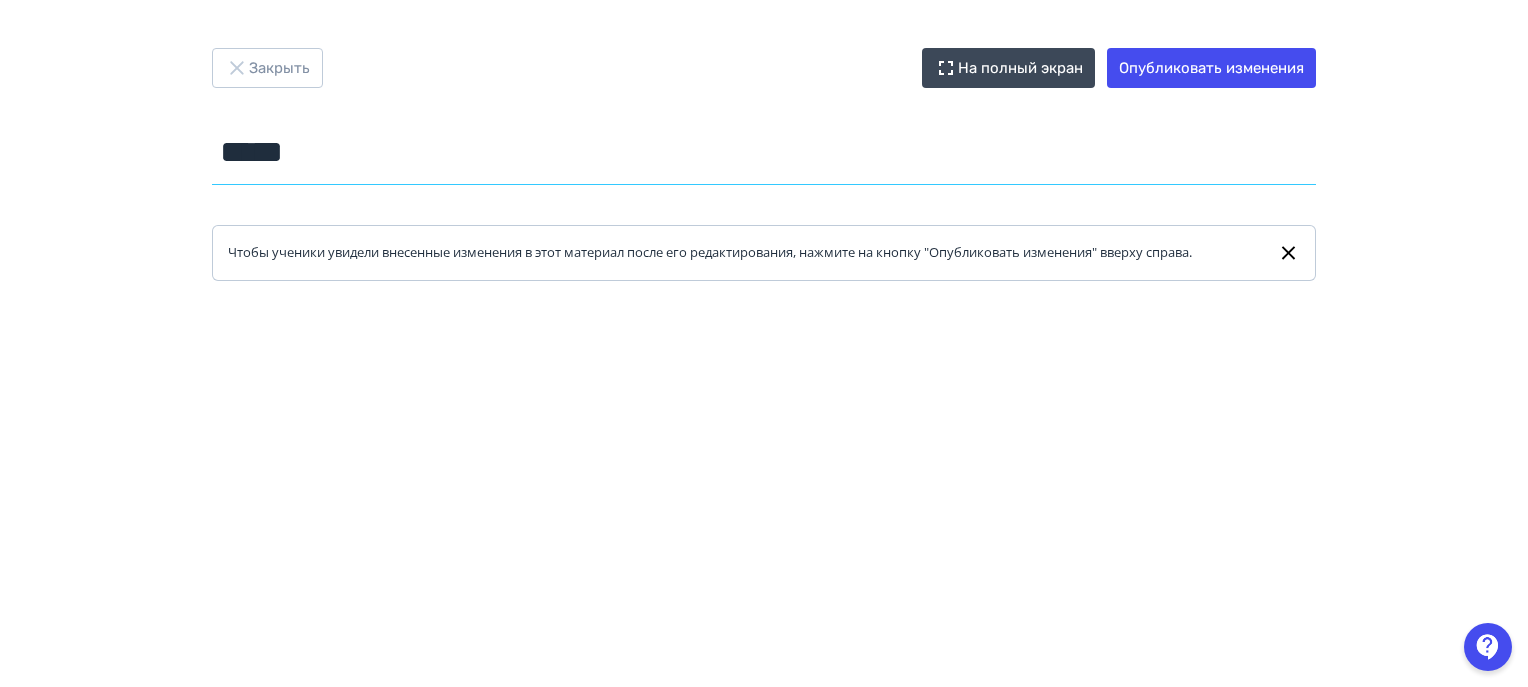drag, startPoint x: 316, startPoint y: 155, endPoint x: 112, endPoint y: 143, distance: 204.35263 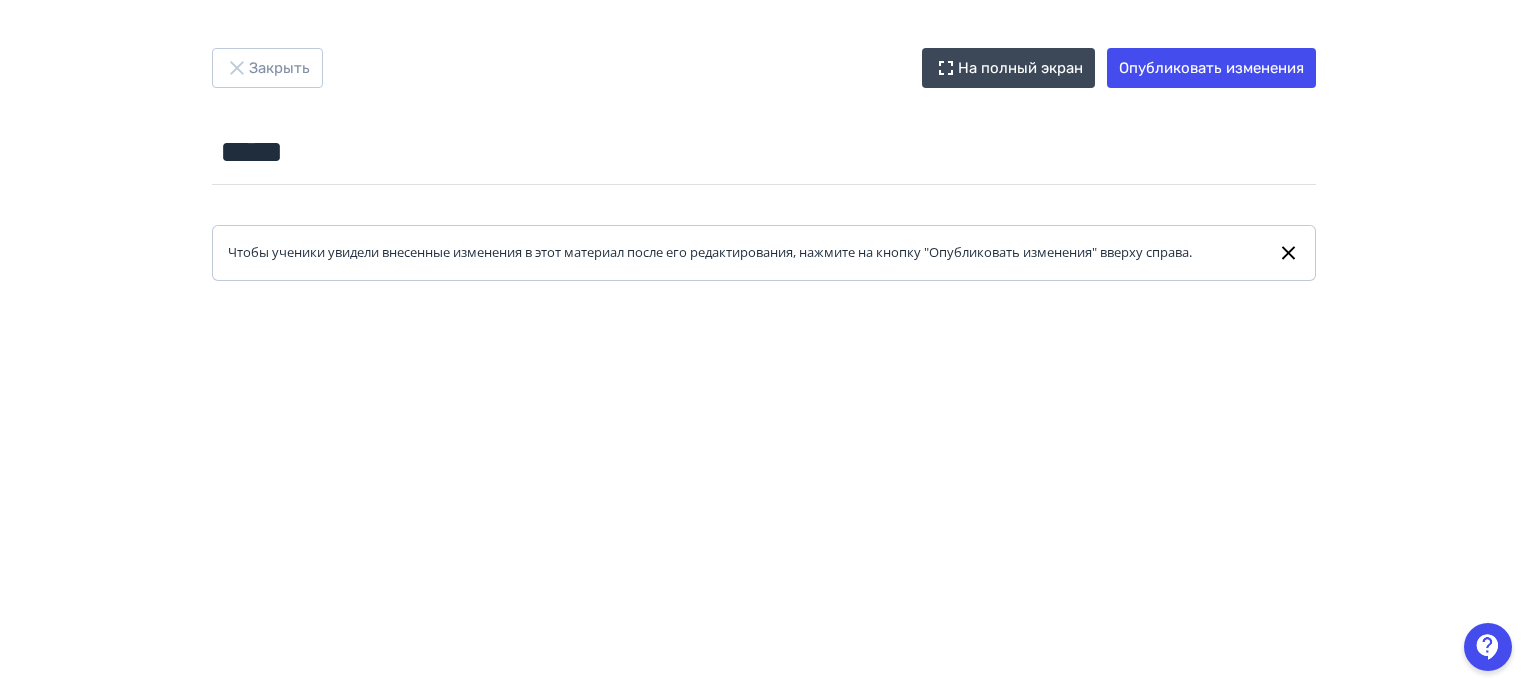 click on "Закрыть На полный экран Опубликовать изменения ***** Название задания... Чтобы ученики увидели внесенные изменения в этот материал после его редактирования, нажмите на кнопку "Опубликовать изменения" вверху справа." at bounding box center (764, 343) 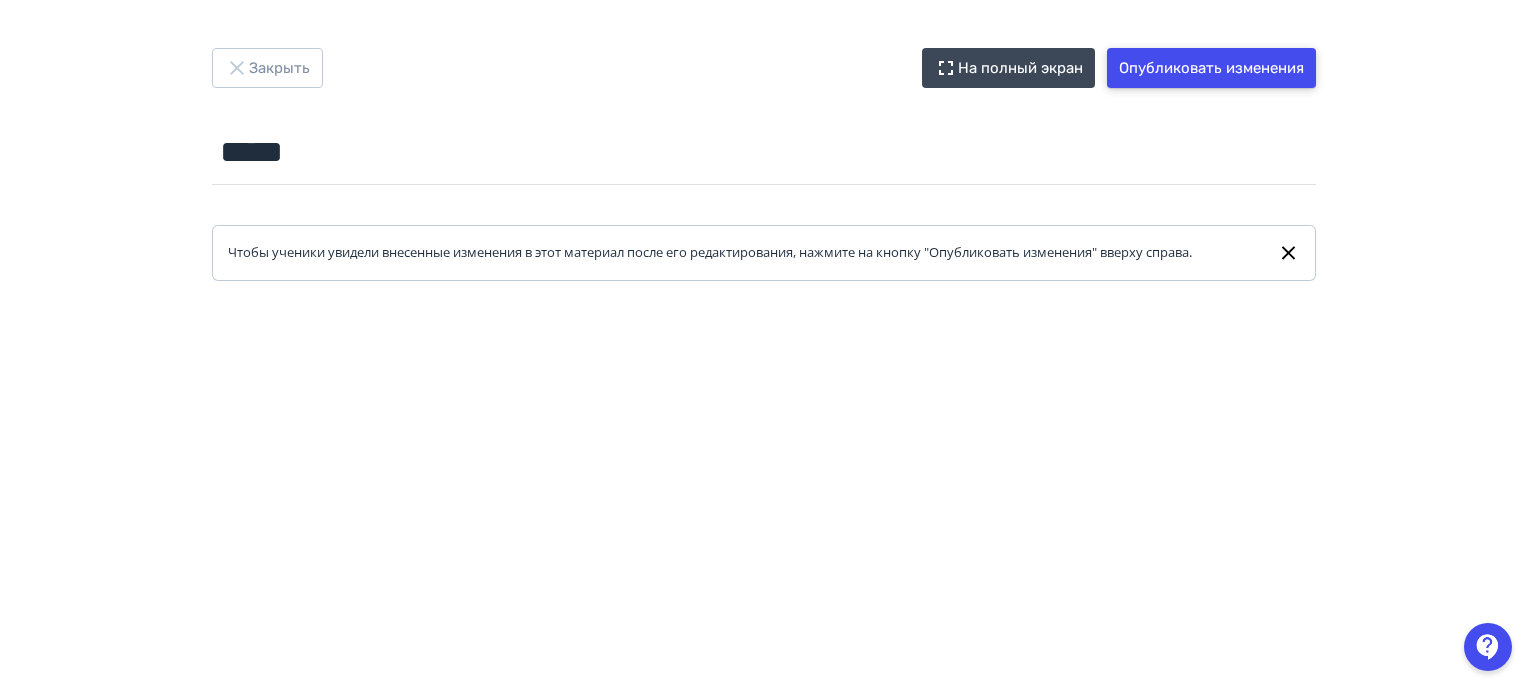 click on "Опубликовать изменения" at bounding box center [1211, 68] 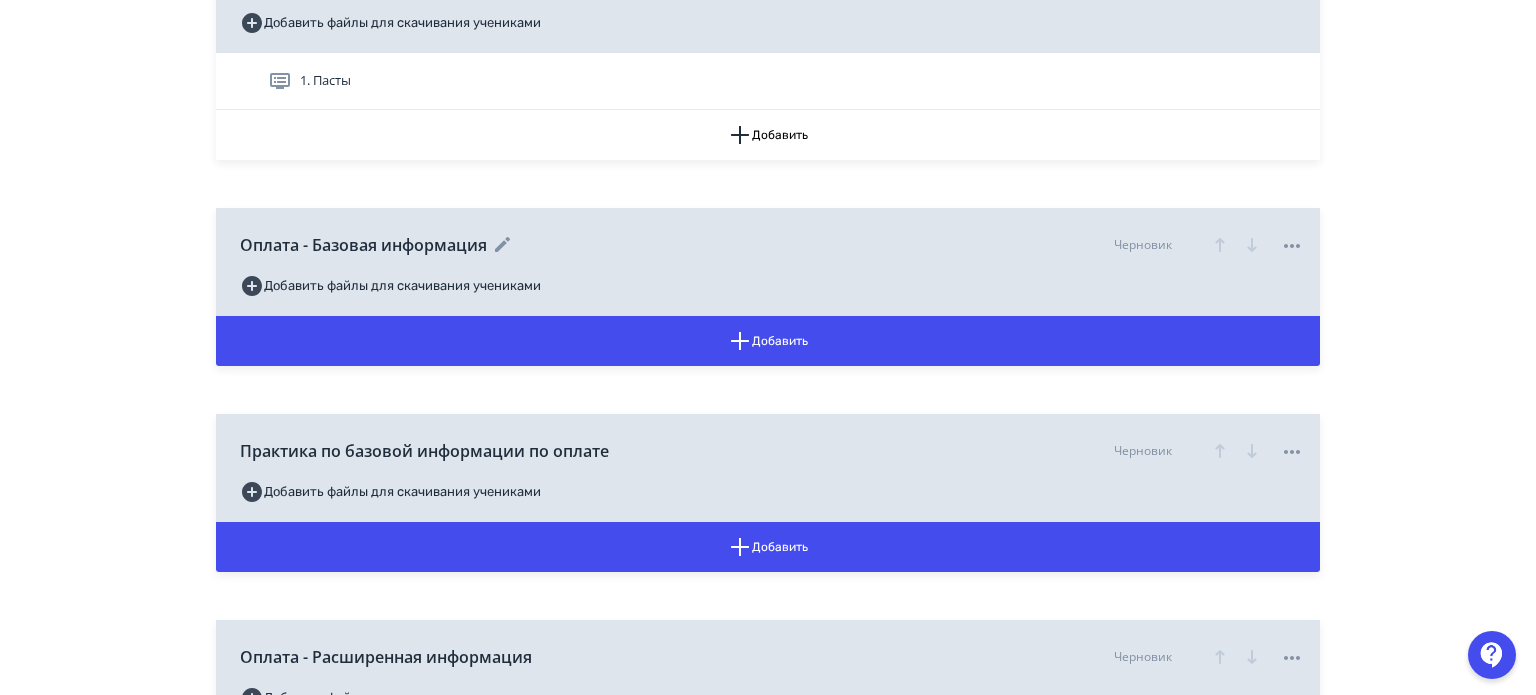 scroll, scrollTop: 4100, scrollLeft: 0, axis: vertical 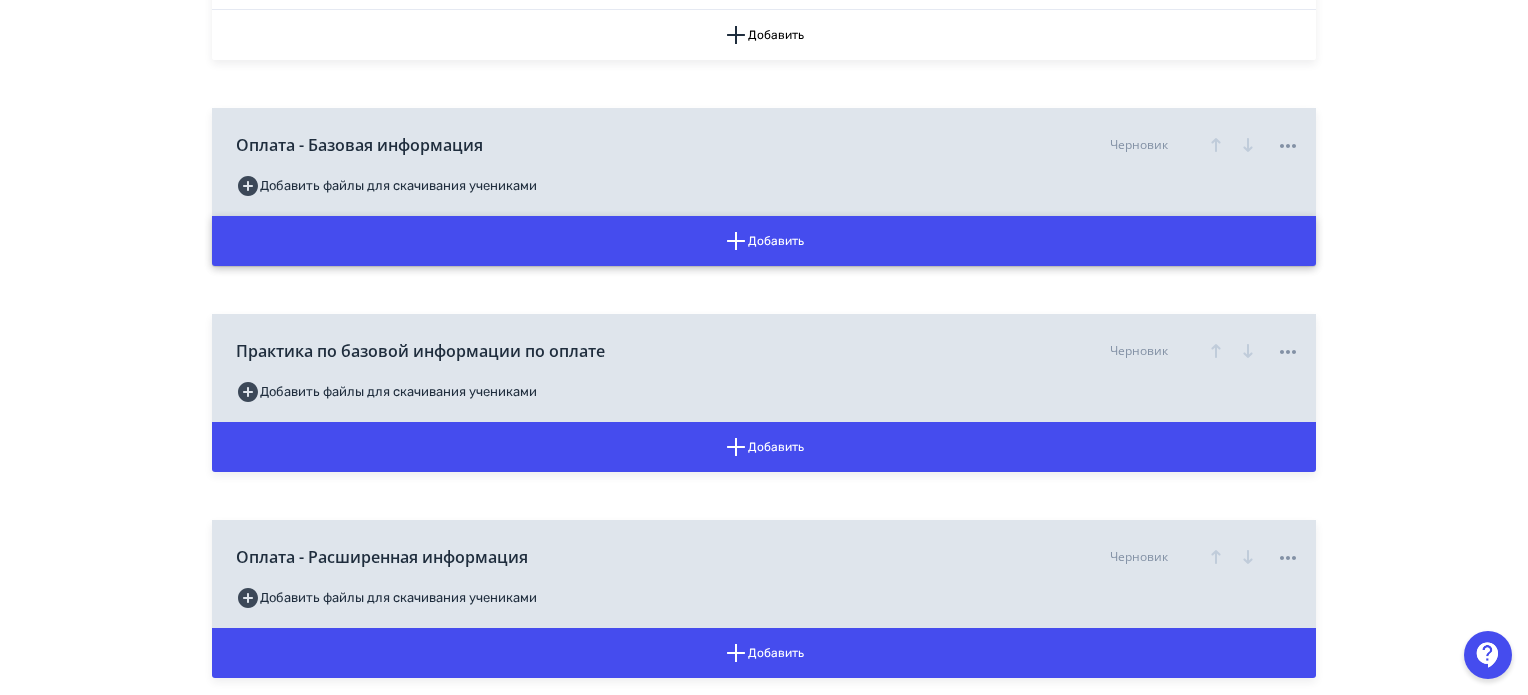 click on "Добавить" at bounding box center (764, 241) 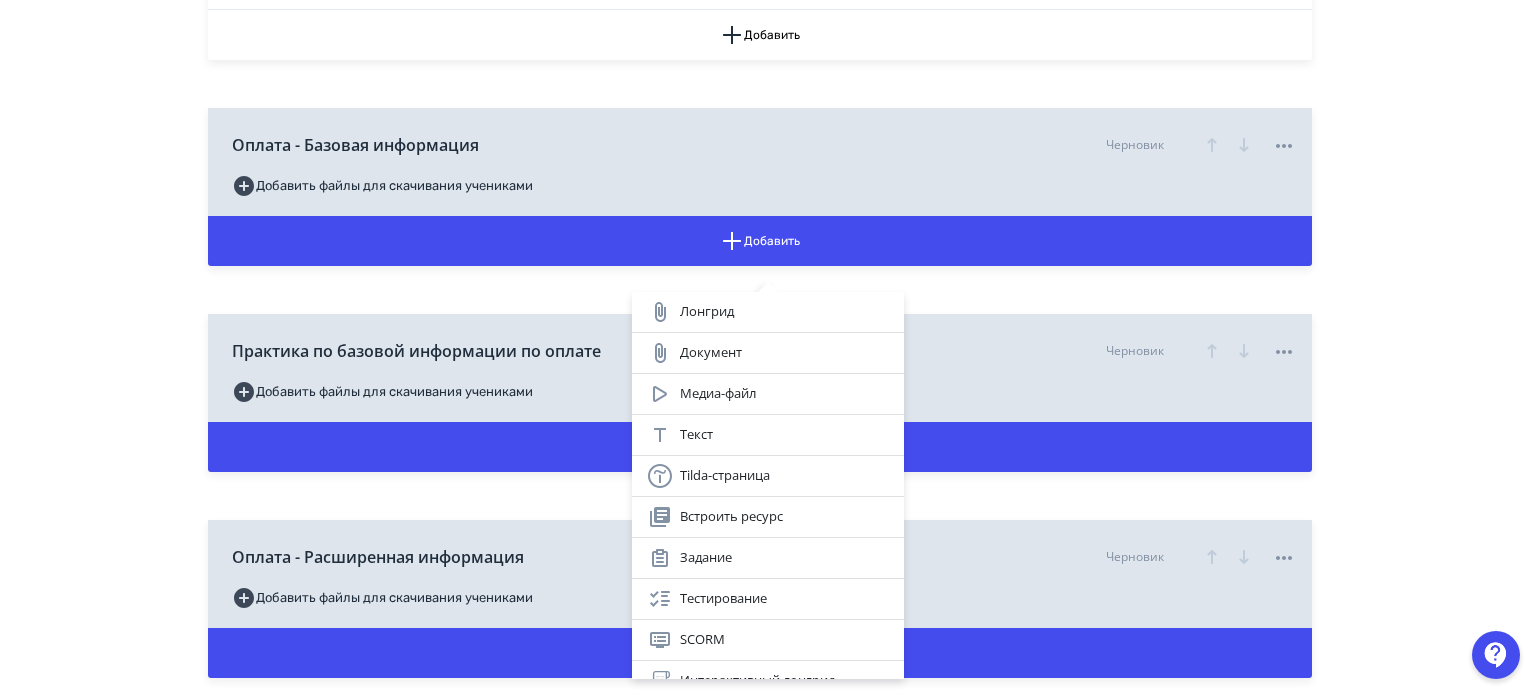 click on "Лонгрид Документ Медиа-файл Текст Tilda-страница Встроить ресурс Задание Тестирование SCORM Интерактивный лонгрид Диалоговый тренажер Новое" at bounding box center [768, 347] 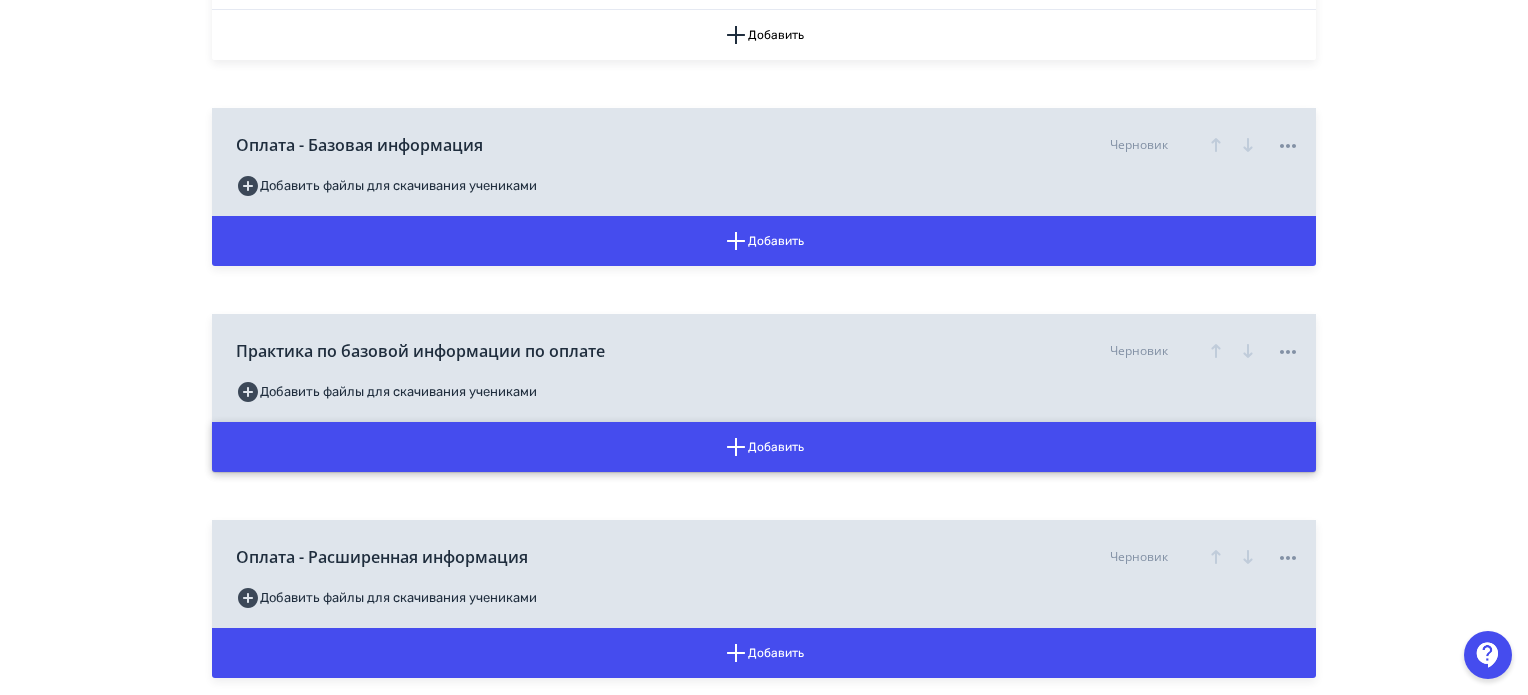 click on "Добавить" at bounding box center [764, 447] 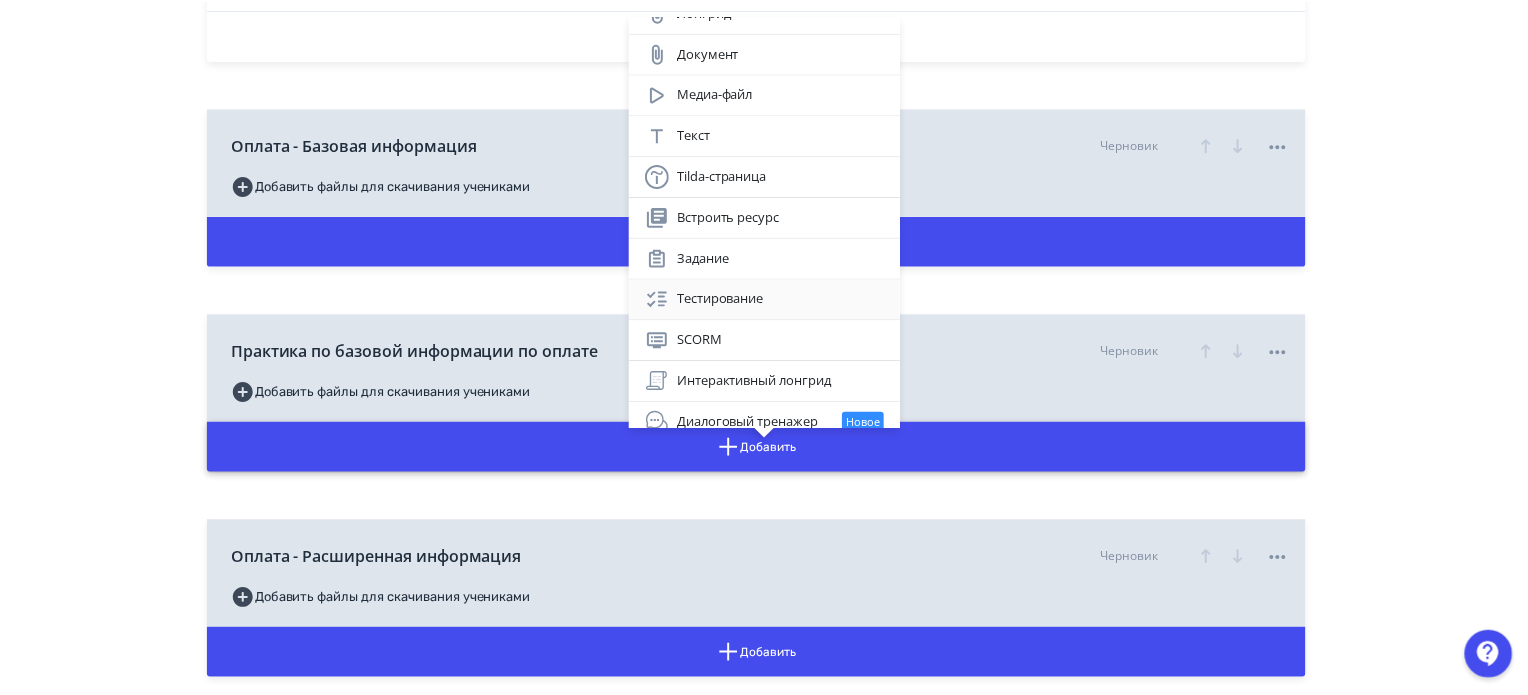 scroll, scrollTop: 36, scrollLeft: 0, axis: vertical 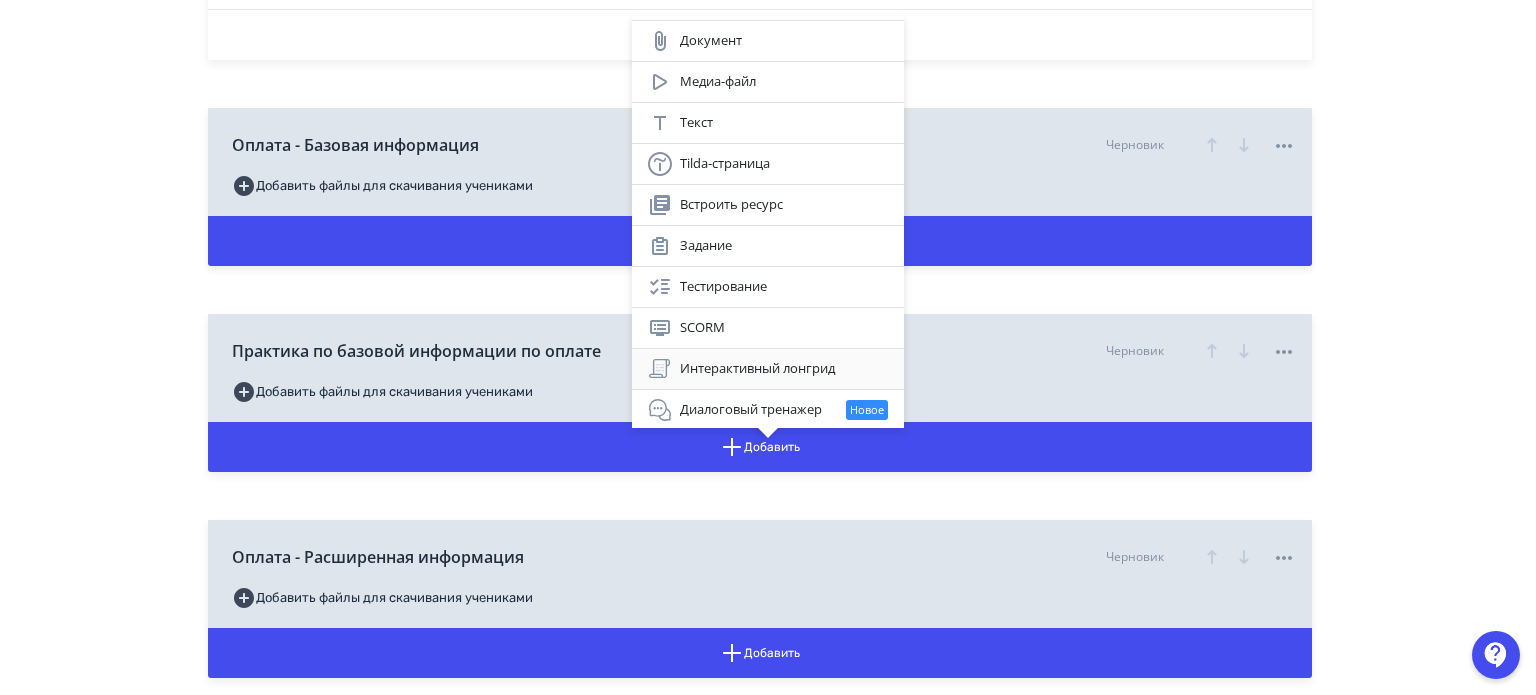 click on "Интерактивный лонгрид" at bounding box center (768, 369) 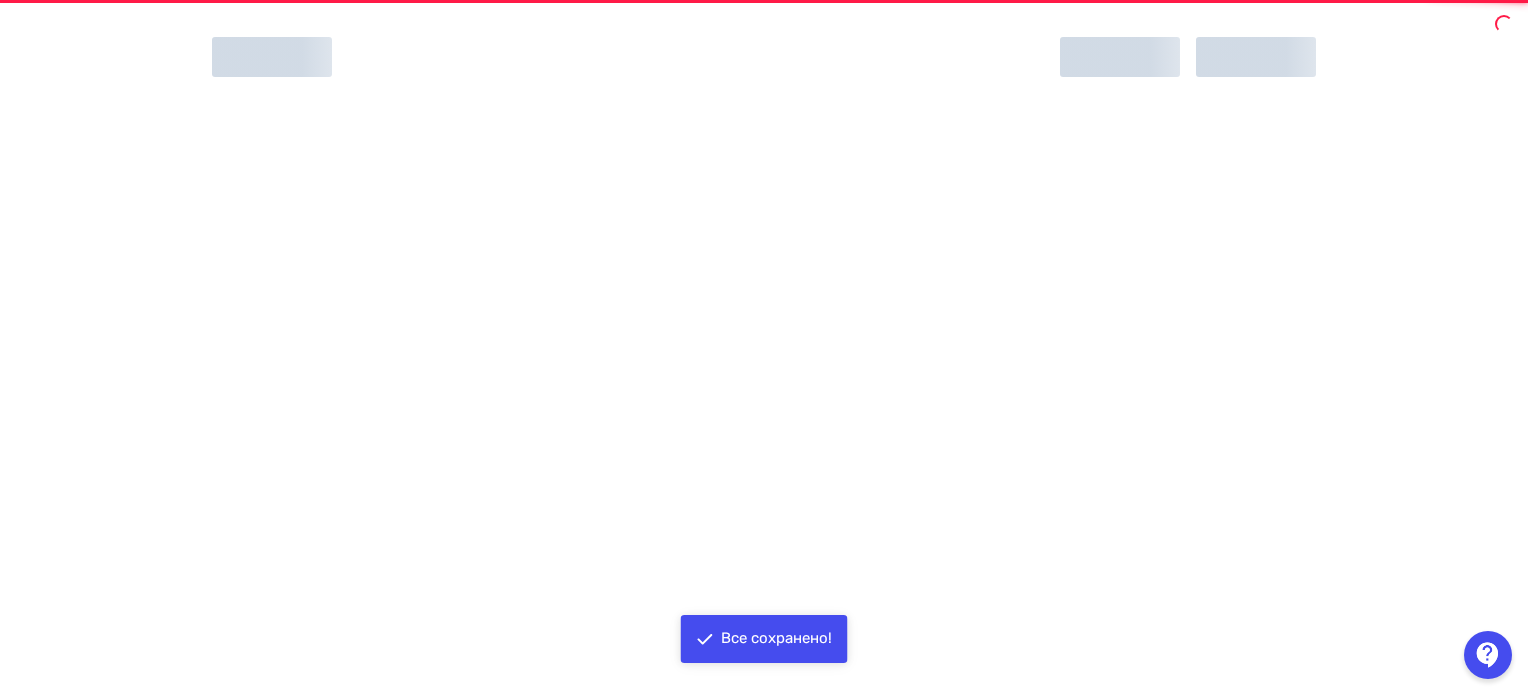 scroll, scrollTop: 0, scrollLeft: 0, axis: both 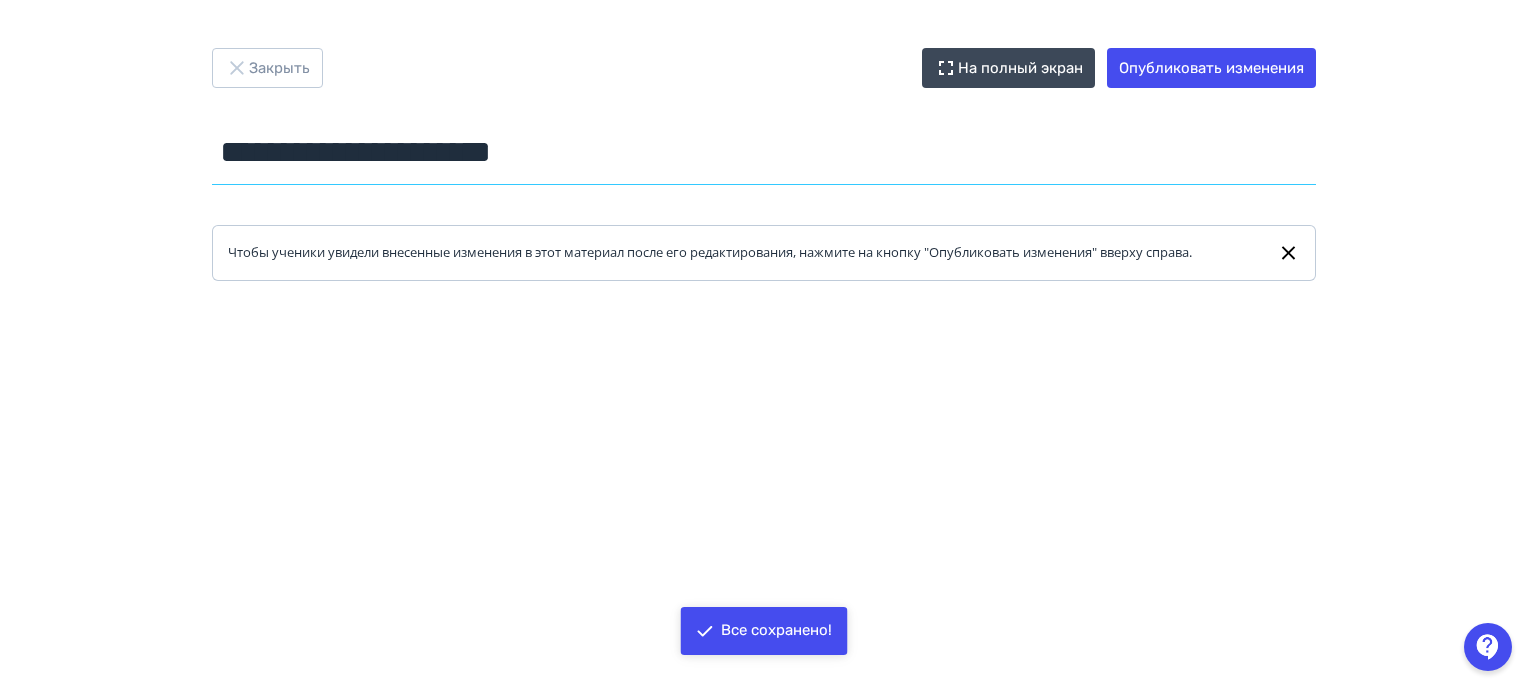 drag, startPoint x: 627, startPoint y: 155, endPoint x: 164, endPoint y: 166, distance: 463.13065 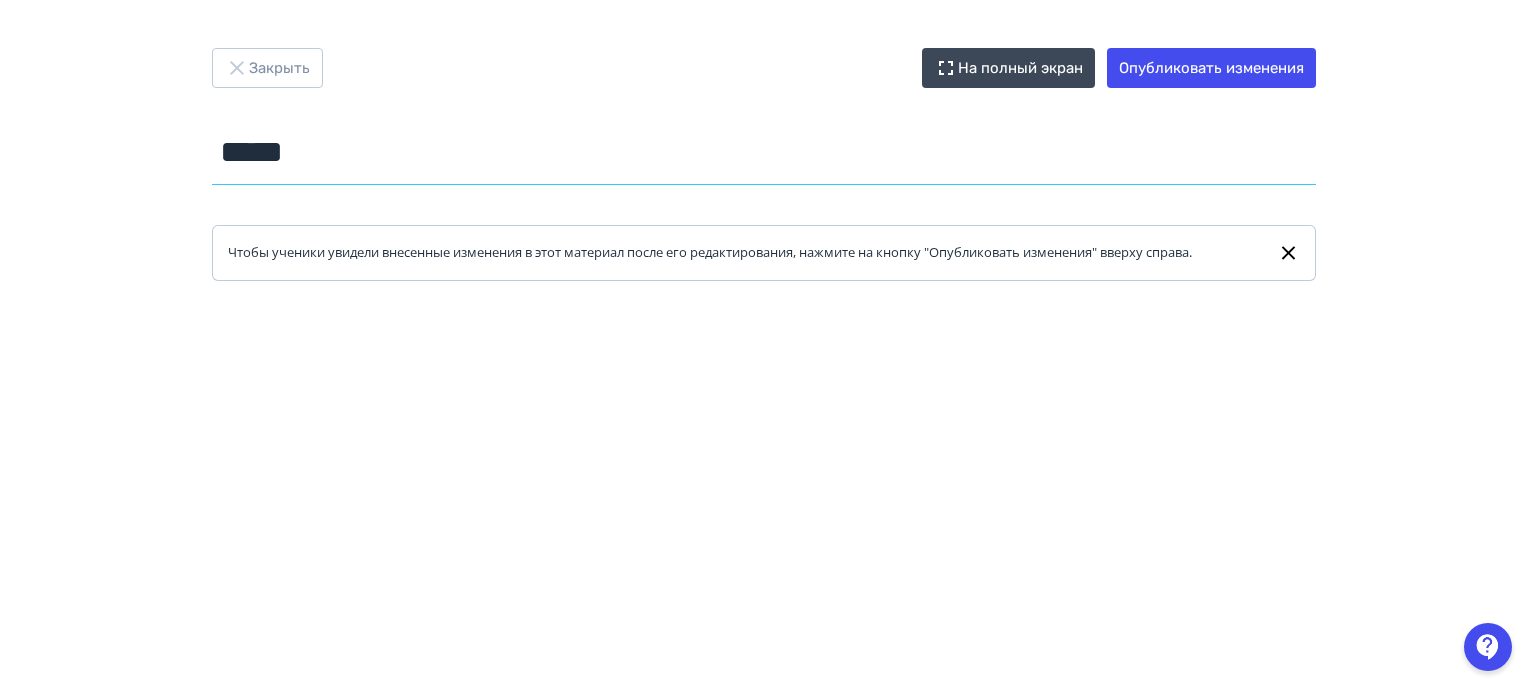 type on "*****" 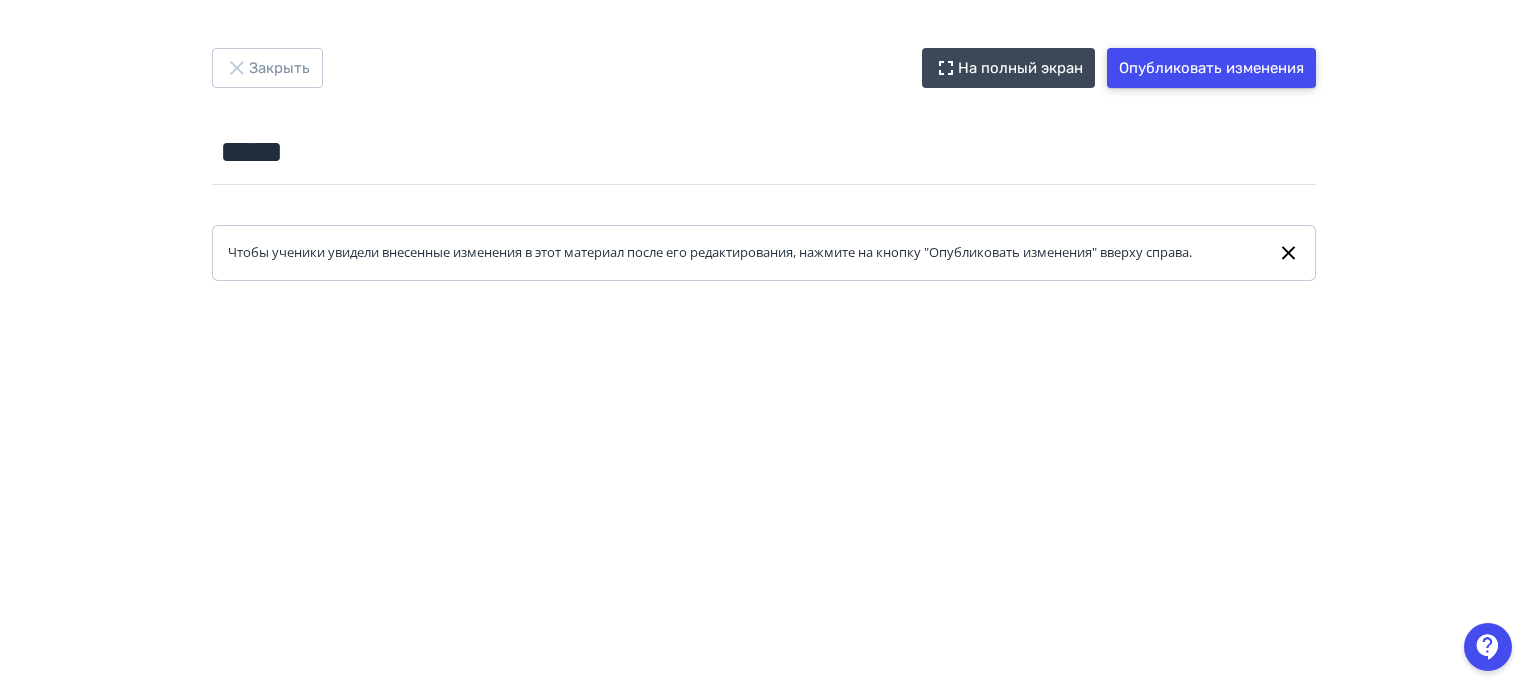 click on "Опубликовать изменения" at bounding box center [1211, 68] 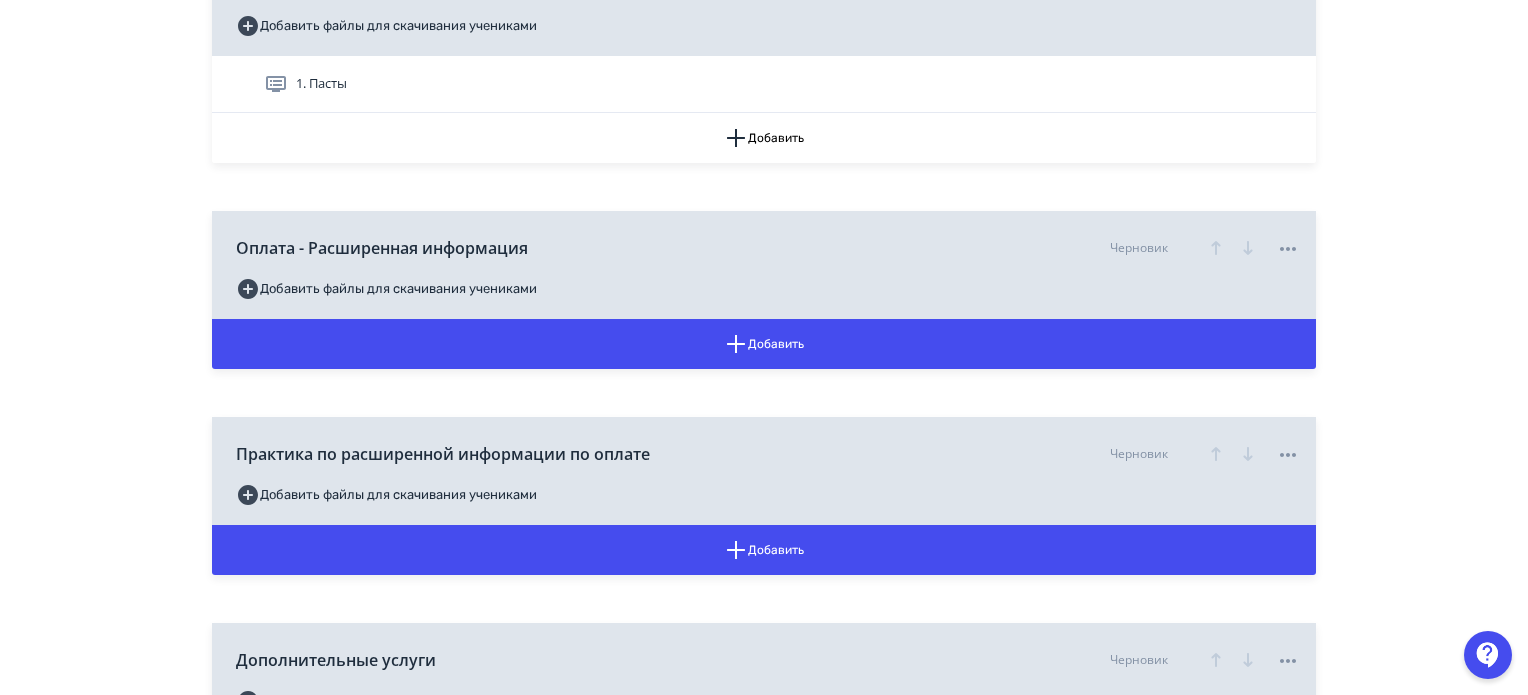 scroll, scrollTop: 4500, scrollLeft: 0, axis: vertical 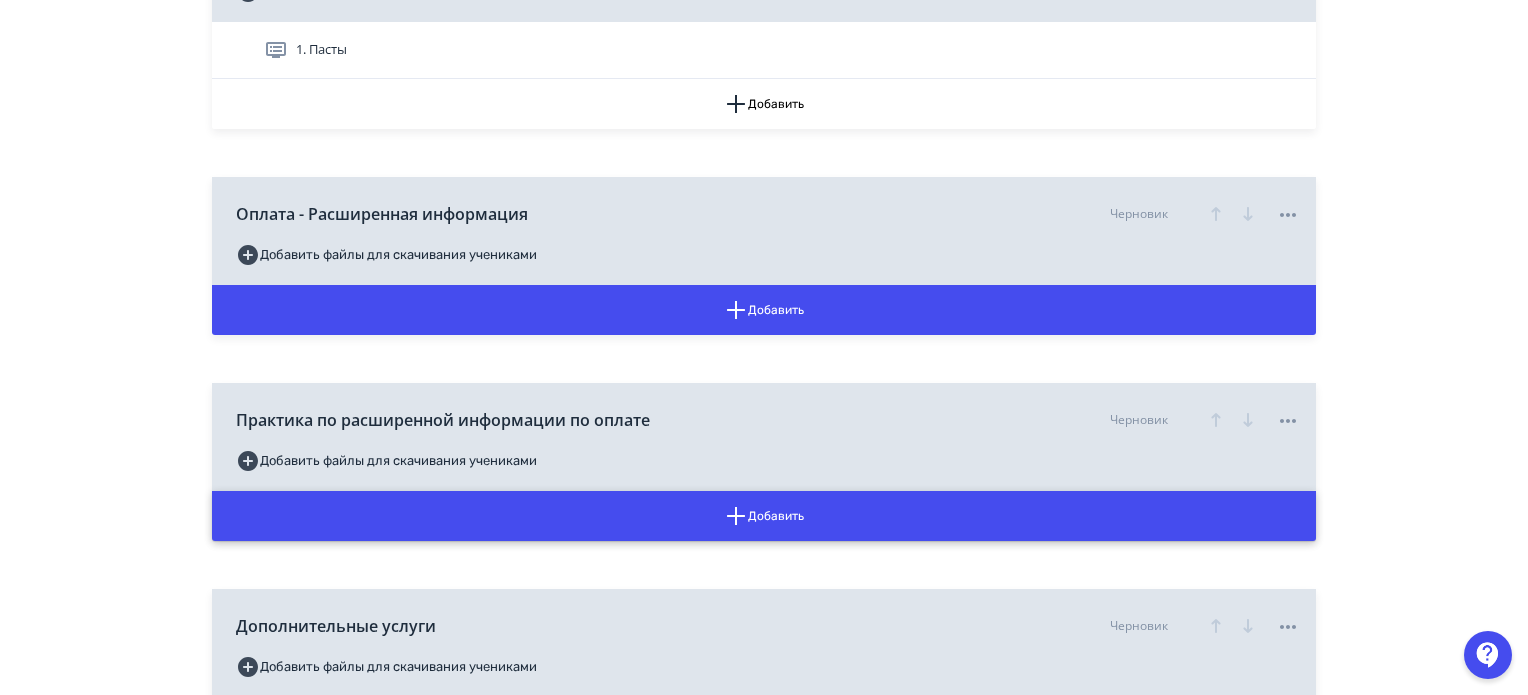 click on "Добавить" at bounding box center (764, 516) 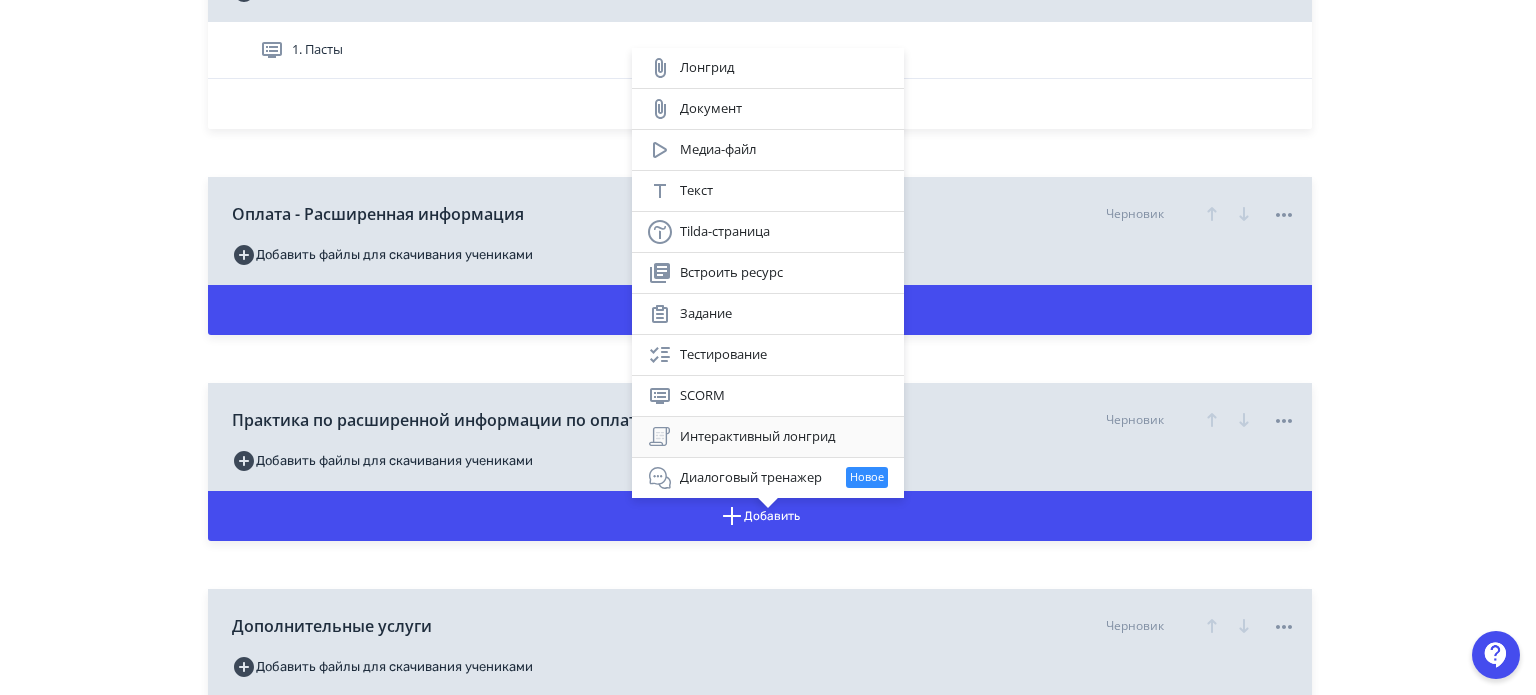 click on "Интерактивный лонгрид" at bounding box center [768, 437] 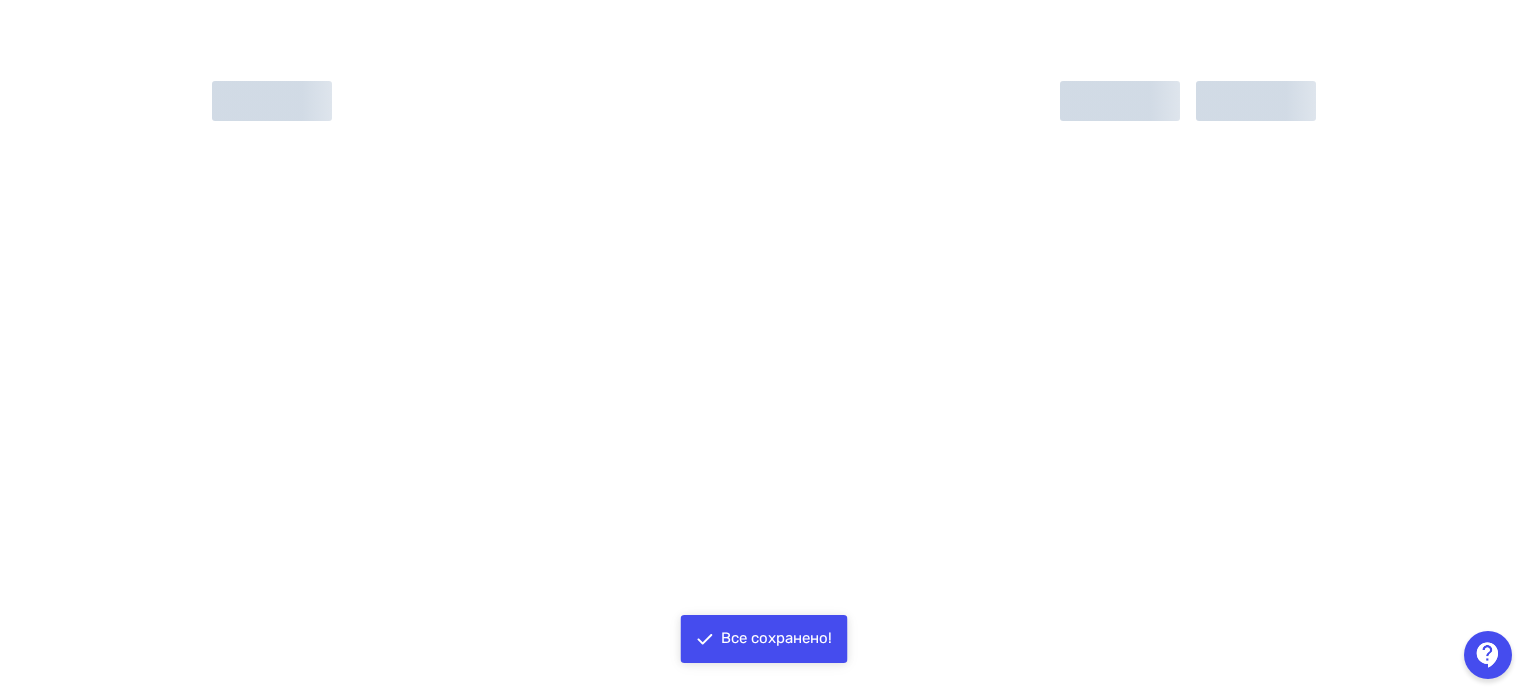 scroll, scrollTop: 0, scrollLeft: 0, axis: both 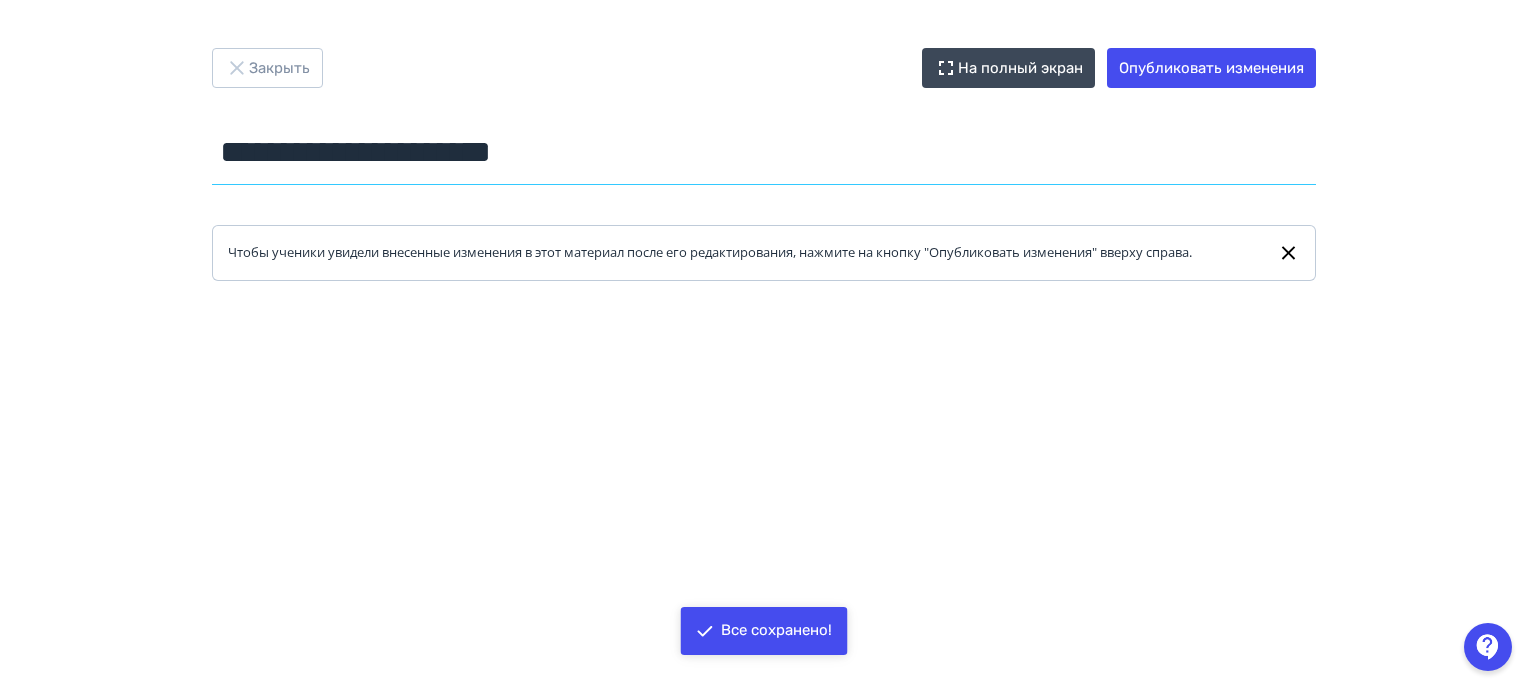 drag, startPoint x: 636, startPoint y: 157, endPoint x: 58, endPoint y: 169, distance: 578.1246 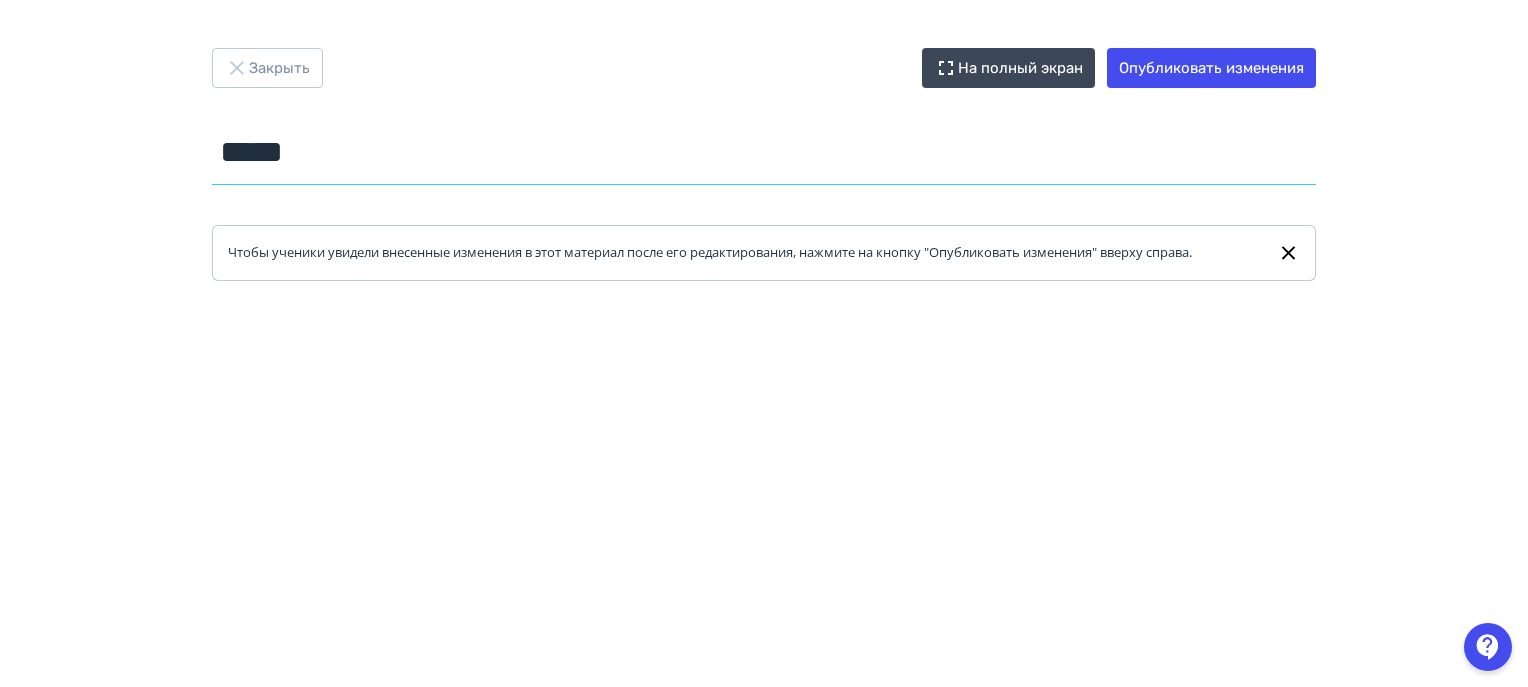 type on "*****" 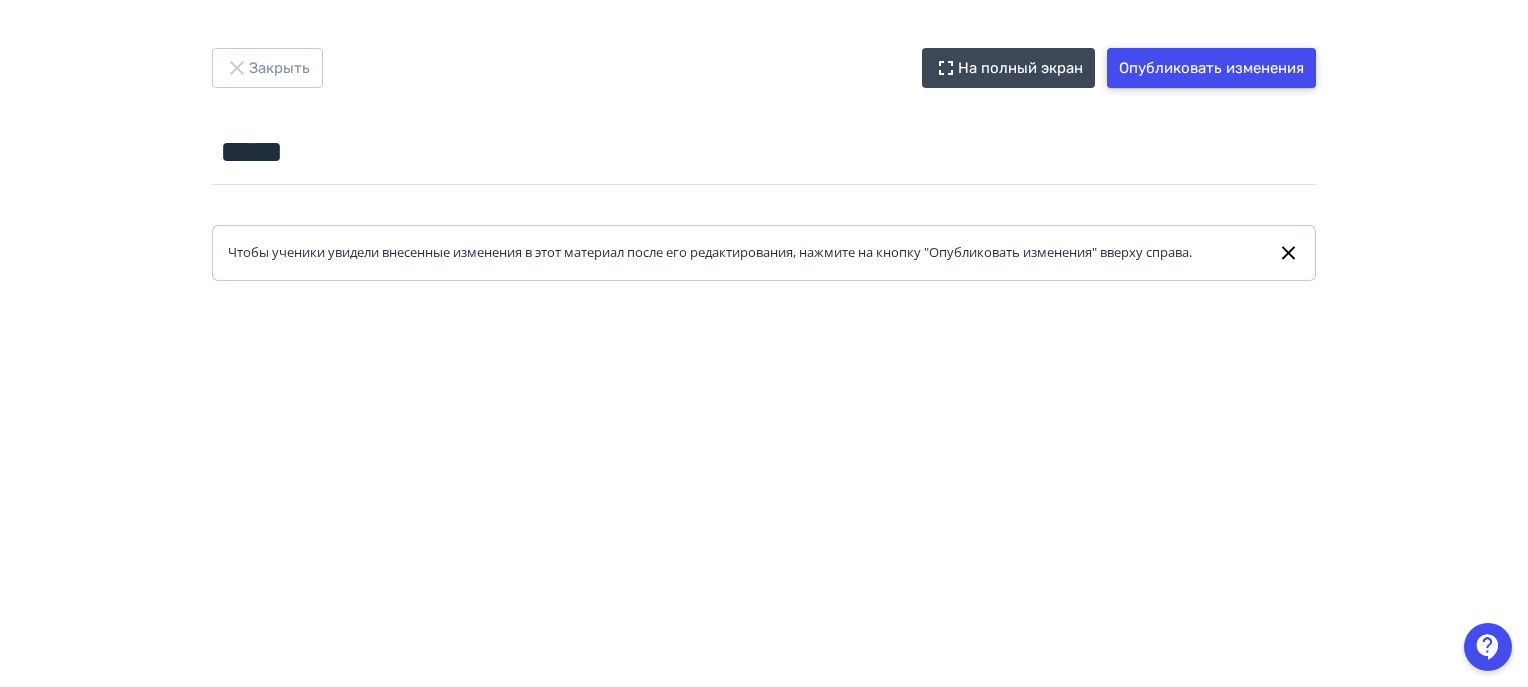 click on "Опубликовать изменения" at bounding box center [1211, 68] 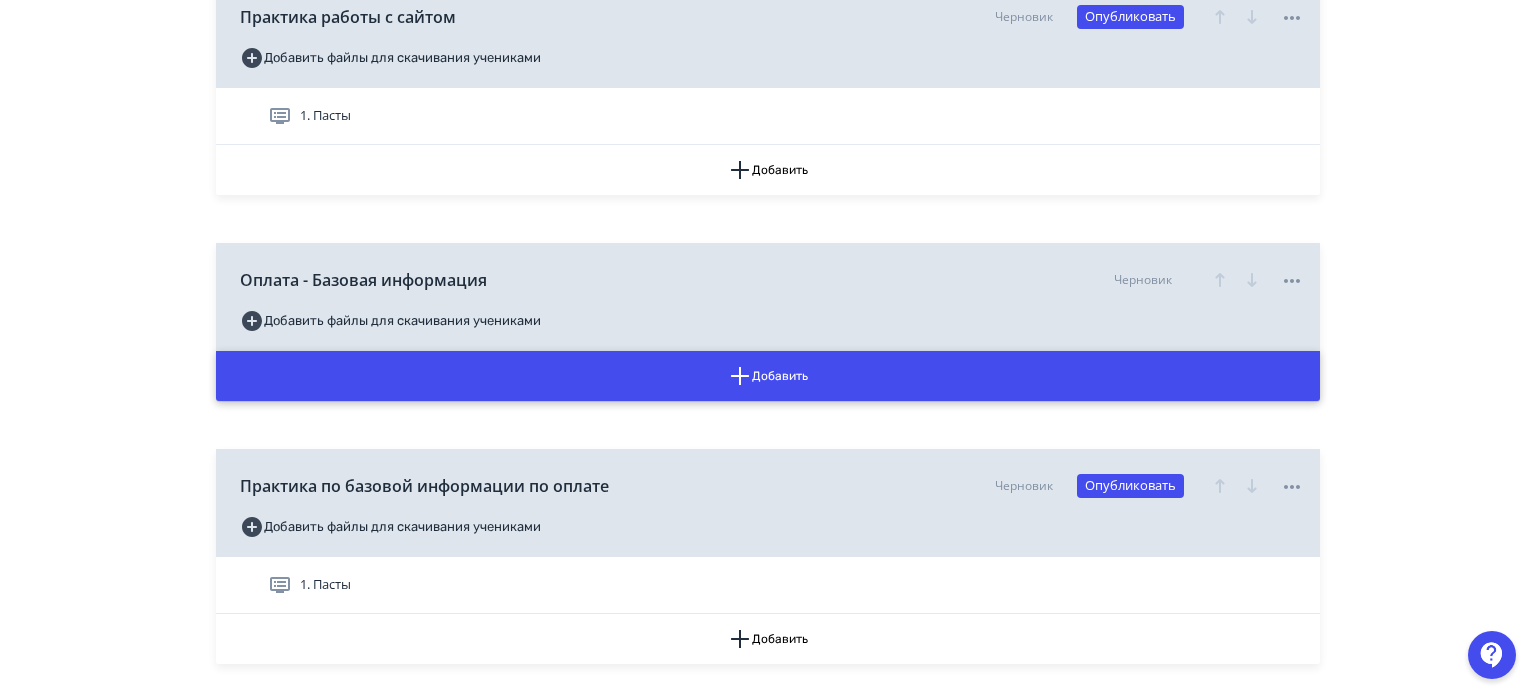 scroll, scrollTop: 4000, scrollLeft: 0, axis: vertical 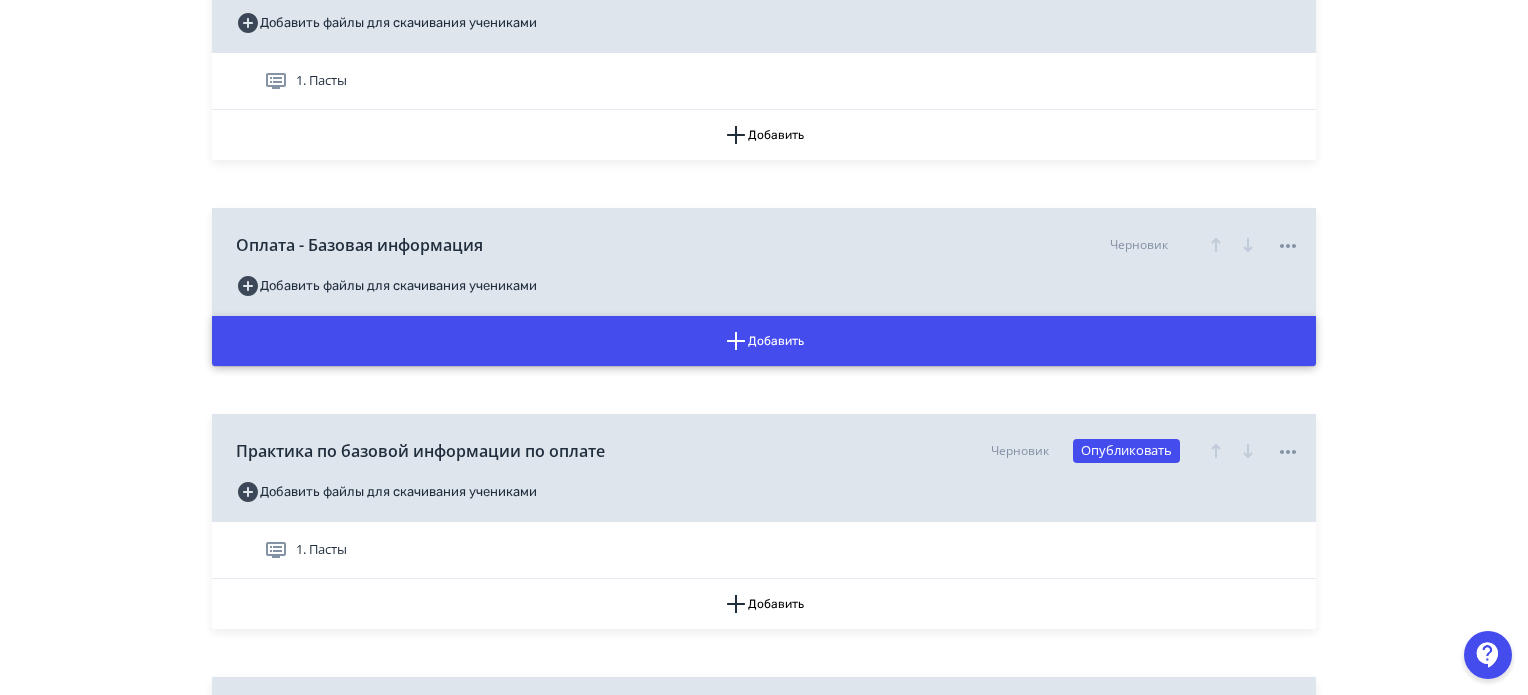 click on "Добавить" at bounding box center [764, 341] 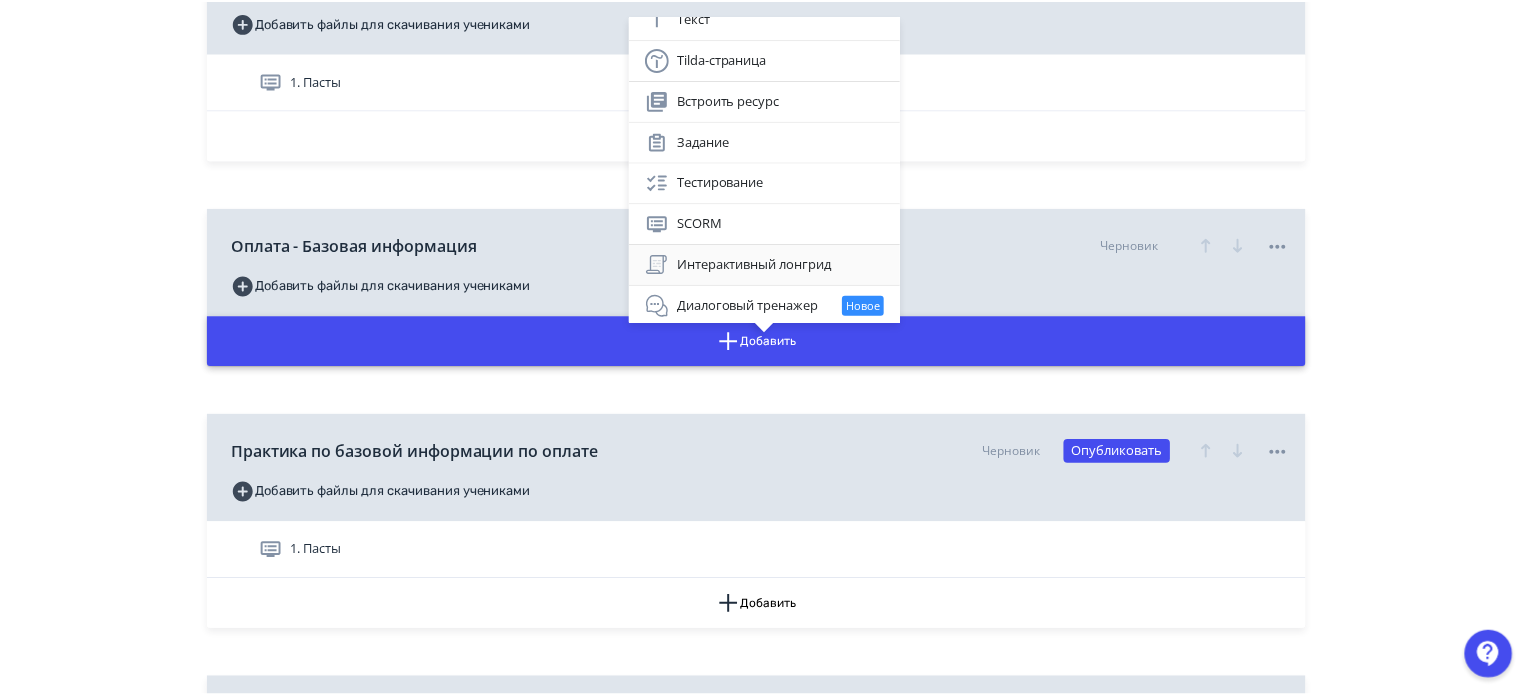 scroll, scrollTop: 142, scrollLeft: 0, axis: vertical 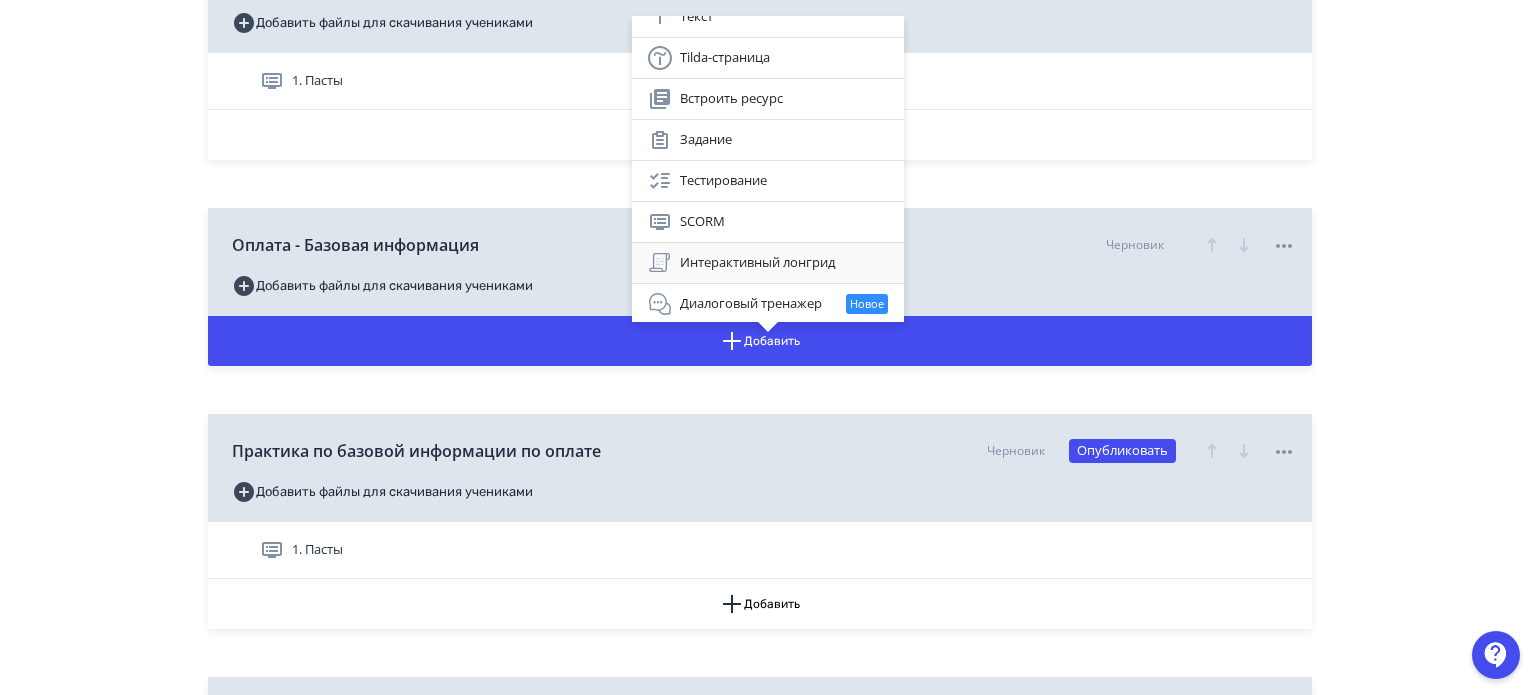 click on "Интерактивный лонгрид" at bounding box center [768, 263] 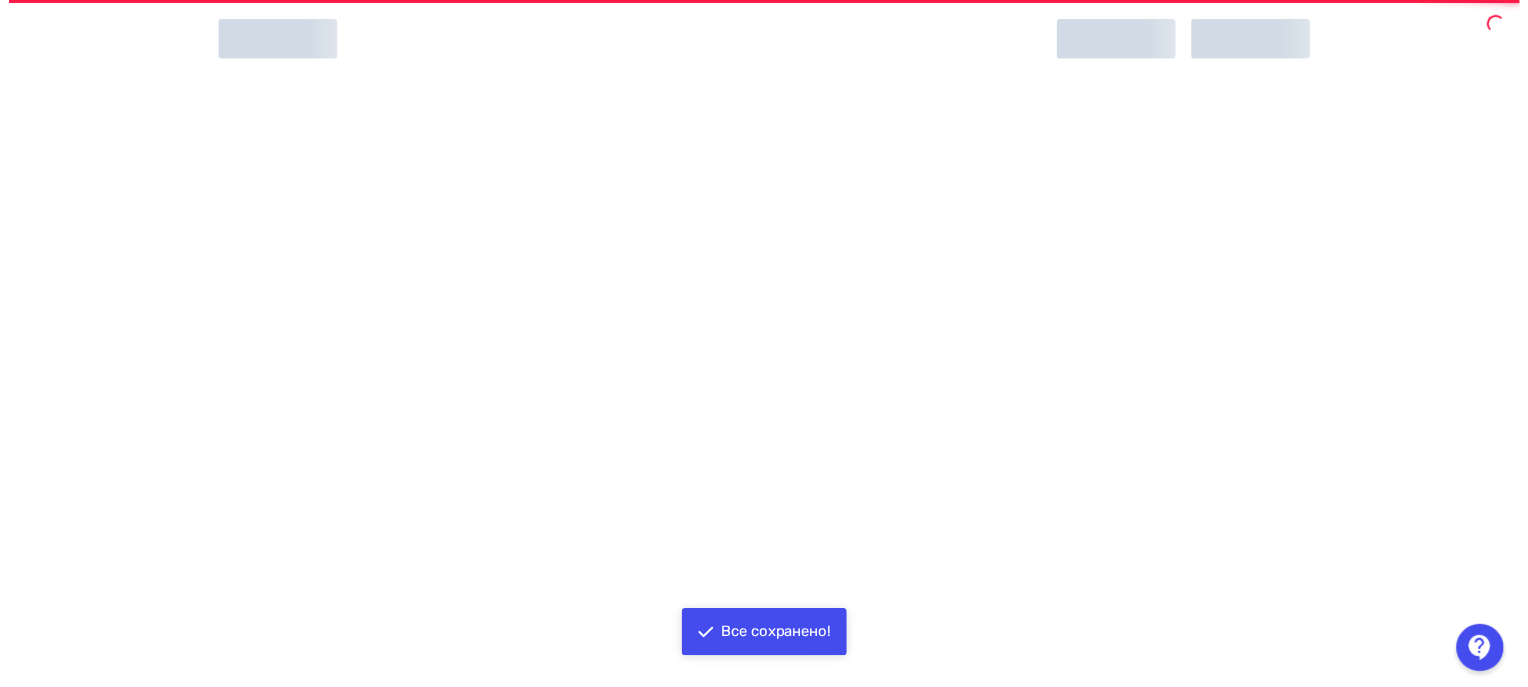 scroll, scrollTop: 0, scrollLeft: 0, axis: both 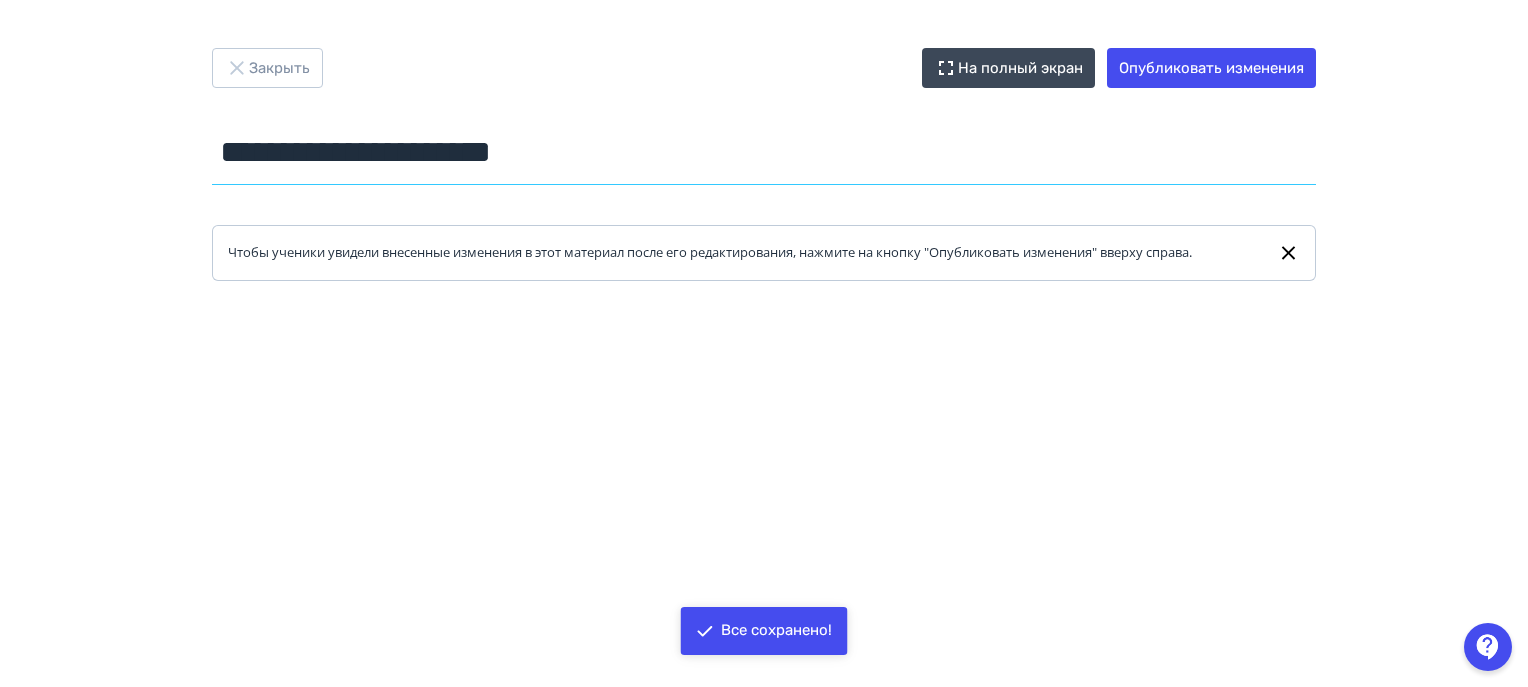 drag, startPoint x: 624, startPoint y: 157, endPoint x: 37, endPoint y: 161, distance: 587.0136 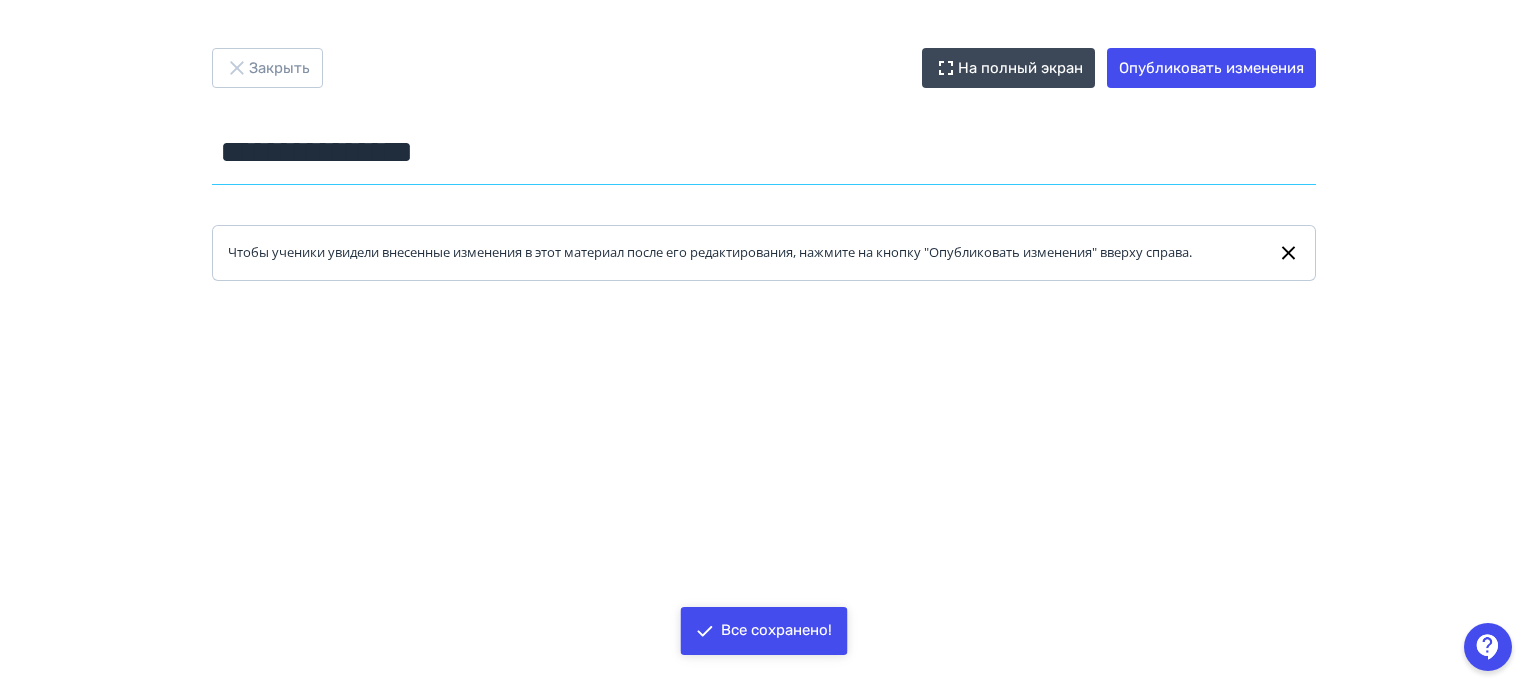 type on "**********" 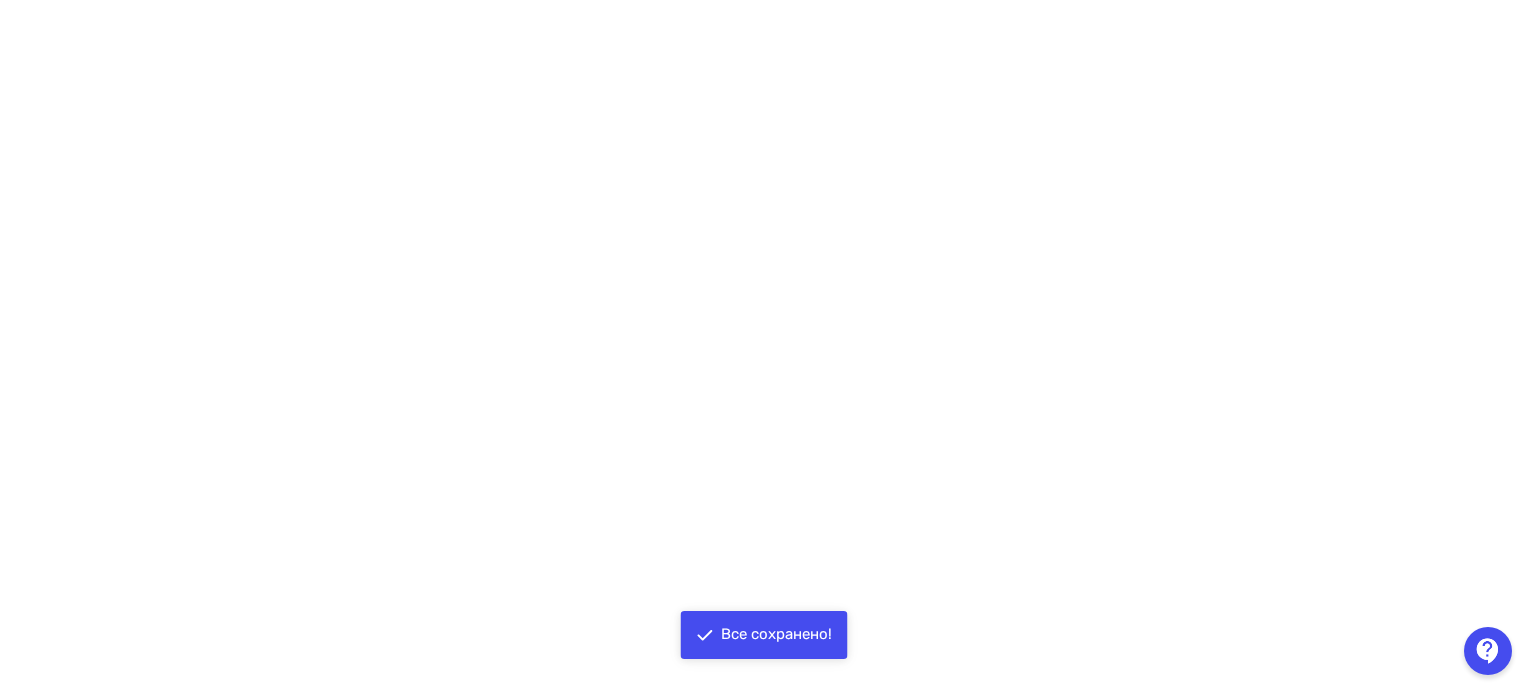 scroll, scrollTop: 0, scrollLeft: 0, axis: both 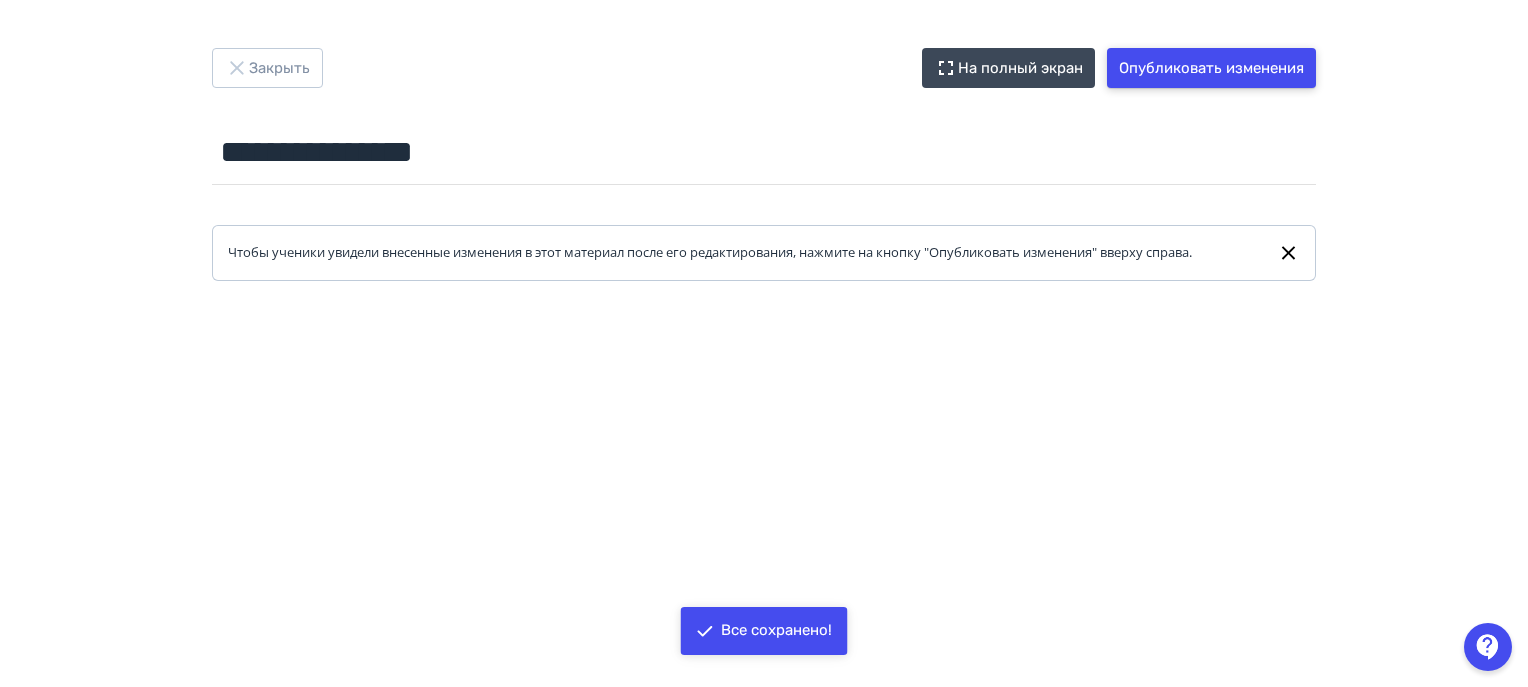 click on "Опубликовать изменения" at bounding box center (1211, 68) 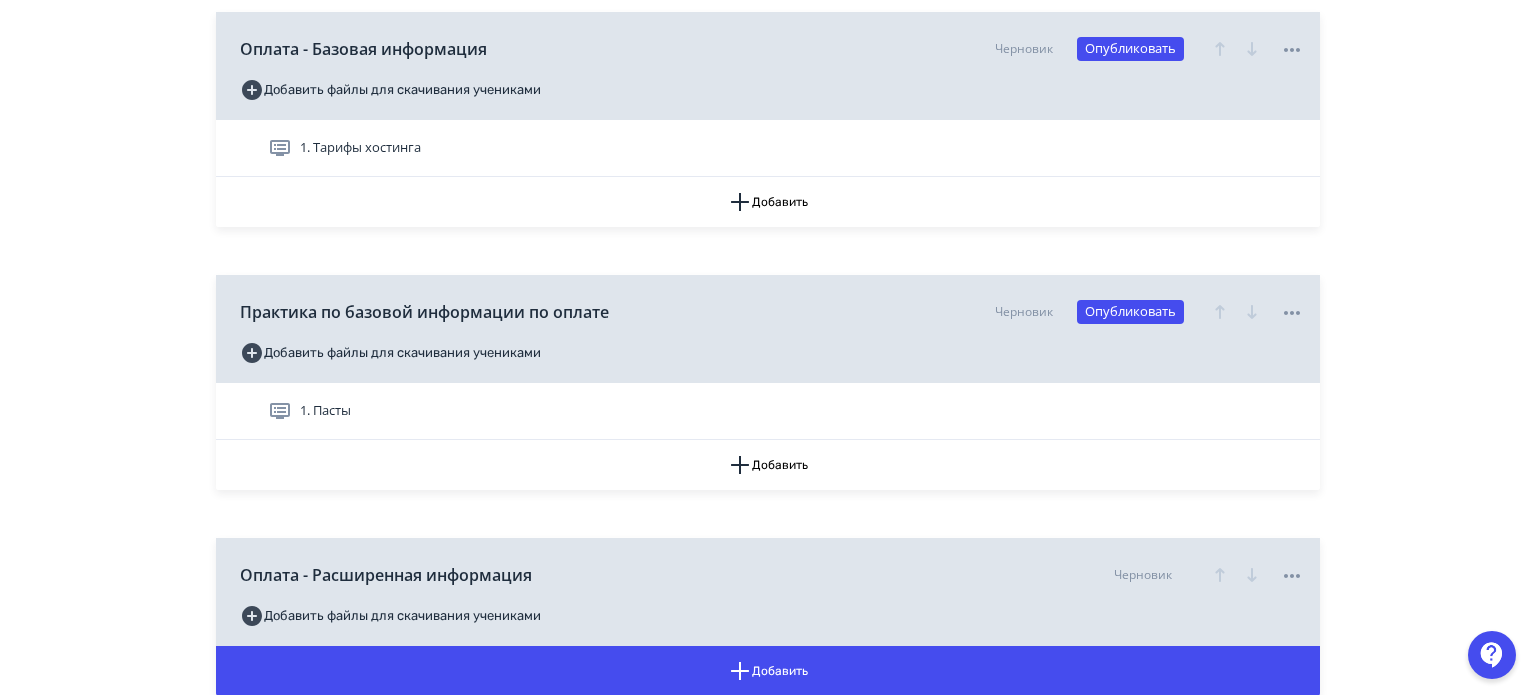 scroll, scrollTop: 4200, scrollLeft: 0, axis: vertical 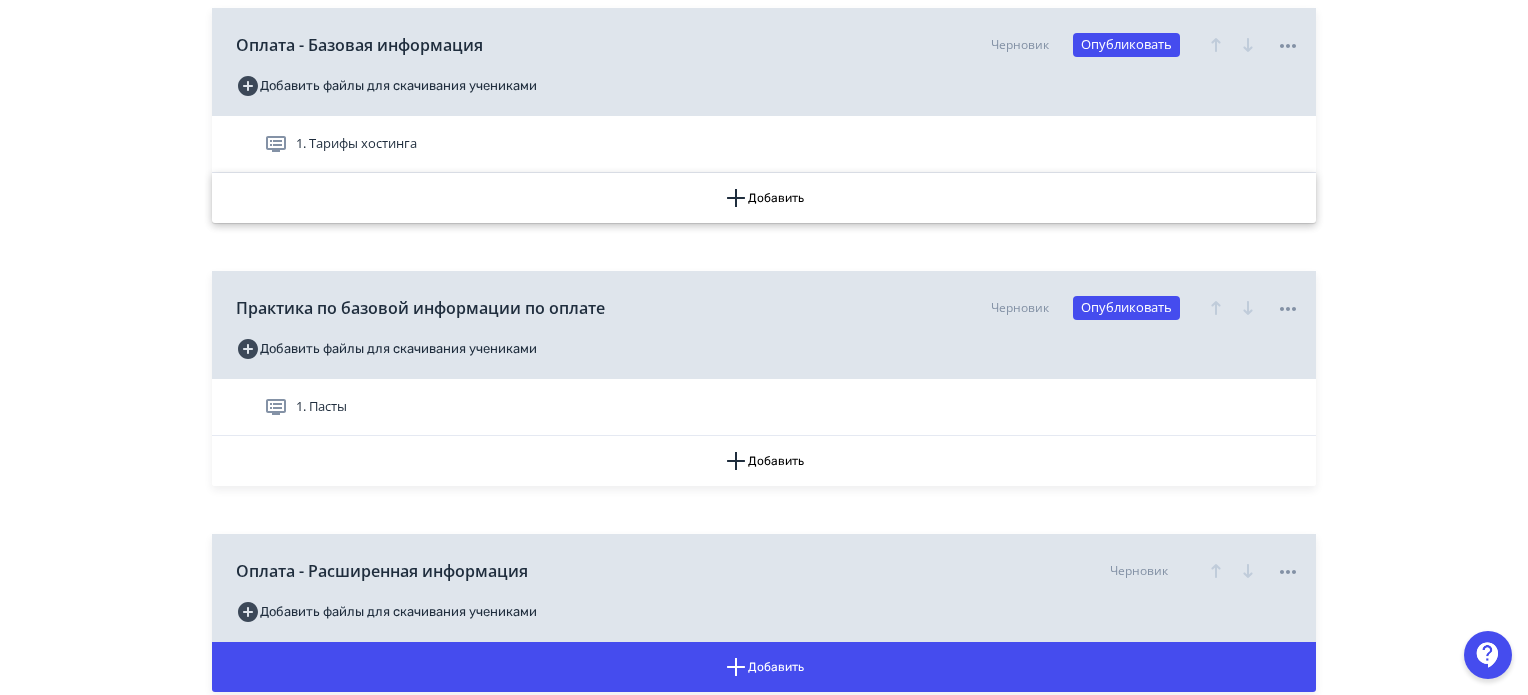 click on "Добавить" at bounding box center (764, 198) 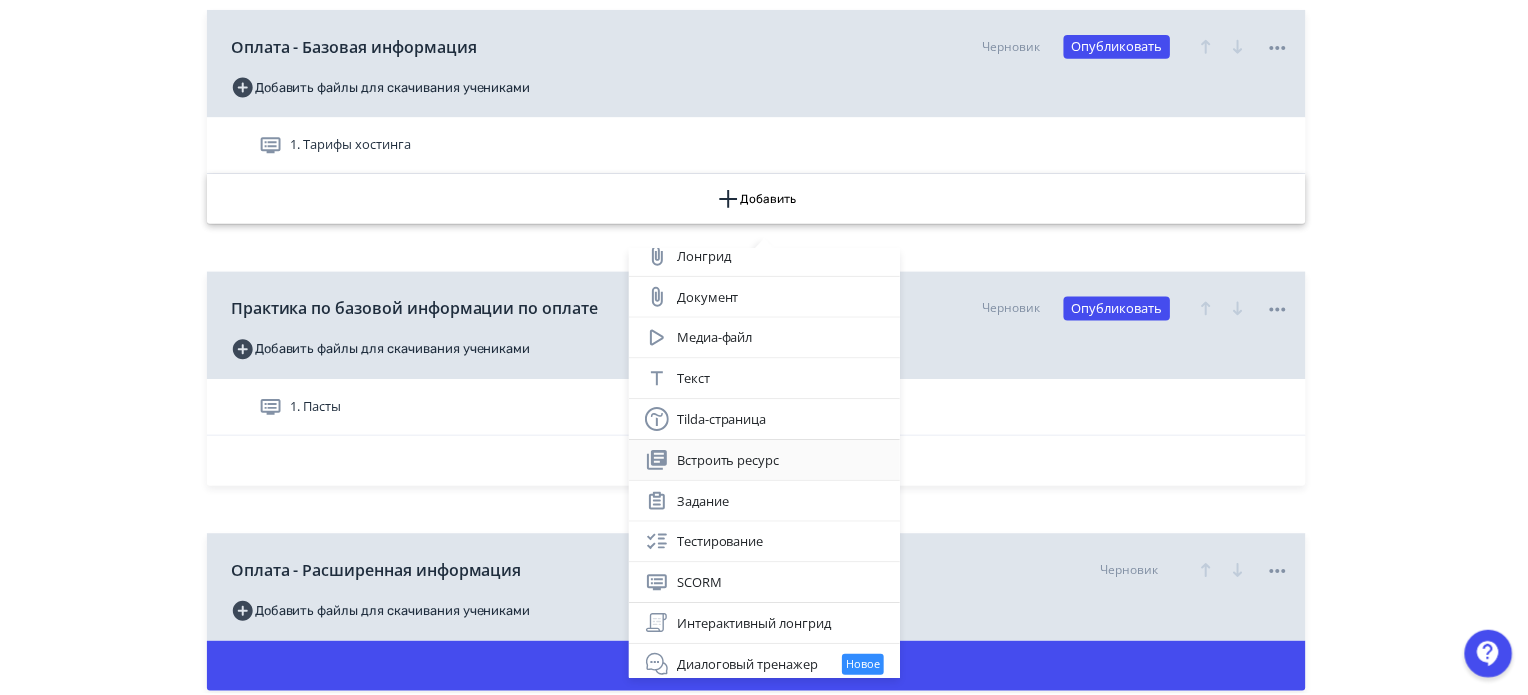 scroll, scrollTop: 17, scrollLeft: 0, axis: vertical 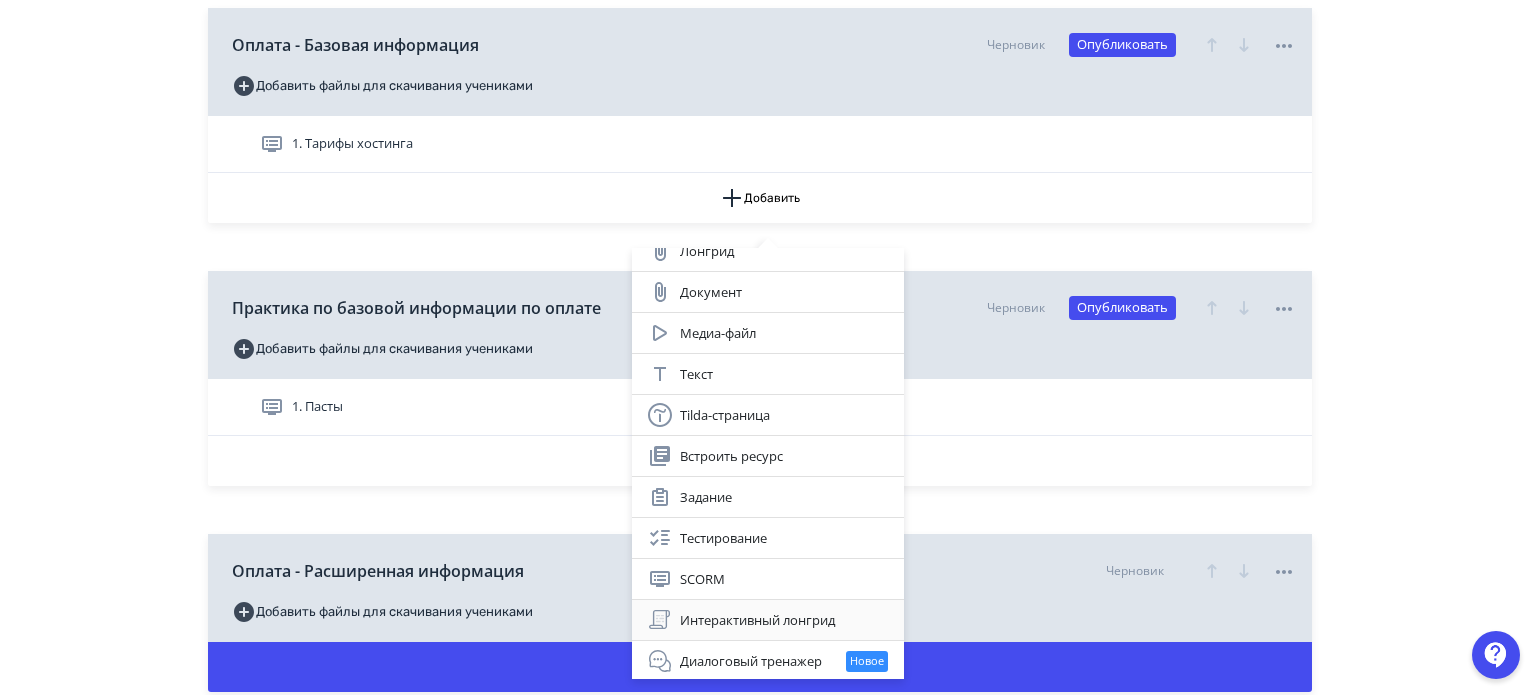 click on "Интерактивный лонгрид" at bounding box center (768, 620) 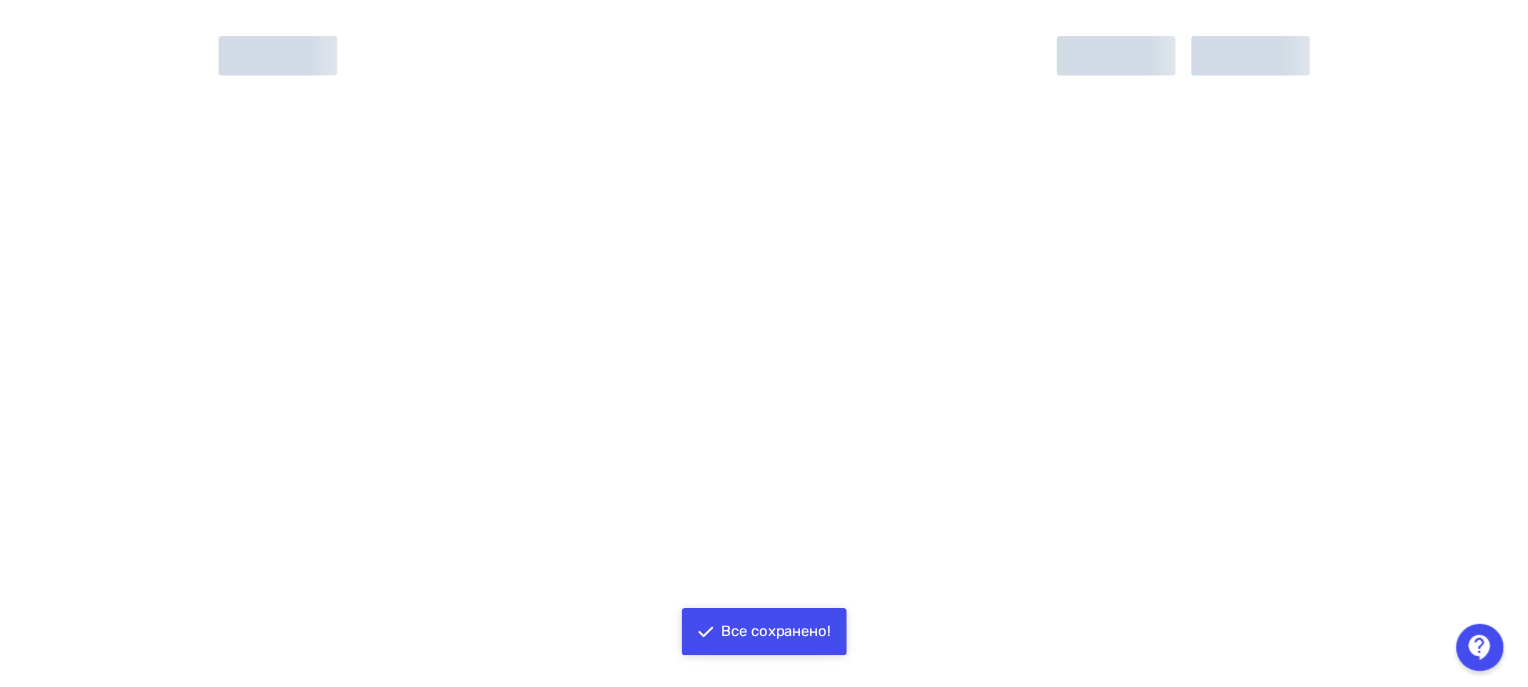 scroll, scrollTop: 0, scrollLeft: 0, axis: both 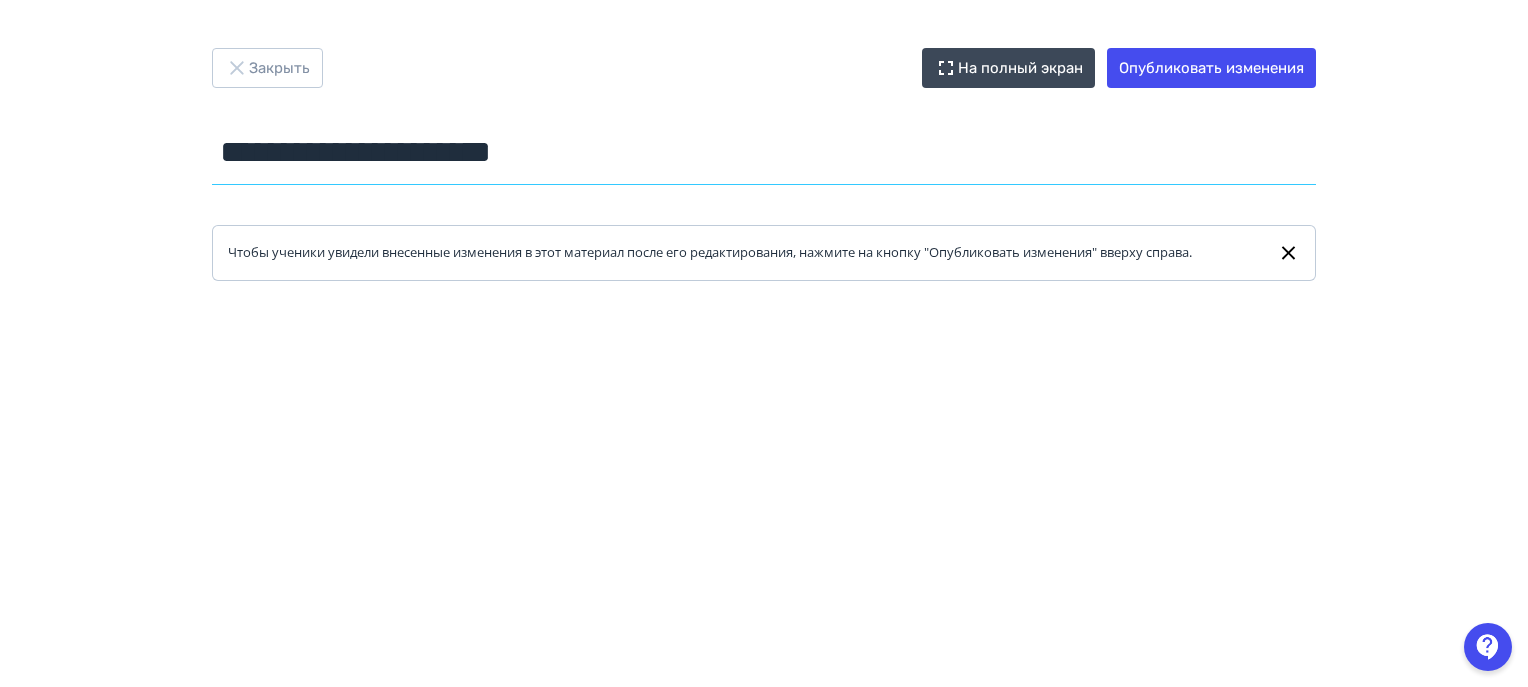 drag, startPoint x: 513, startPoint y: 149, endPoint x: 27, endPoint y: 148, distance: 486.00104 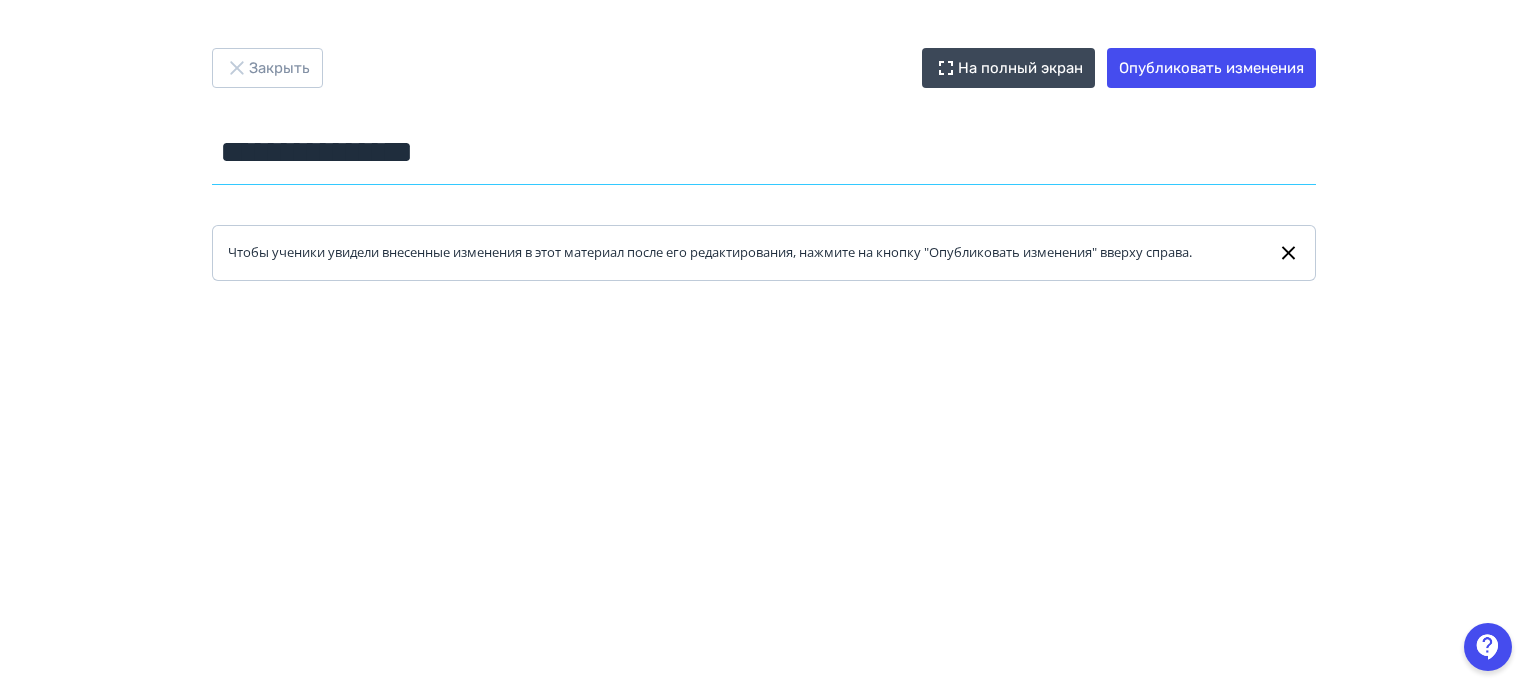 type on "**********" 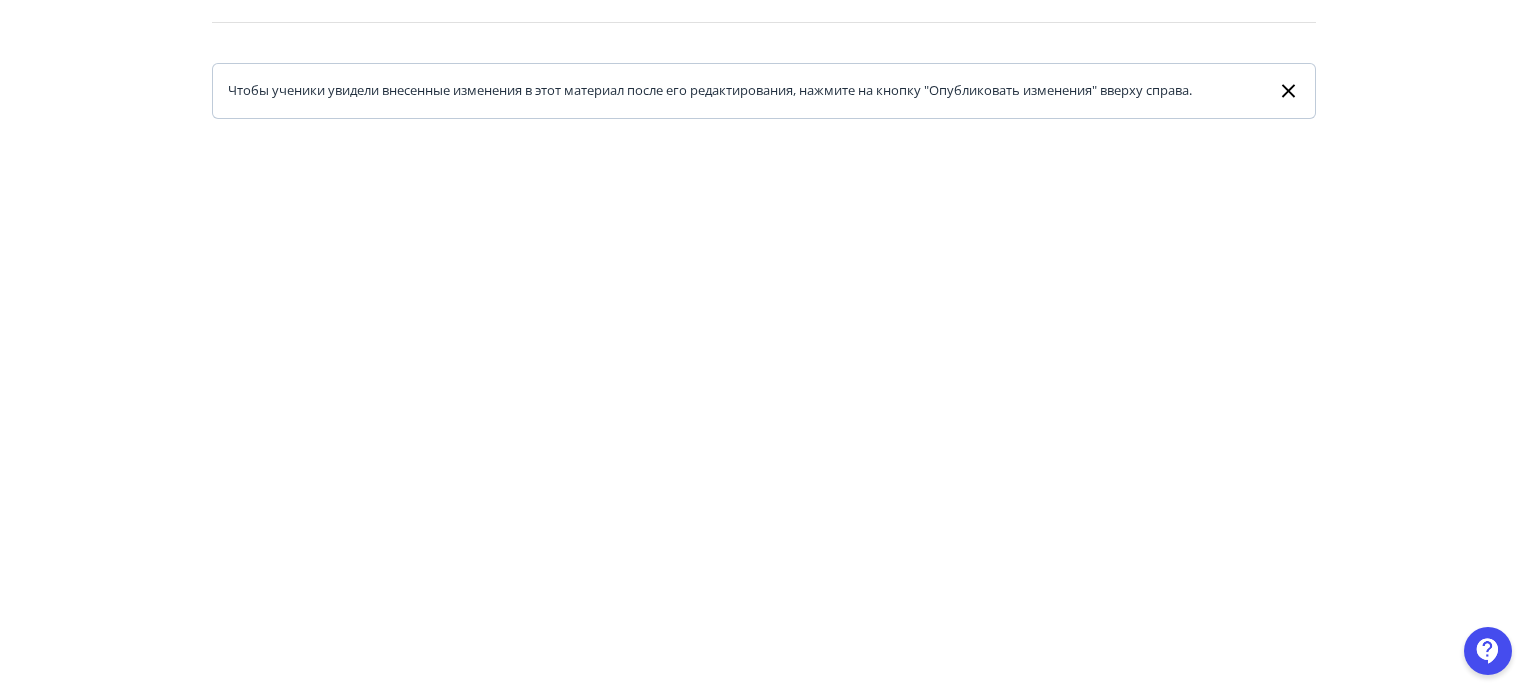 scroll, scrollTop: 0, scrollLeft: 0, axis: both 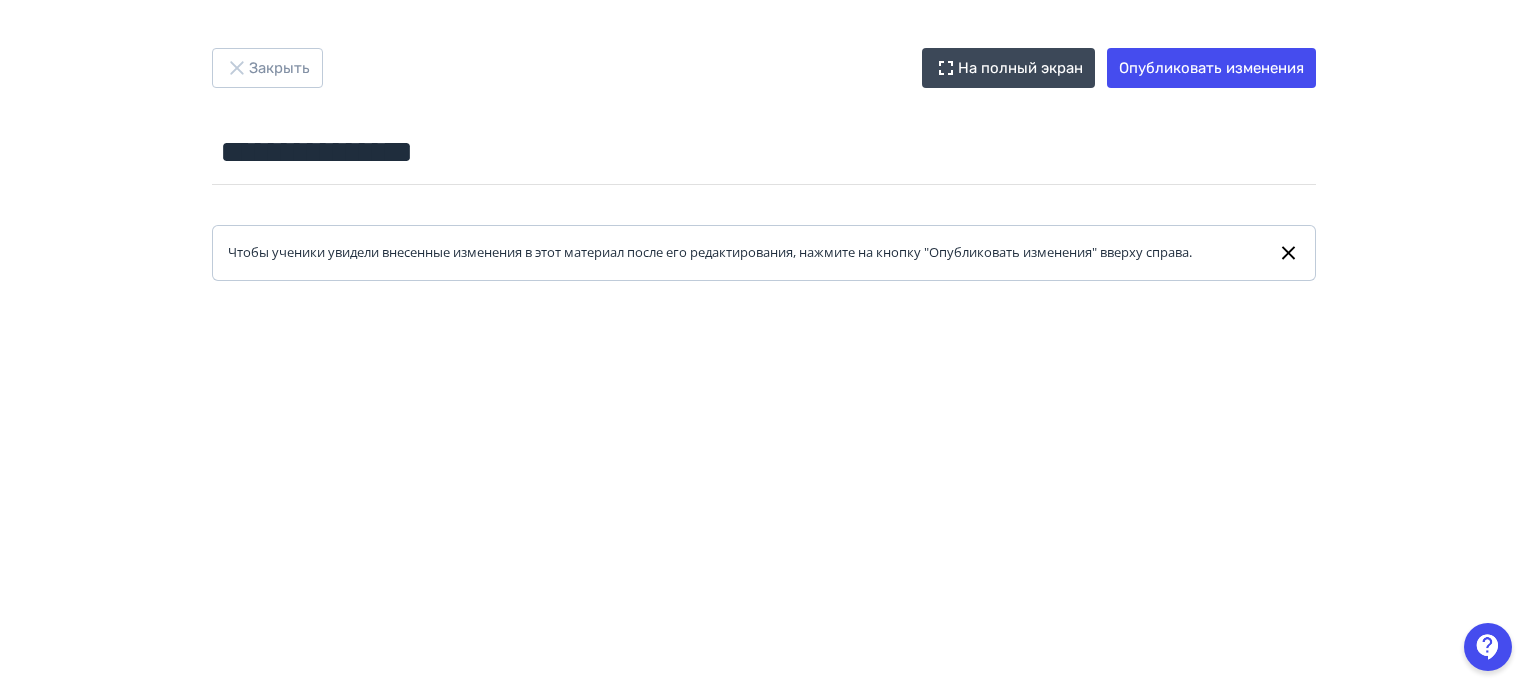 click at bounding box center [764, 731] 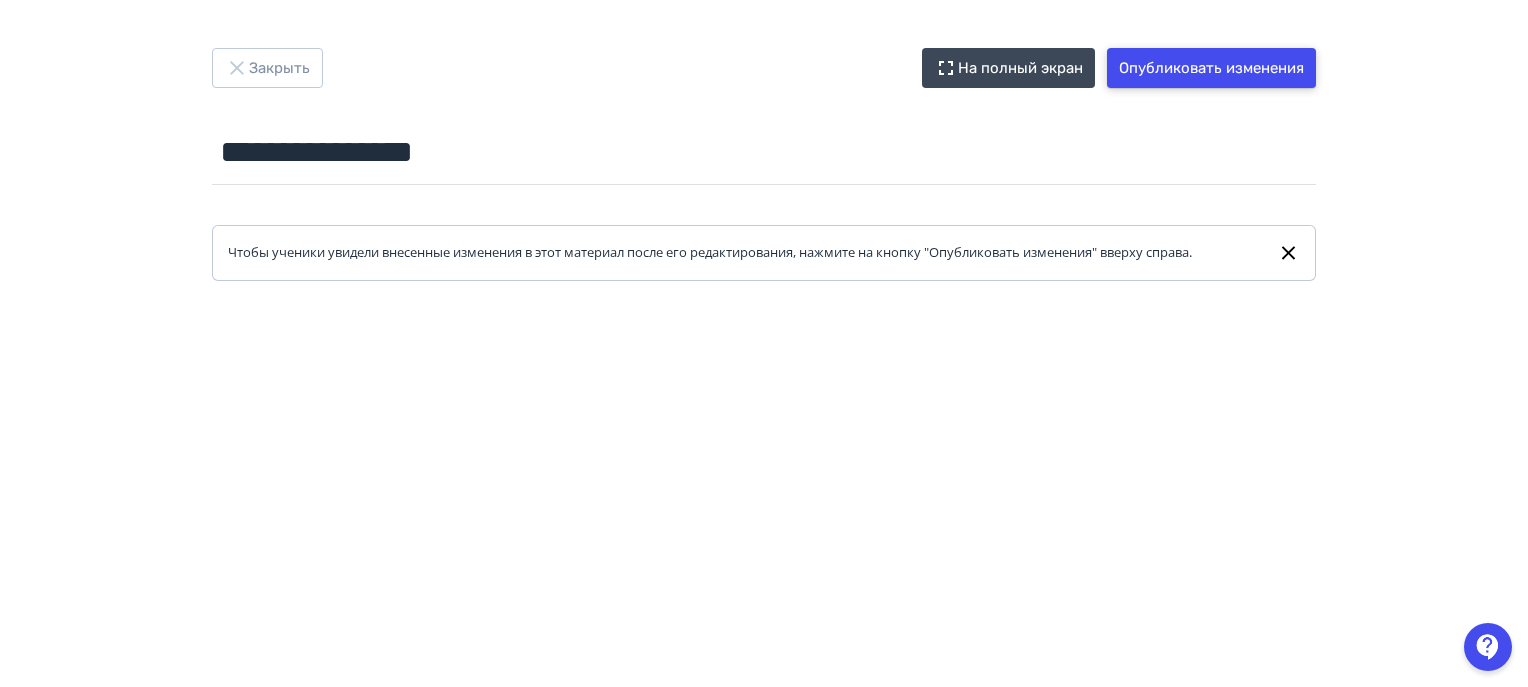 click on "Опубликовать изменения" at bounding box center [1211, 68] 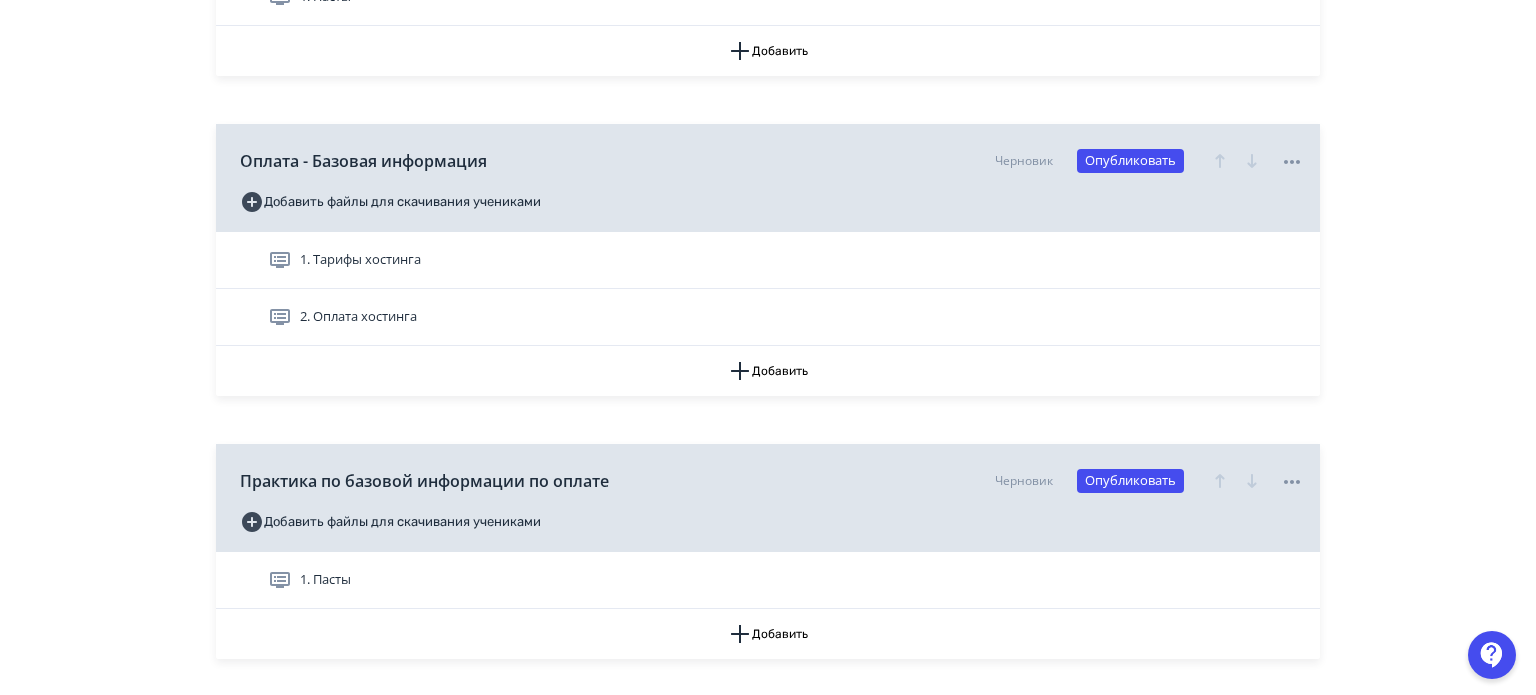 scroll, scrollTop: 4100, scrollLeft: 0, axis: vertical 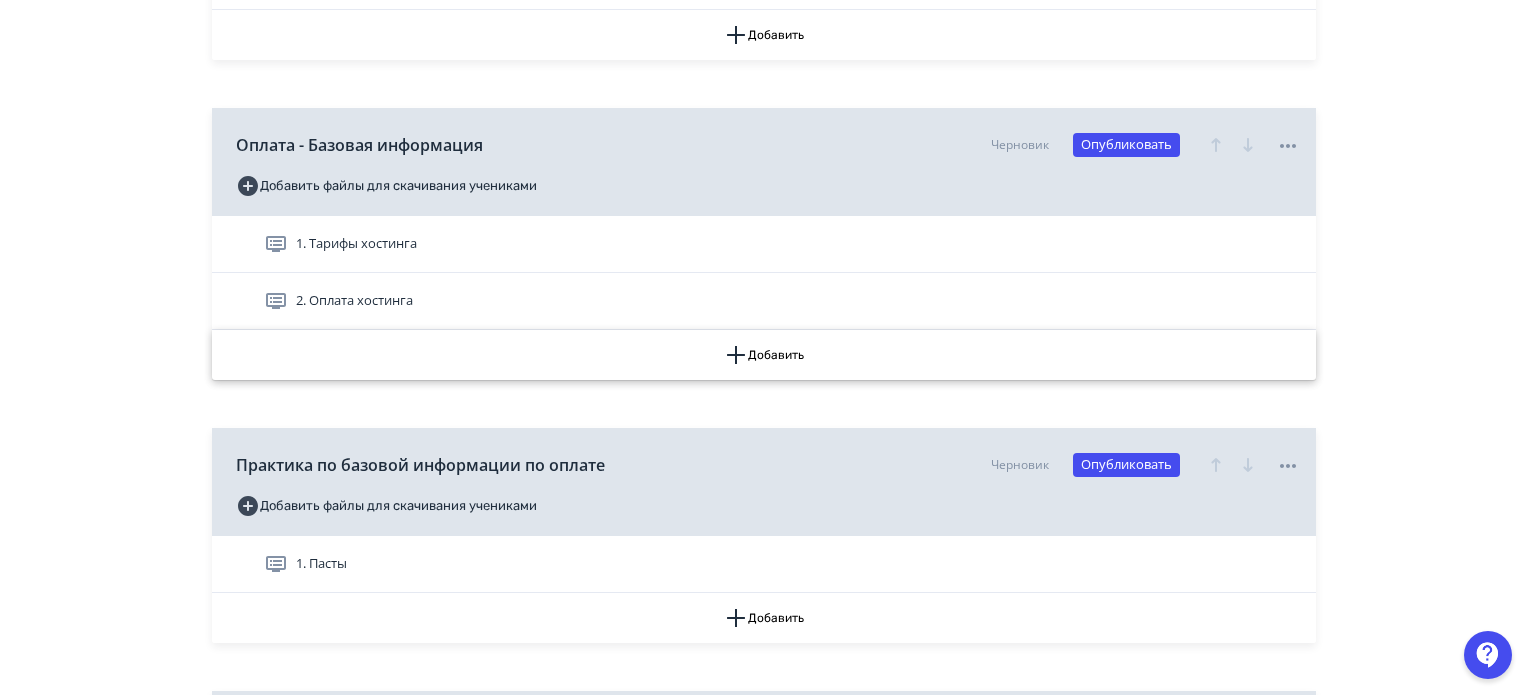 click on "Добавить" at bounding box center (764, 355) 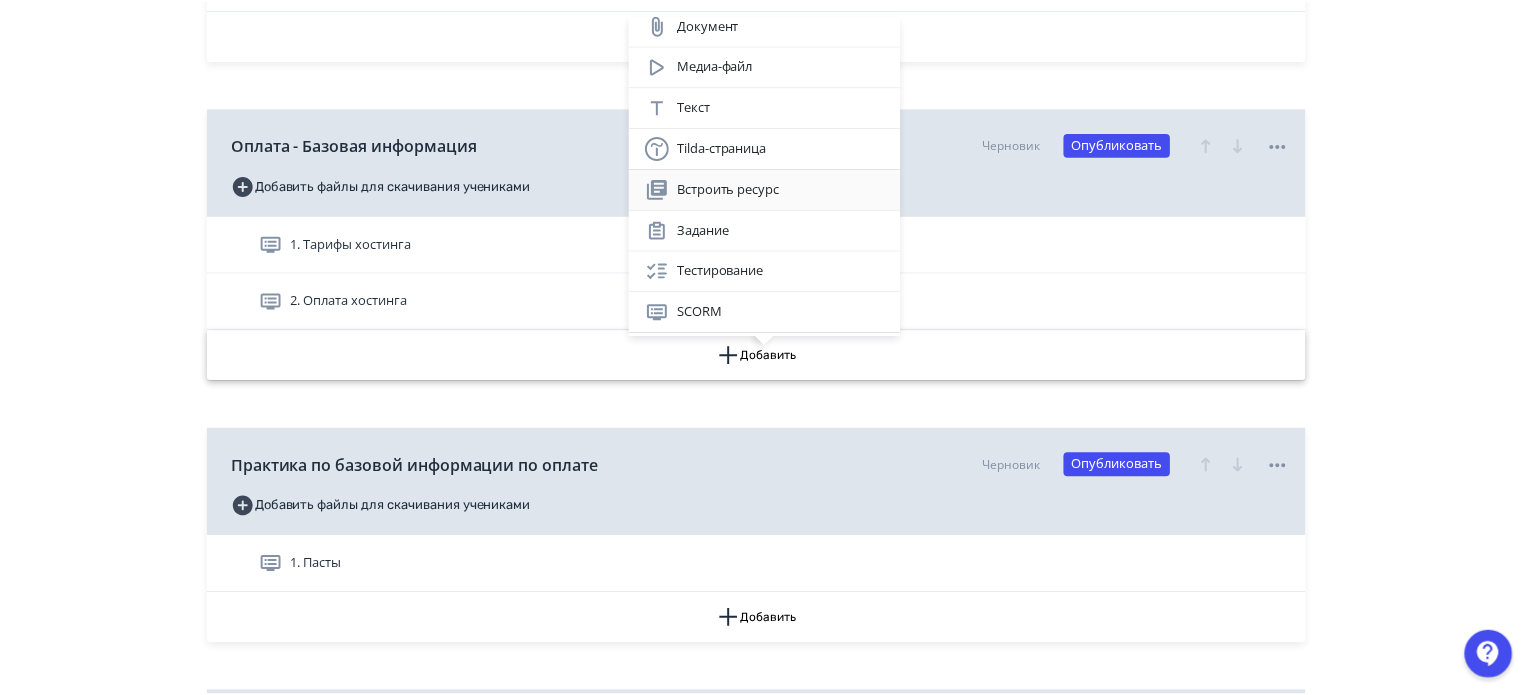 scroll, scrollTop: 128, scrollLeft: 0, axis: vertical 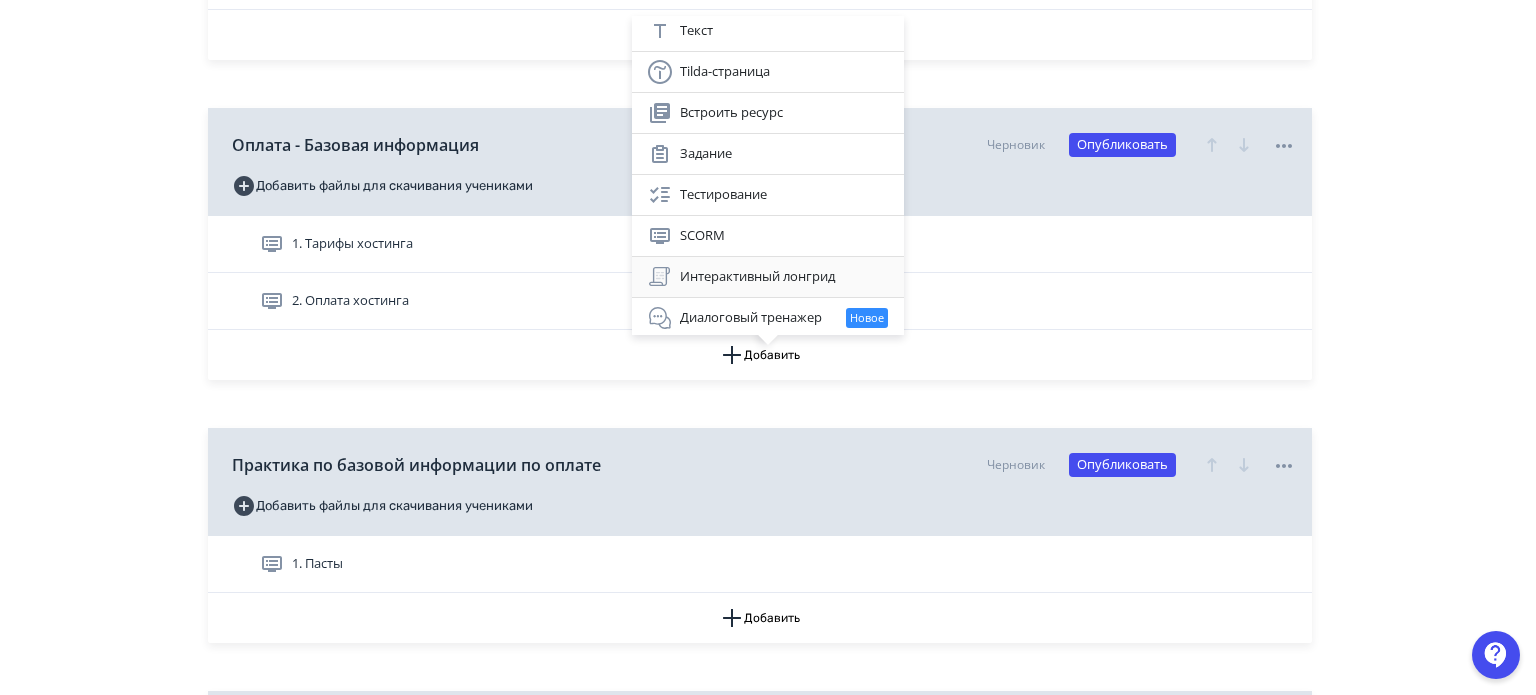 click on "Интерактивный лонгрид" at bounding box center [768, 277] 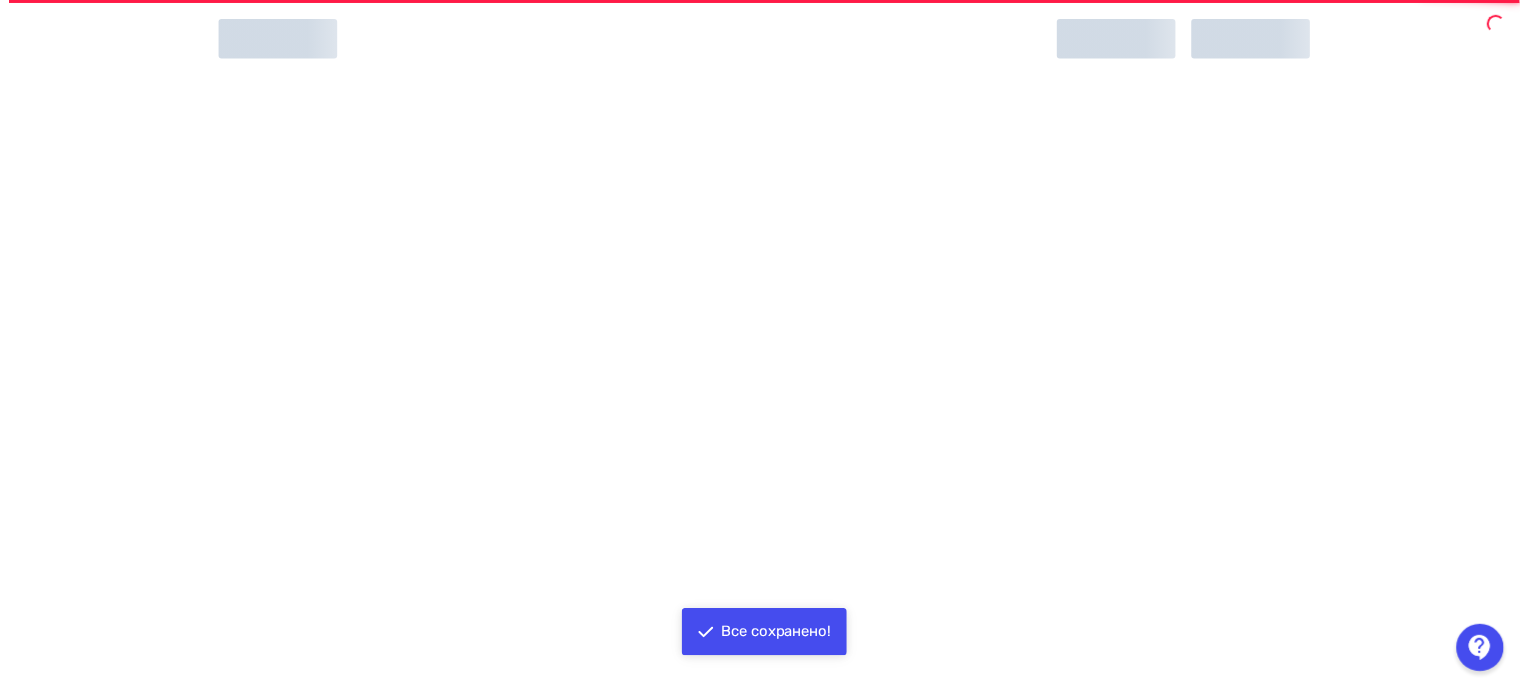 scroll, scrollTop: 0, scrollLeft: 0, axis: both 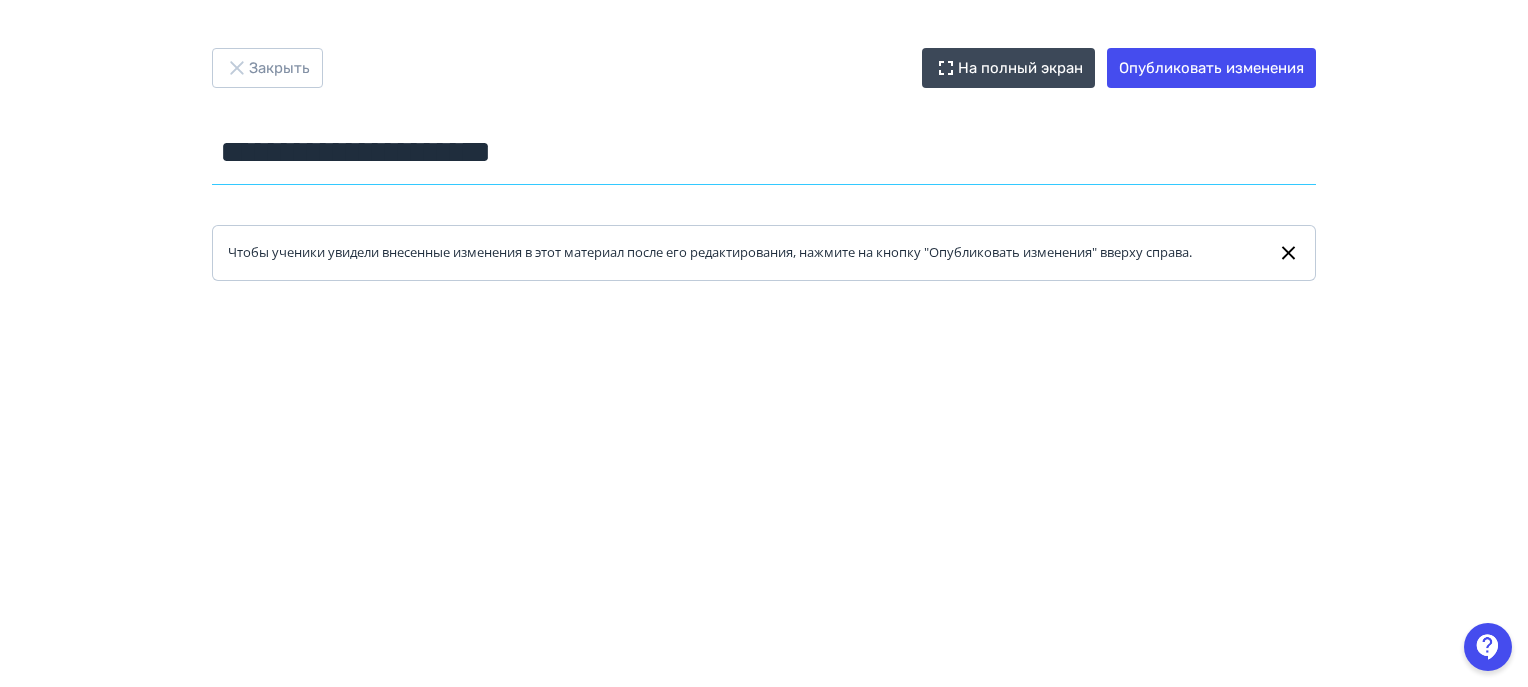 drag, startPoint x: 488, startPoint y: 167, endPoint x: 105, endPoint y: 157, distance: 383.13052 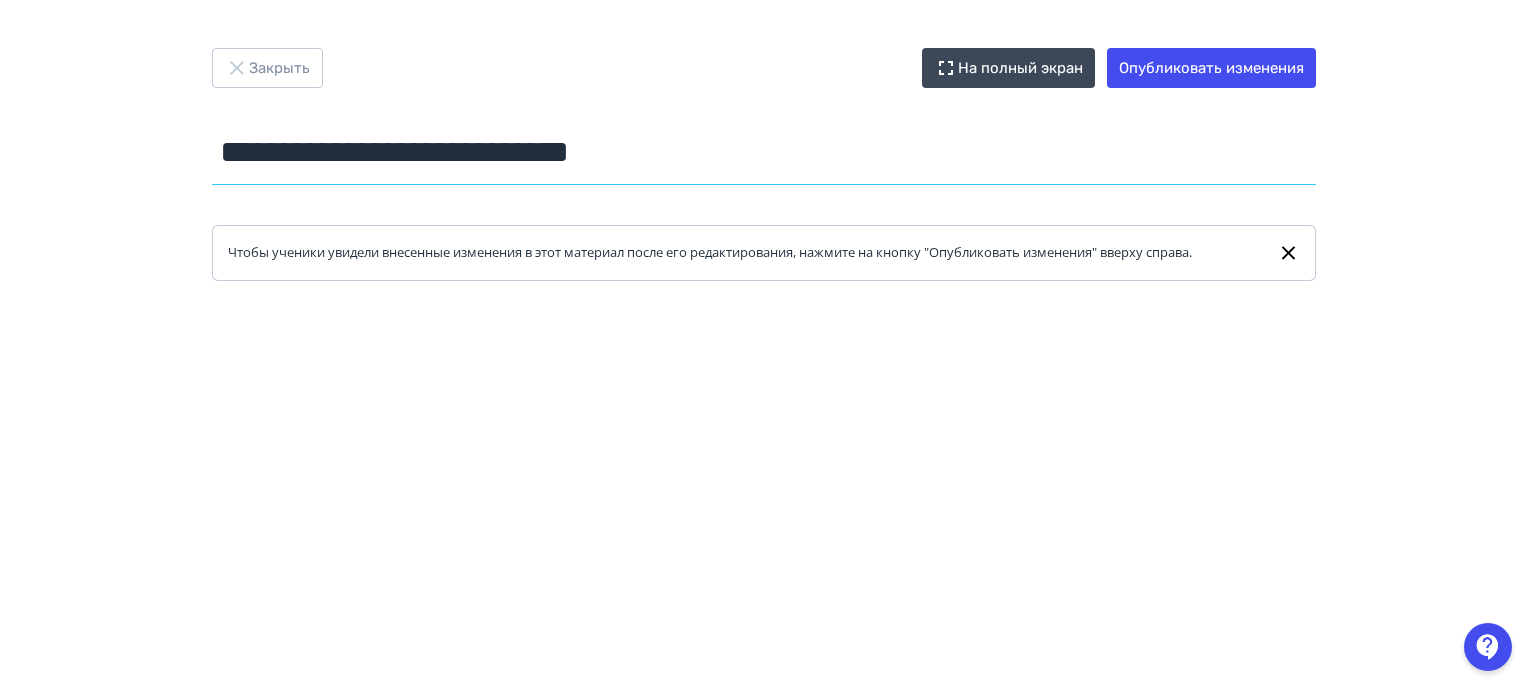 type on "**********" 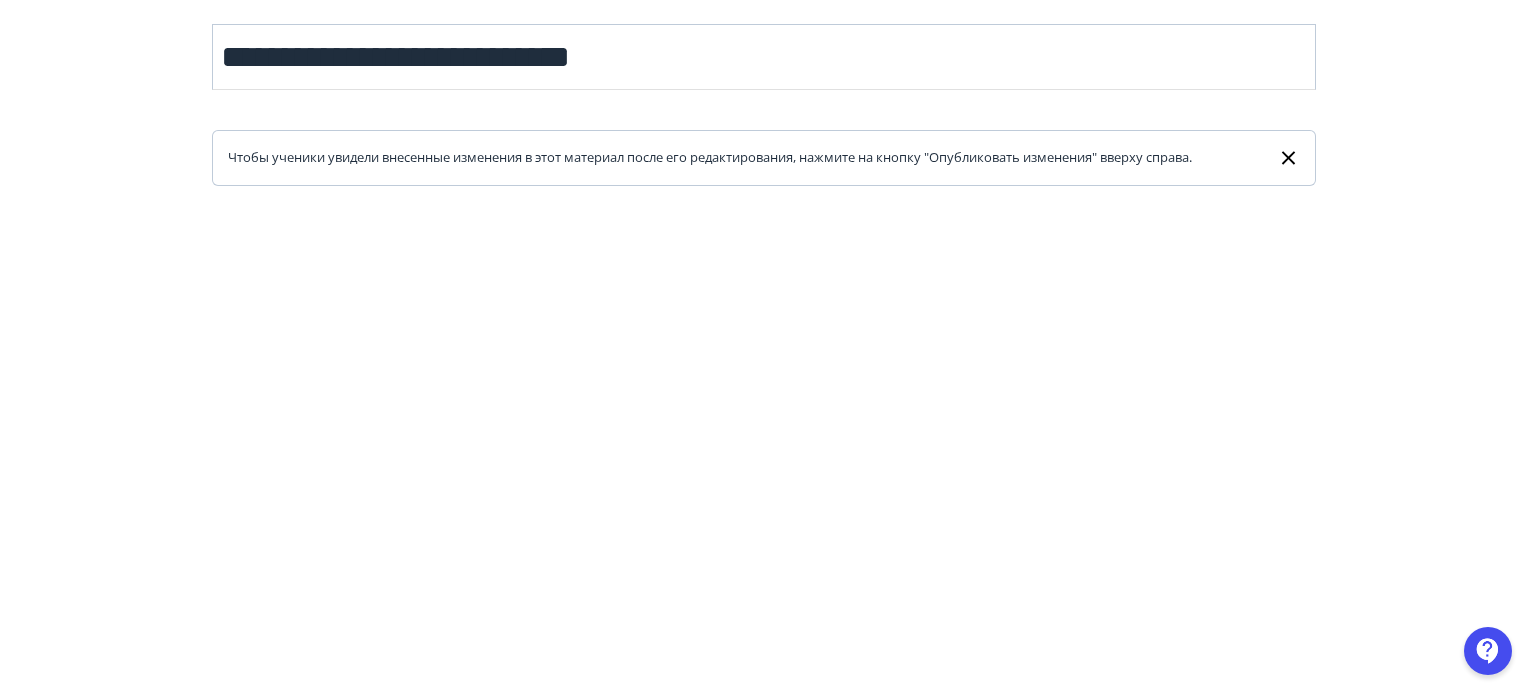 scroll, scrollTop: 0, scrollLeft: 0, axis: both 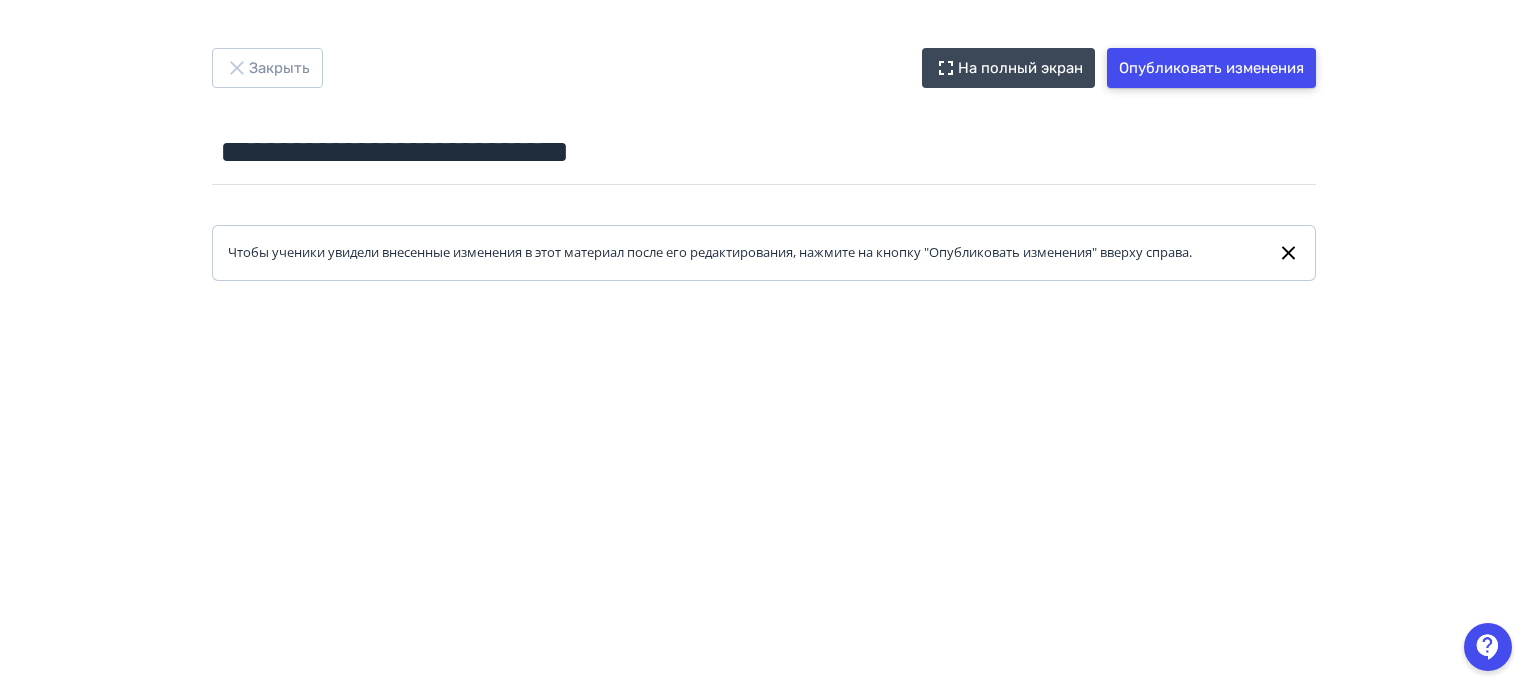 click on "Опубликовать изменения" at bounding box center [1211, 68] 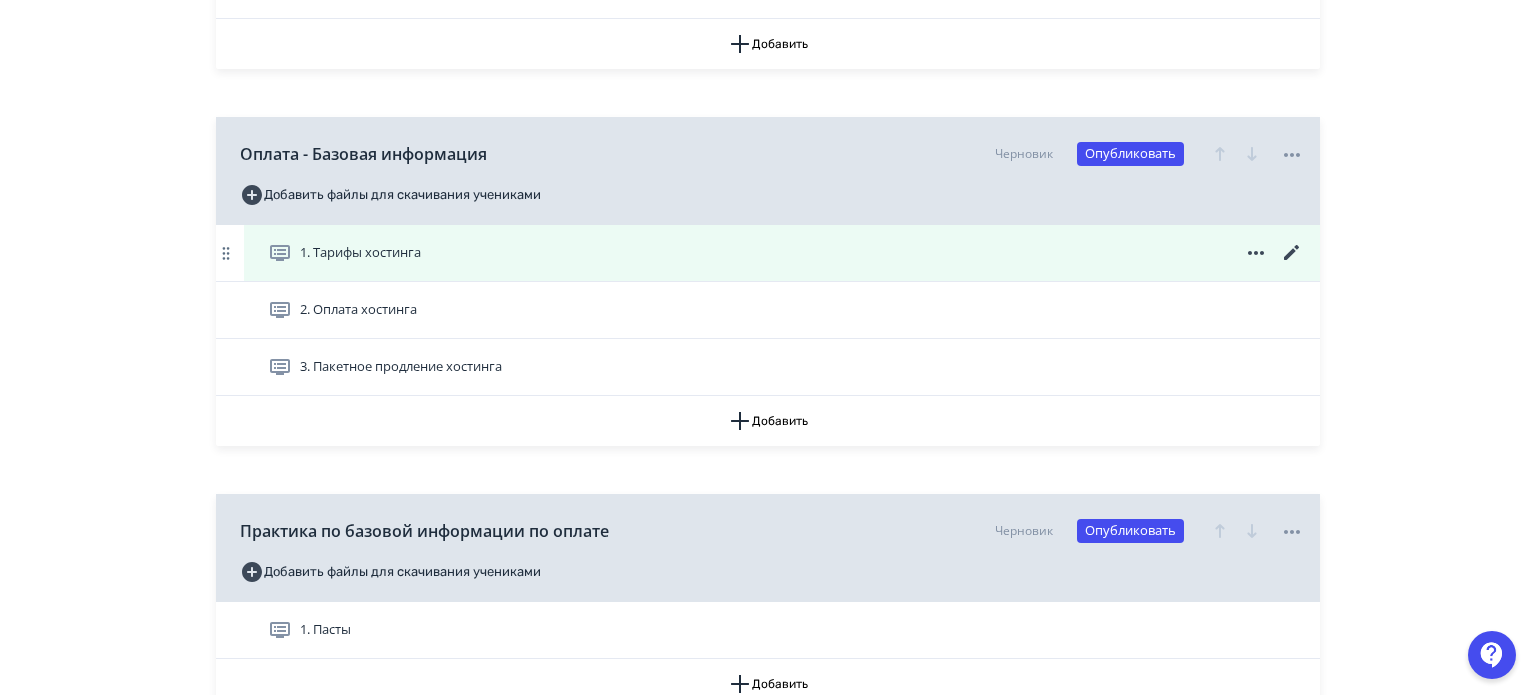 scroll, scrollTop: 4200, scrollLeft: 0, axis: vertical 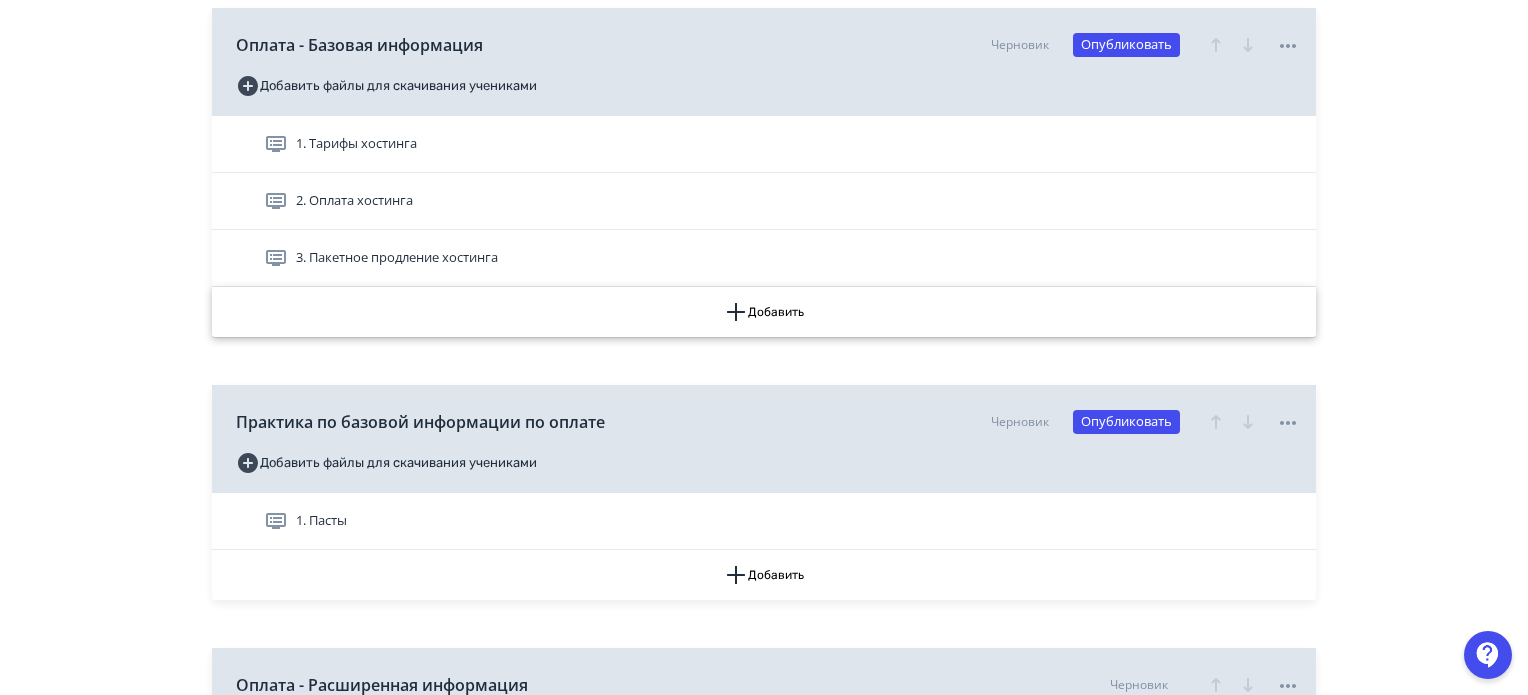 click on "Добавить" at bounding box center [764, 312] 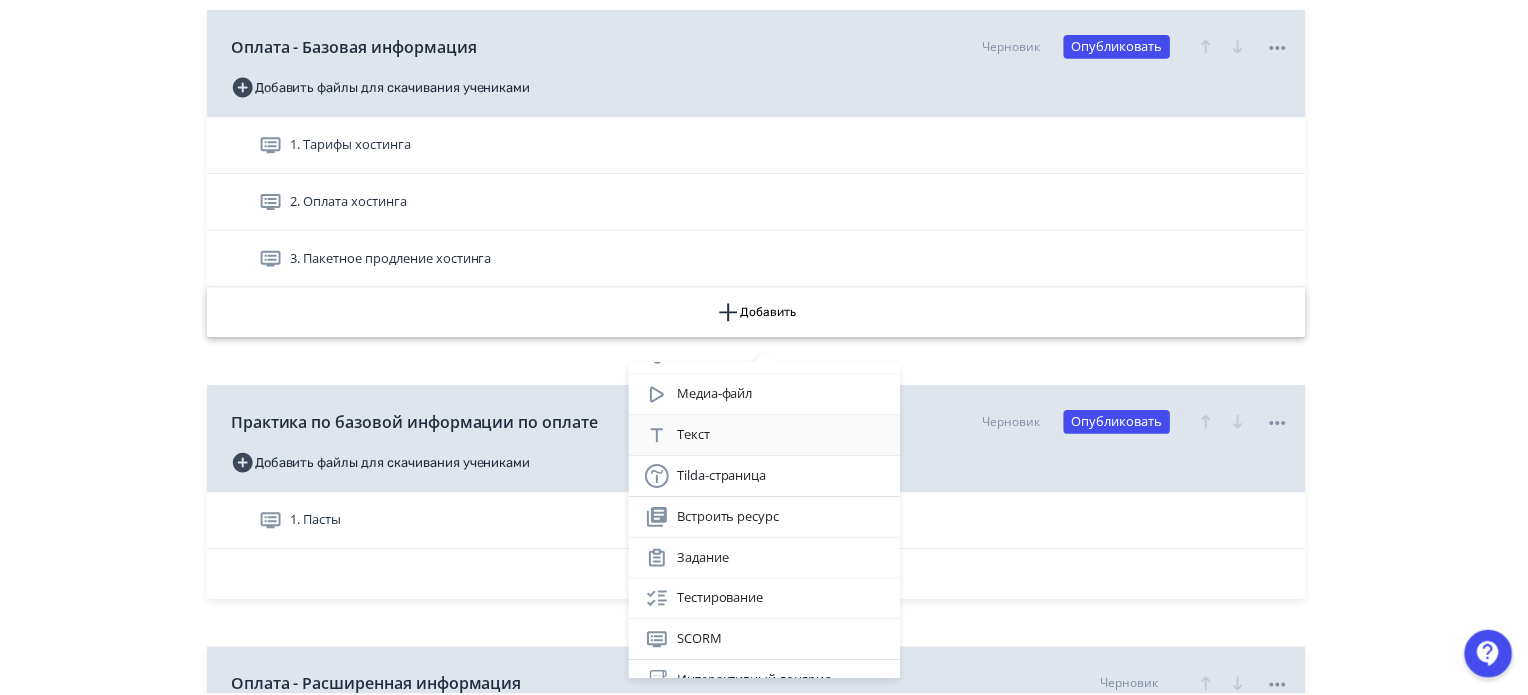 scroll, scrollTop: 131, scrollLeft: 0, axis: vertical 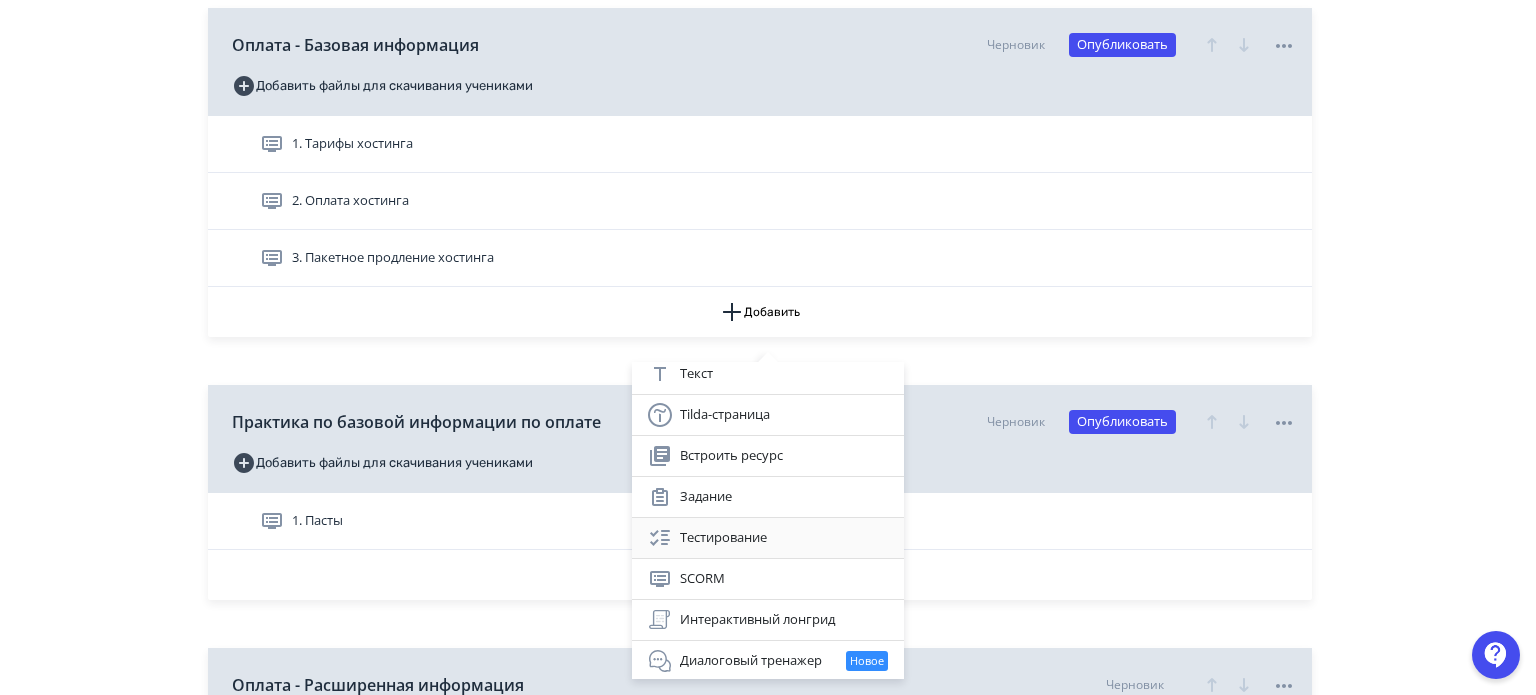 click on "Тестирование" at bounding box center [768, 538] 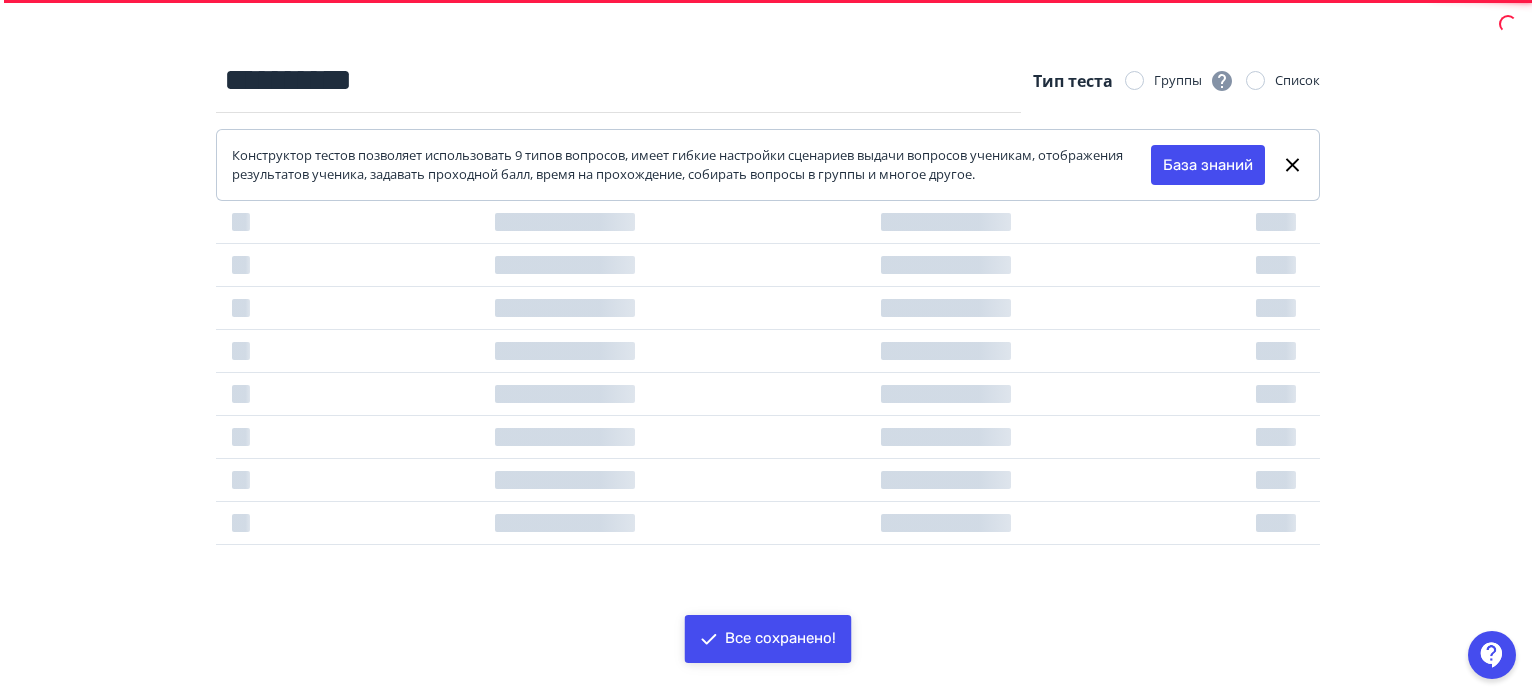 scroll, scrollTop: 0, scrollLeft: 0, axis: both 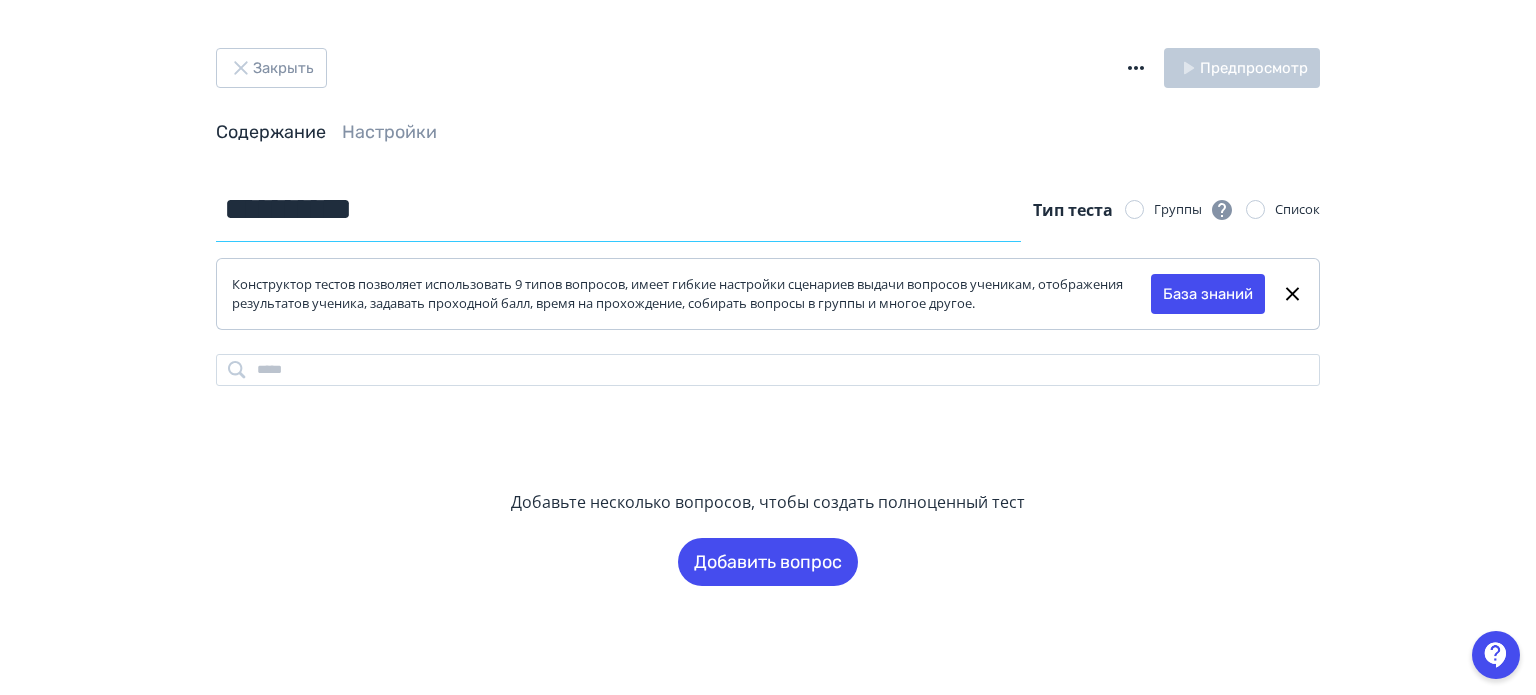 drag, startPoint x: 437, startPoint y: 207, endPoint x: 116, endPoint y: 215, distance: 321.09967 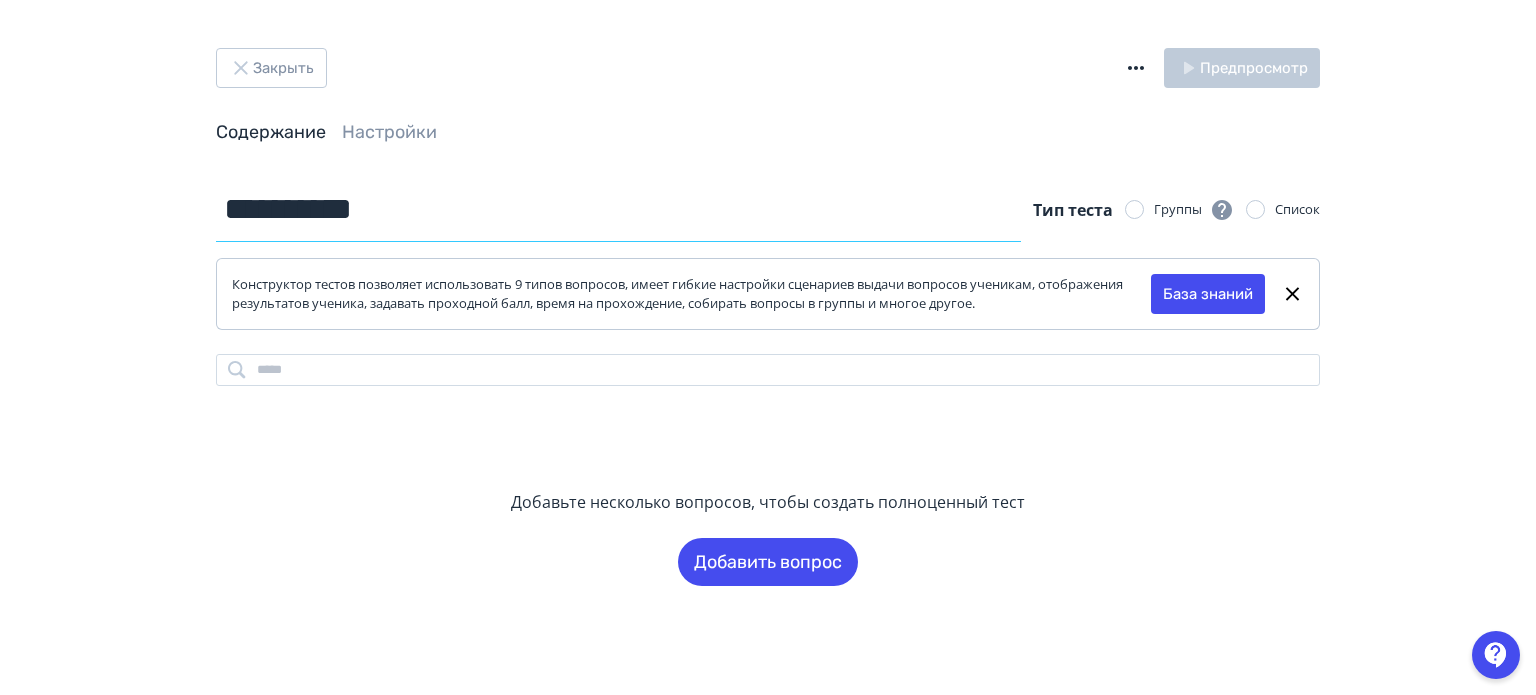 click on "**********" at bounding box center (768, 347) 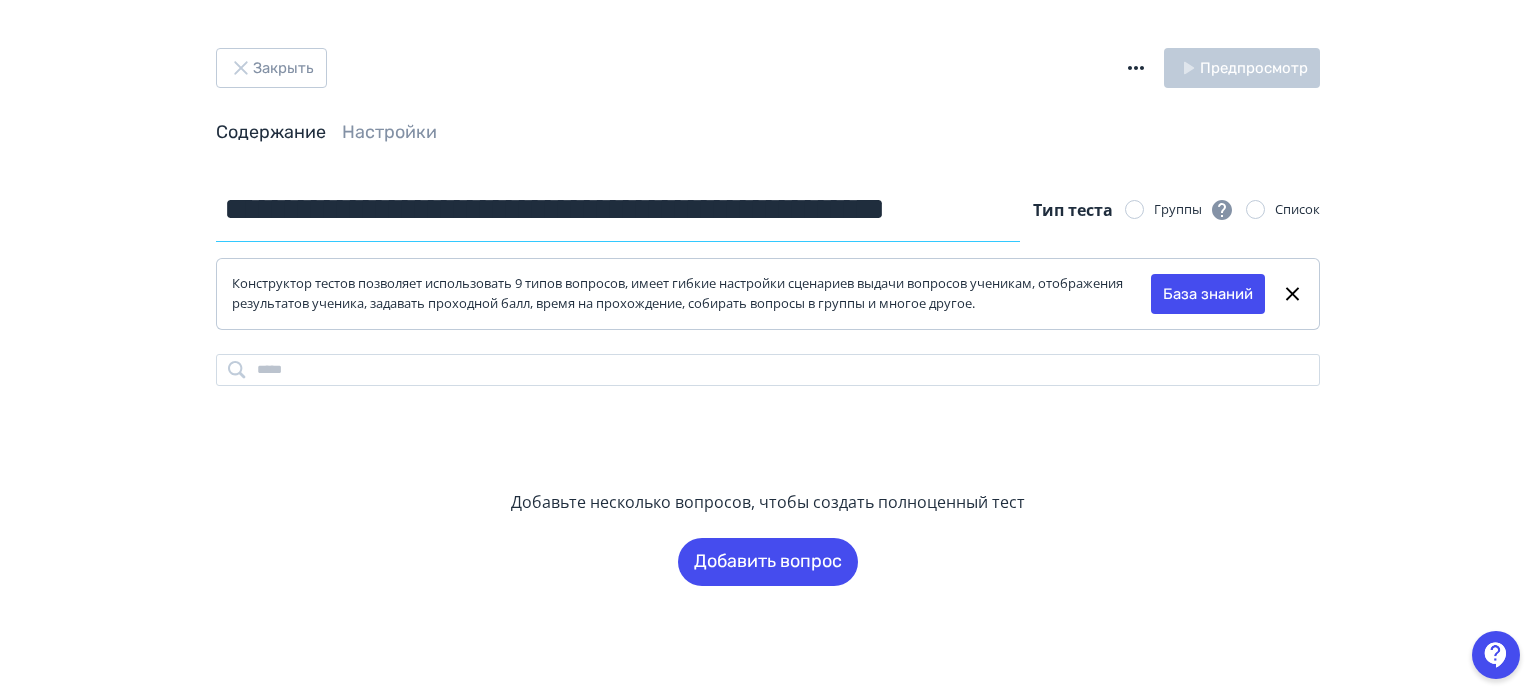 scroll, scrollTop: 0, scrollLeft: 72, axis: horizontal 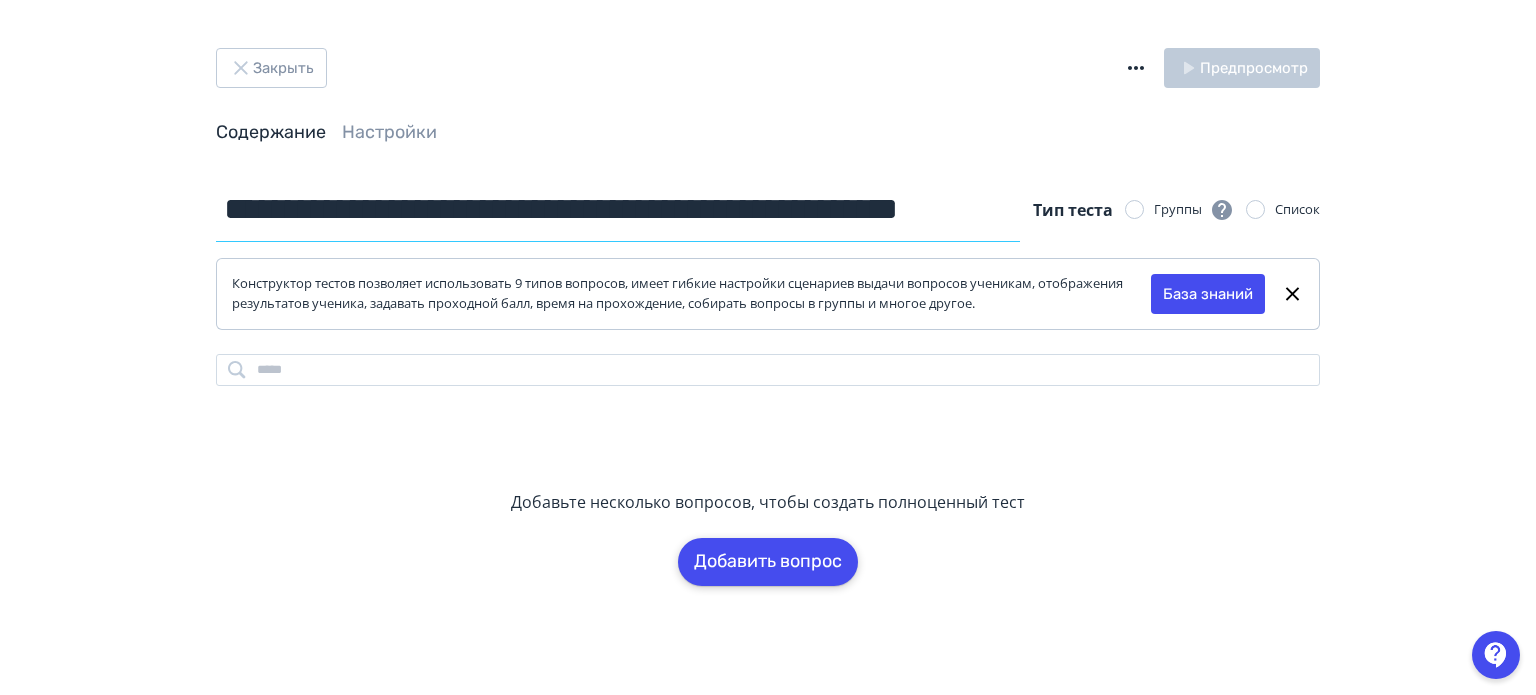type on "**********" 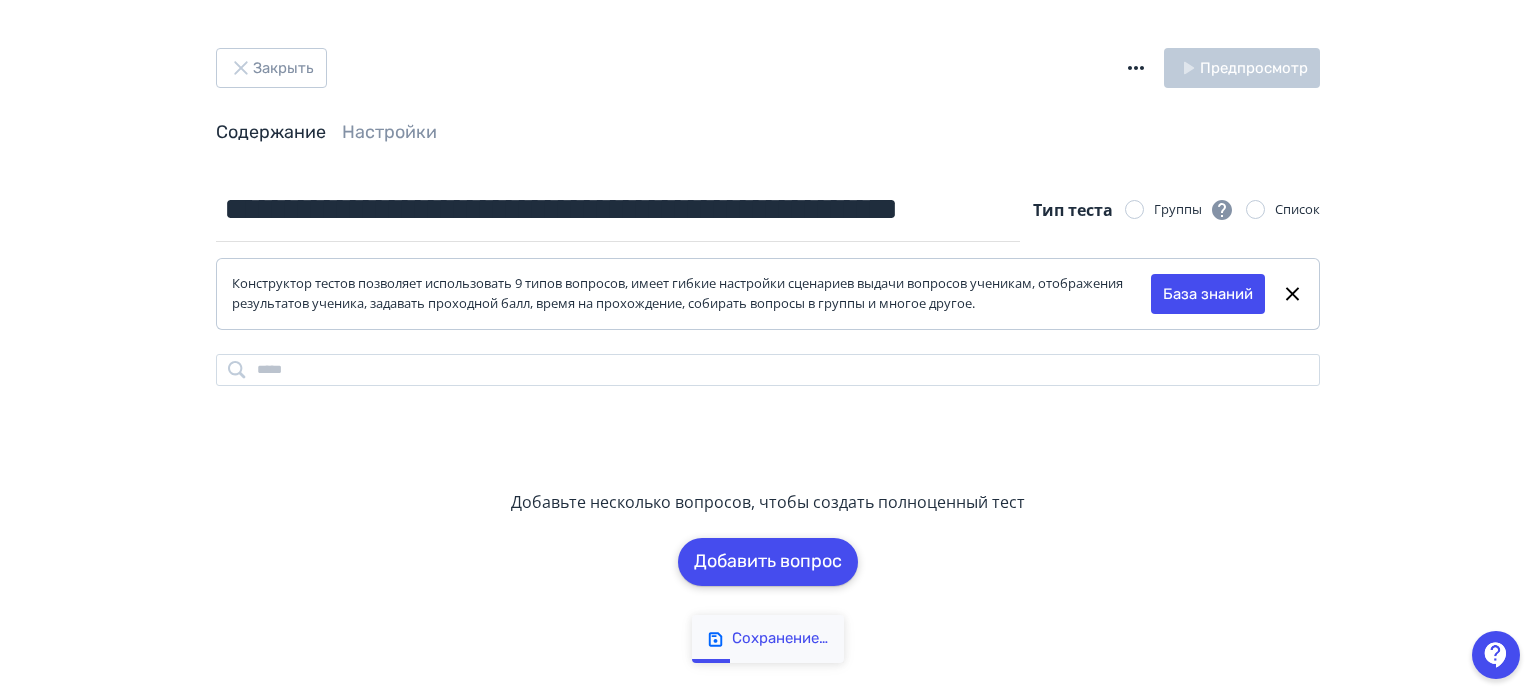 click on "Добавить вопрос" at bounding box center (768, 562) 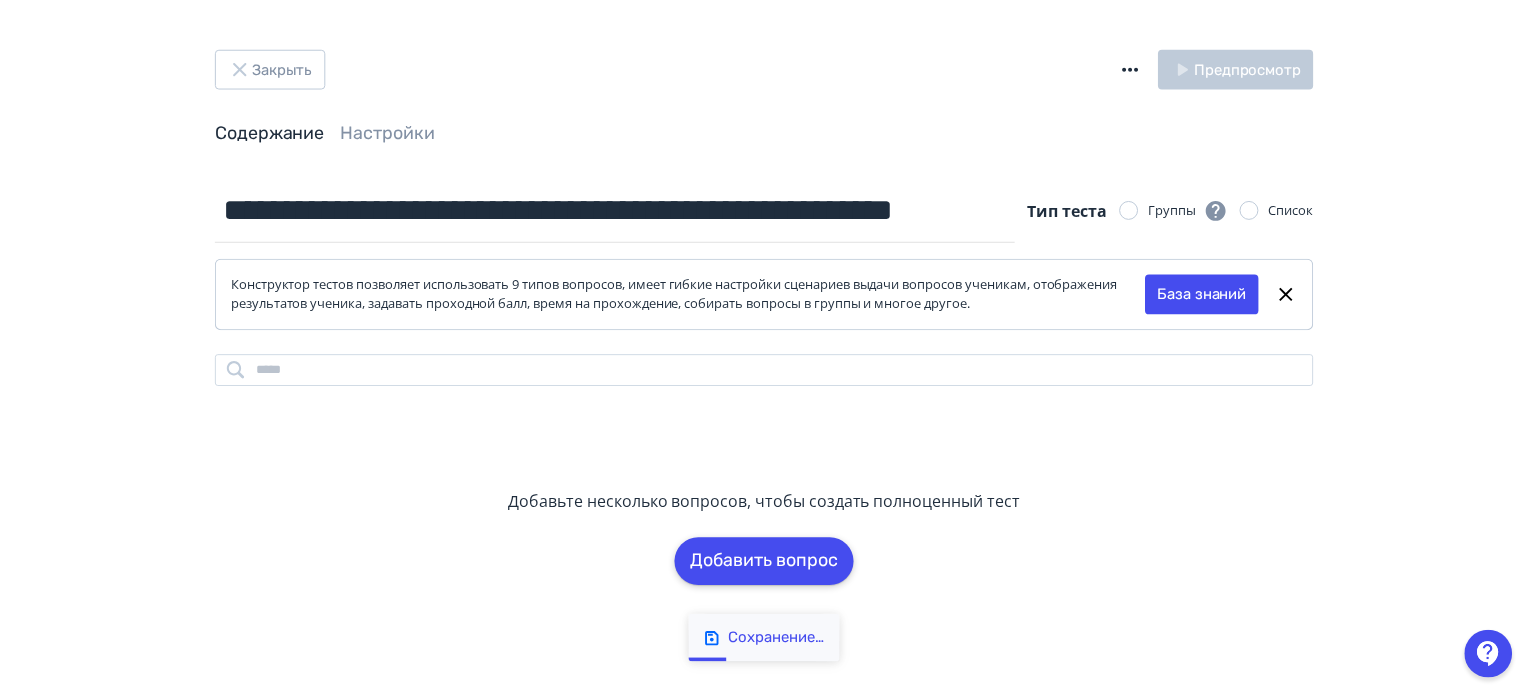 scroll, scrollTop: 0, scrollLeft: 0, axis: both 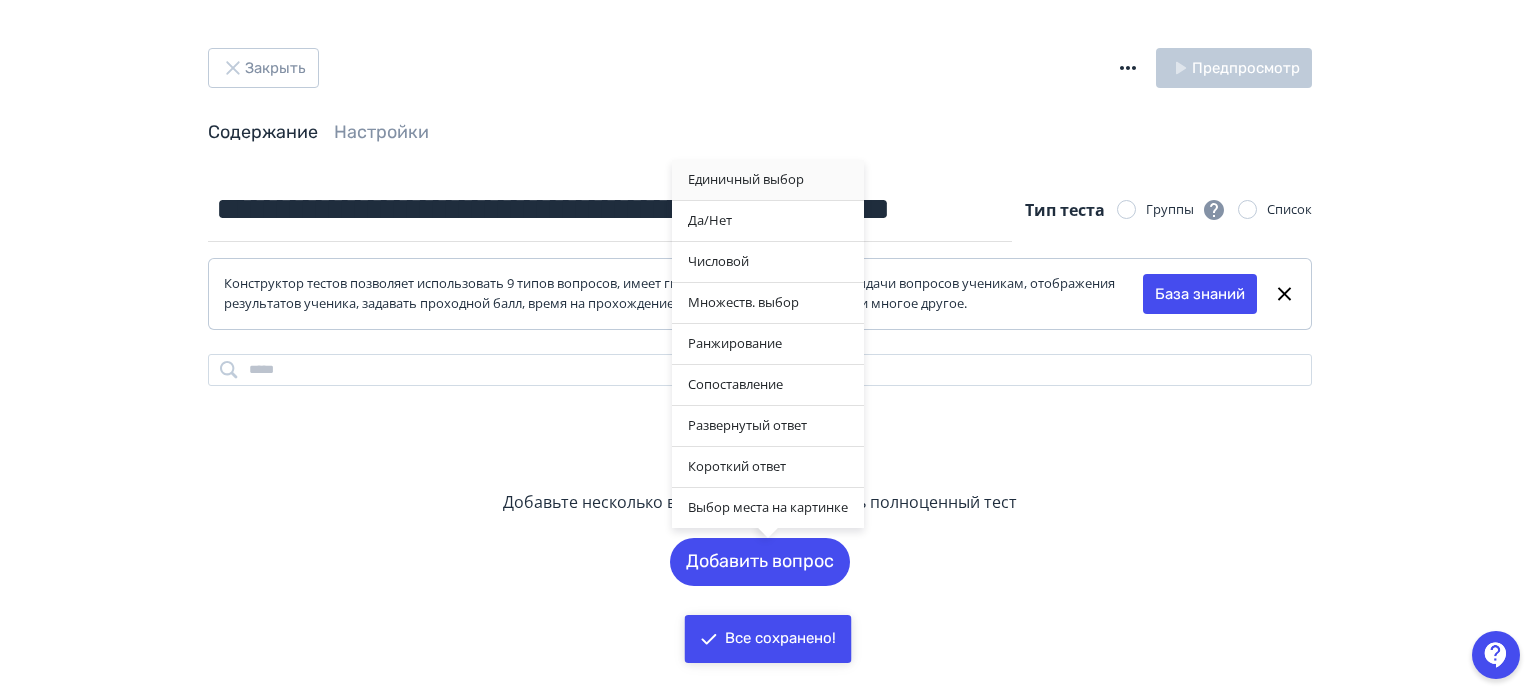 click on "Единичный выбор" at bounding box center [768, 180] 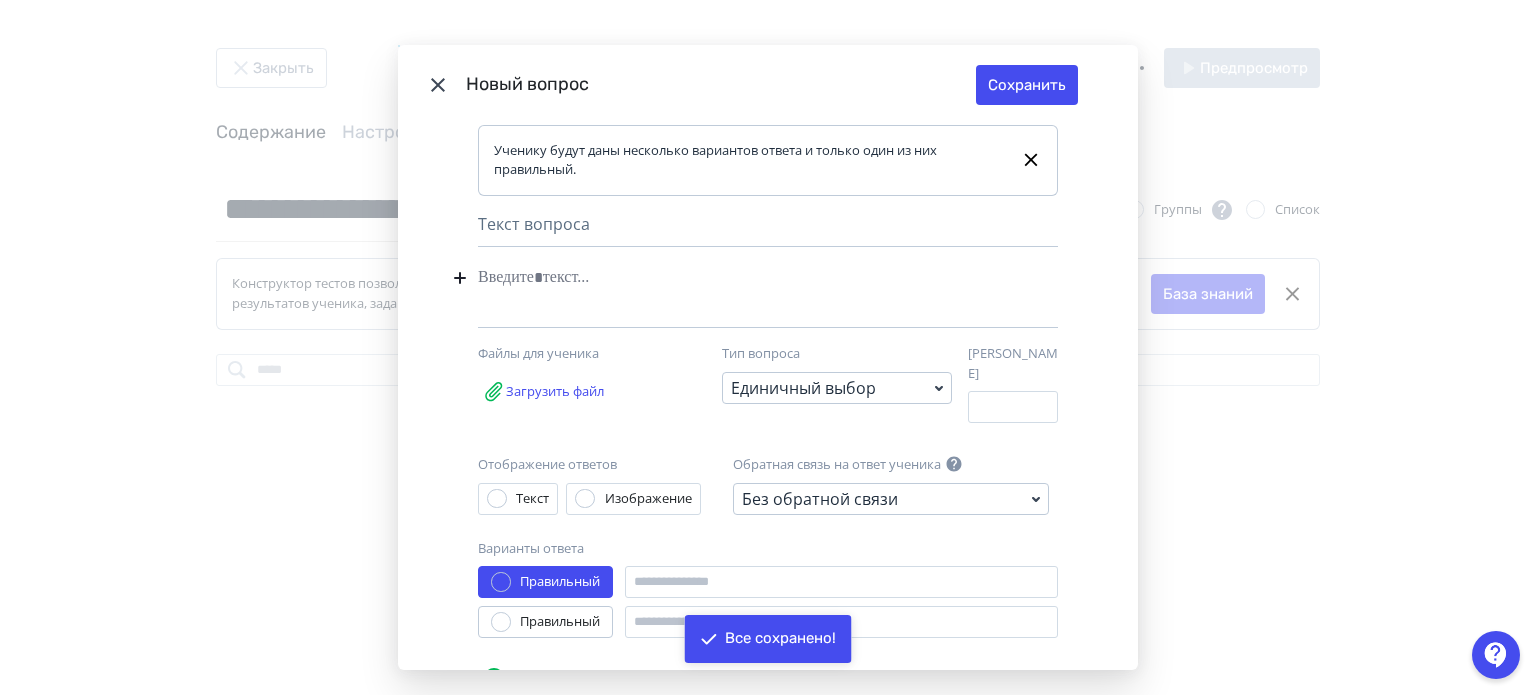 click at bounding box center (737, 278) 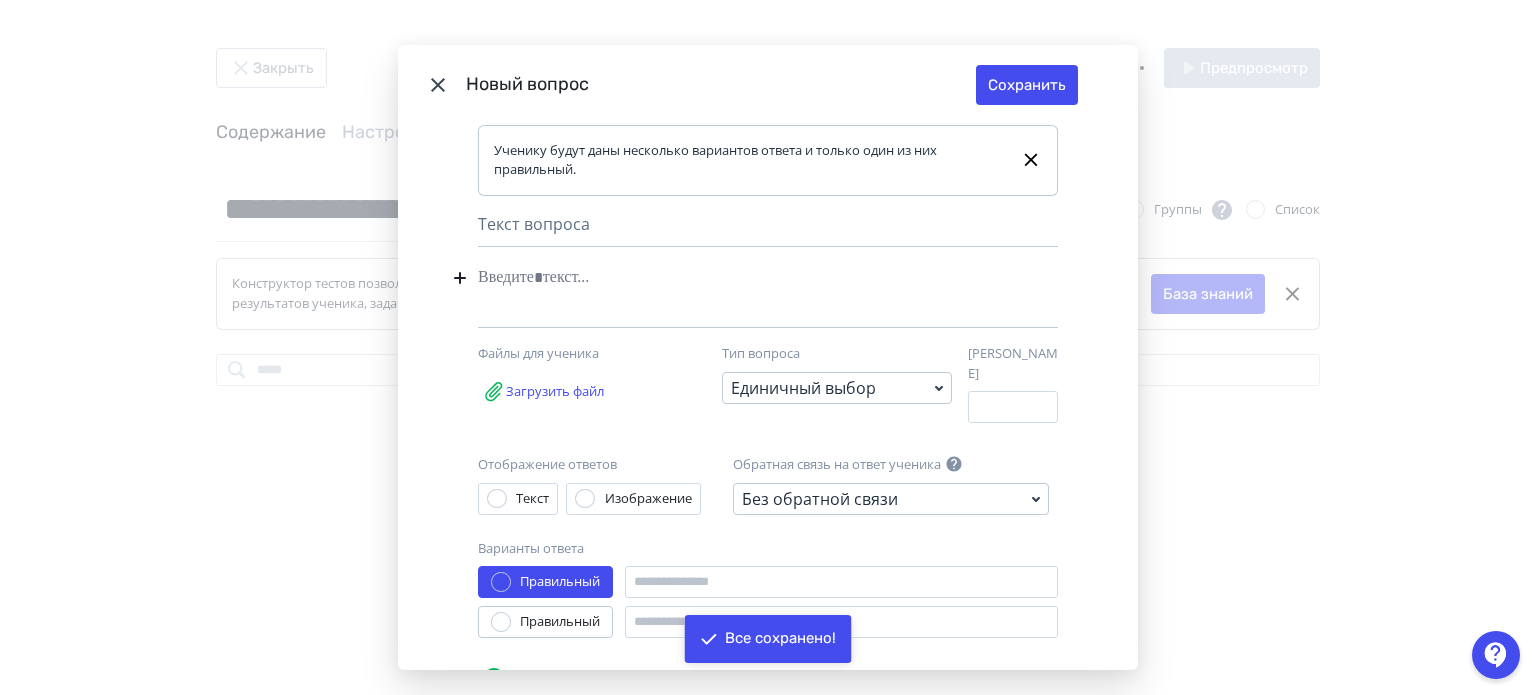 type 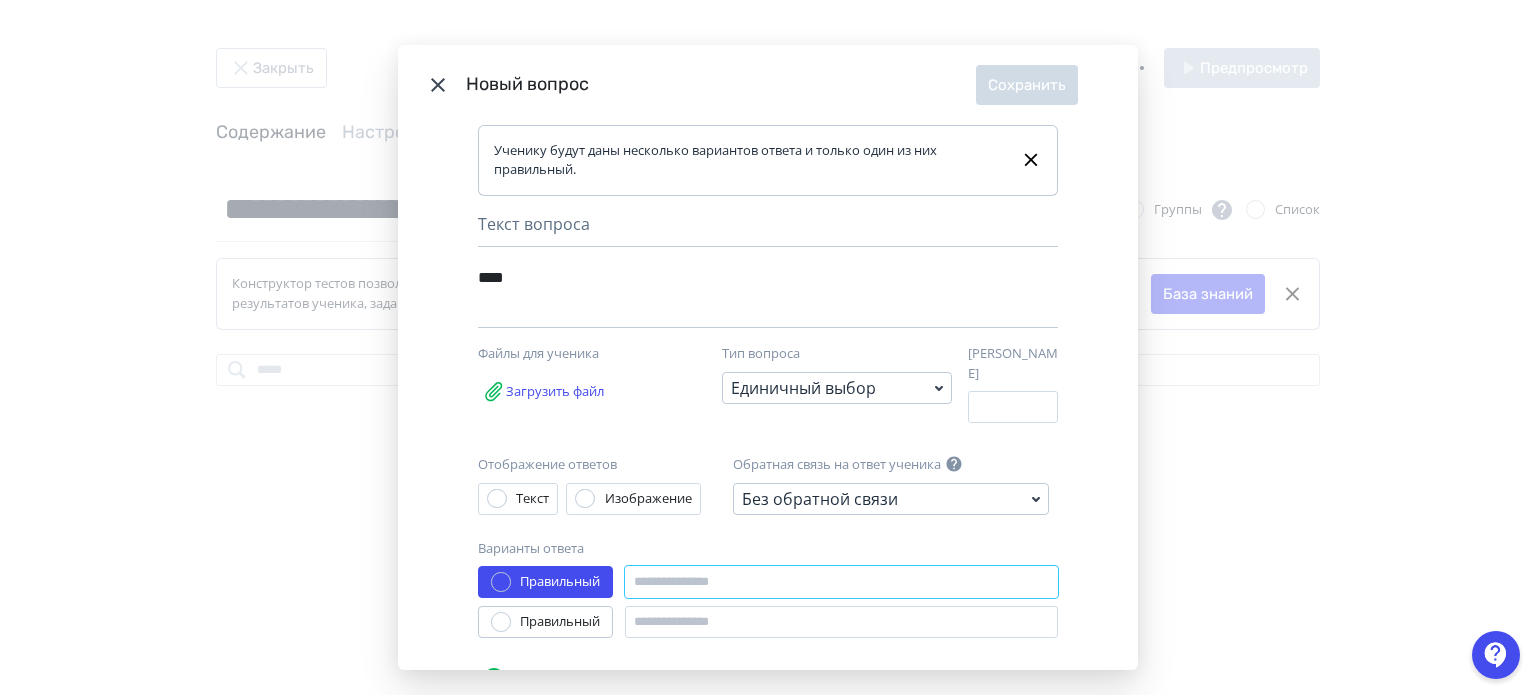 click at bounding box center [841, 582] 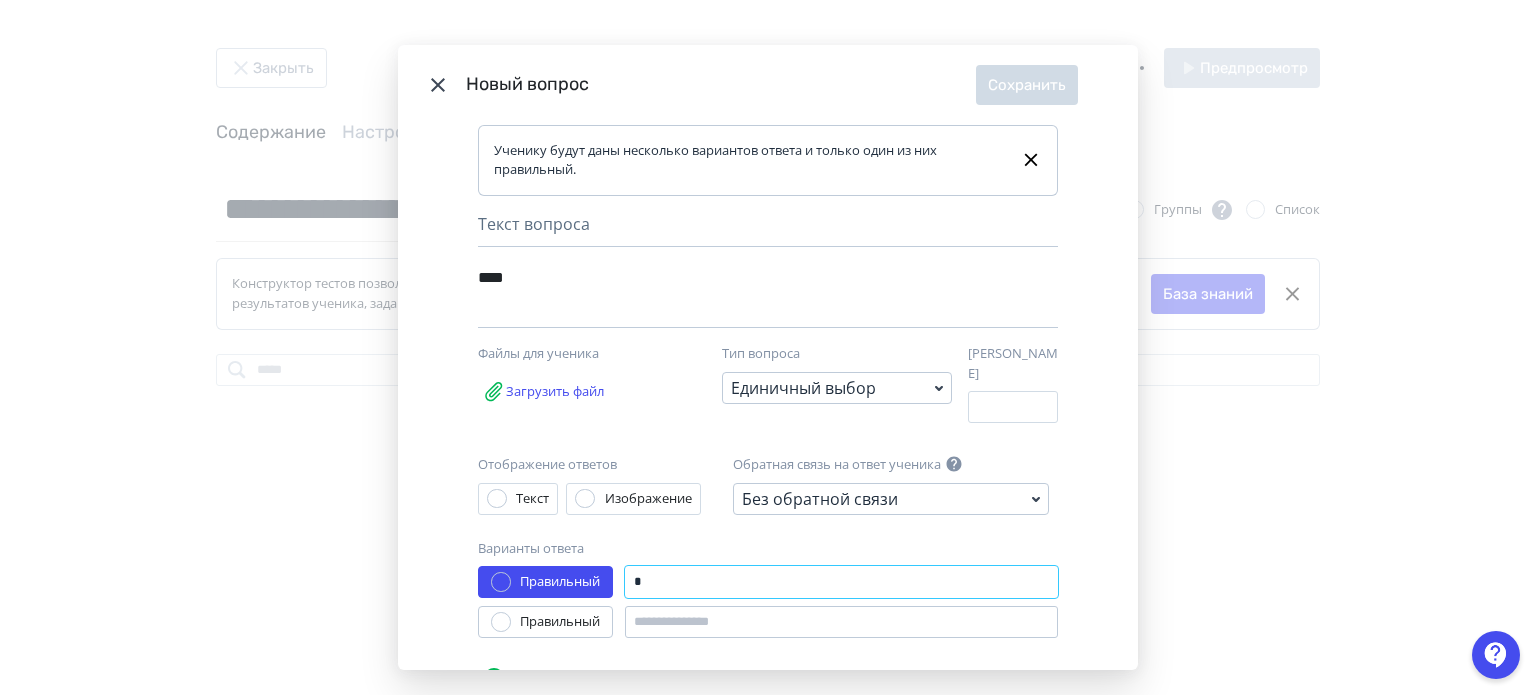 type on "*" 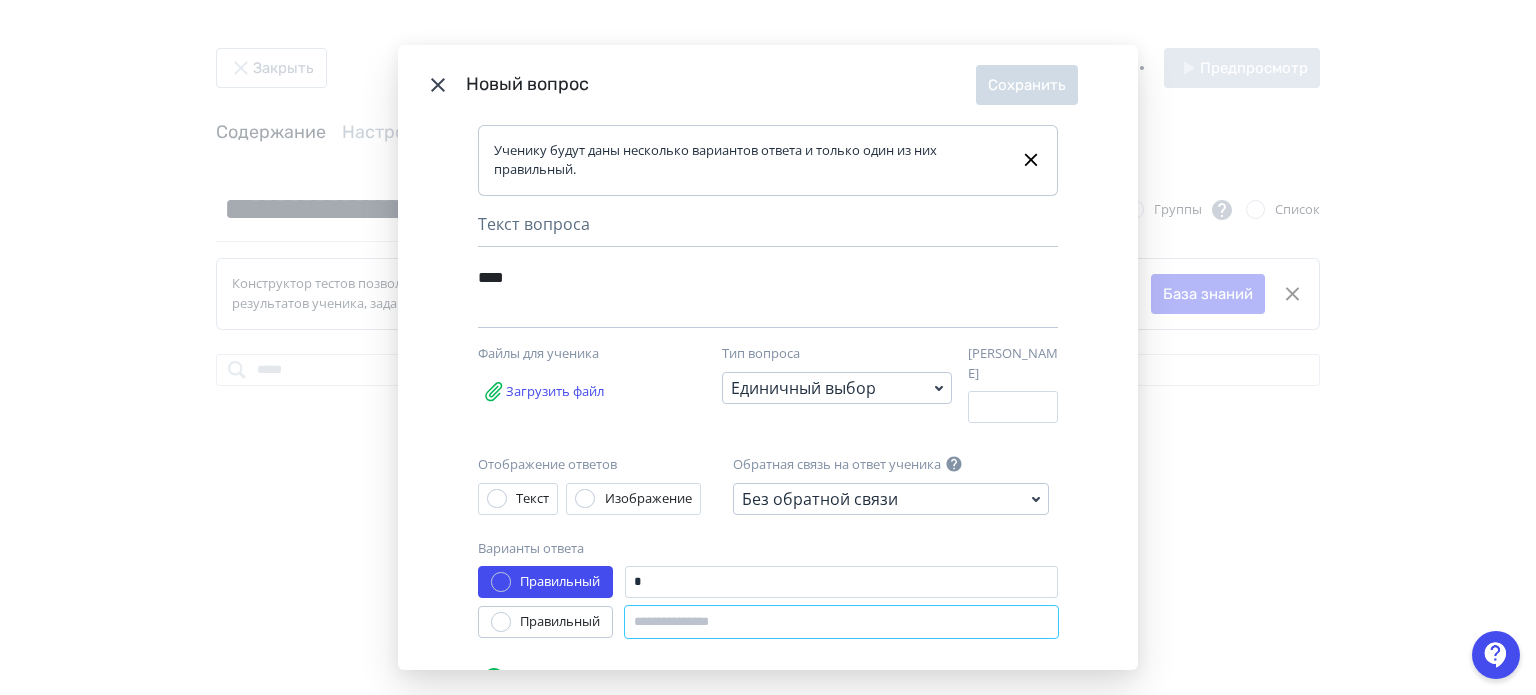 click at bounding box center (841, 622) 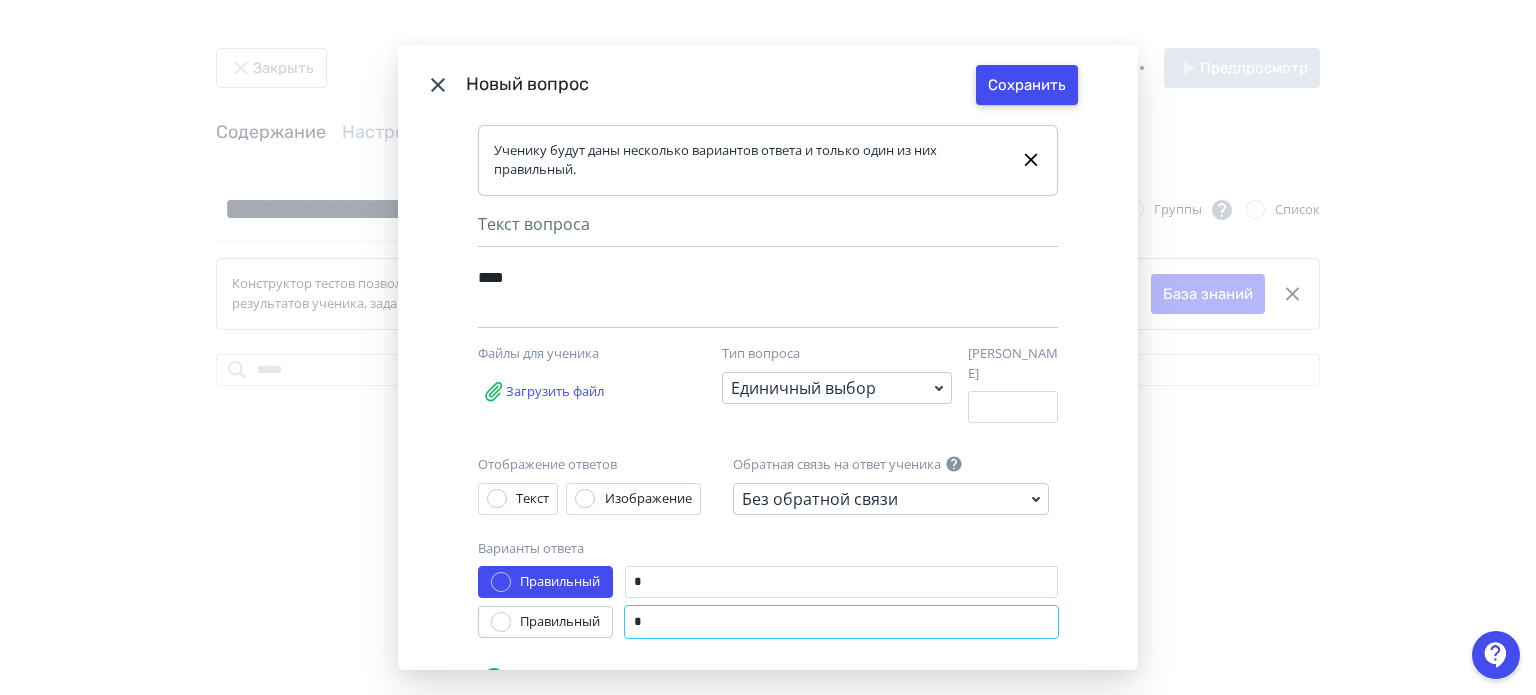 type on "*" 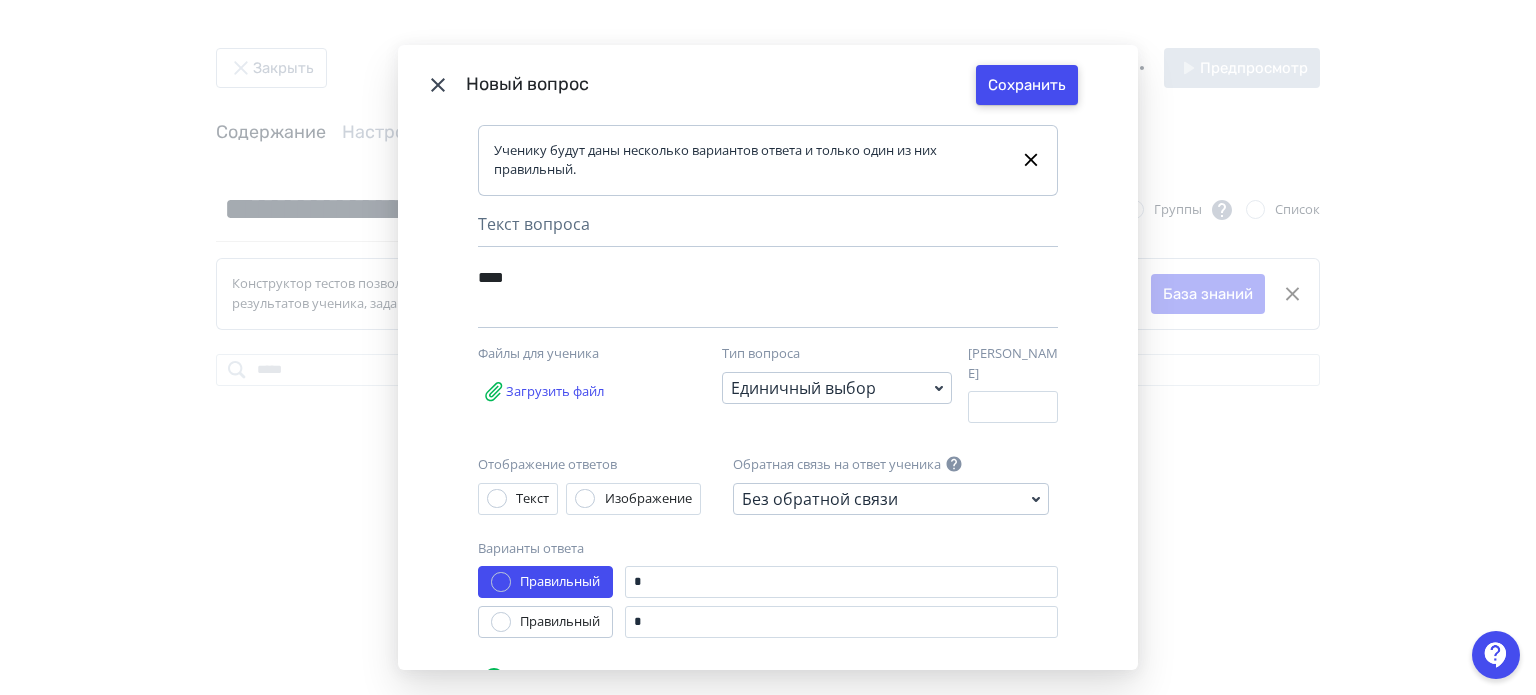 drag, startPoint x: 1040, startPoint y: 81, endPoint x: 1101, endPoint y: 71, distance: 61.81424 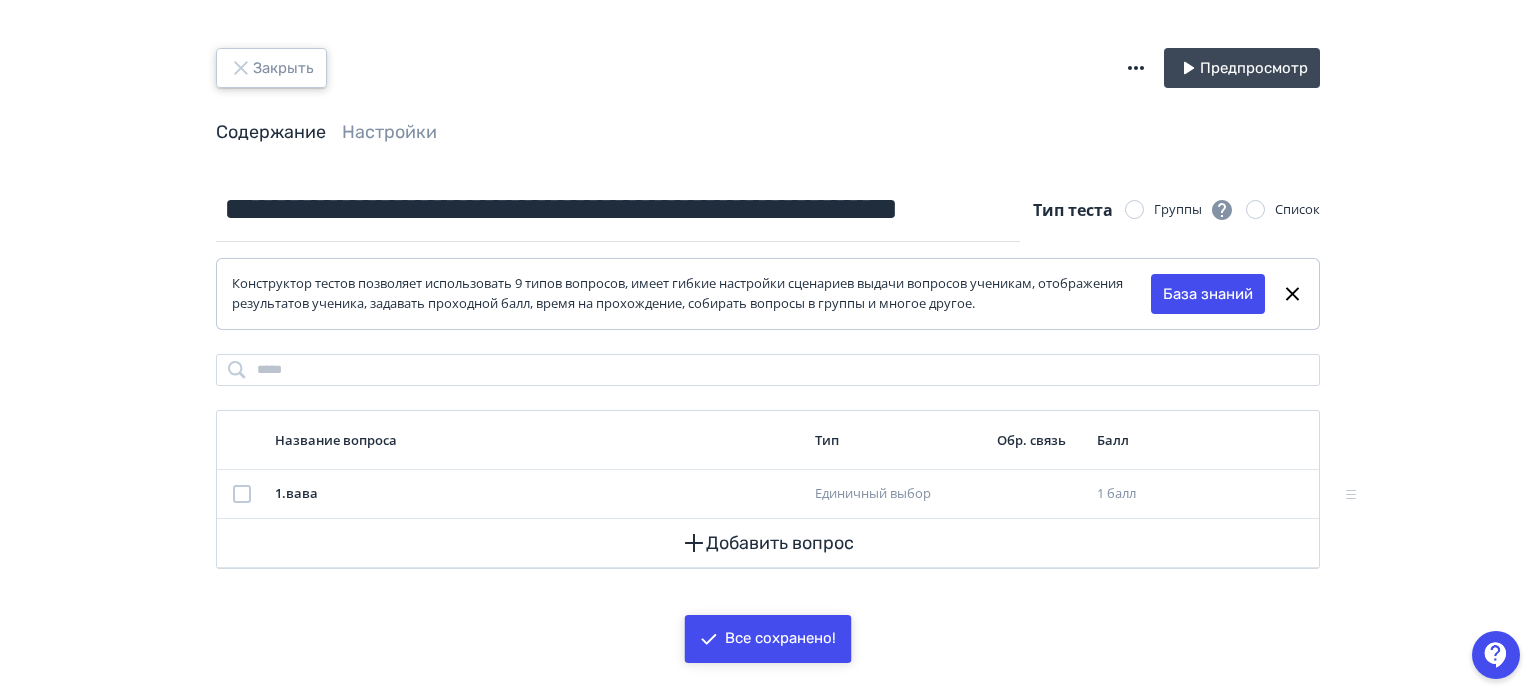 click on "Закрыть" at bounding box center [271, 68] 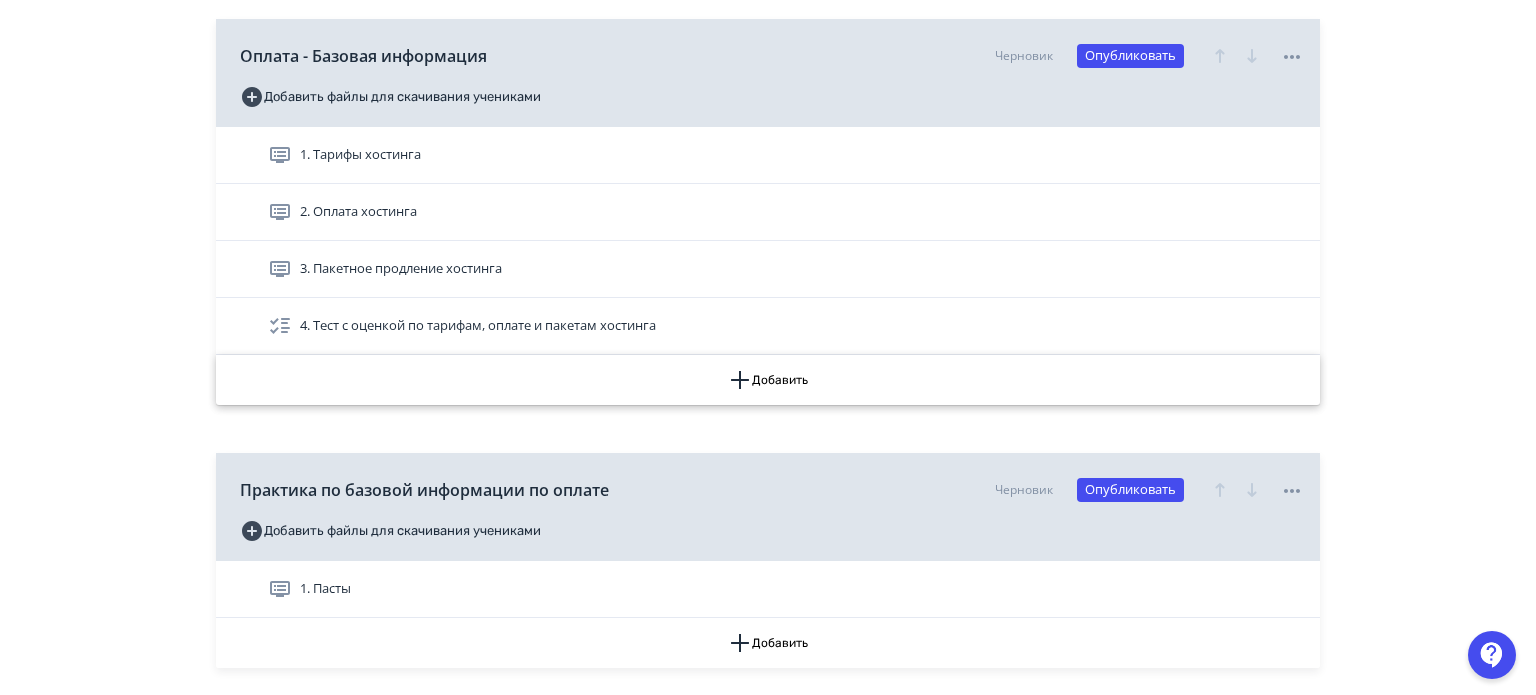 scroll, scrollTop: 4200, scrollLeft: 0, axis: vertical 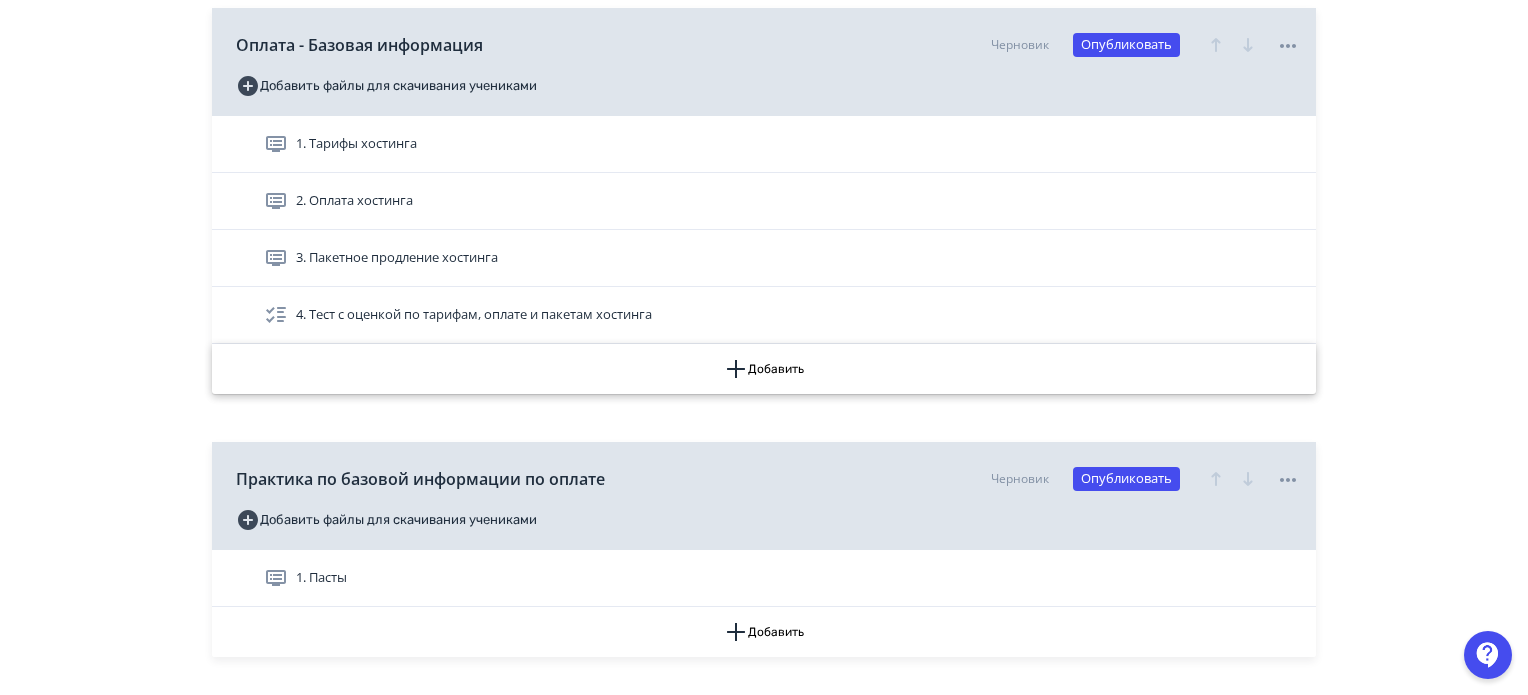 click on "Добавить" at bounding box center (764, 369) 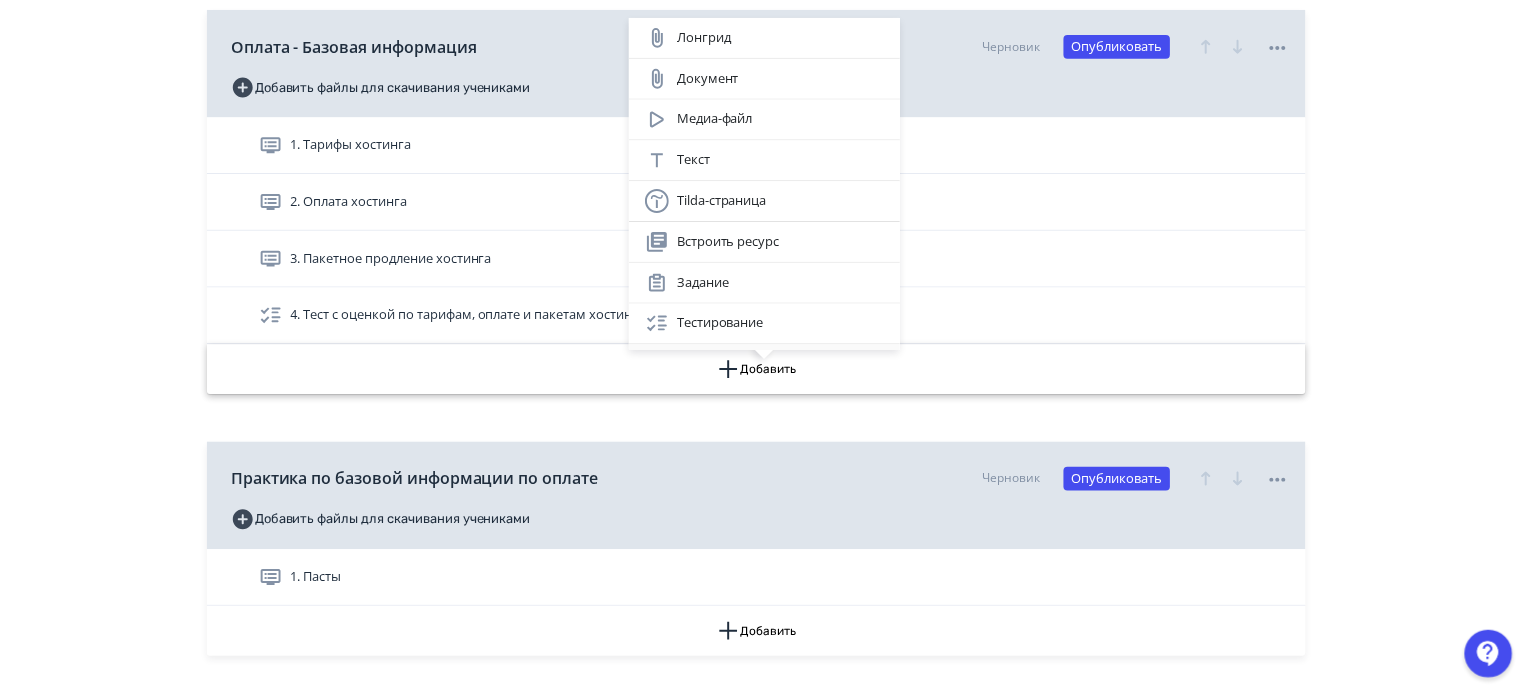 scroll, scrollTop: 100, scrollLeft: 0, axis: vertical 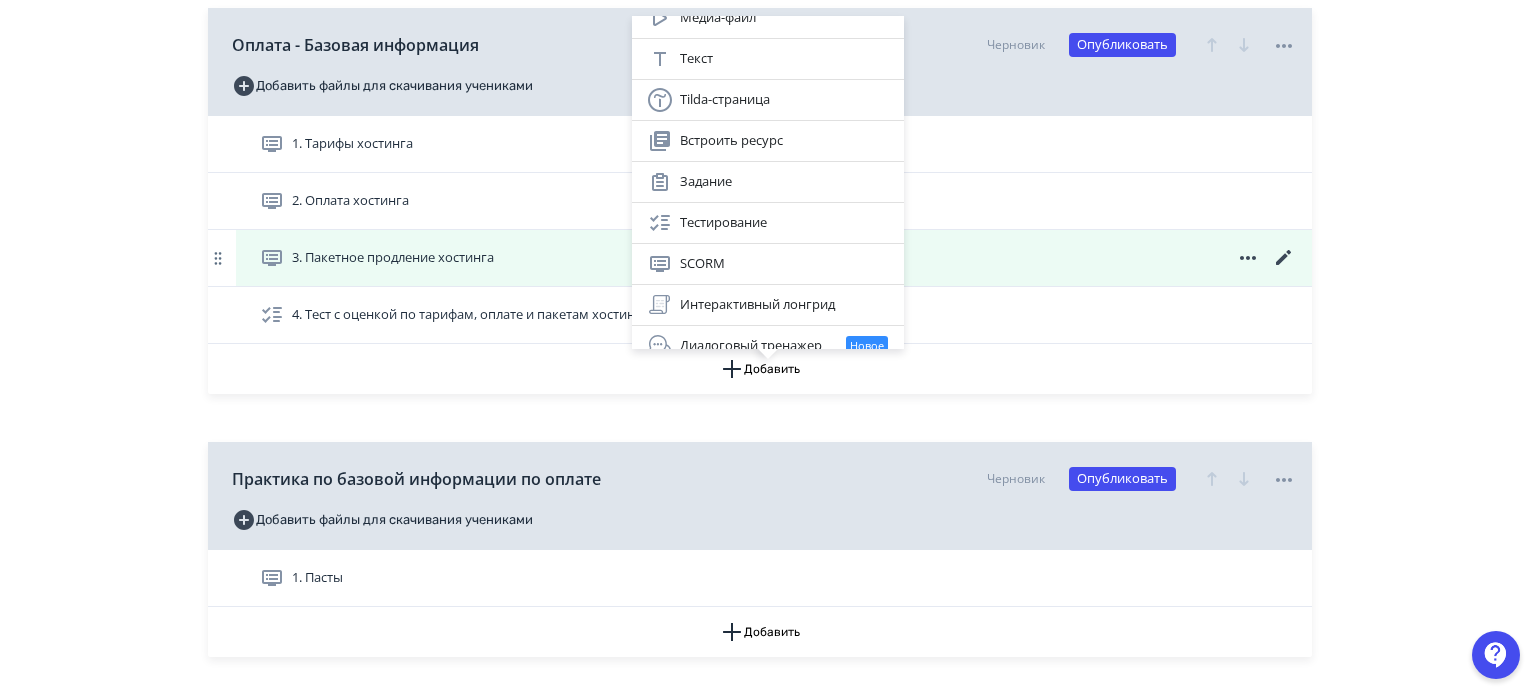 click on "Интерактивный лонгрид" at bounding box center [768, 305] 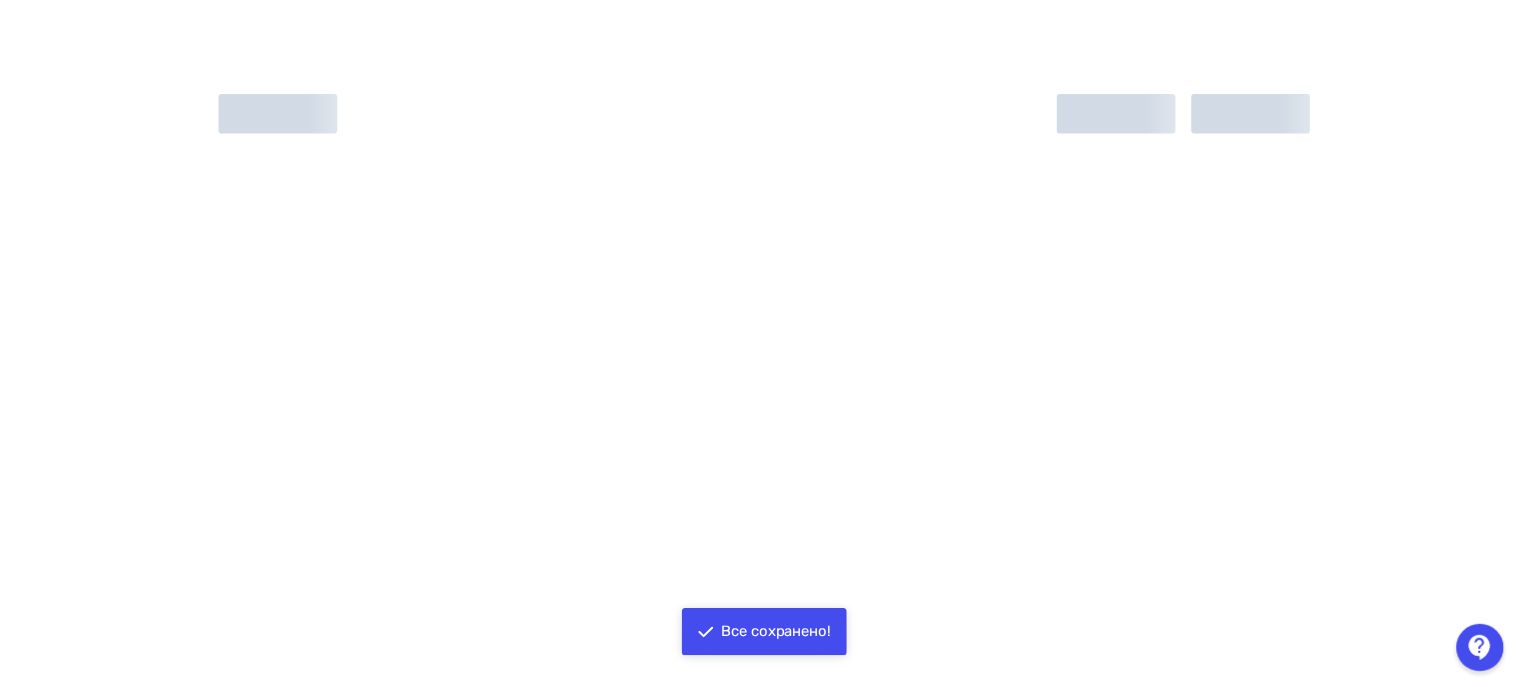 scroll, scrollTop: 0, scrollLeft: 0, axis: both 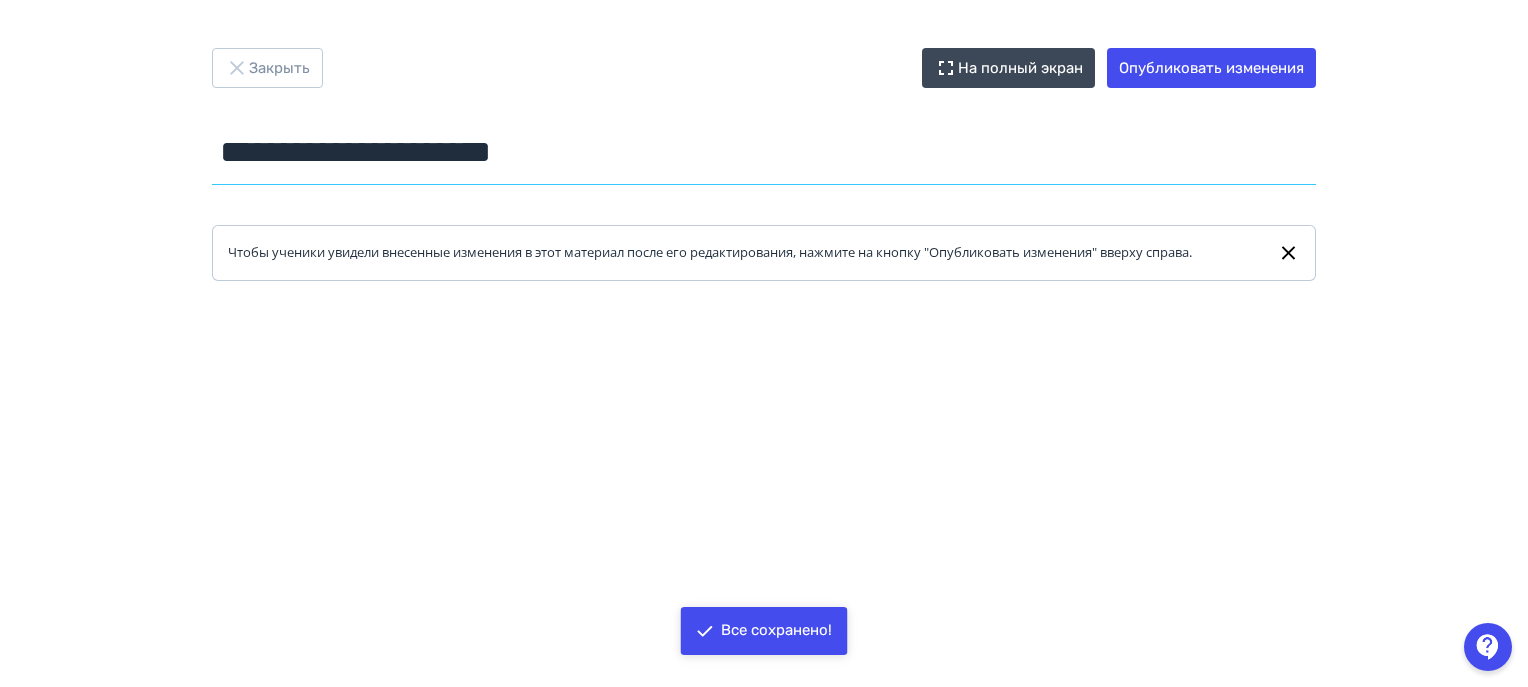 drag, startPoint x: 633, startPoint y: 163, endPoint x: 248, endPoint y: 151, distance: 385.18698 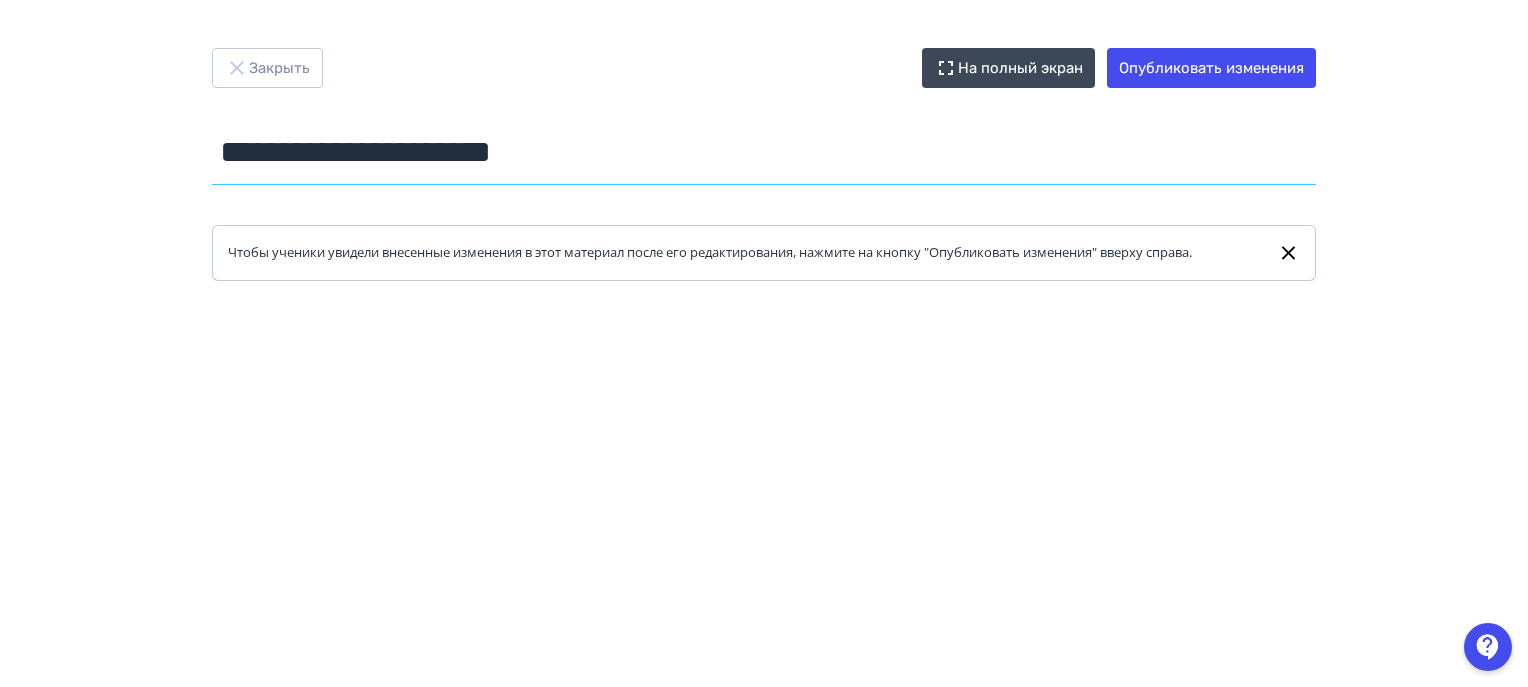 drag, startPoint x: 555, startPoint y: 153, endPoint x: 0, endPoint y: 155, distance: 555.0036 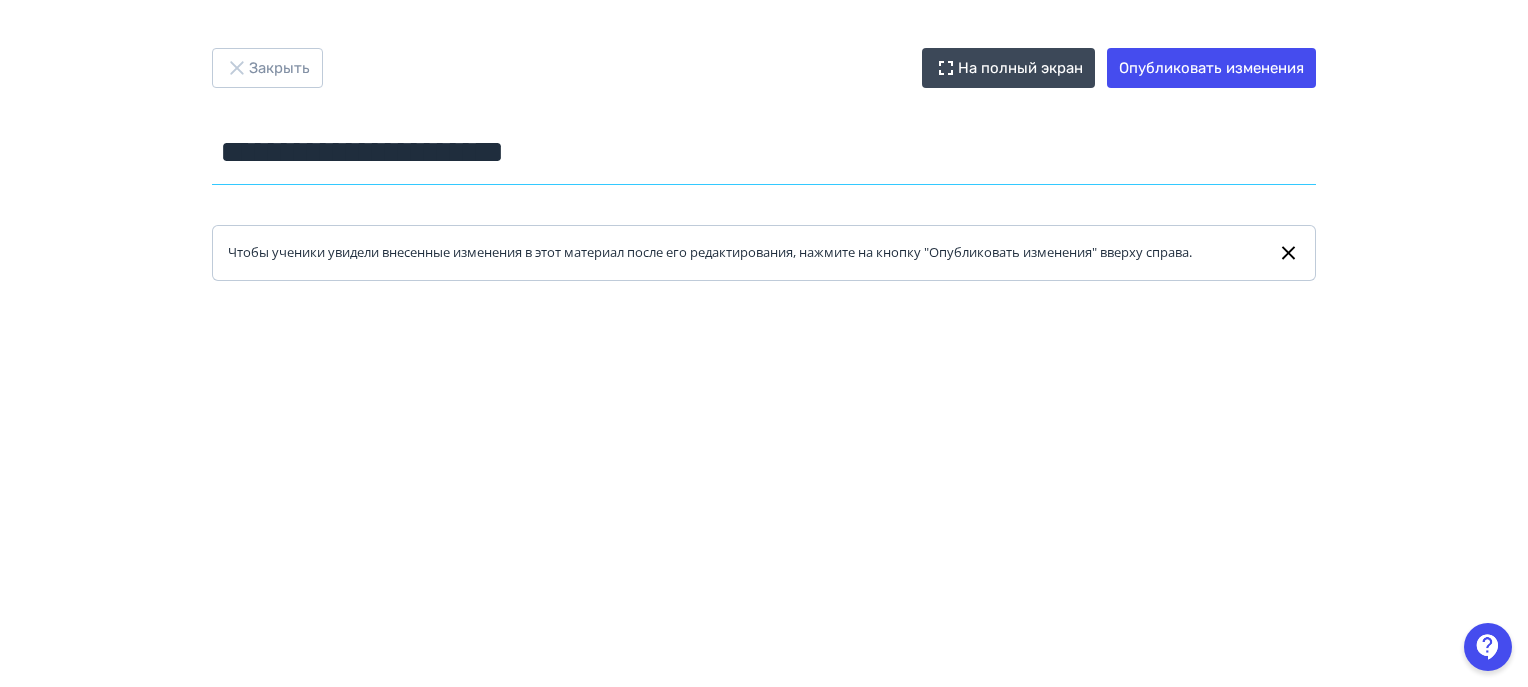 type on "**********" 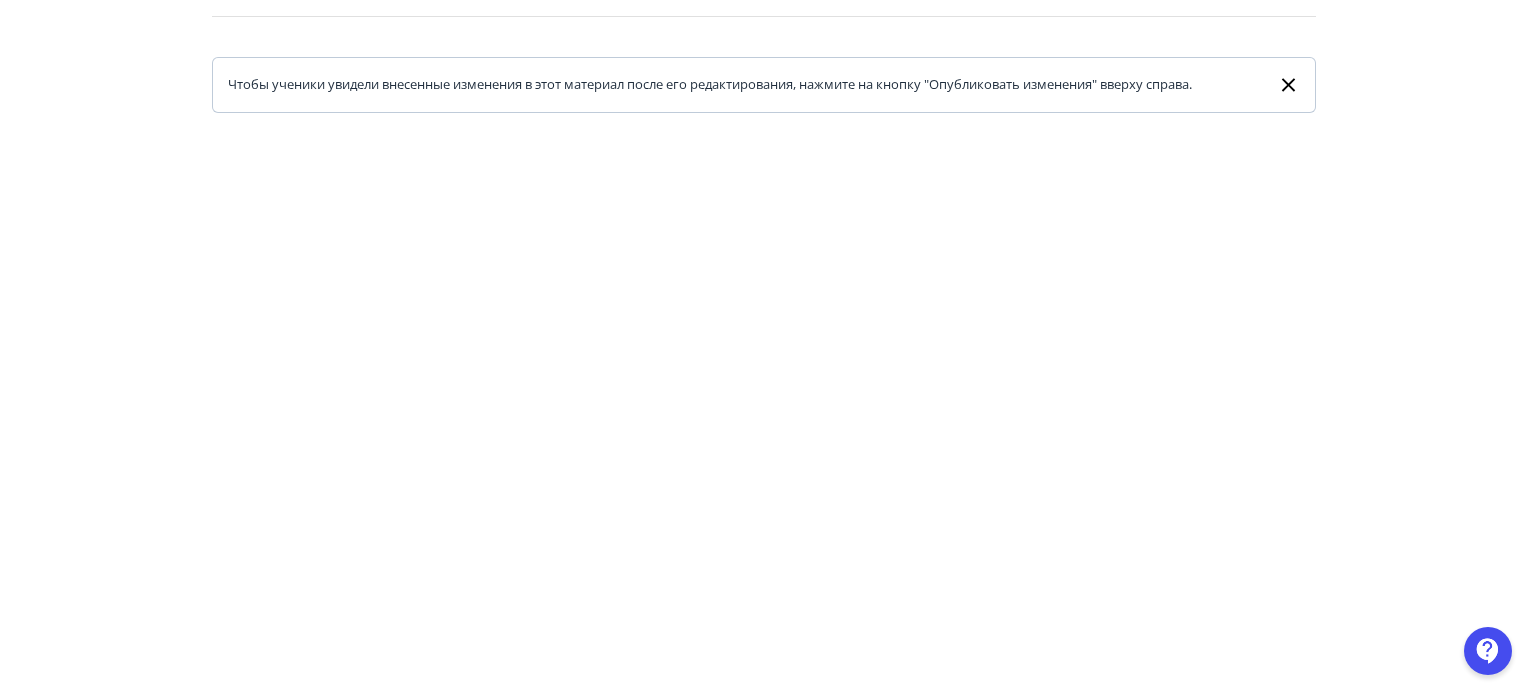 scroll, scrollTop: 0, scrollLeft: 0, axis: both 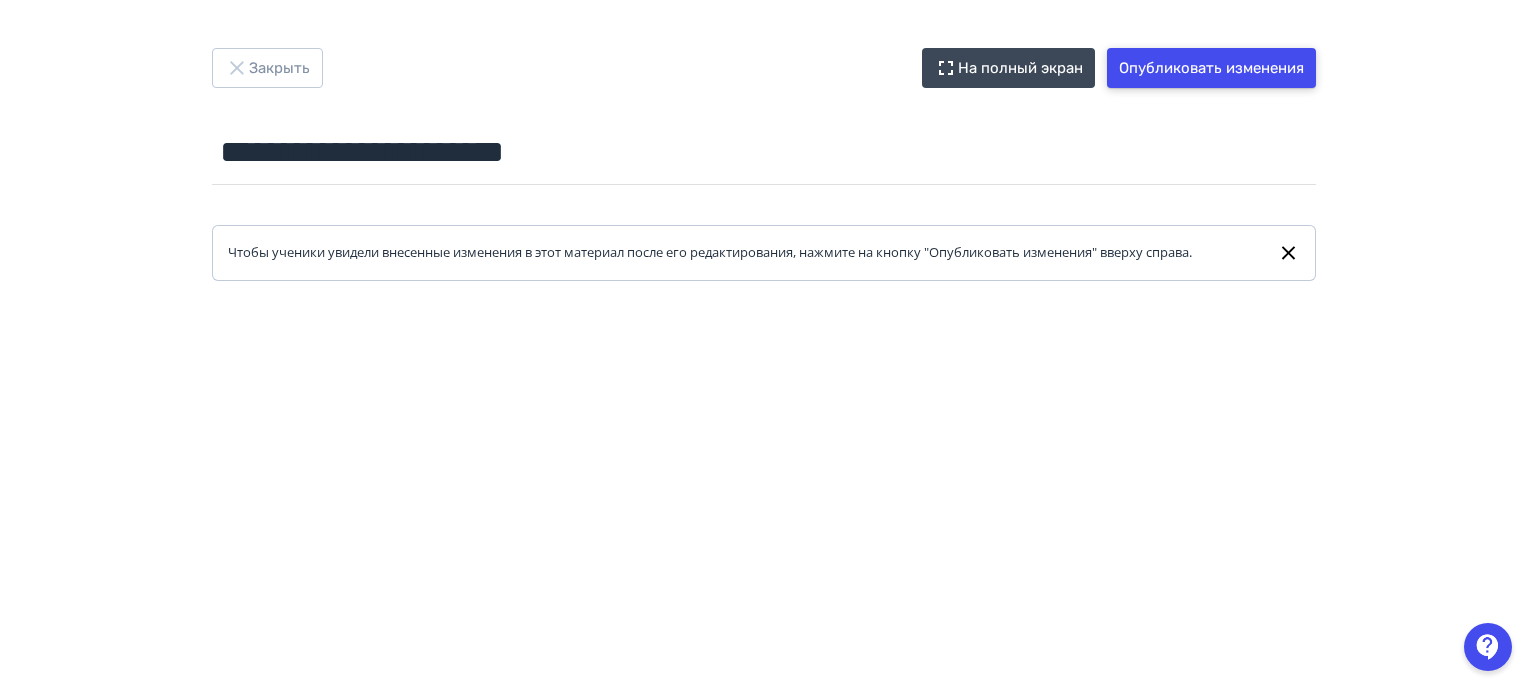 click on "Опубликовать изменения" at bounding box center [1211, 68] 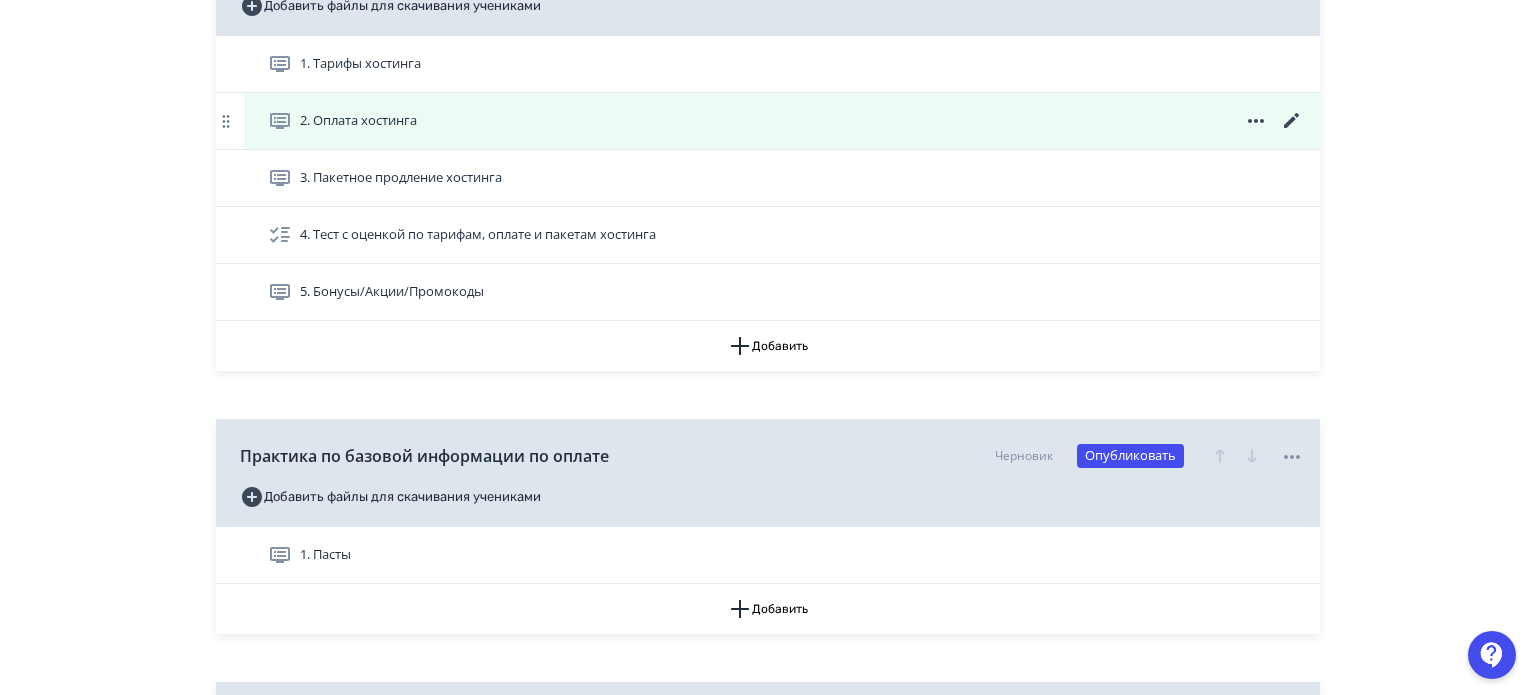 scroll, scrollTop: 4300, scrollLeft: 0, axis: vertical 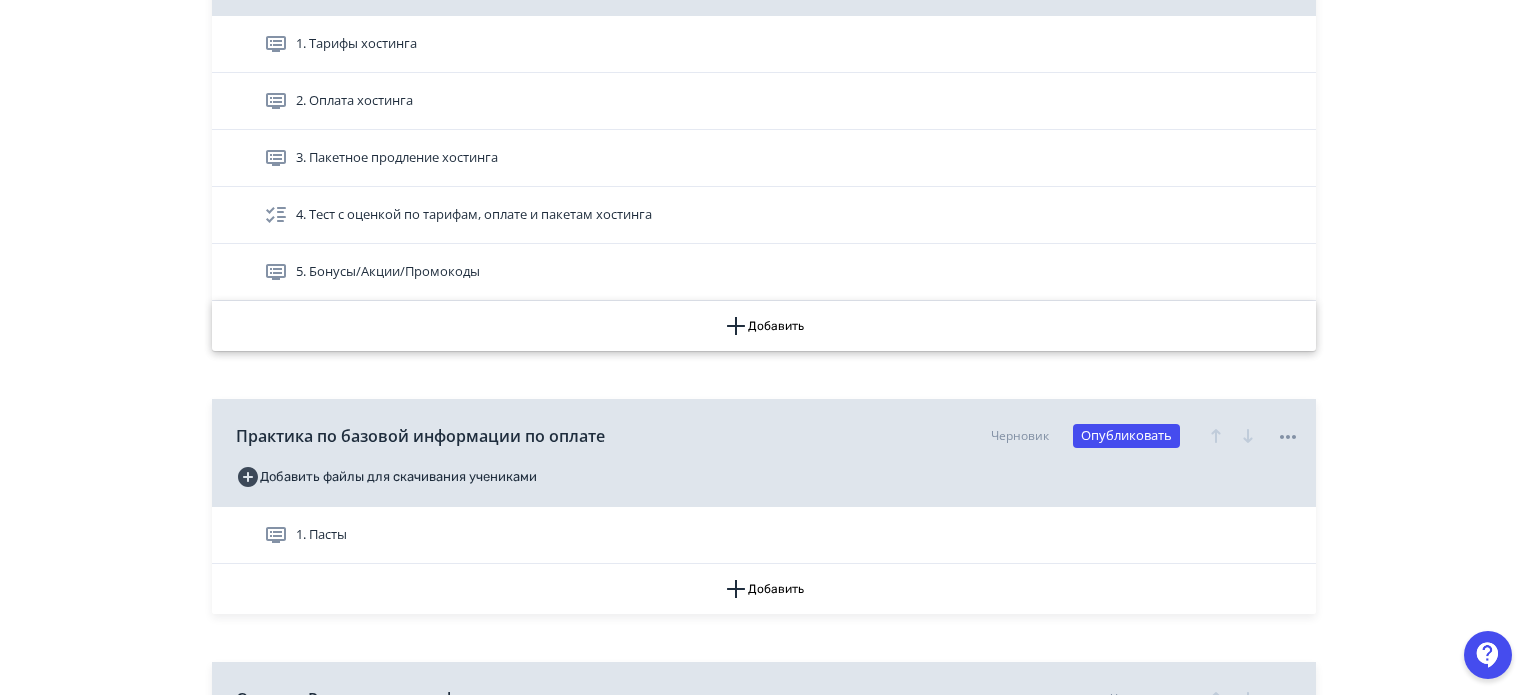click on "Добавить" at bounding box center (764, 326) 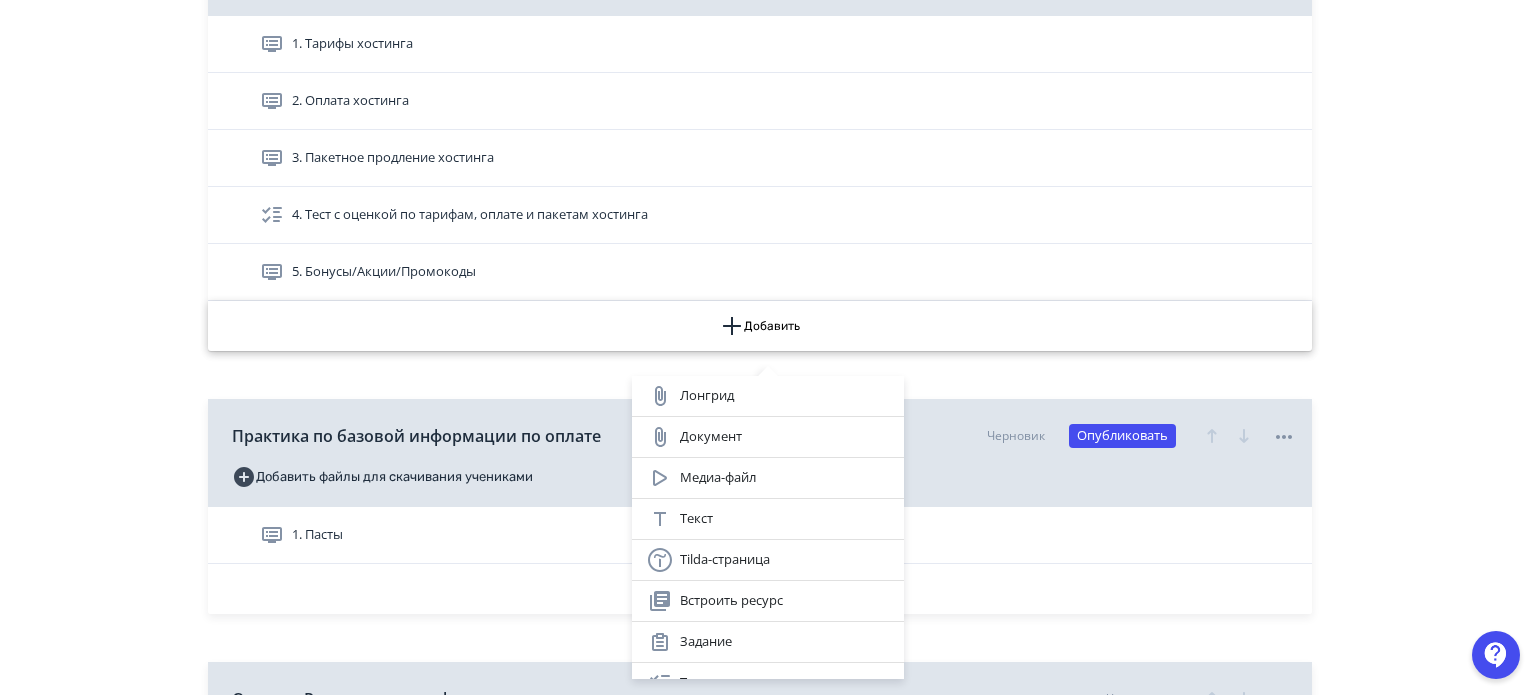 type 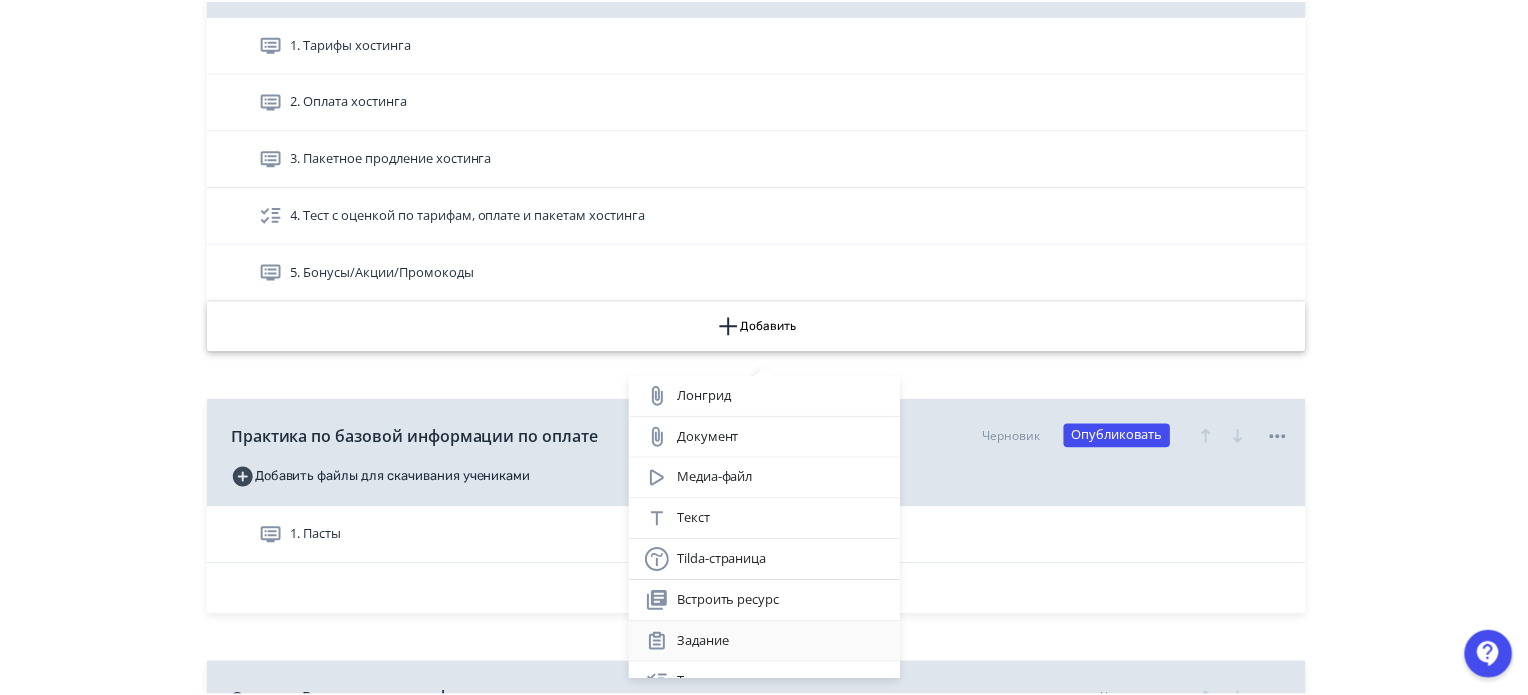 scroll, scrollTop: 144, scrollLeft: 0, axis: vertical 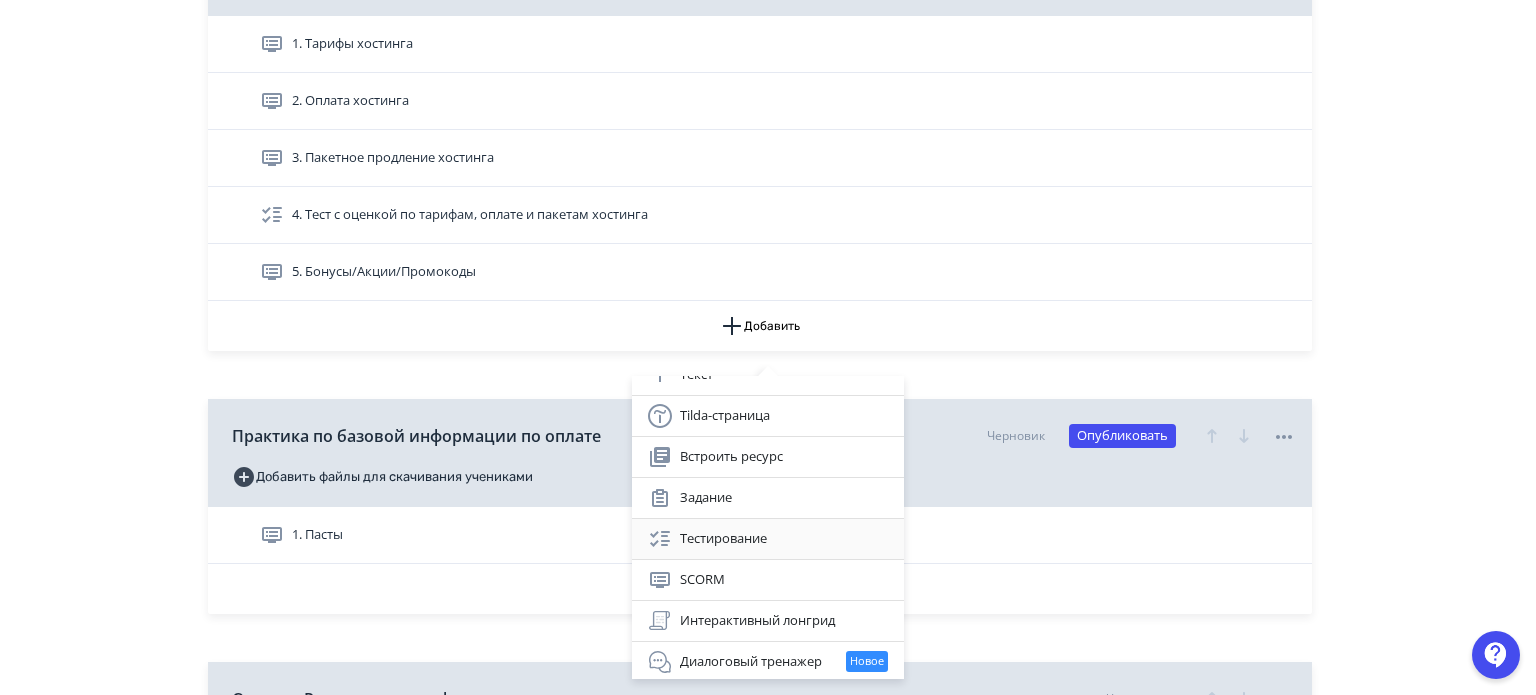 click on "Тестирование" at bounding box center [768, 539] 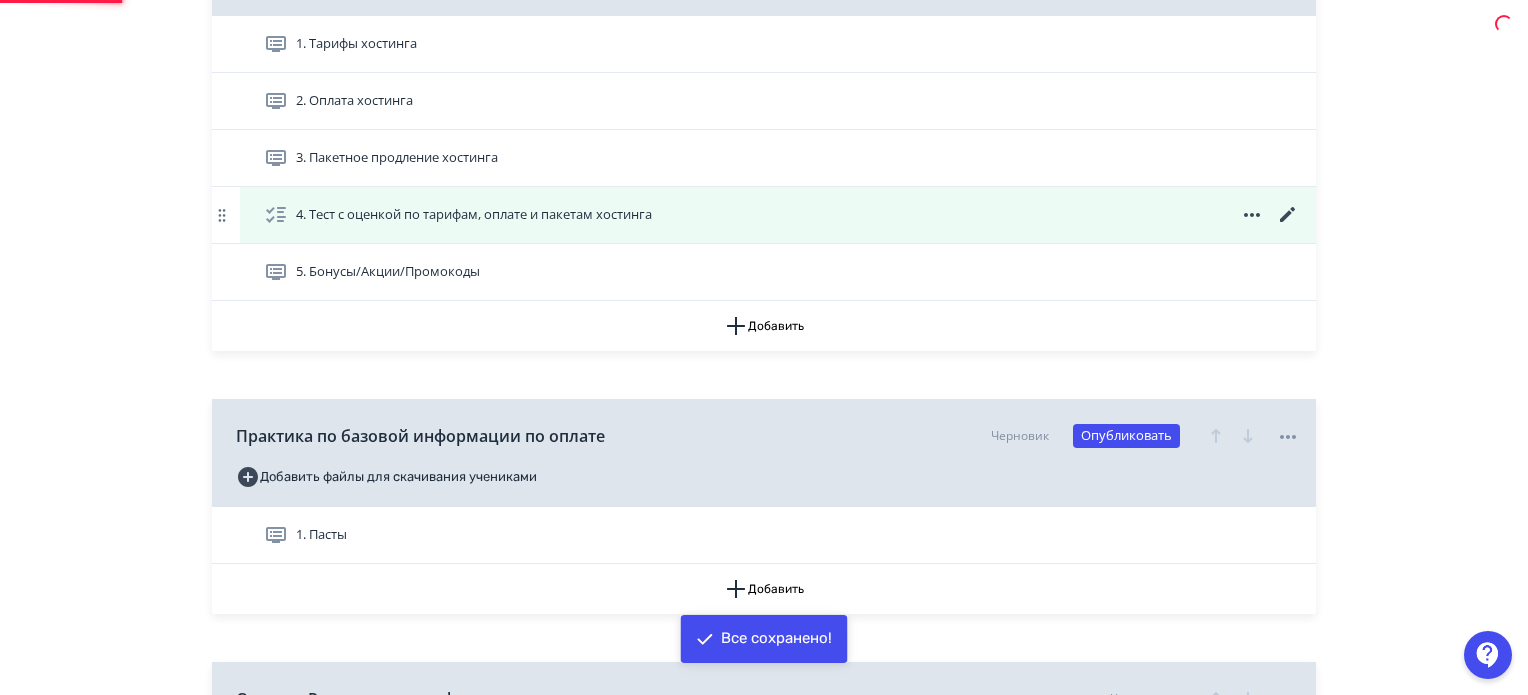 scroll, scrollTop: 0, scrollLeft: 0, axis: both 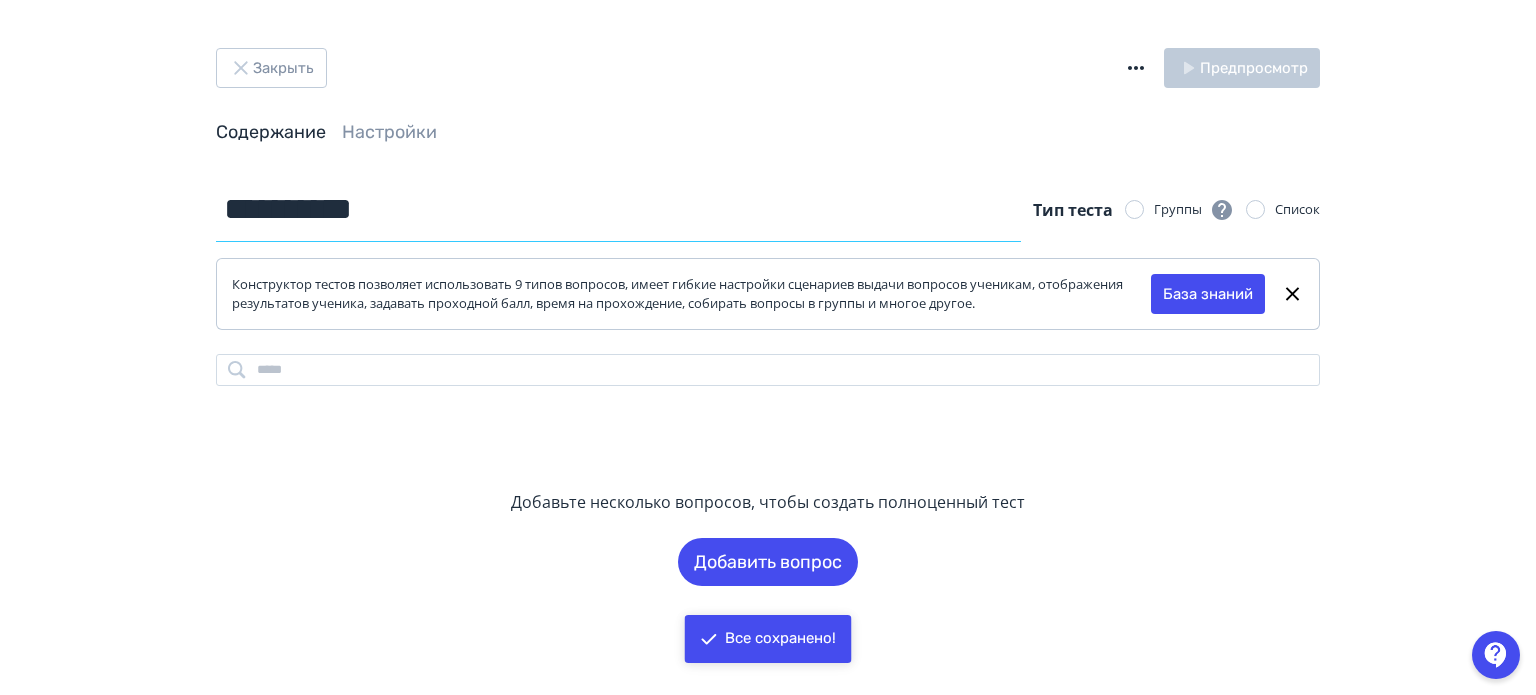 drag, startPoint x: 488, startPoint y: 207, endPoint x: 122, endPoint y: 203, distance: 366.02185 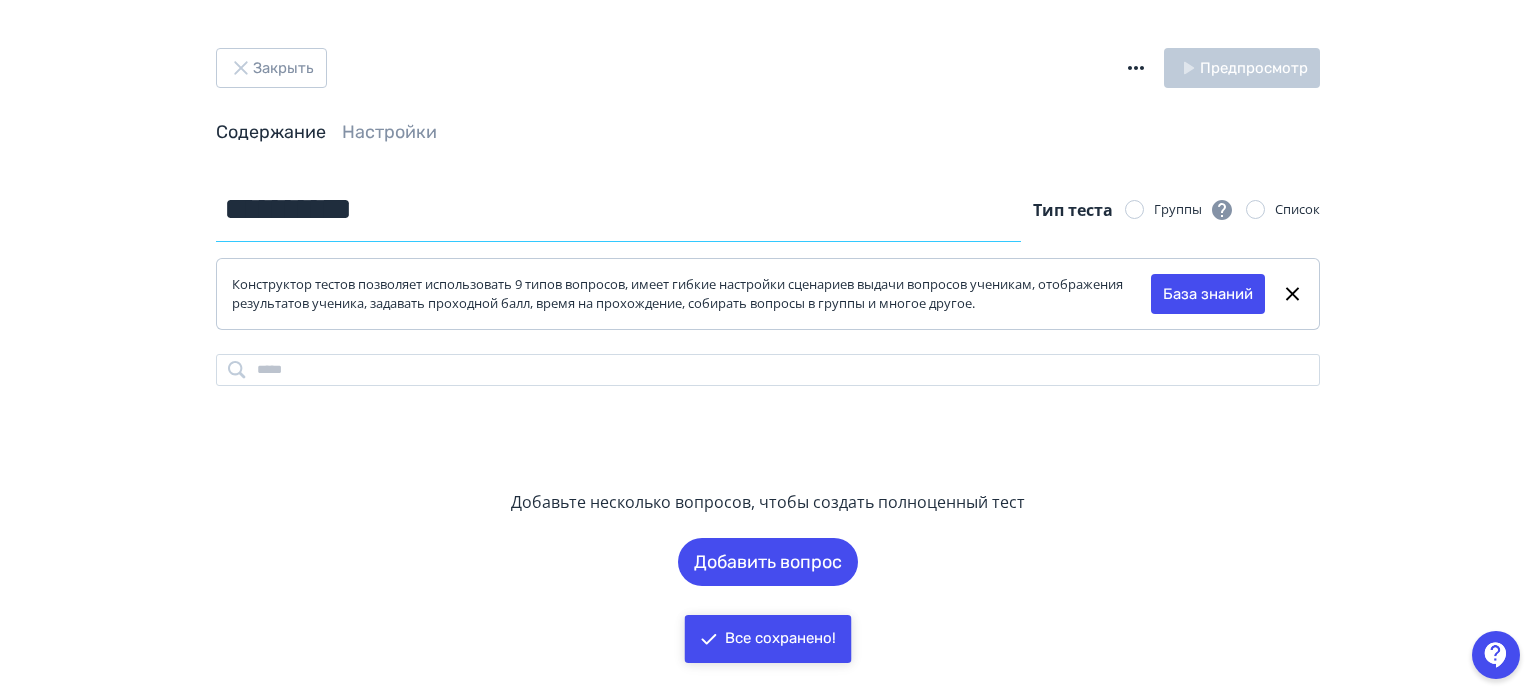 click on "**********" at bounding box center [768, 347] 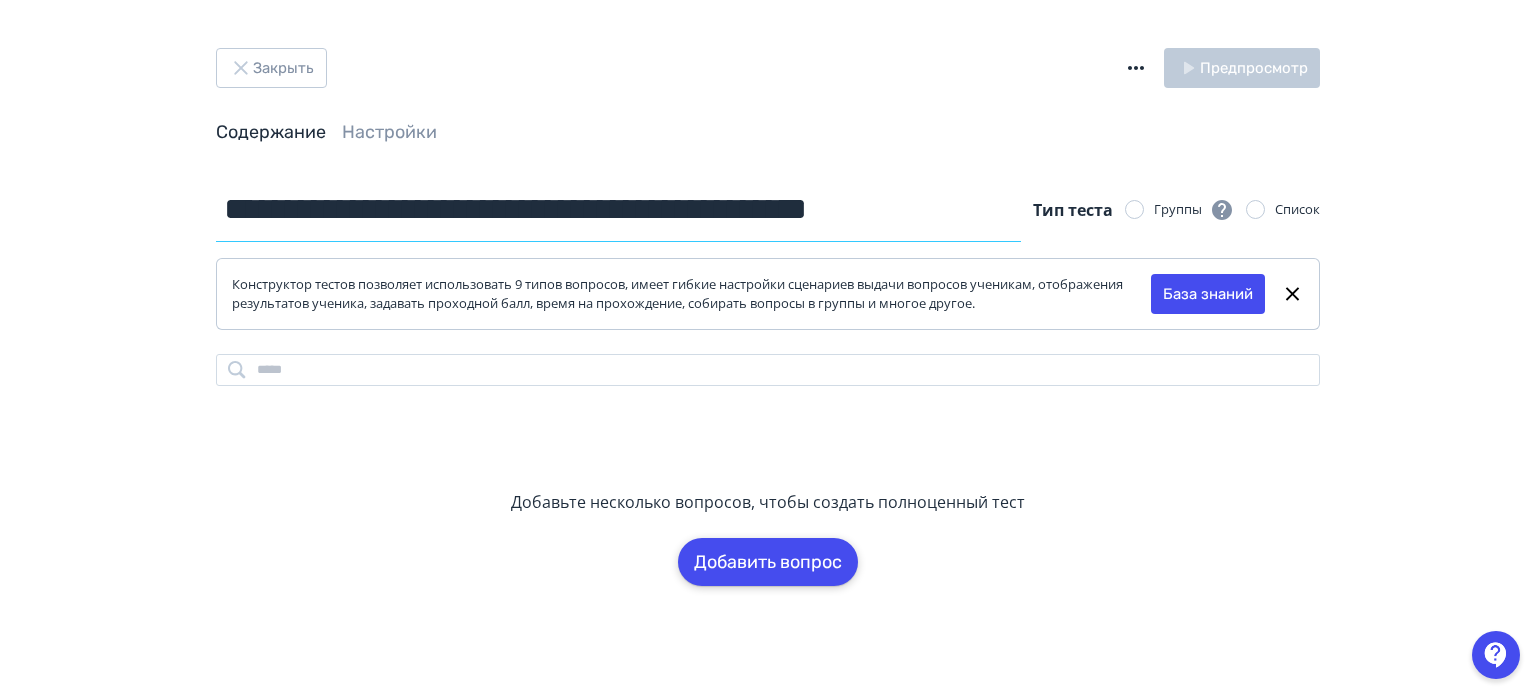 type on "**********" 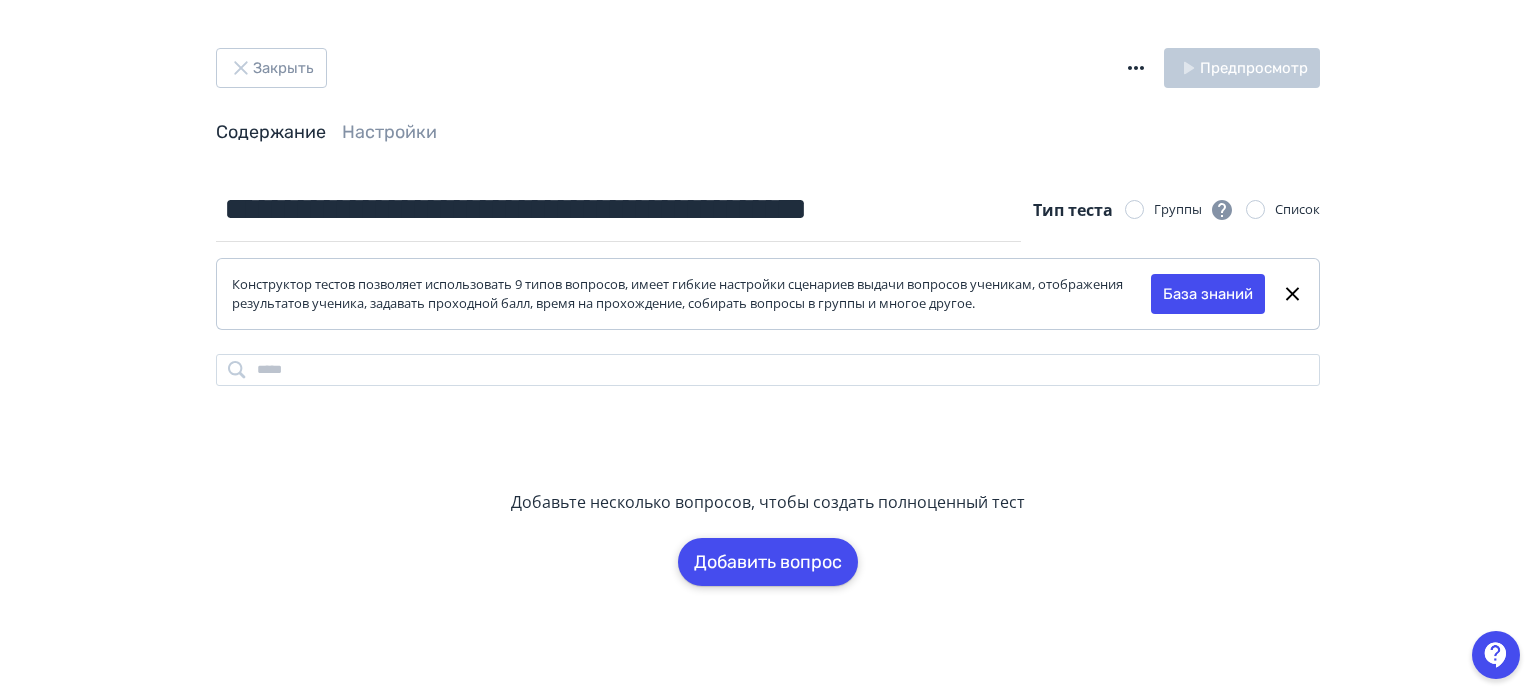 click on "Добавить вопрос" at bounding box center (768, 562) 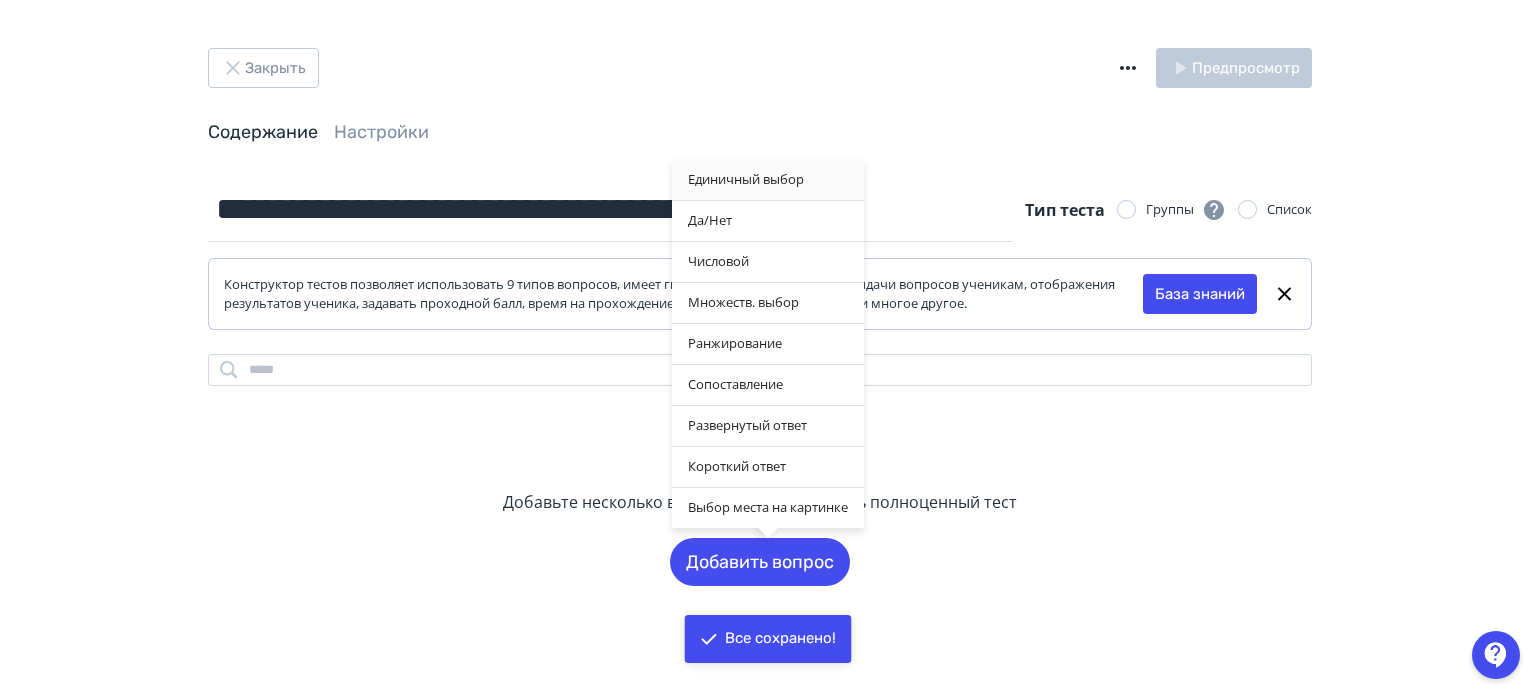 click on "Единичный выбор" at bounding box center [768, 180] 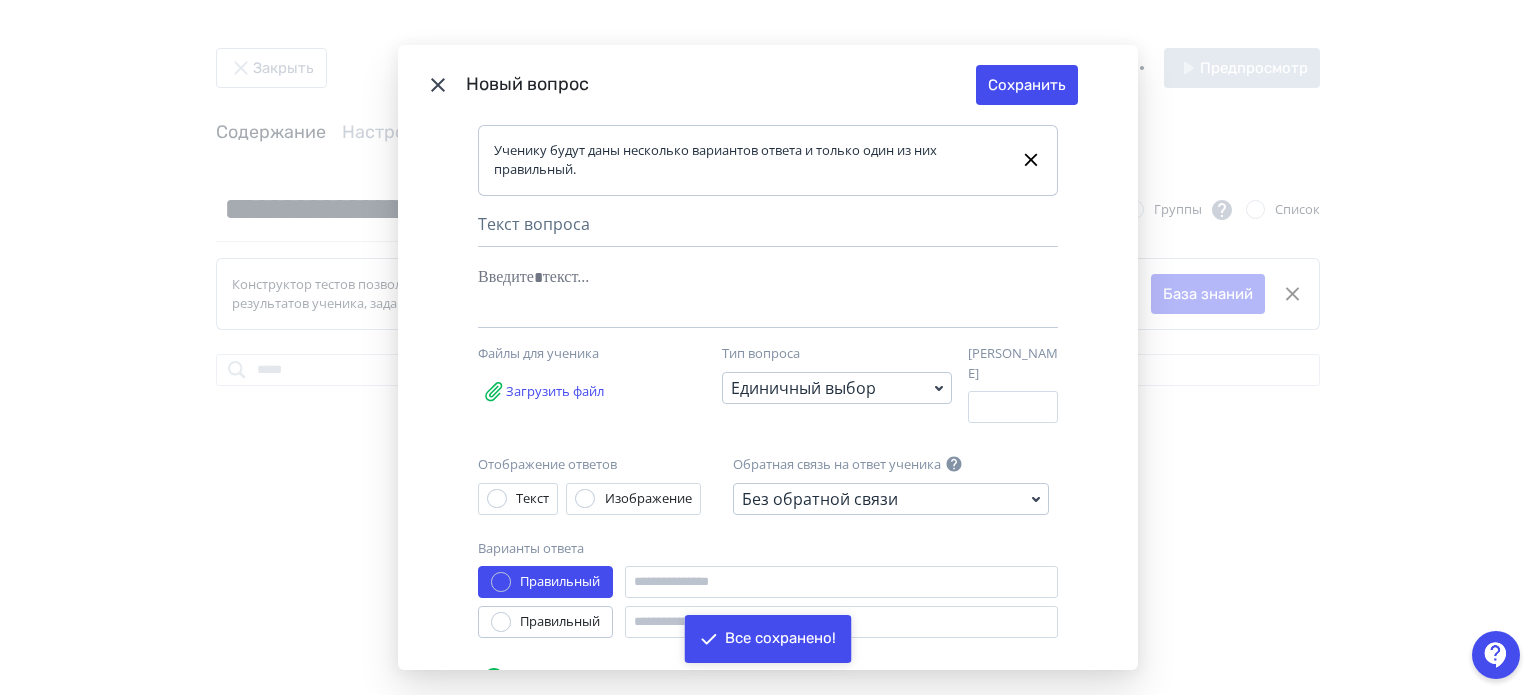 click at bounding box center (737, 293) 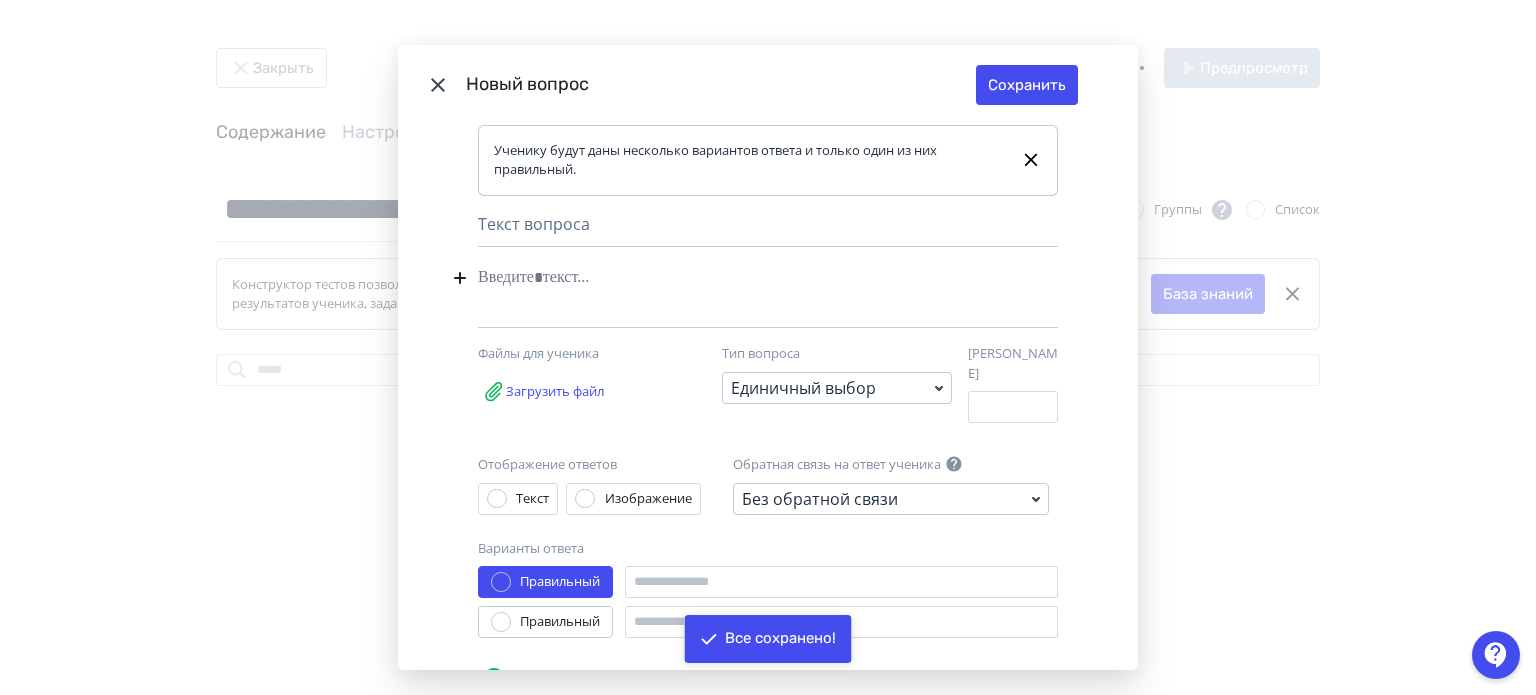 type 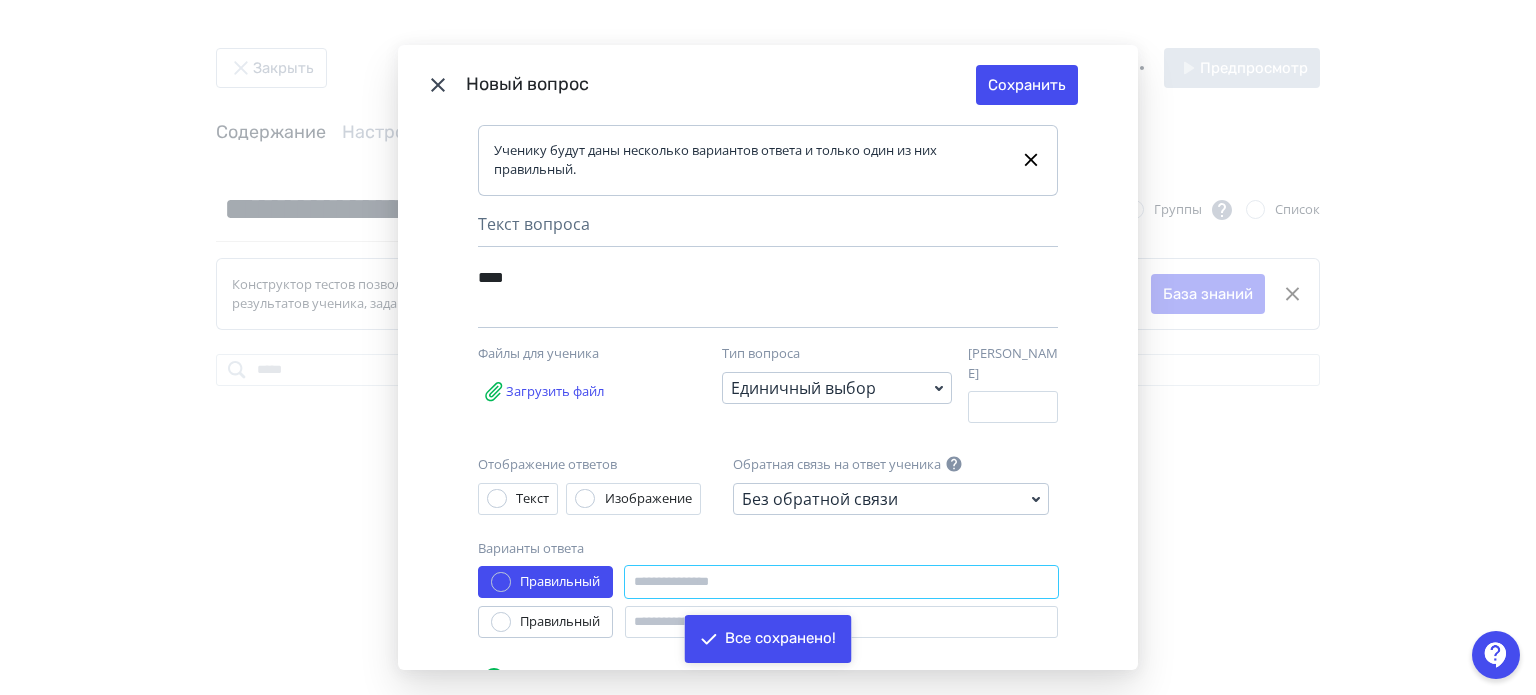 click at bounding box center [841, 582] 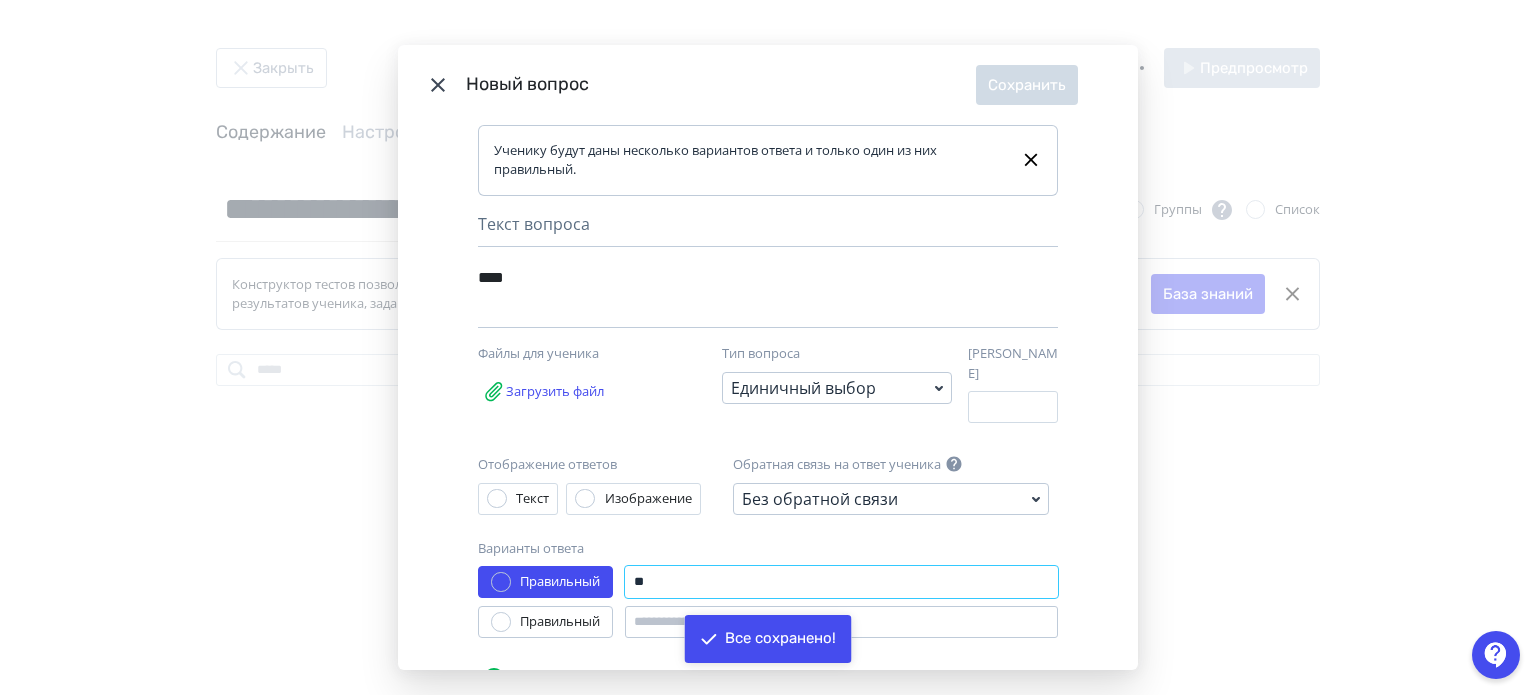 type on "**" 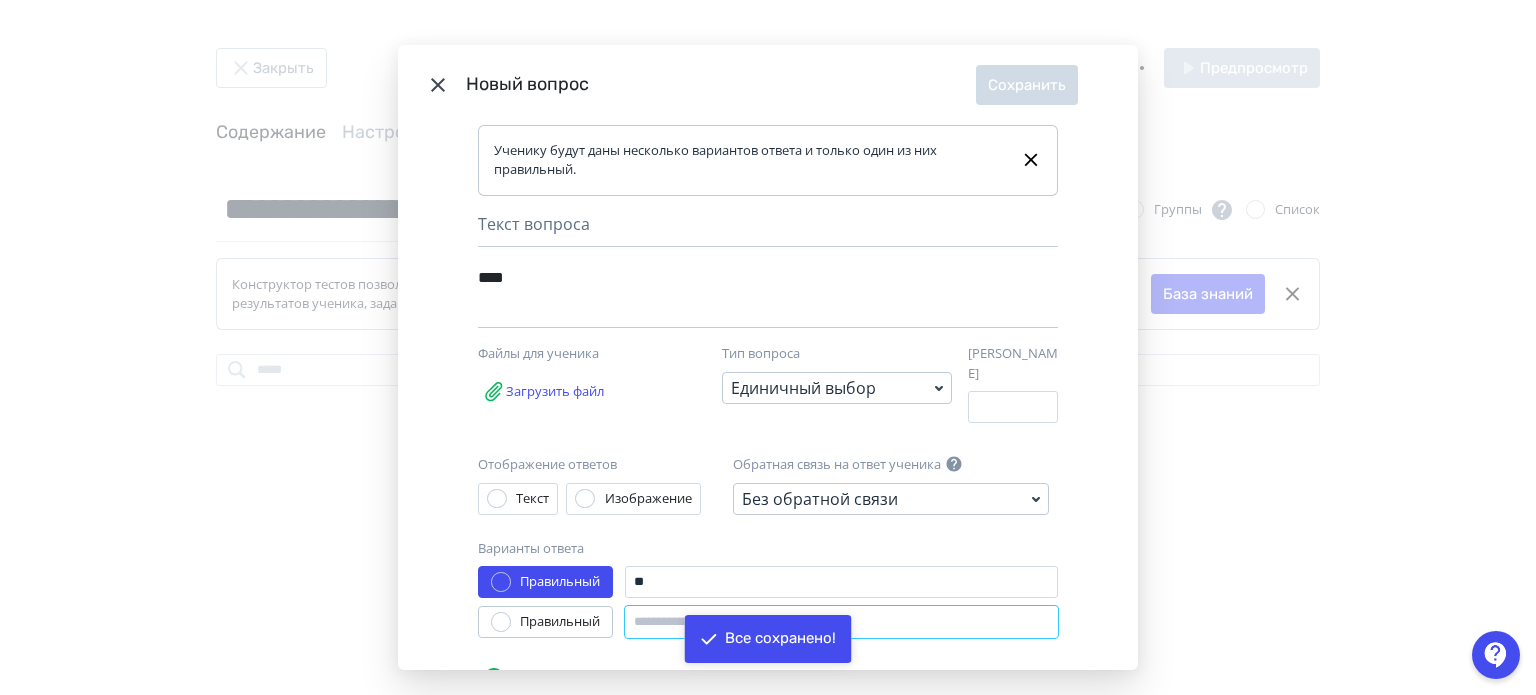 click at bounding box center [841, 622] 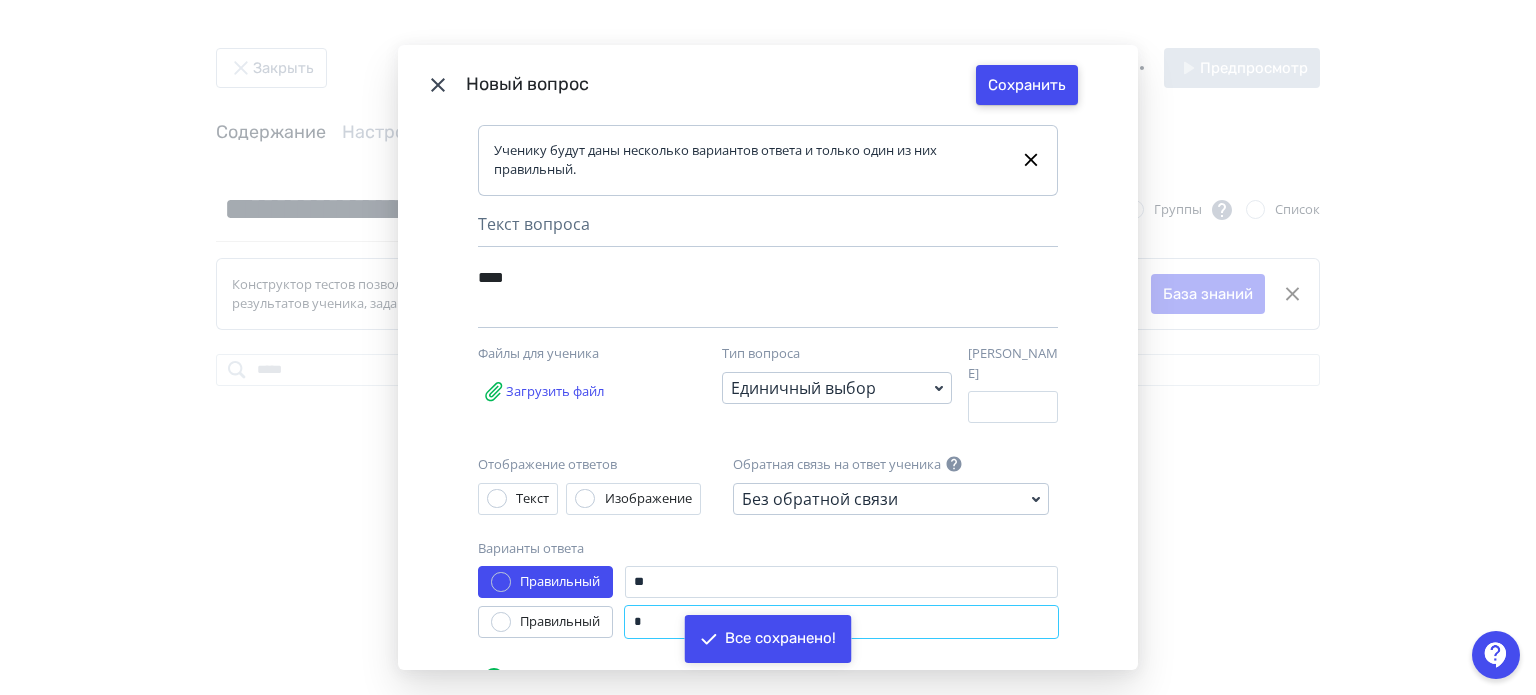 type on "*" 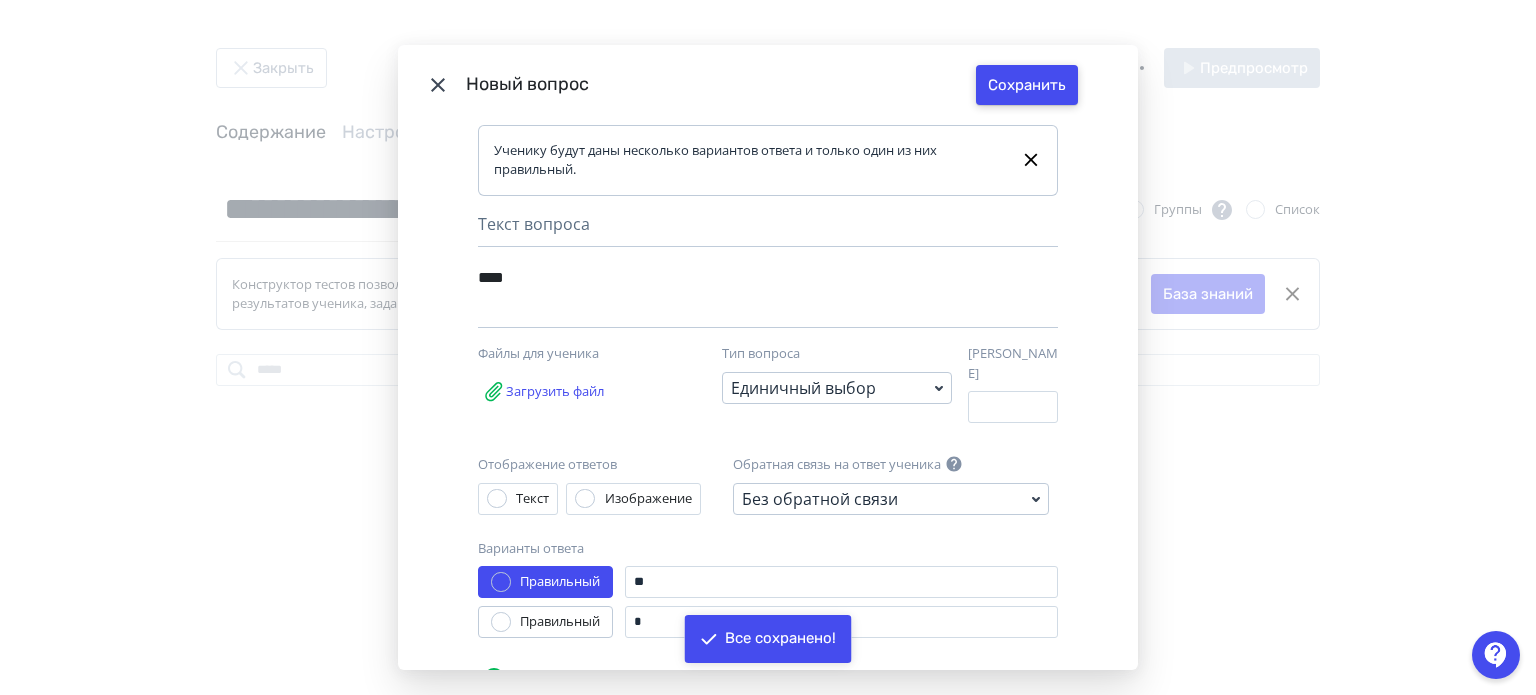 click on "Сохранить" at bounding box center (1027, 85) 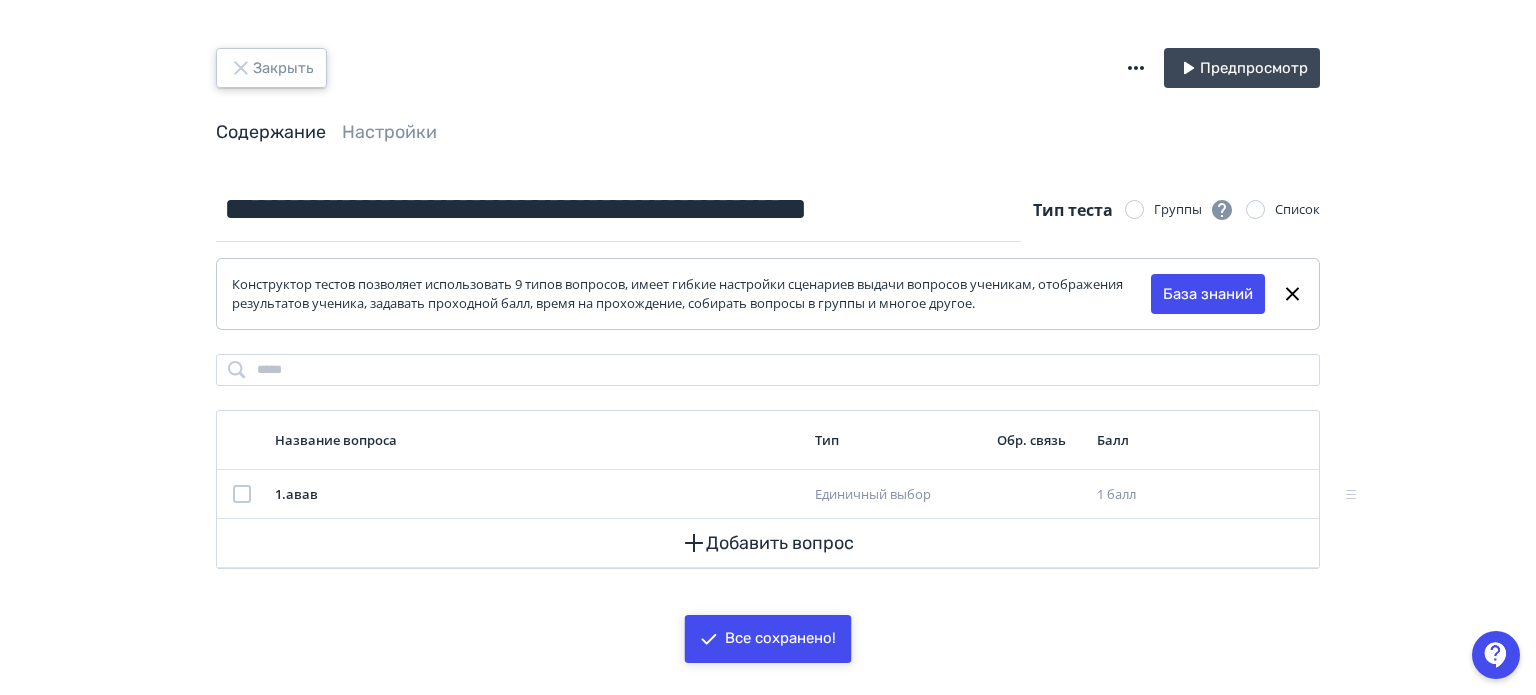 click 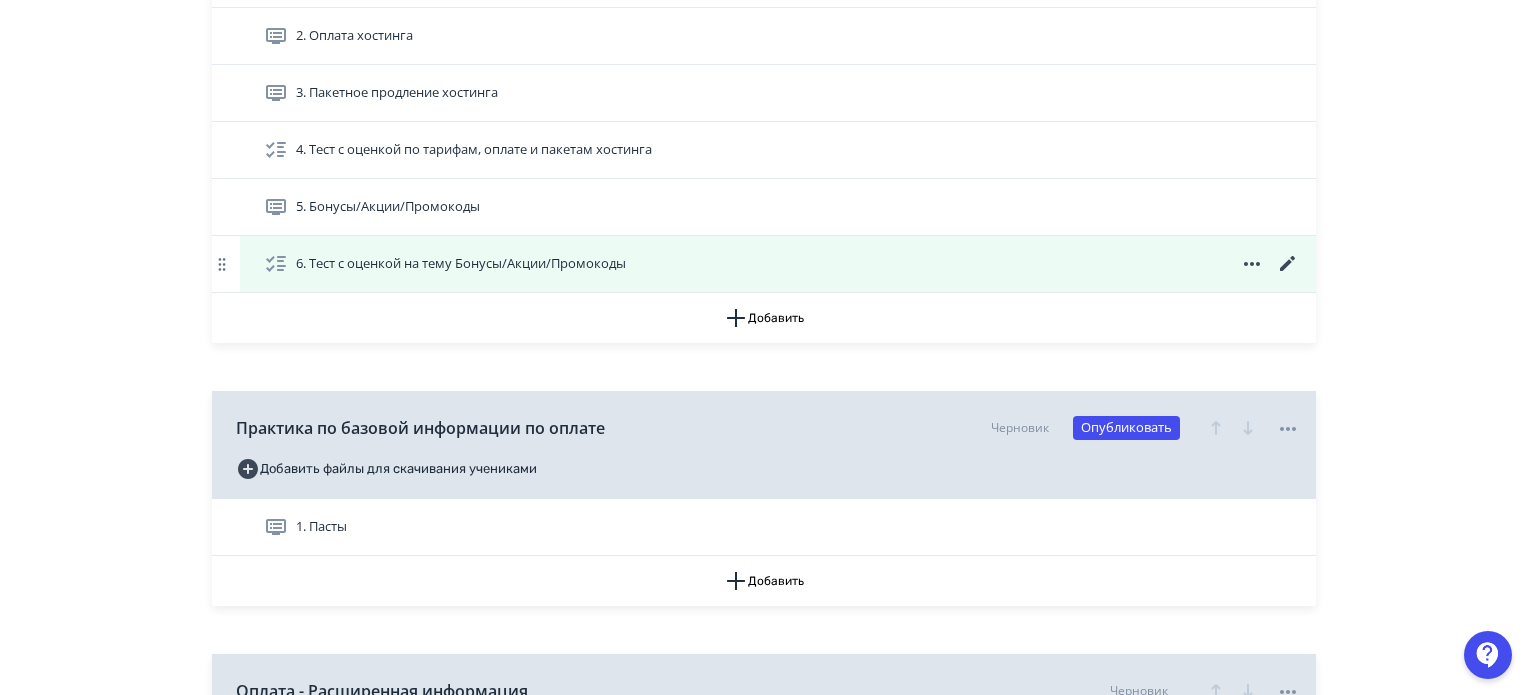 scroll, scrollTop: 4400, scrollLeft: 0, axis: vertical 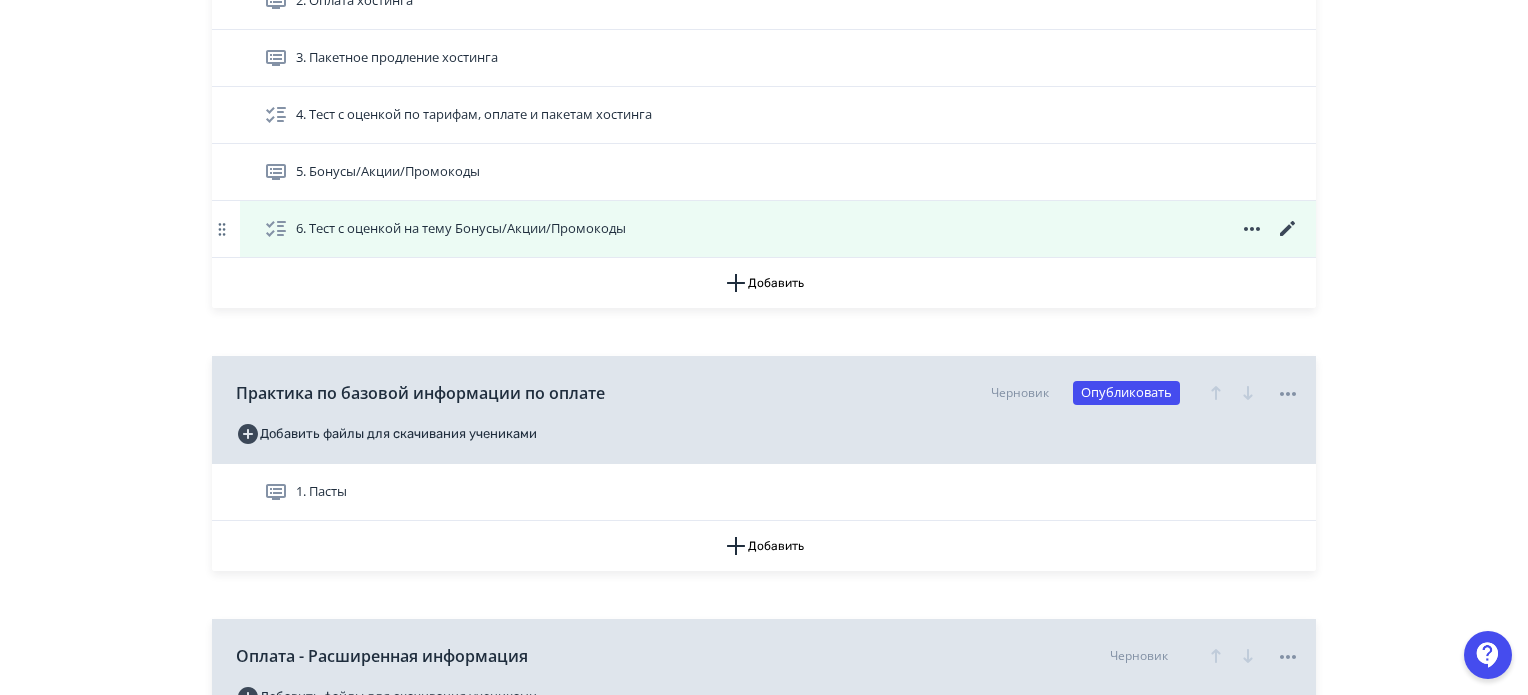 click 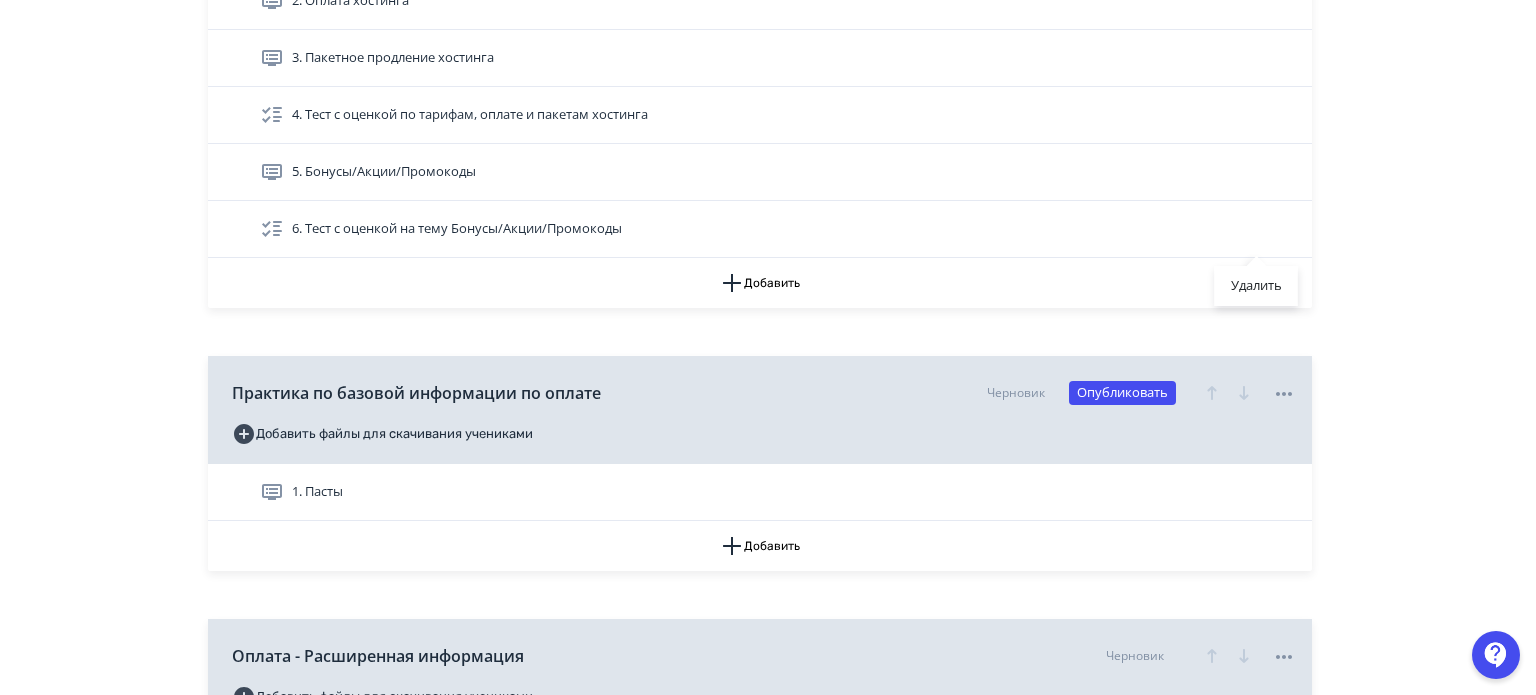 click on "Удалить" at bounding box center [768, 347] 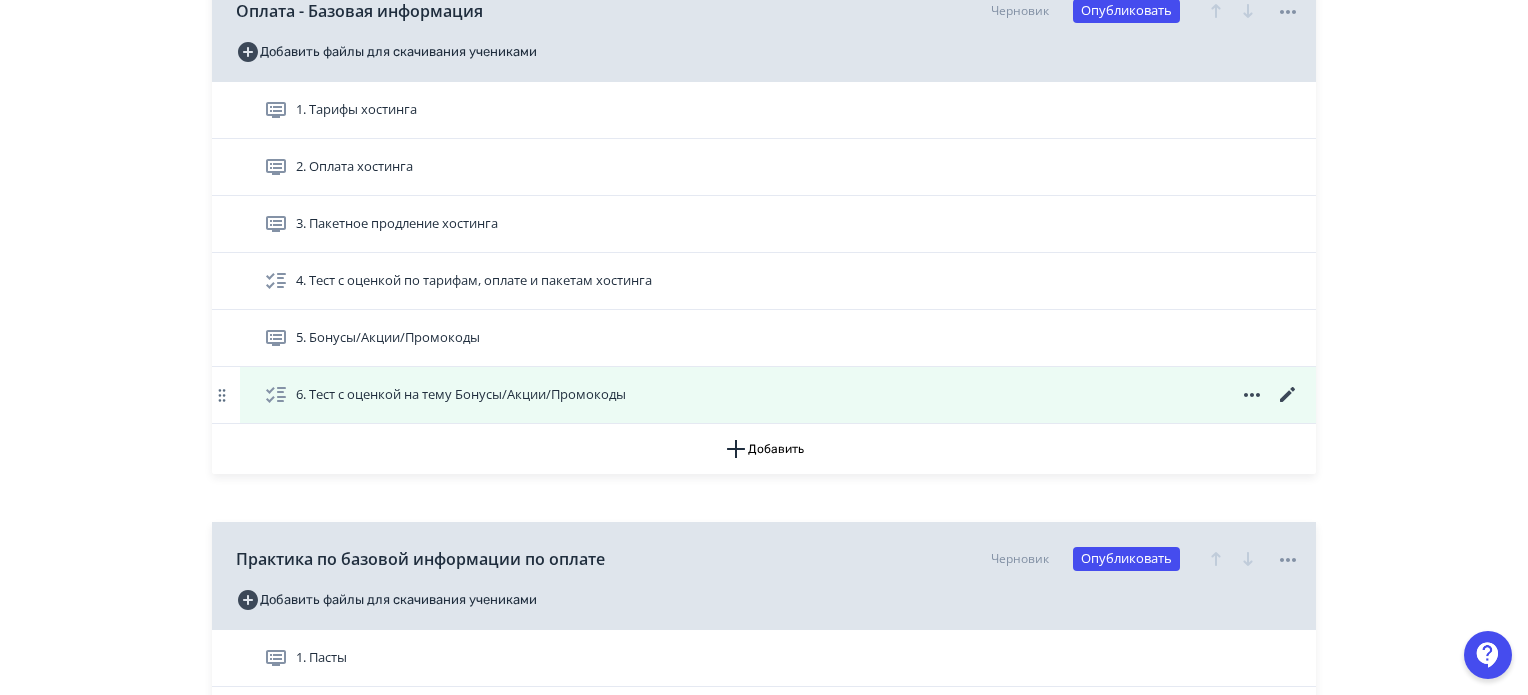 scroll, scrollTop: 4200, scrollLeft: 0, axis: vertical 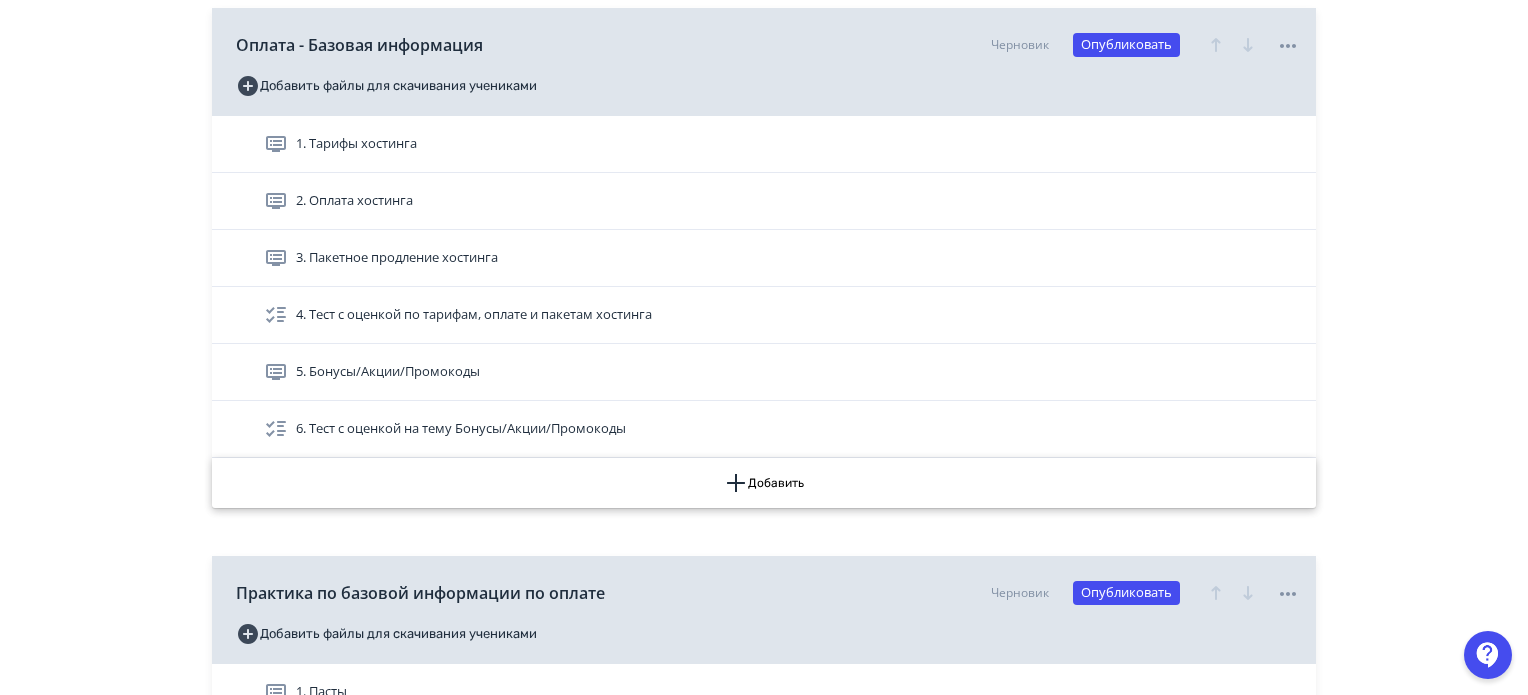 click on "Добавить" at bounding box center [764, 483] 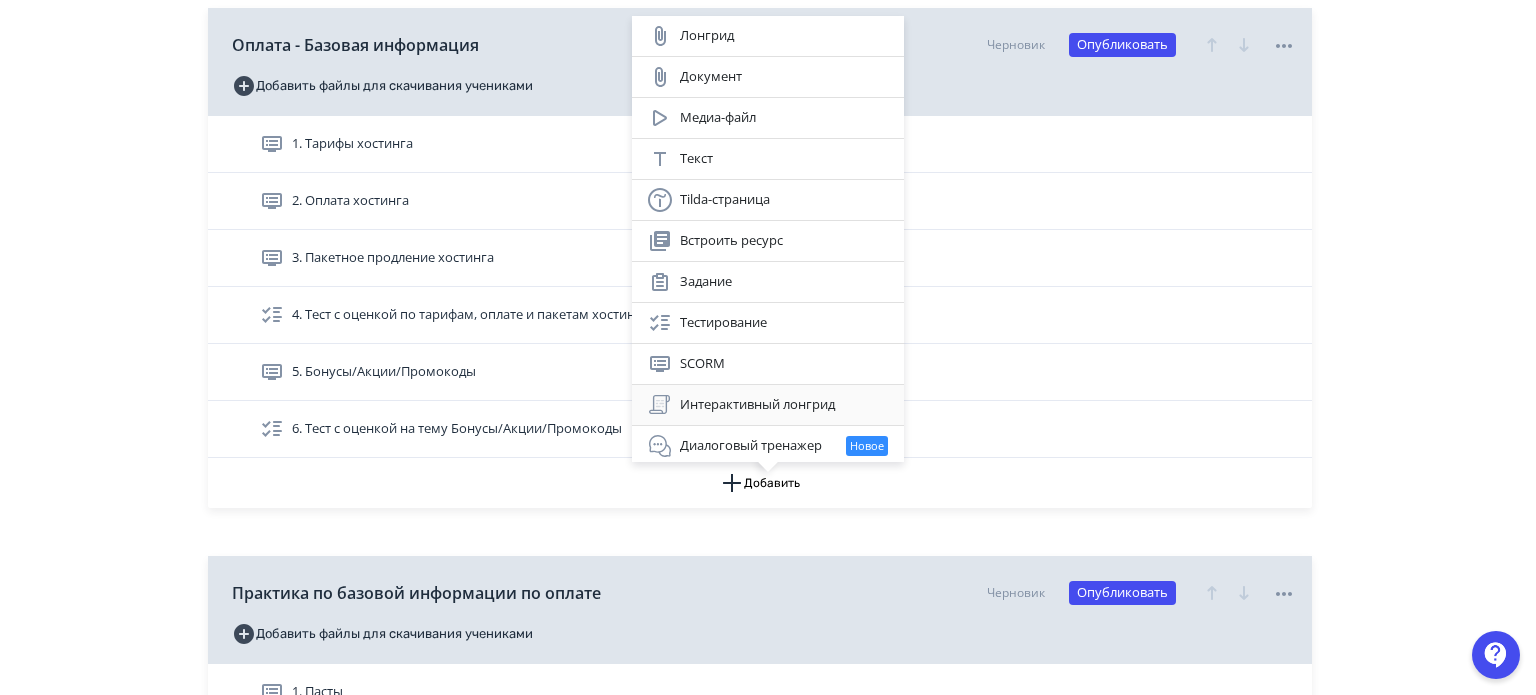 click on "Интерактивный лонгрид" at bounding box center (768, 405) 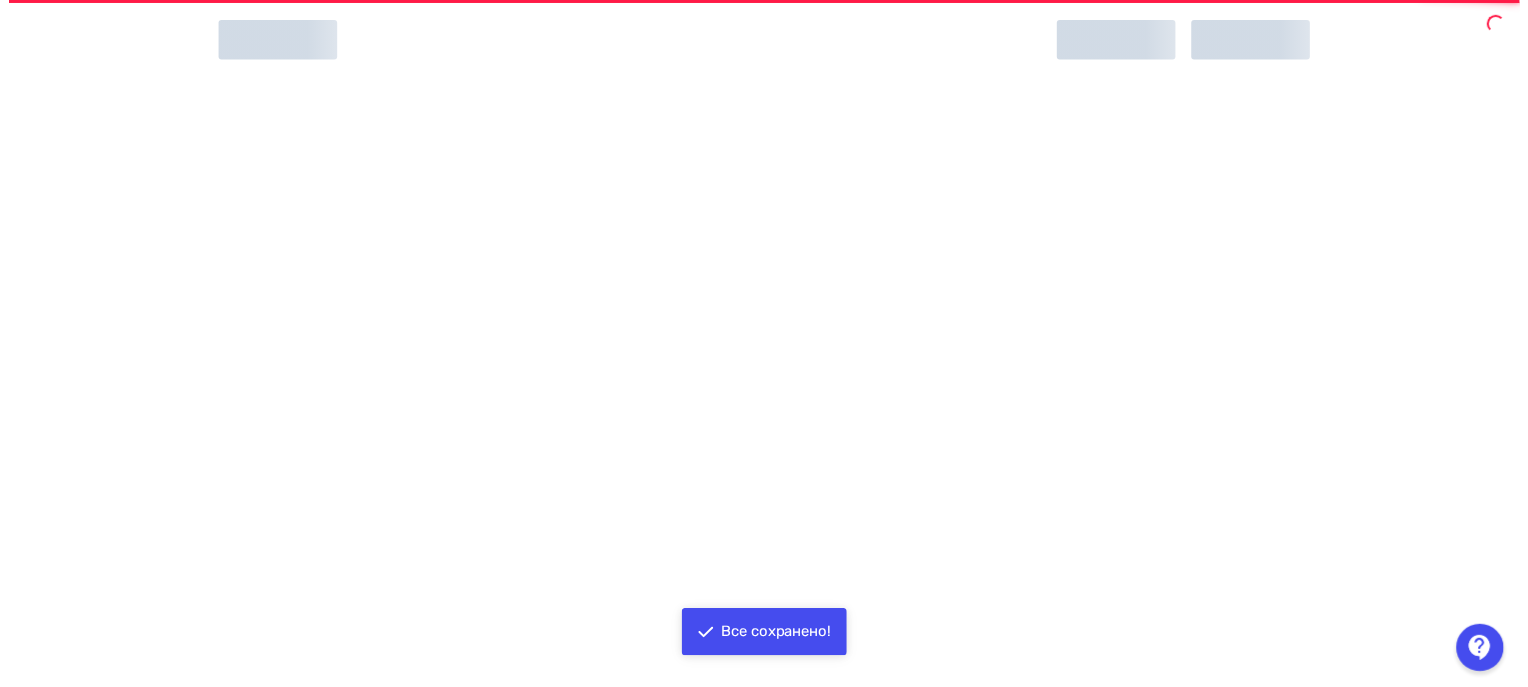 scroll, scrollTop: 0, scrollLeft: 0, axis: both 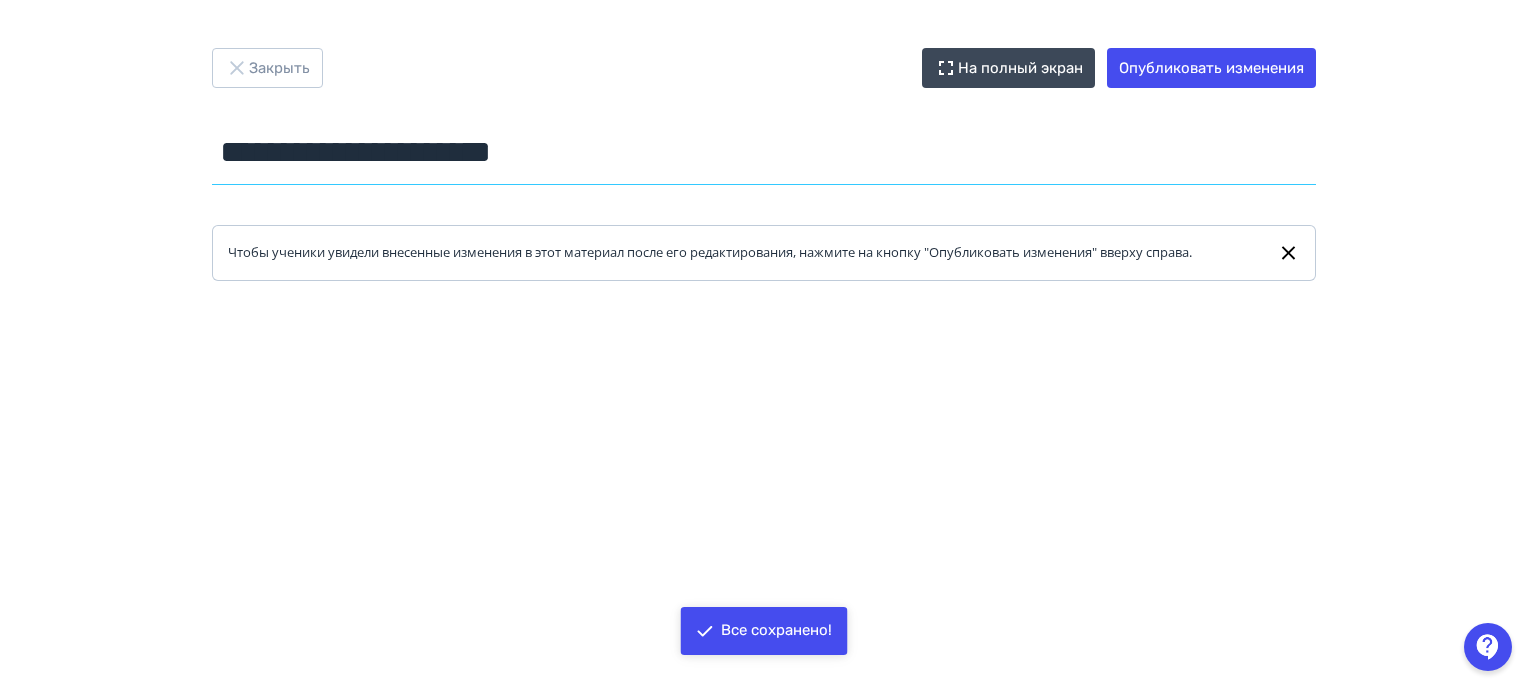 drag, startPoint x: 637, startPoint y: 152, endPoint x: 128, endPoint y: 159, distance: 509.04813 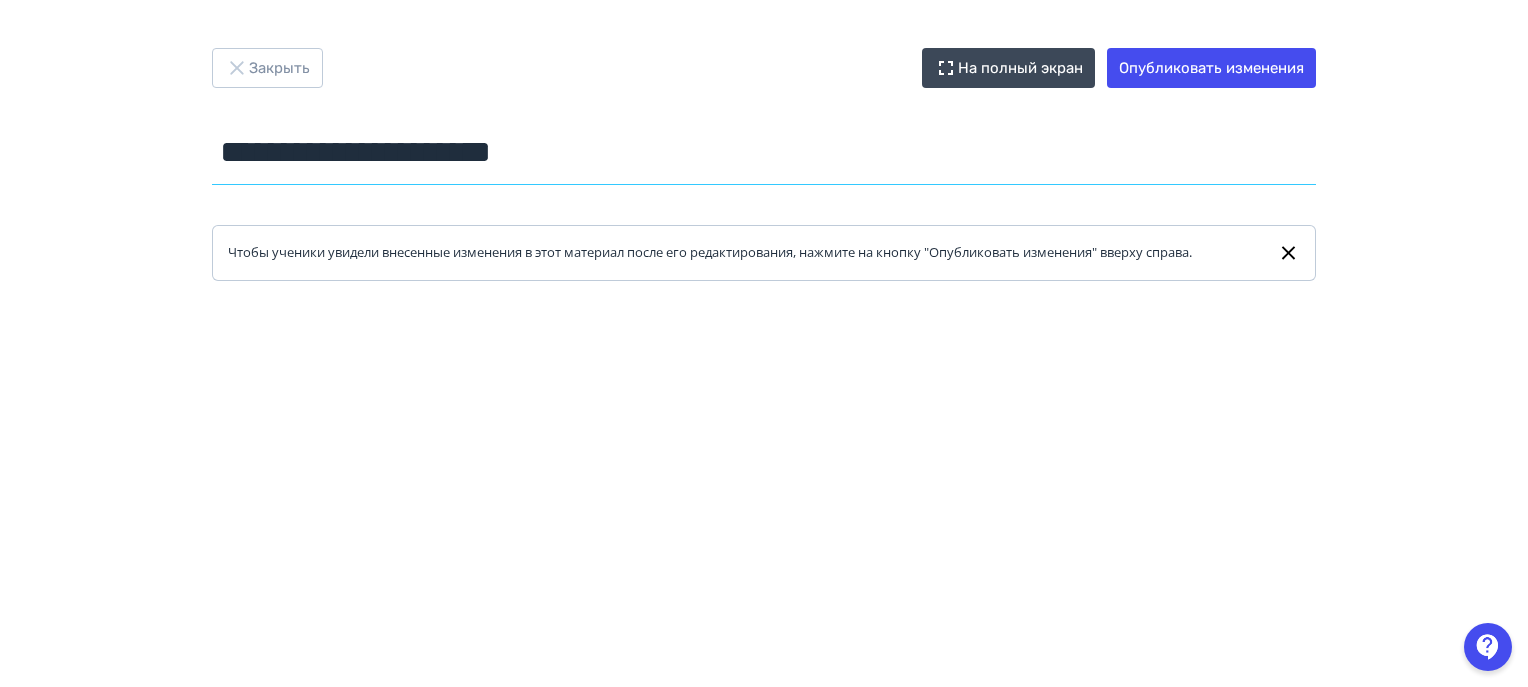 paste 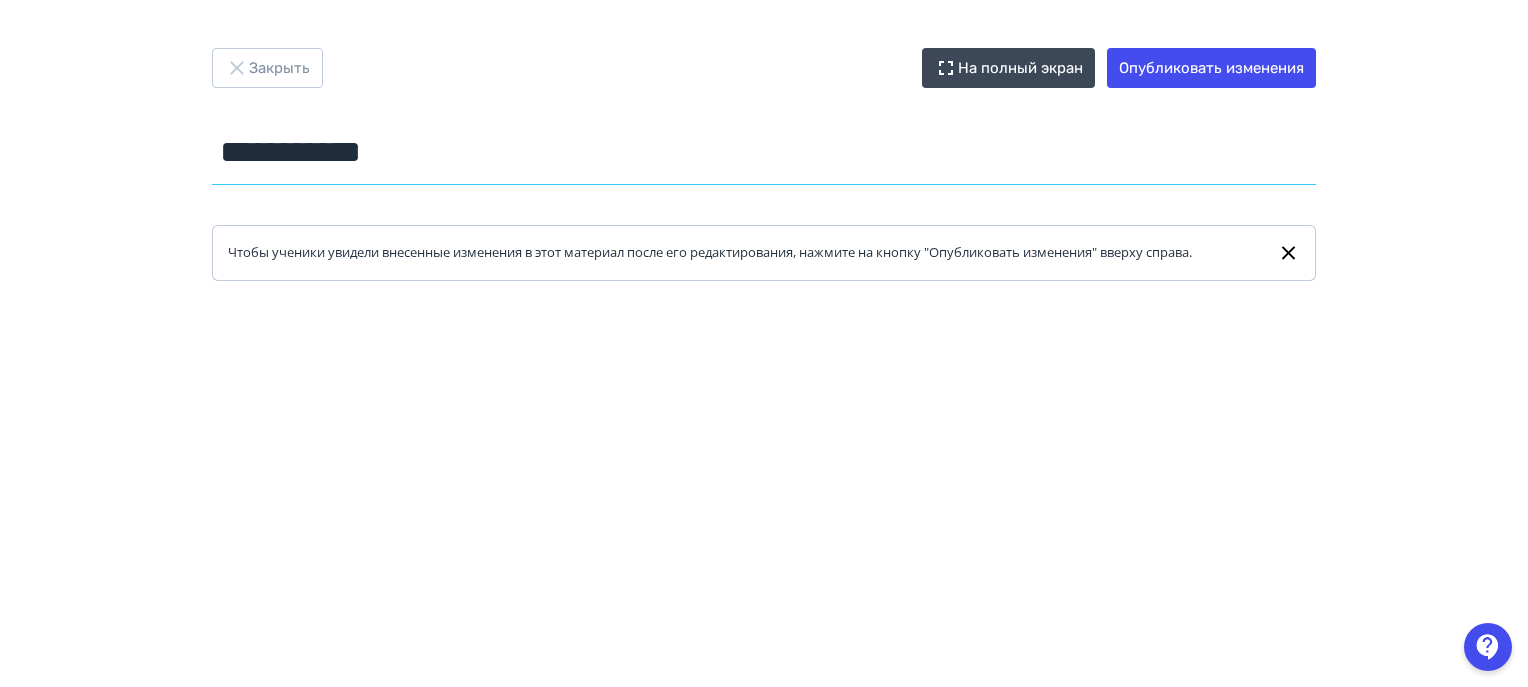 click on "**********" at bounding box center (764, 152) 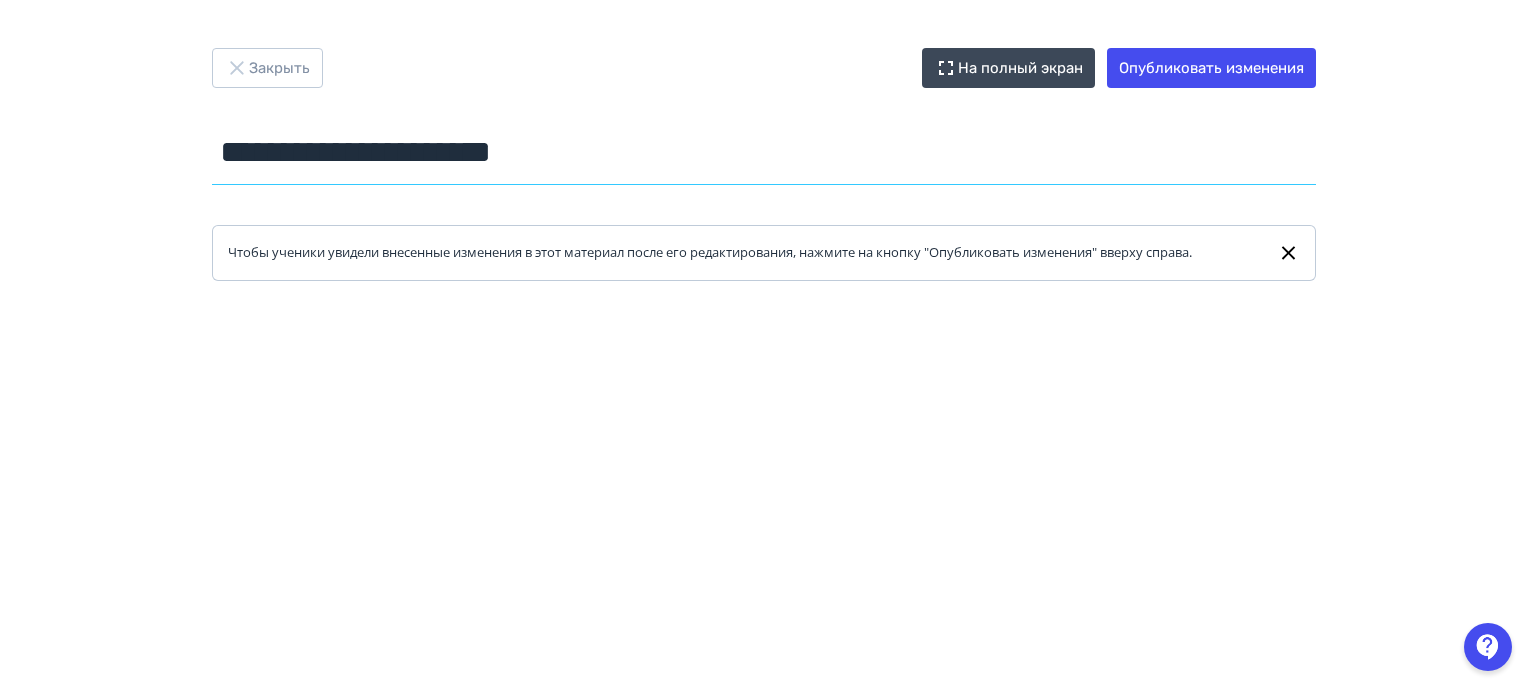 type on "**********" 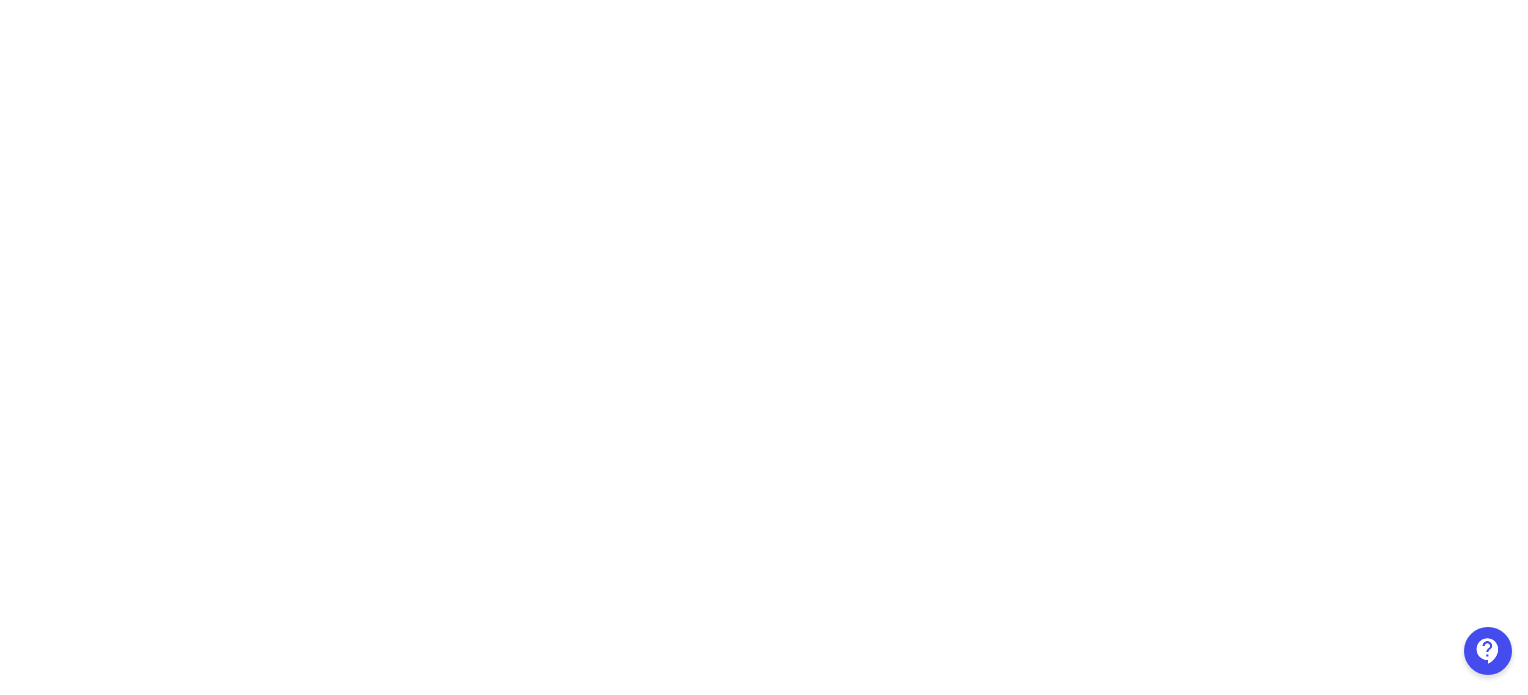 scroll, scrollTop: 0, scrollLeft: 0, axis: both 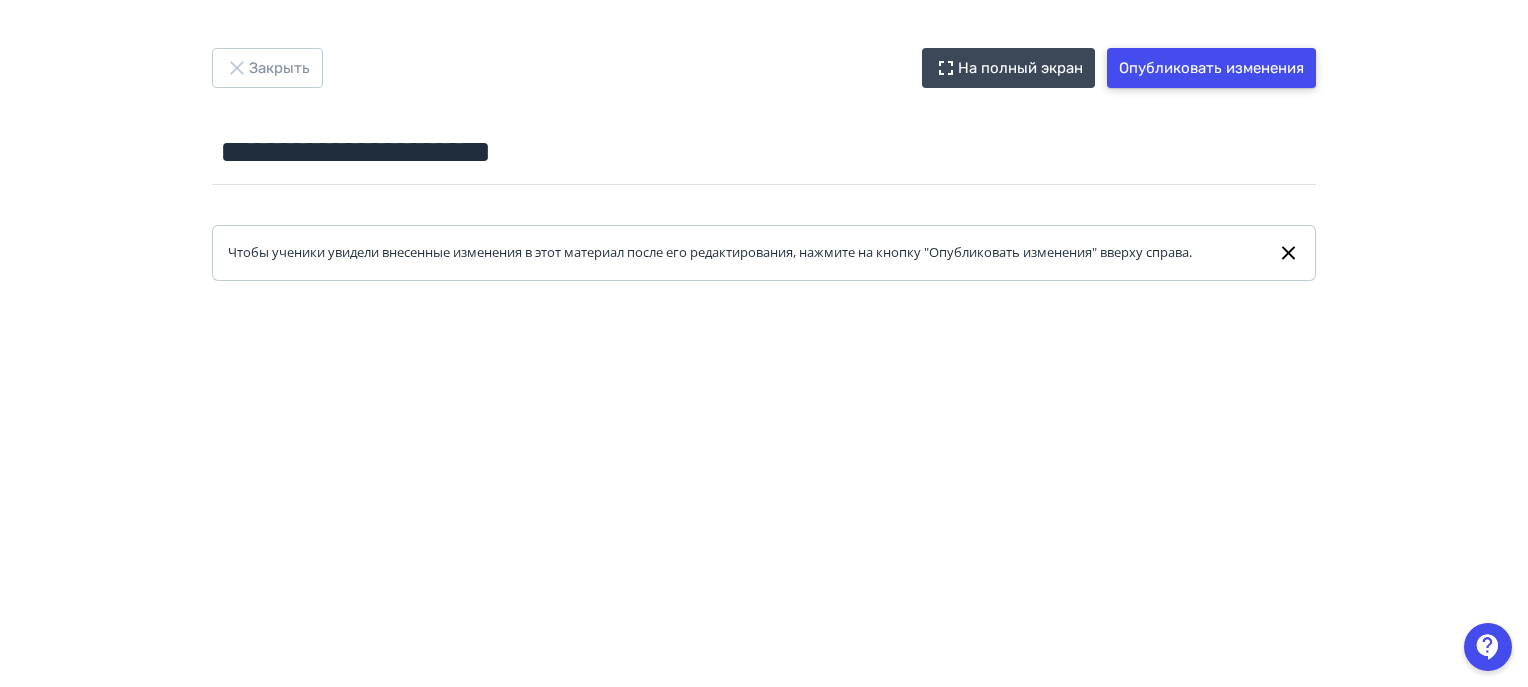 click on "Опубликовать изменения" at bounding box center (1211, 68) 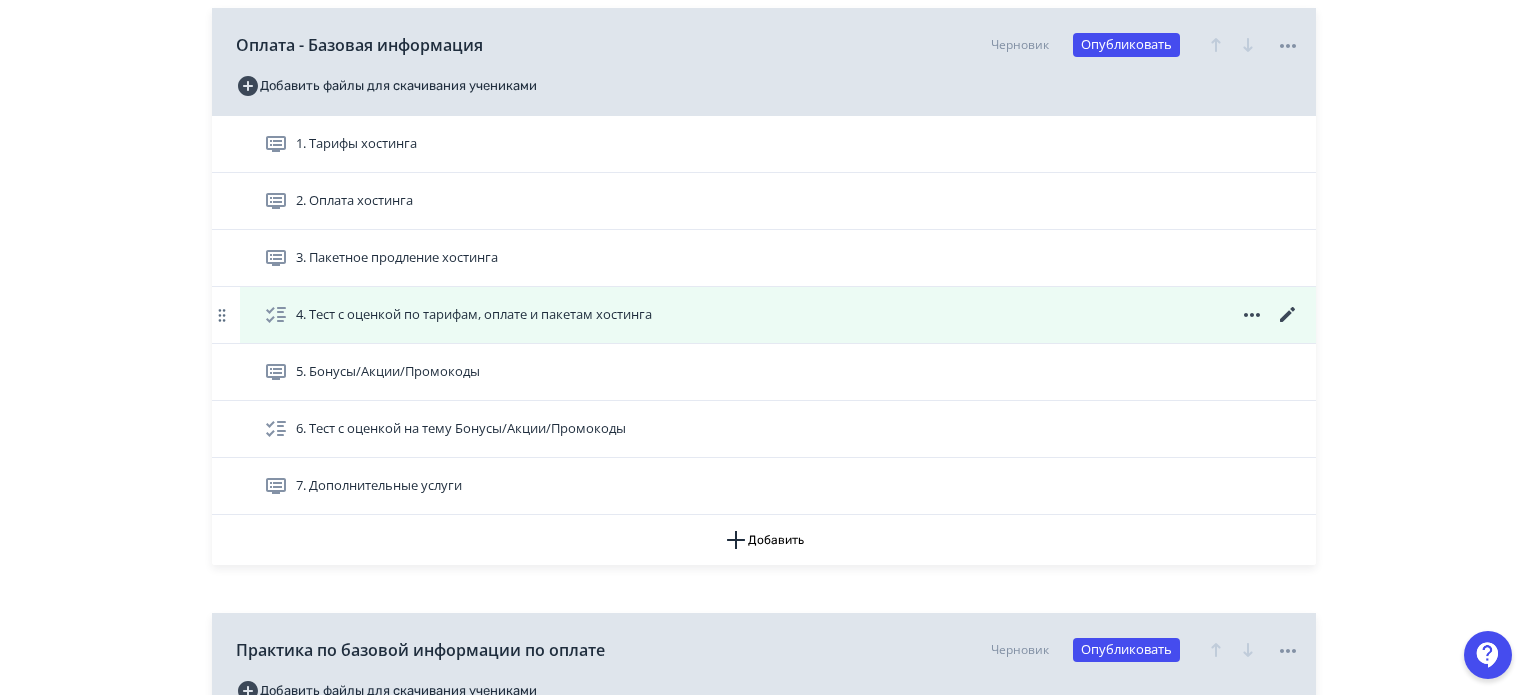 scroll, scrollTop: 4300, scrollLeft: 0, axis: vertical 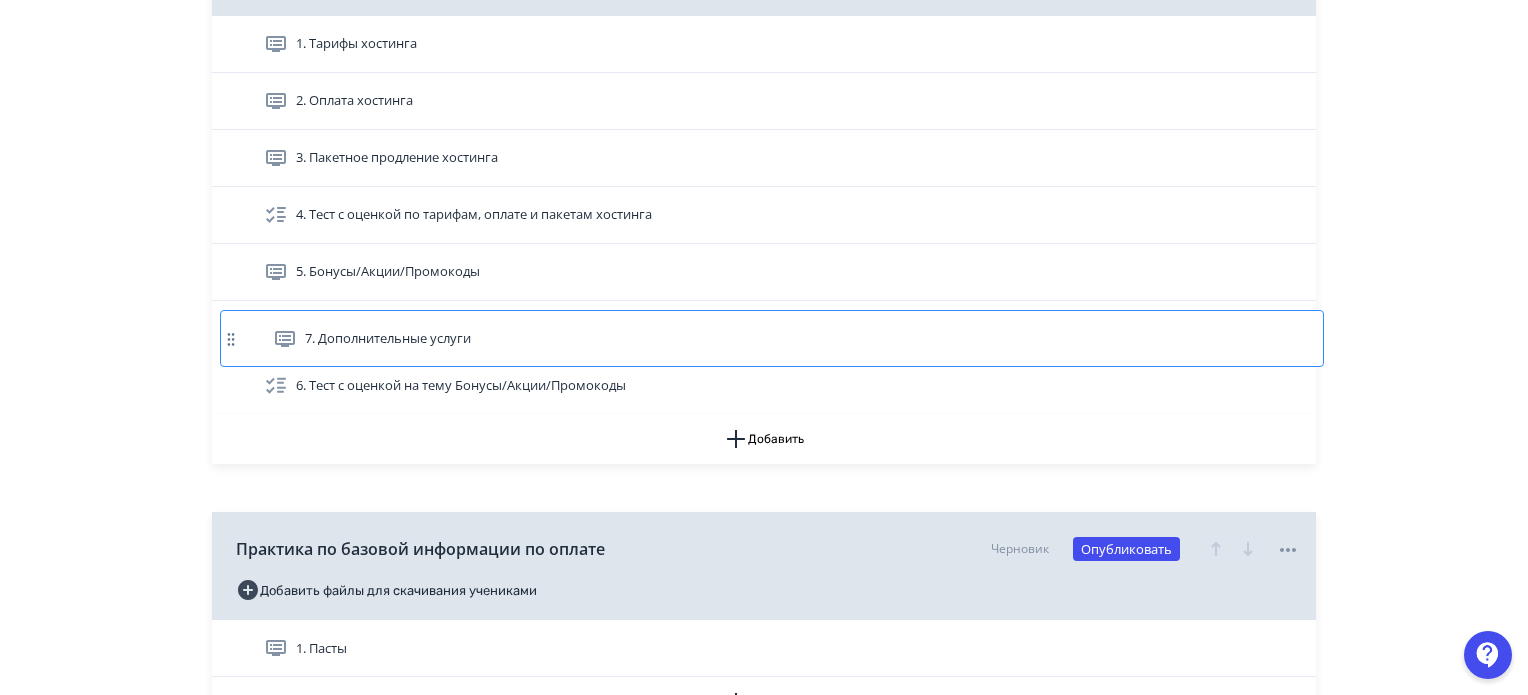 drag, startPoint x: 224, startPoint y: 401, endPoint x: 232, endPoint y: 329, distance: 72.443085 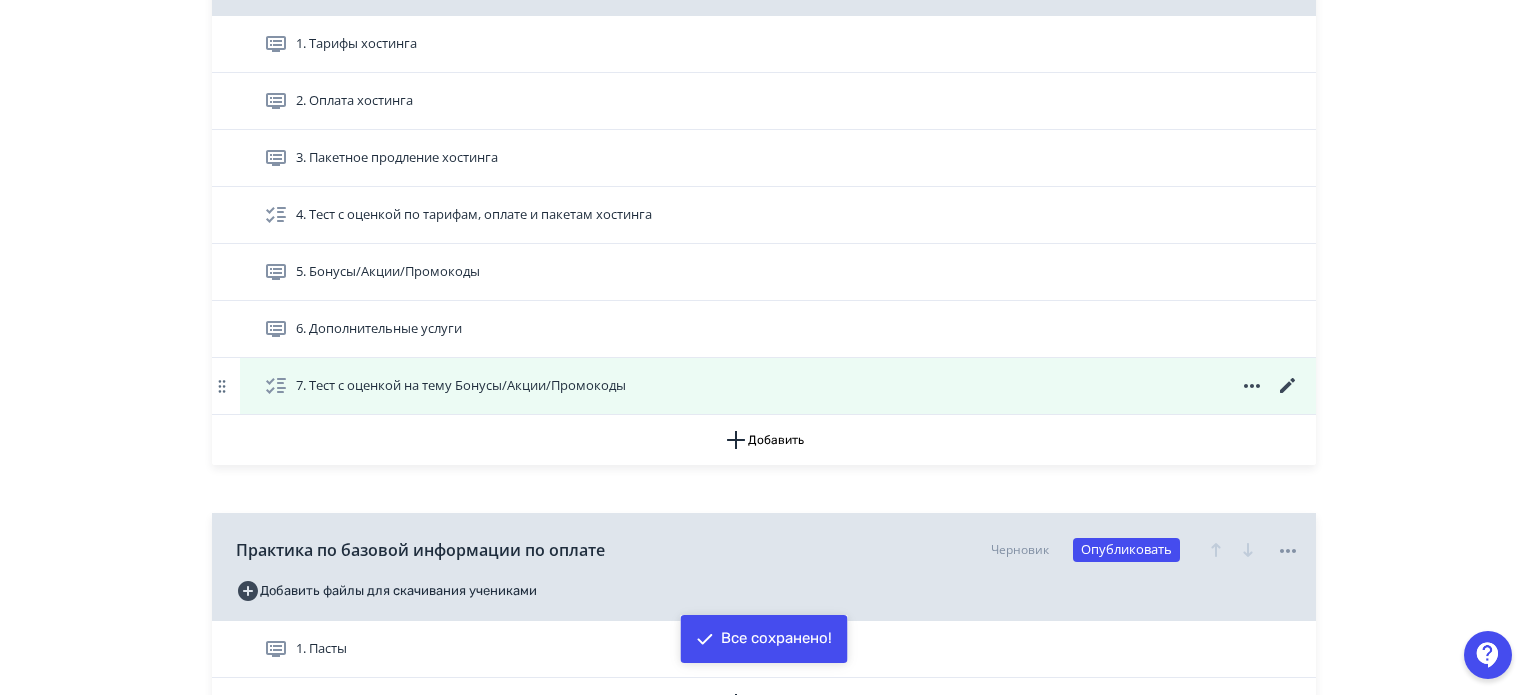click 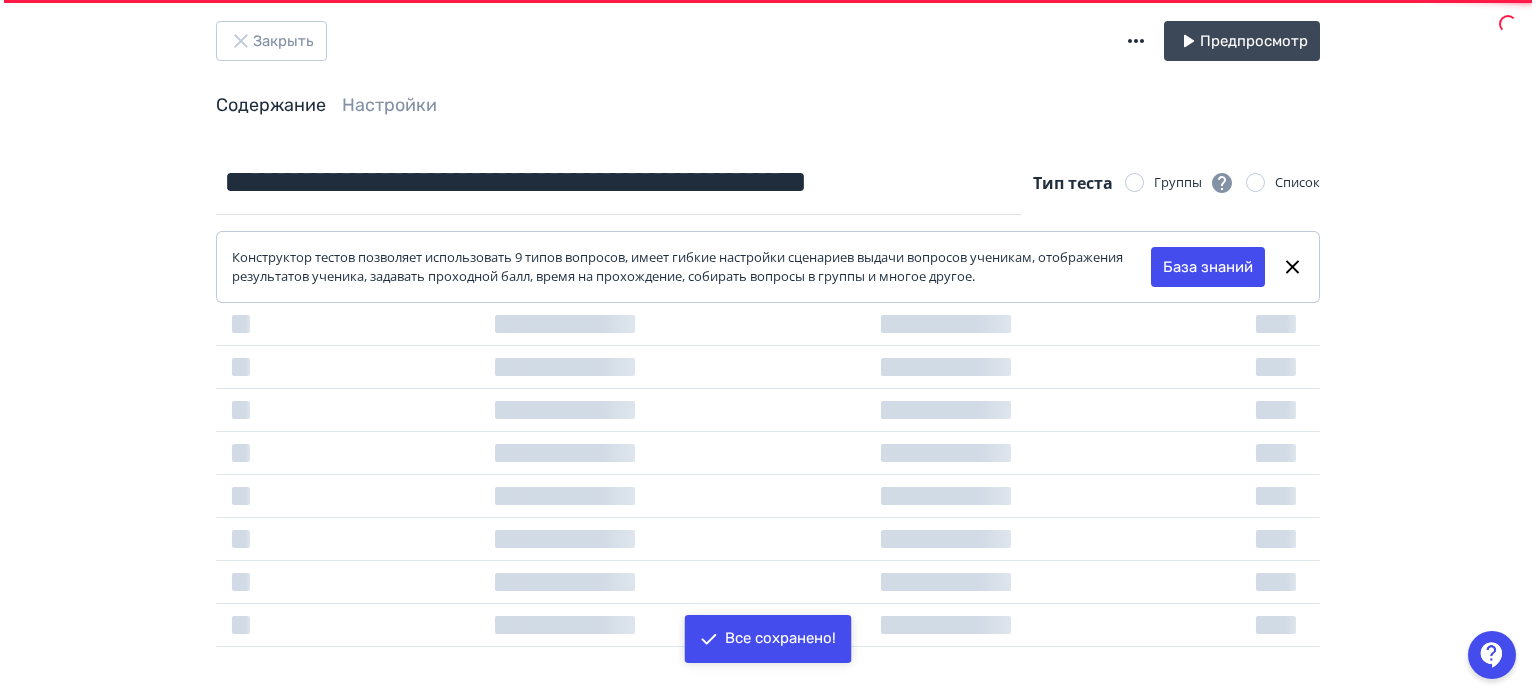 scroll, scrollTop: 0, scrollLeft: 0, axis: both 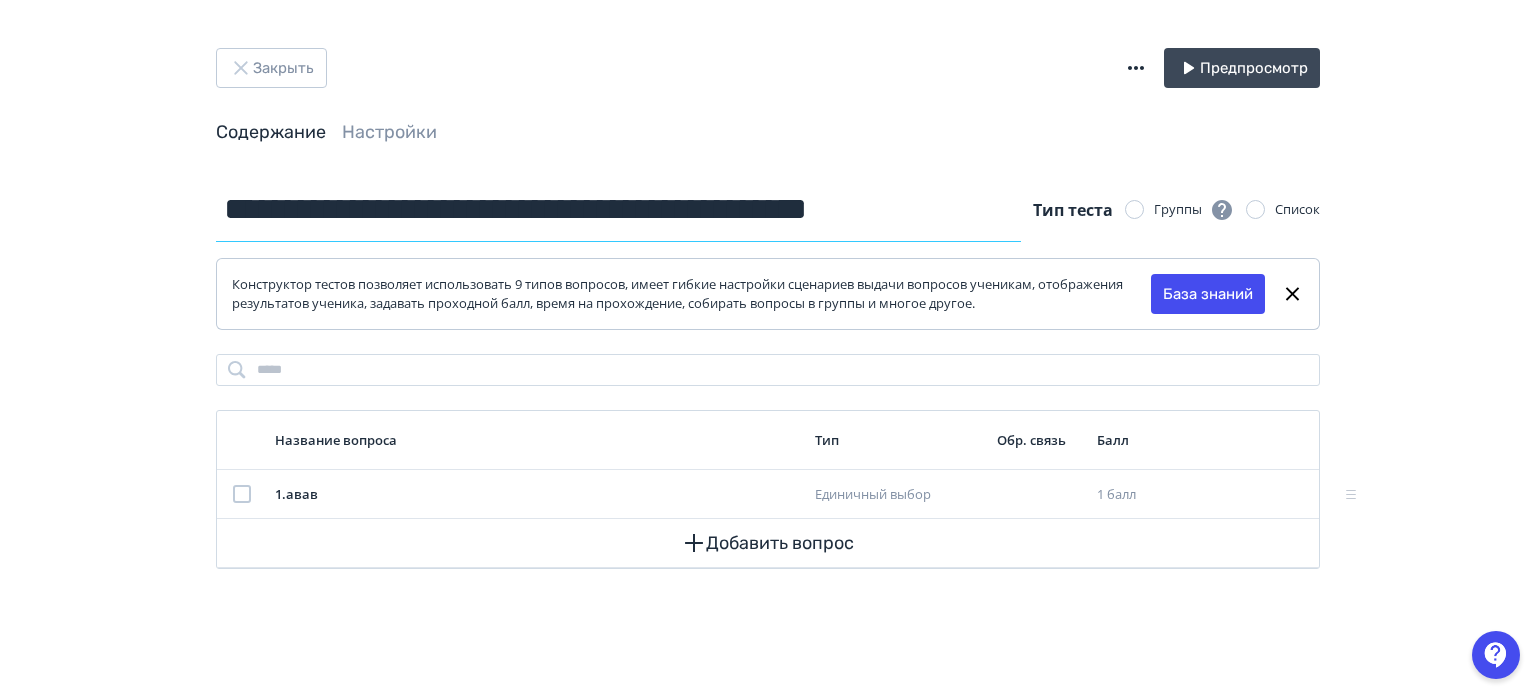click on "**********" at bounding box center [618, 209] 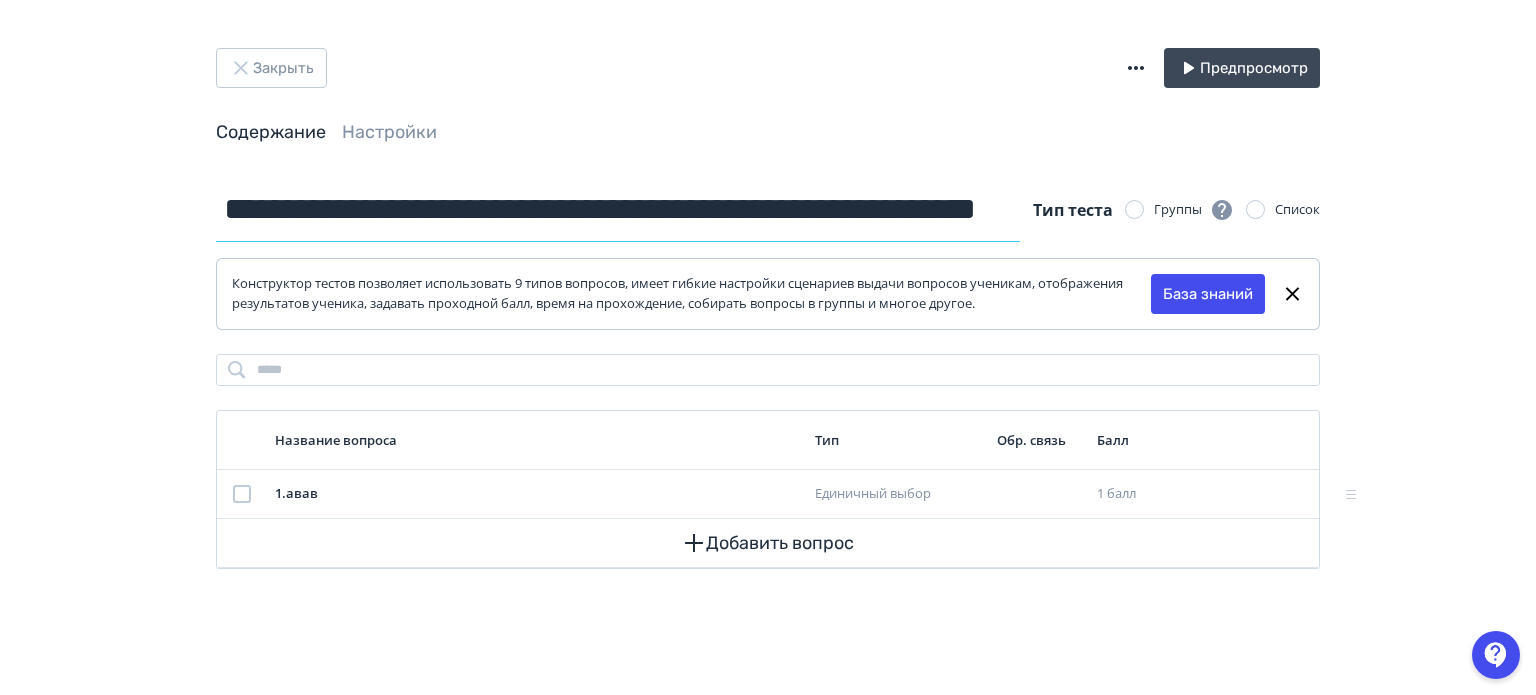scroll, scrollTop: 0, scrollLeft: 213, axis: horizontal 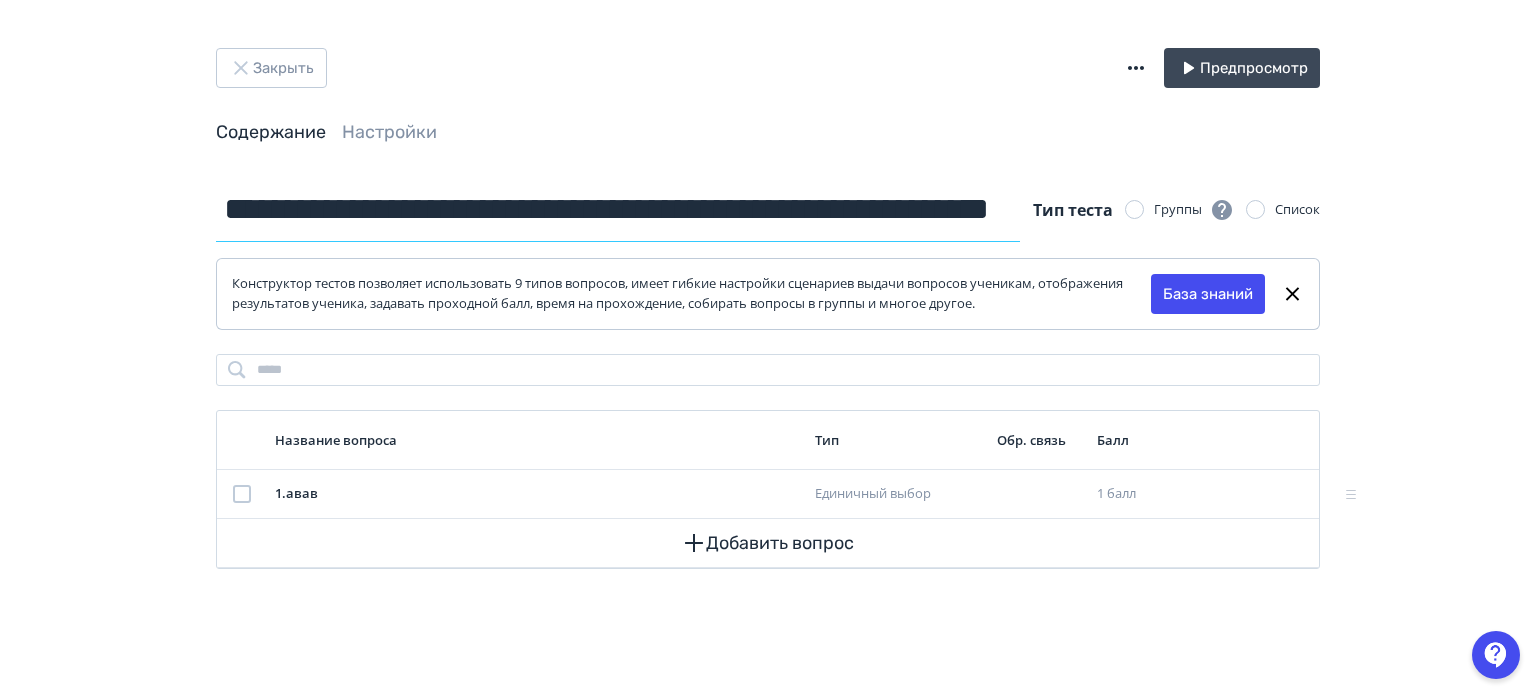 drag, startPoint x: 958, startPoint y: 208, endPoint x: 936, endPoint y: 211, distance: 22.203604 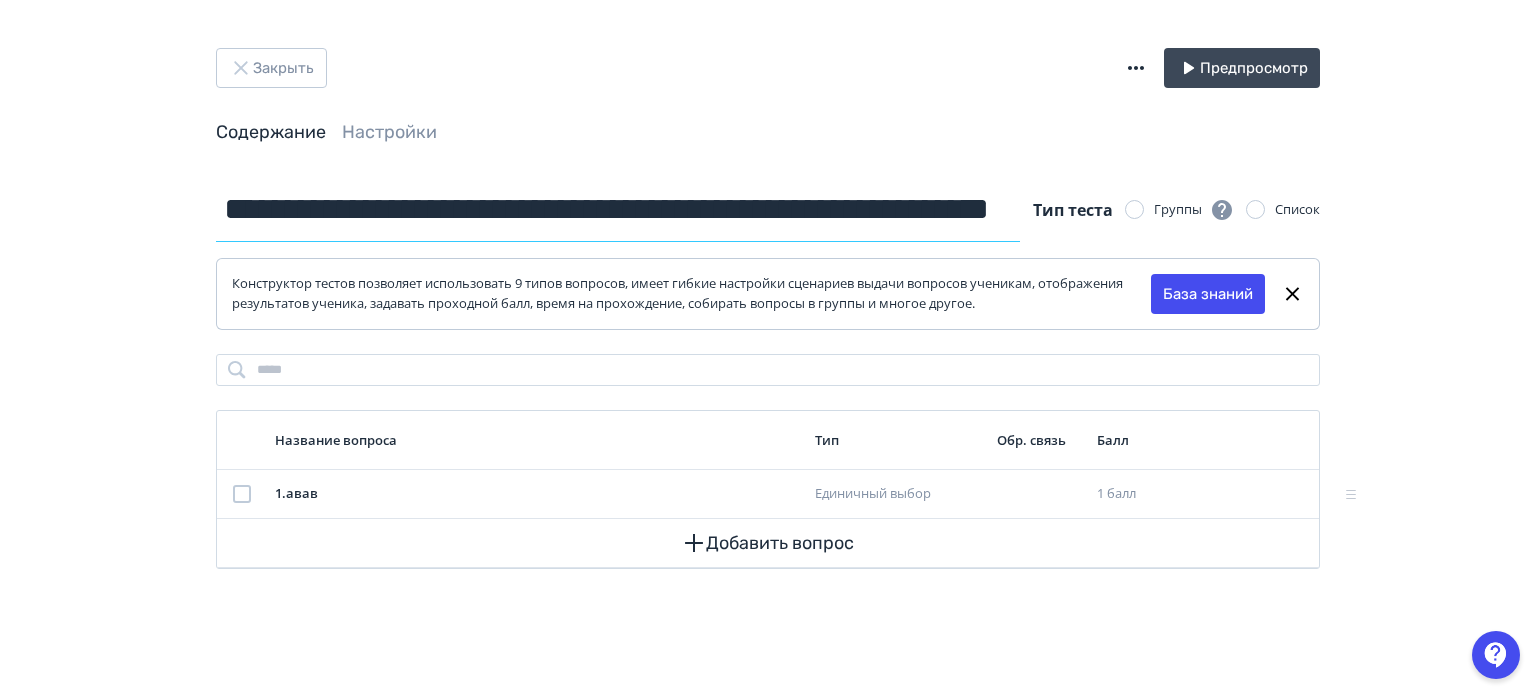 click on "**********" at bounding box center (618, 209) 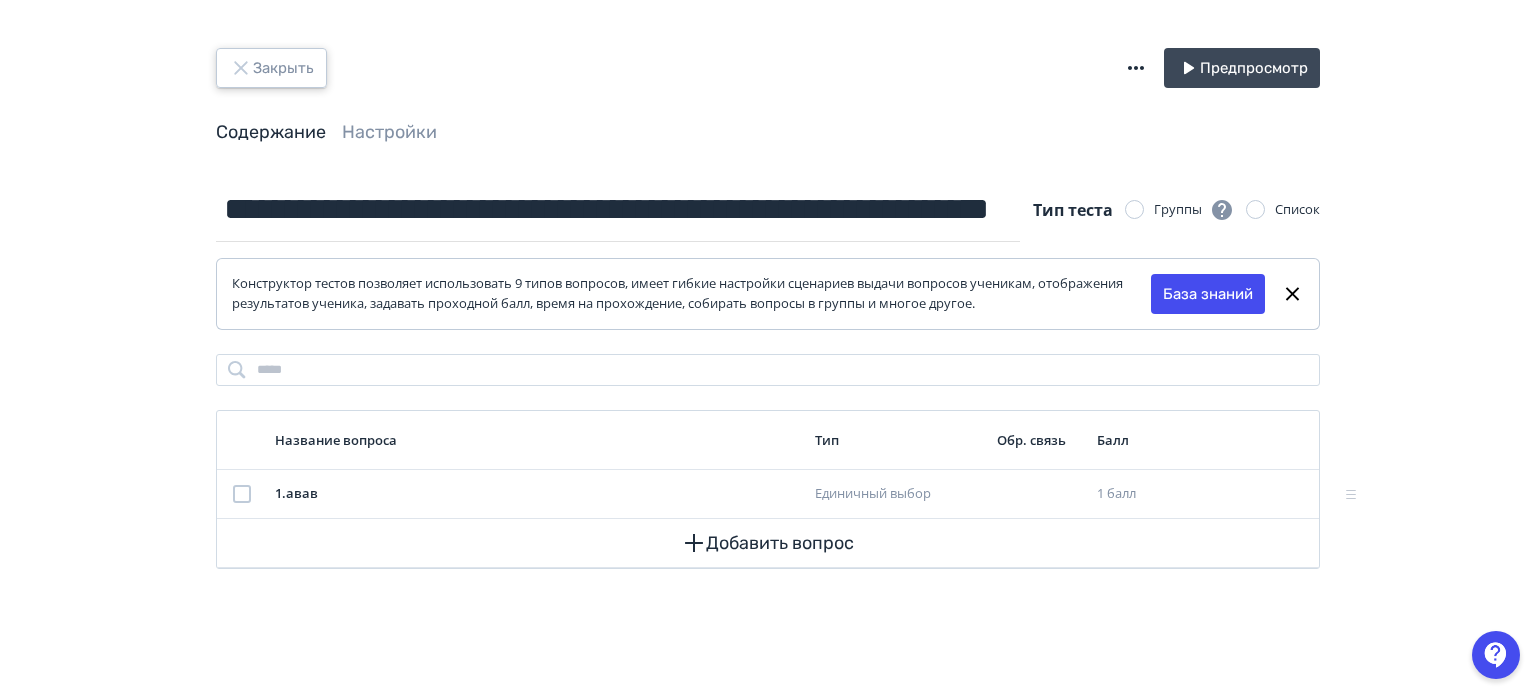 click on "Закрыть" at bounding box center (271, 68) 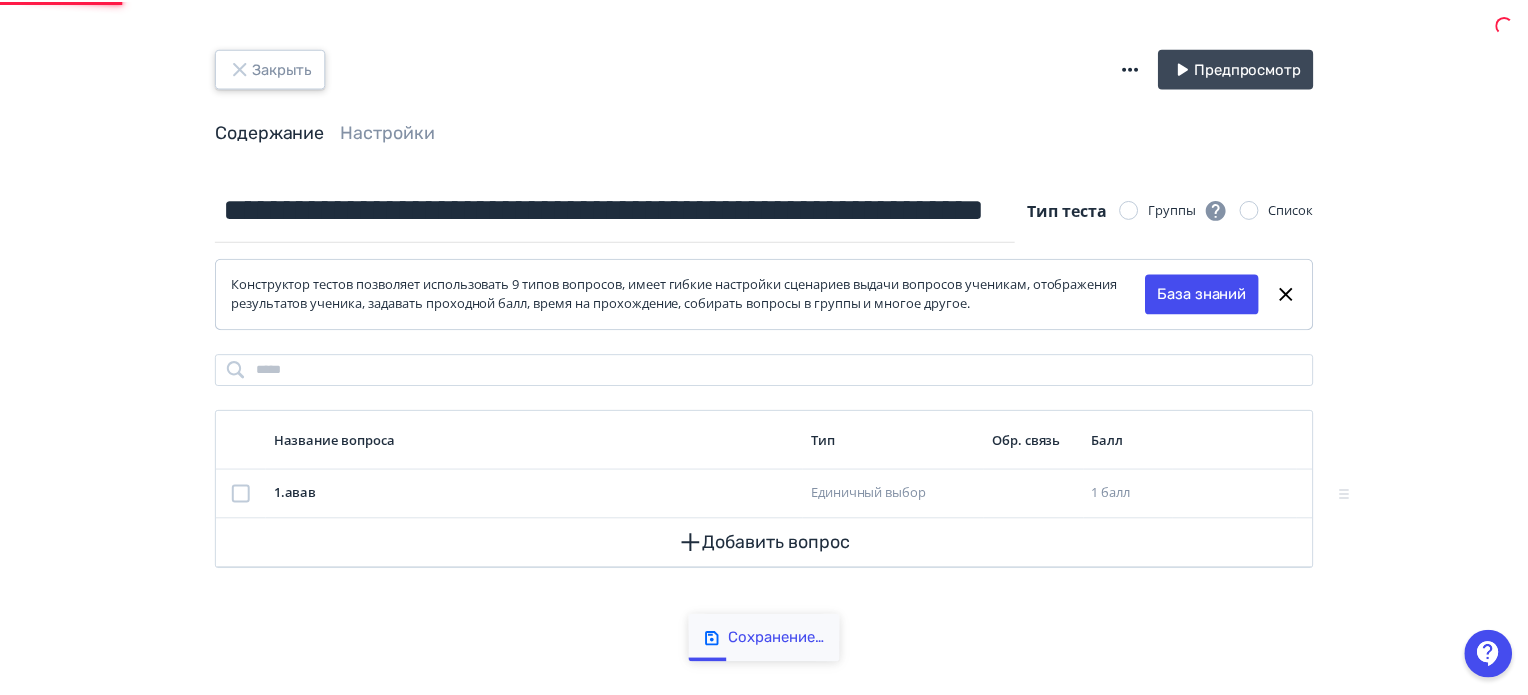 scroll, scrollTop: 0, scrollLeft: 0, axis: both 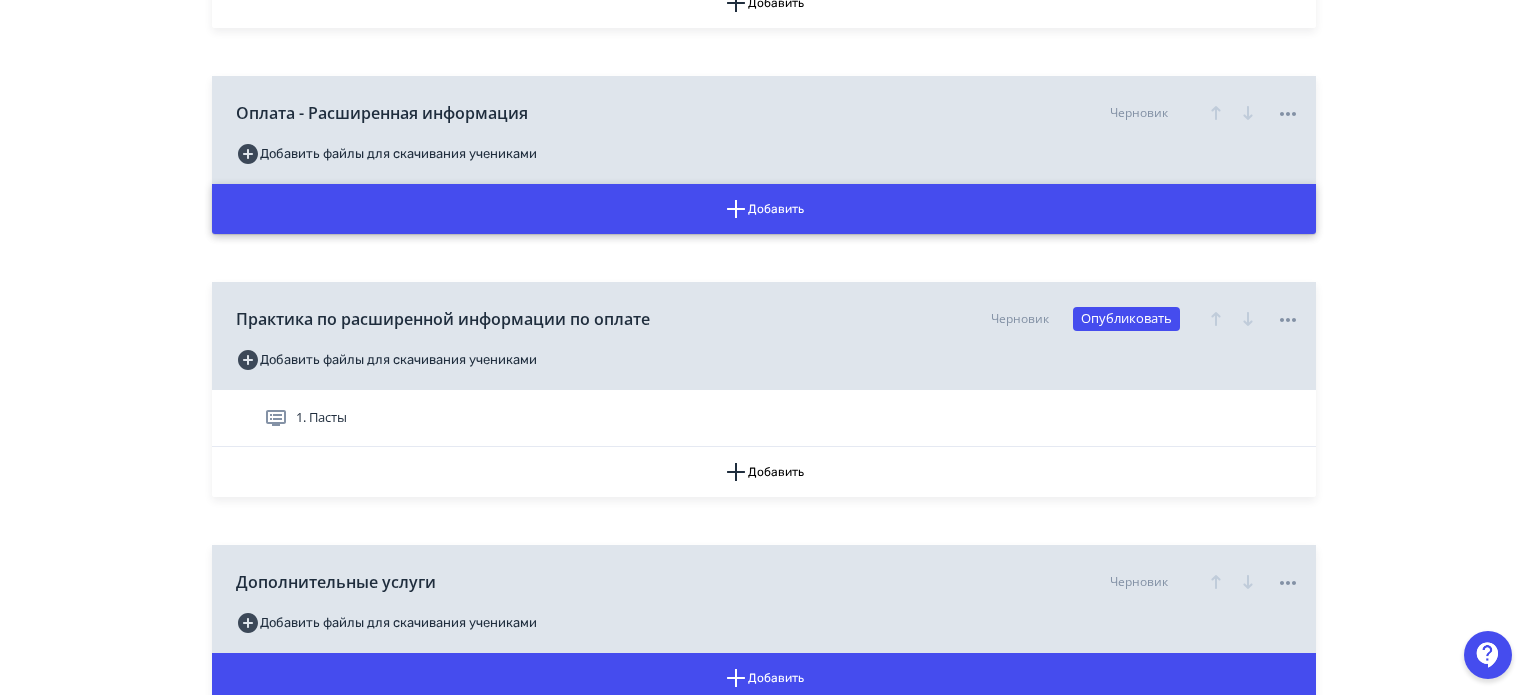 click 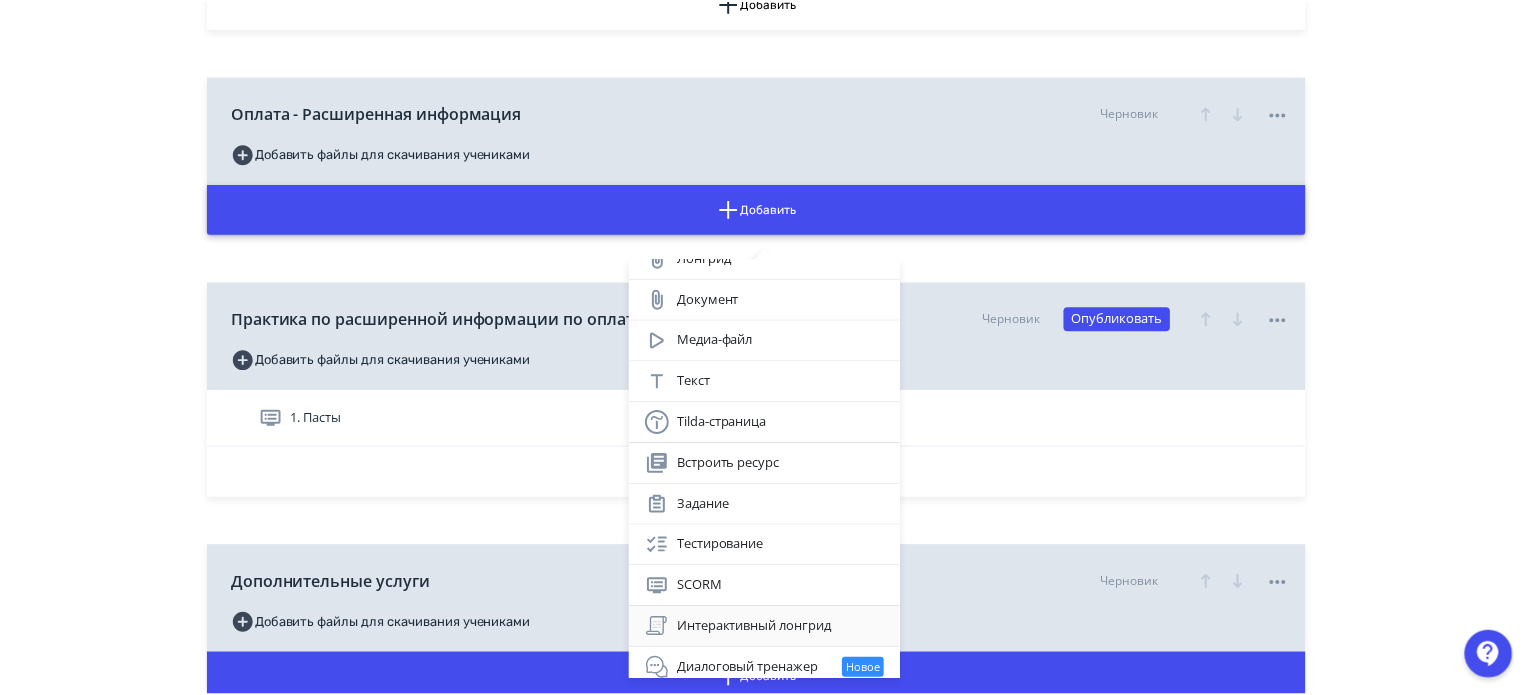 scroll, scrollTop: 28, scrollLeft: 0, axis: vertical 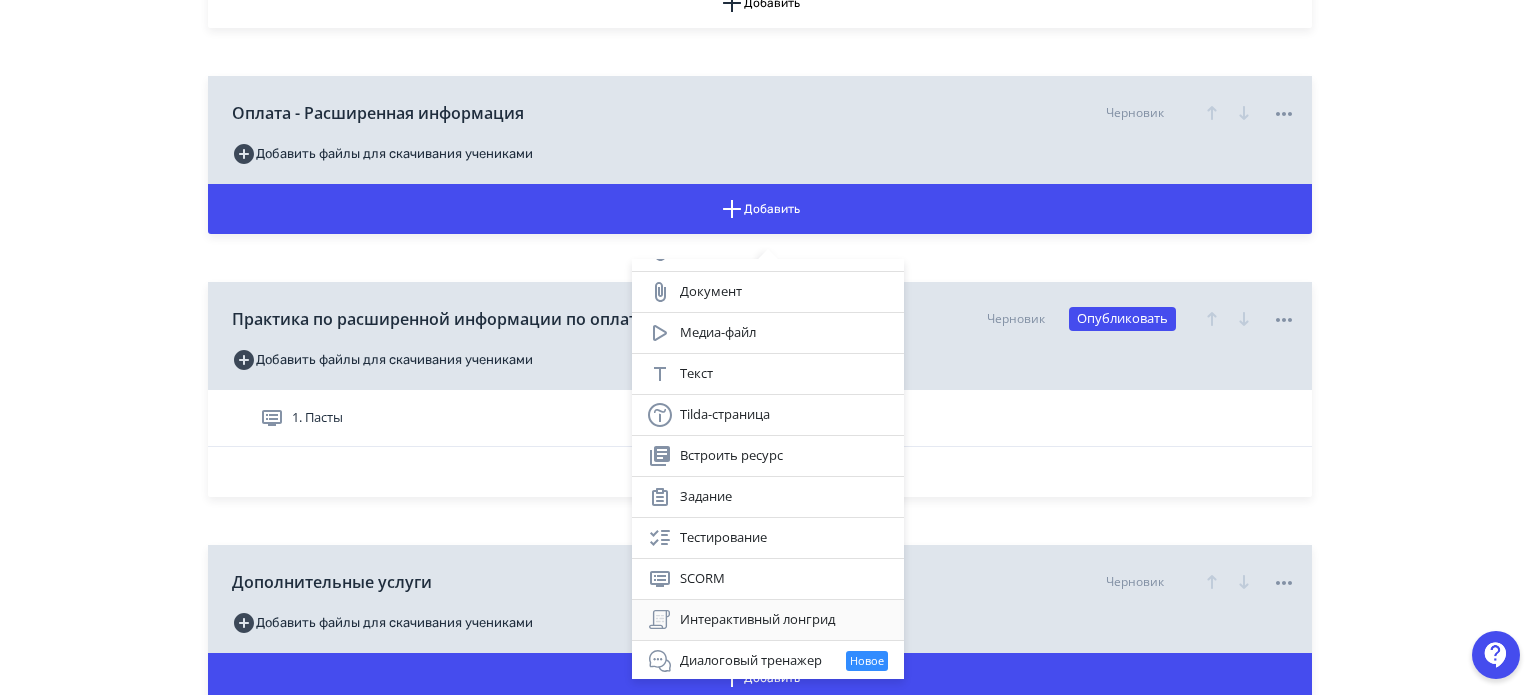 click on "Интерактивный лонгрид" at bounding box center (768, 620) 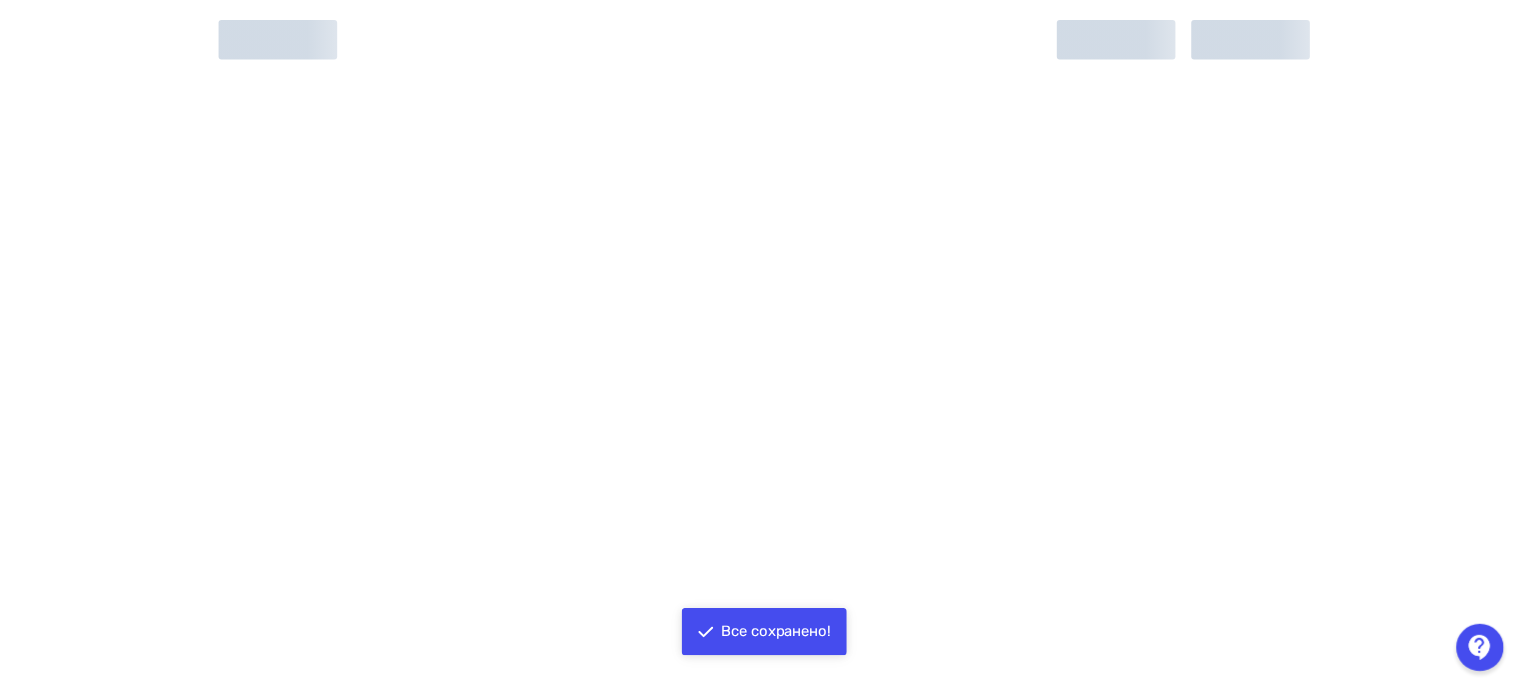 scroll, scrollTop: 0, scrollLeft: 0, axis: both 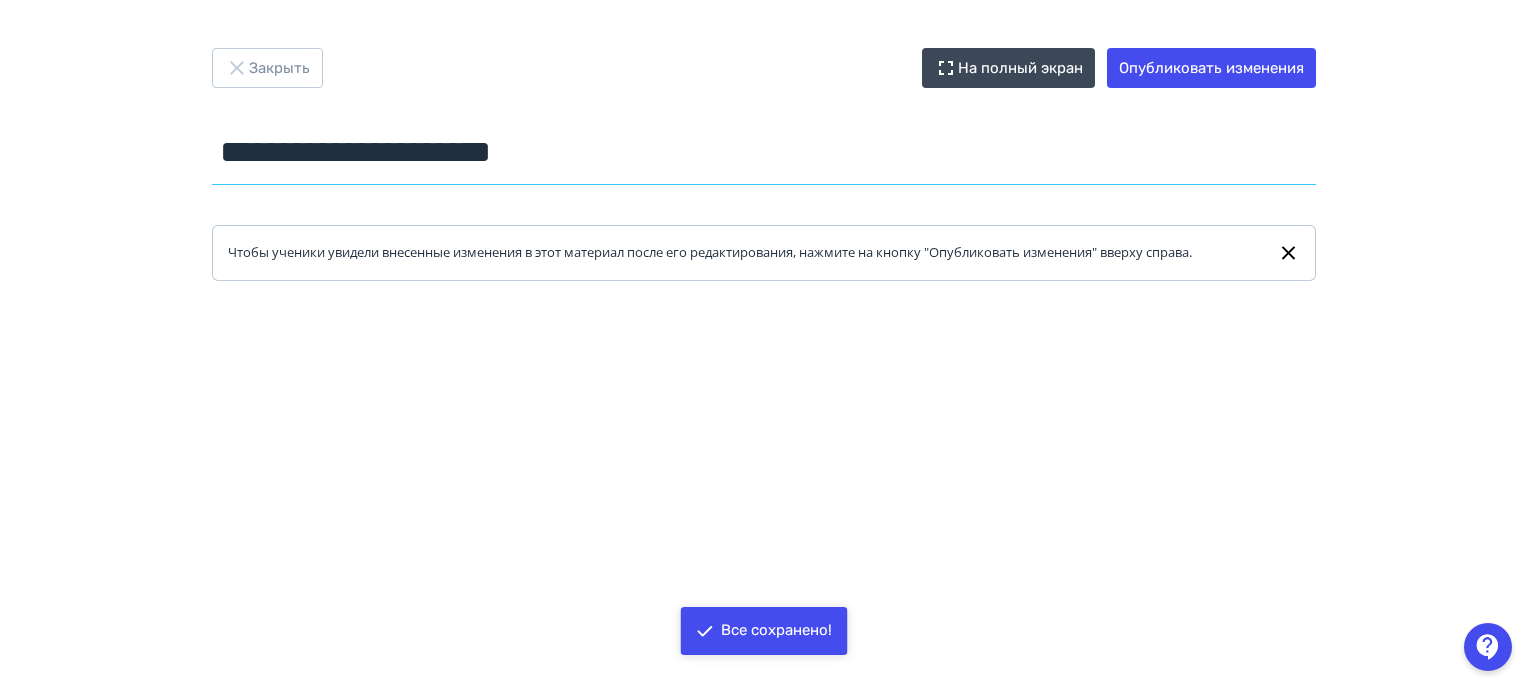 drag, startPoint x: 629, startPoint y: 149, endPoint x: 24, endPoint y: 167, distance: 605.2677 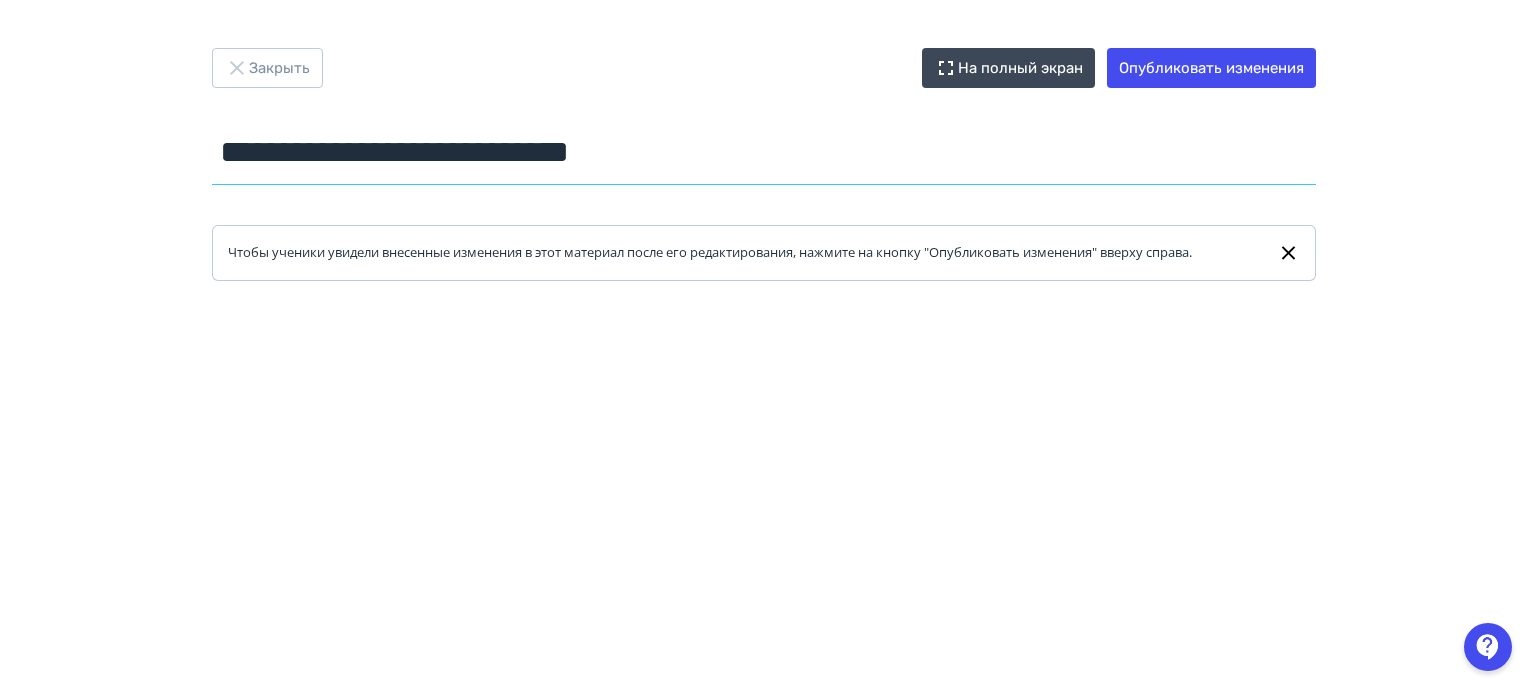 type on "**********" 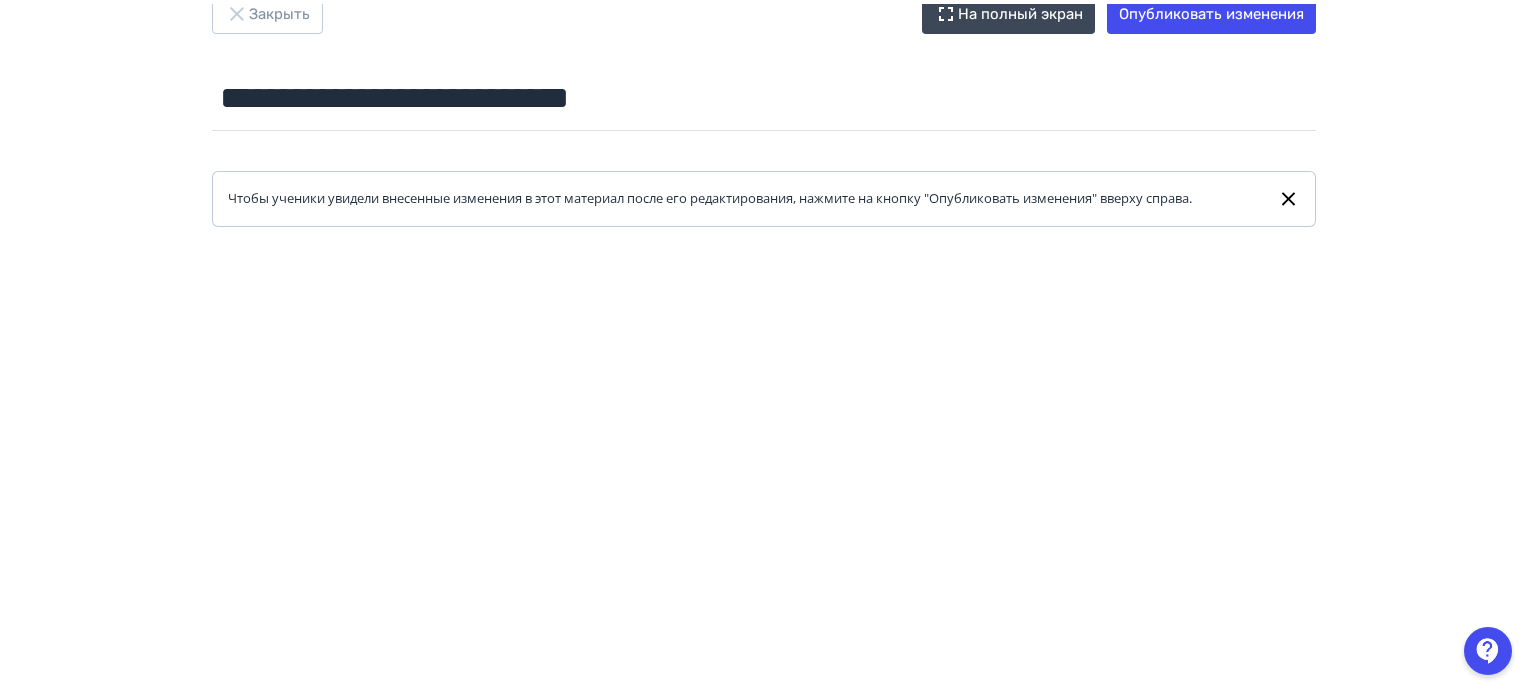 scroll, scrollTop: 0, scrollLeft: 0, axis: both 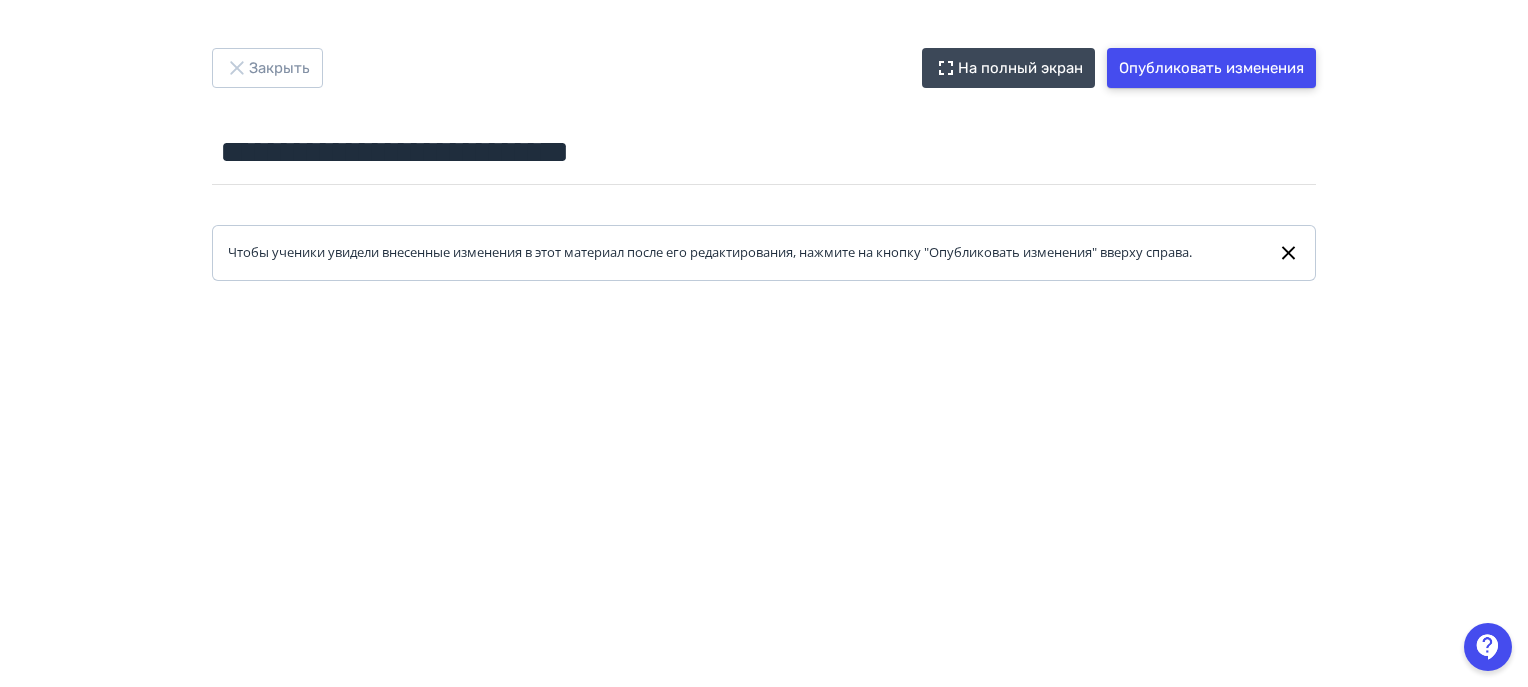 click on "Опубликовать изменения" at bounding box center (1211, 68) 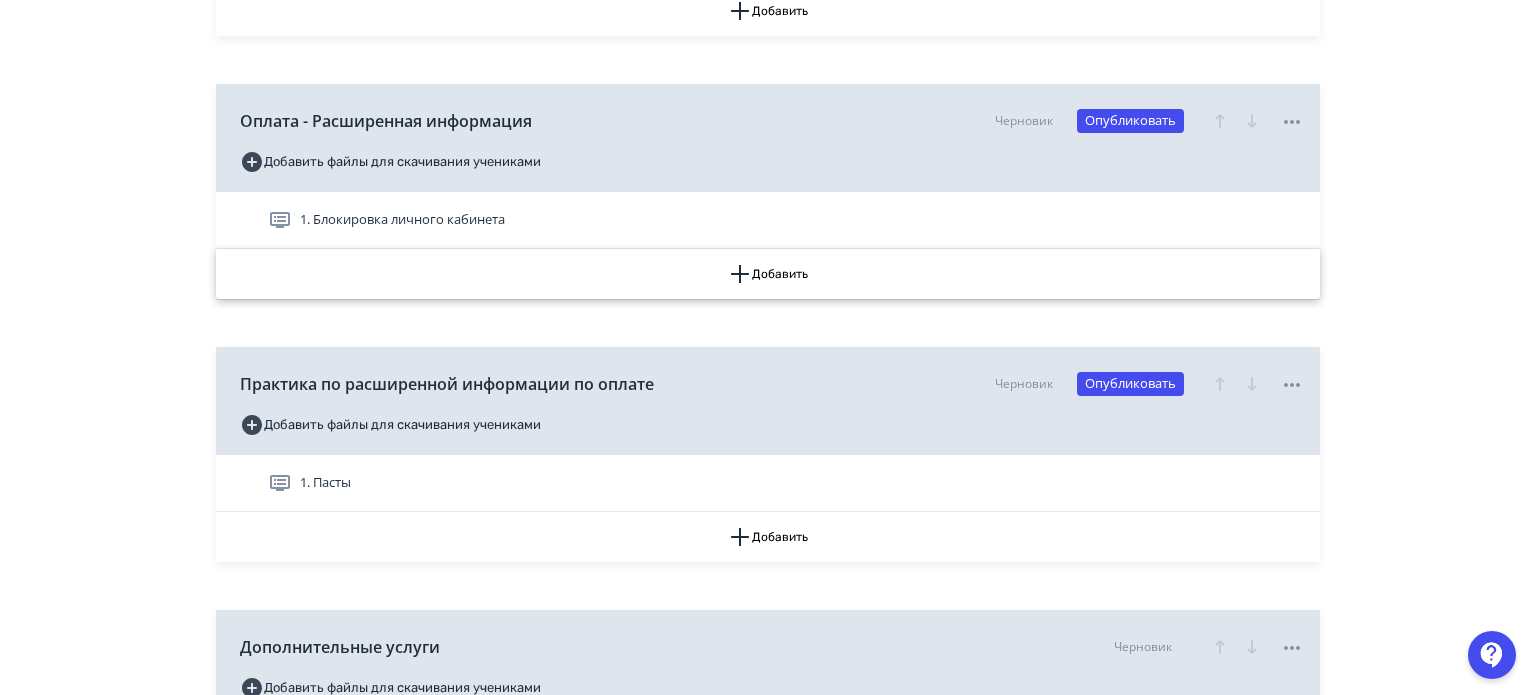 scroll, scrollTop: 5000, scrollLeft: 0, axis: vertical 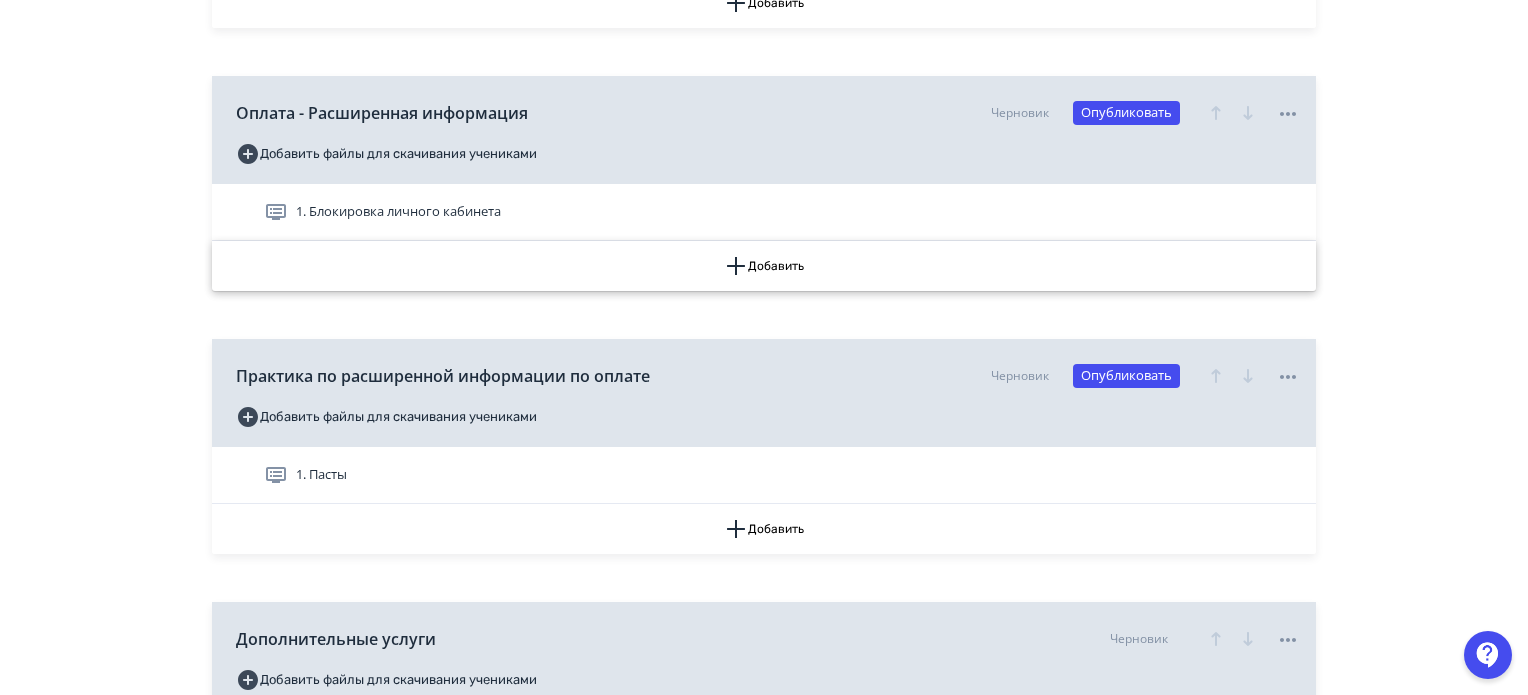 click on "Добавить" at bounding box center (764, 266) 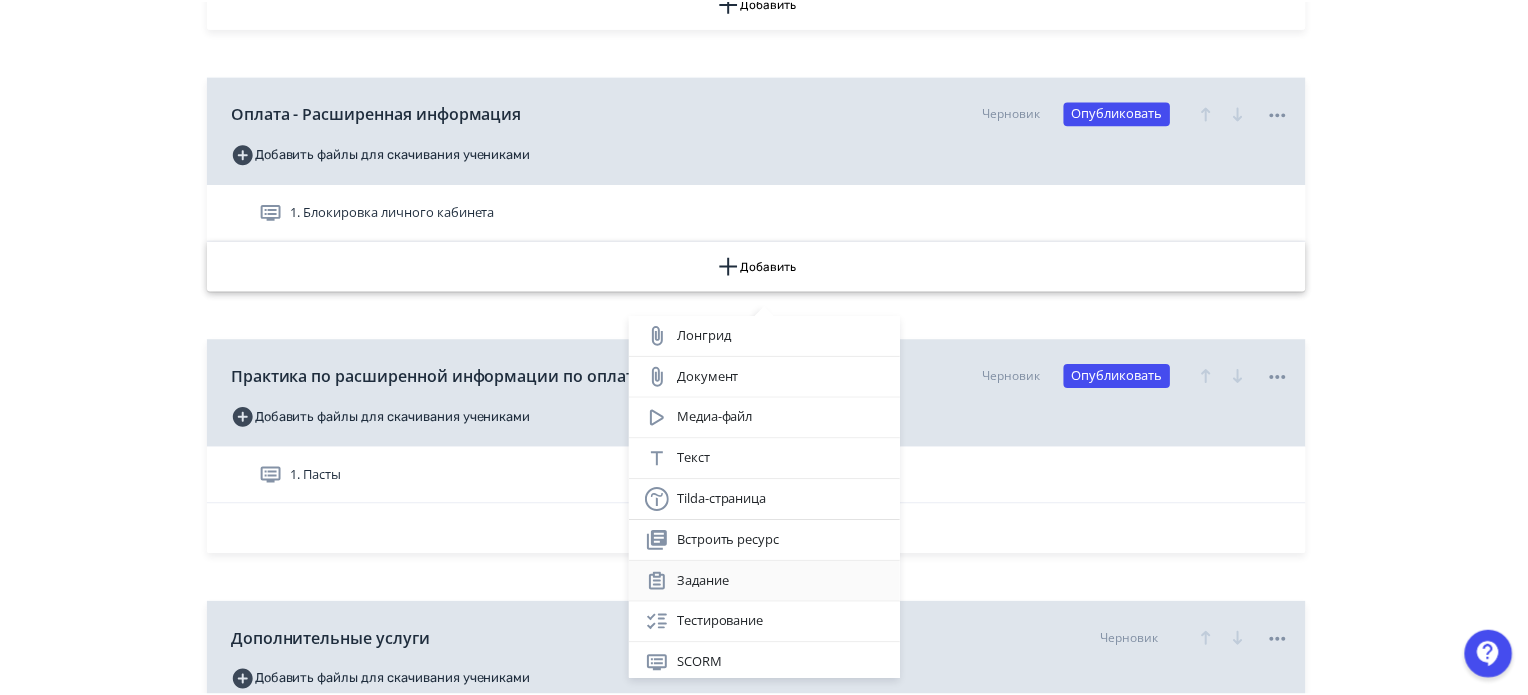 scroll, scrollTop: 84, scrollLeft: 0, axis: vertical 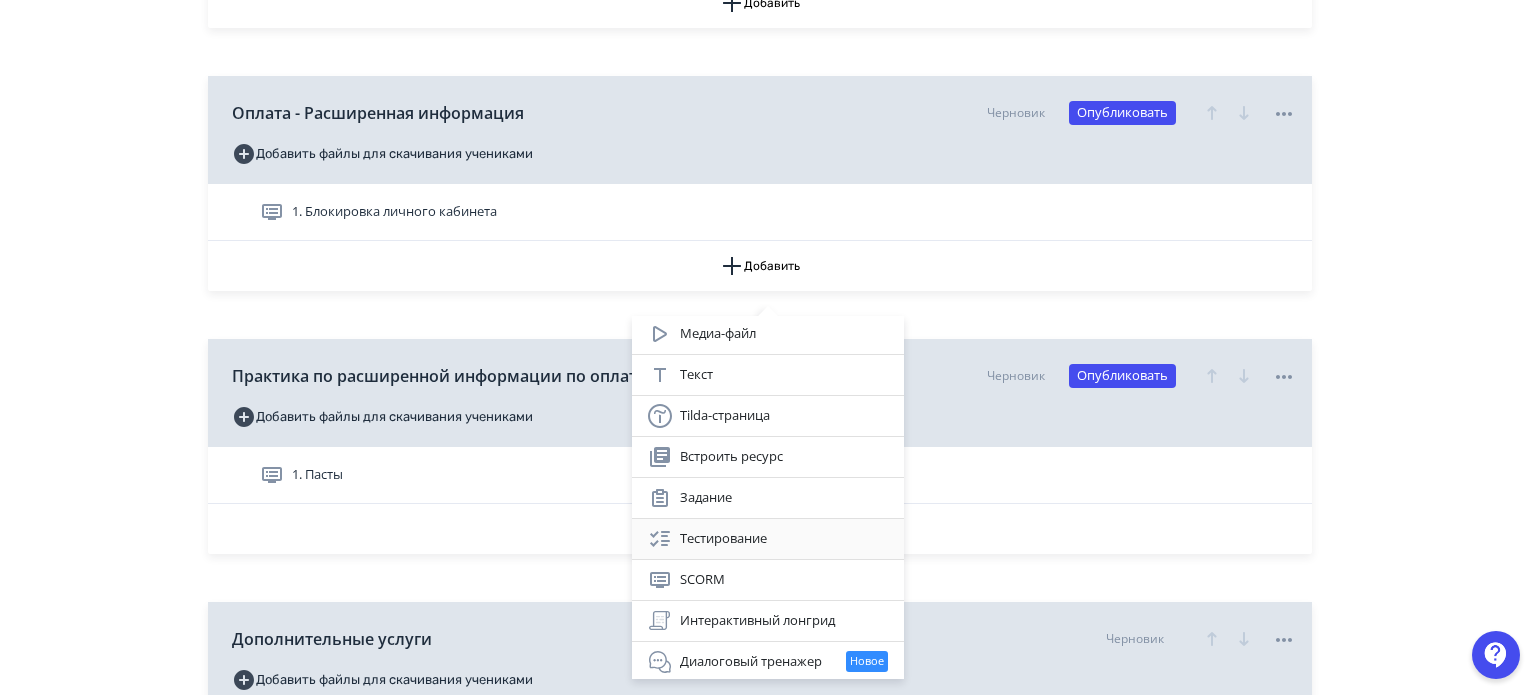 click on "Тестирование" at bounding box center [768, 539] 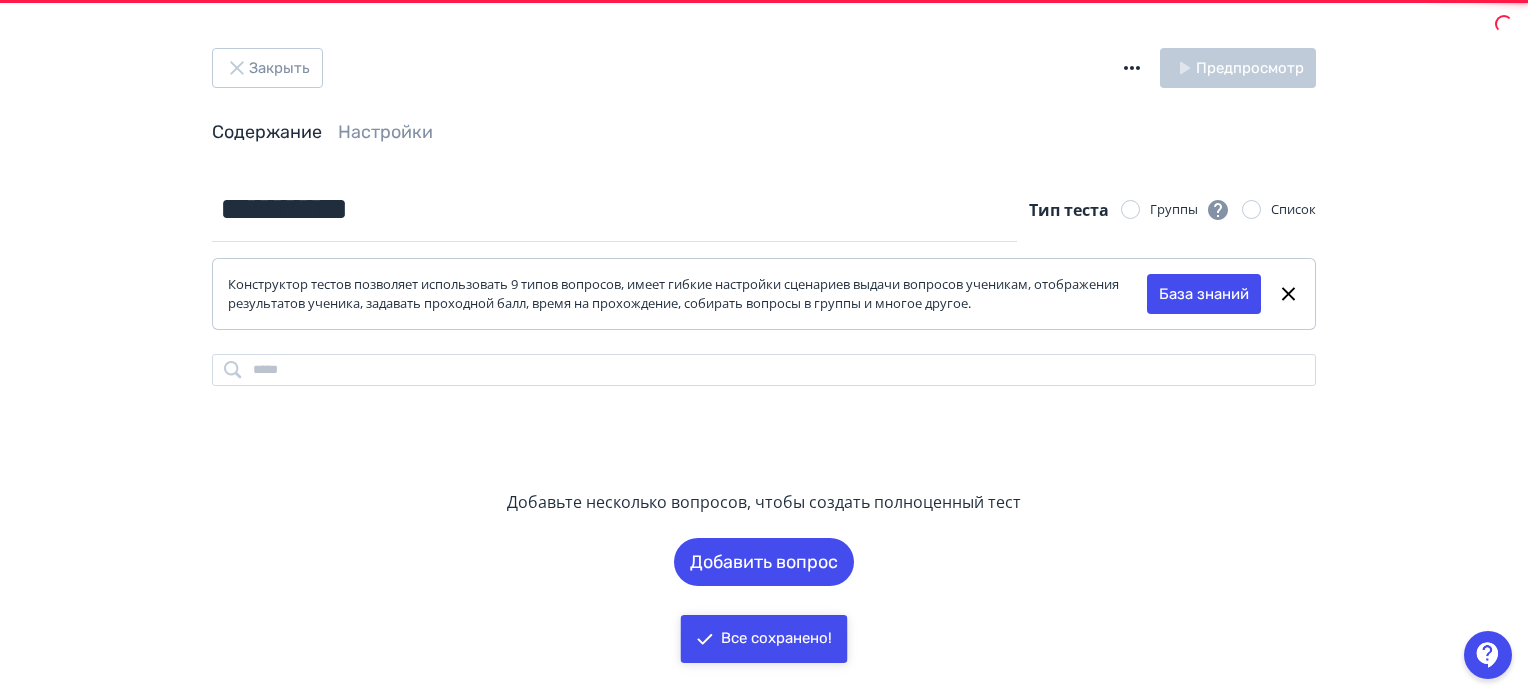 scroll, scrollTop: 0, scrollLeft: 0, axis: both 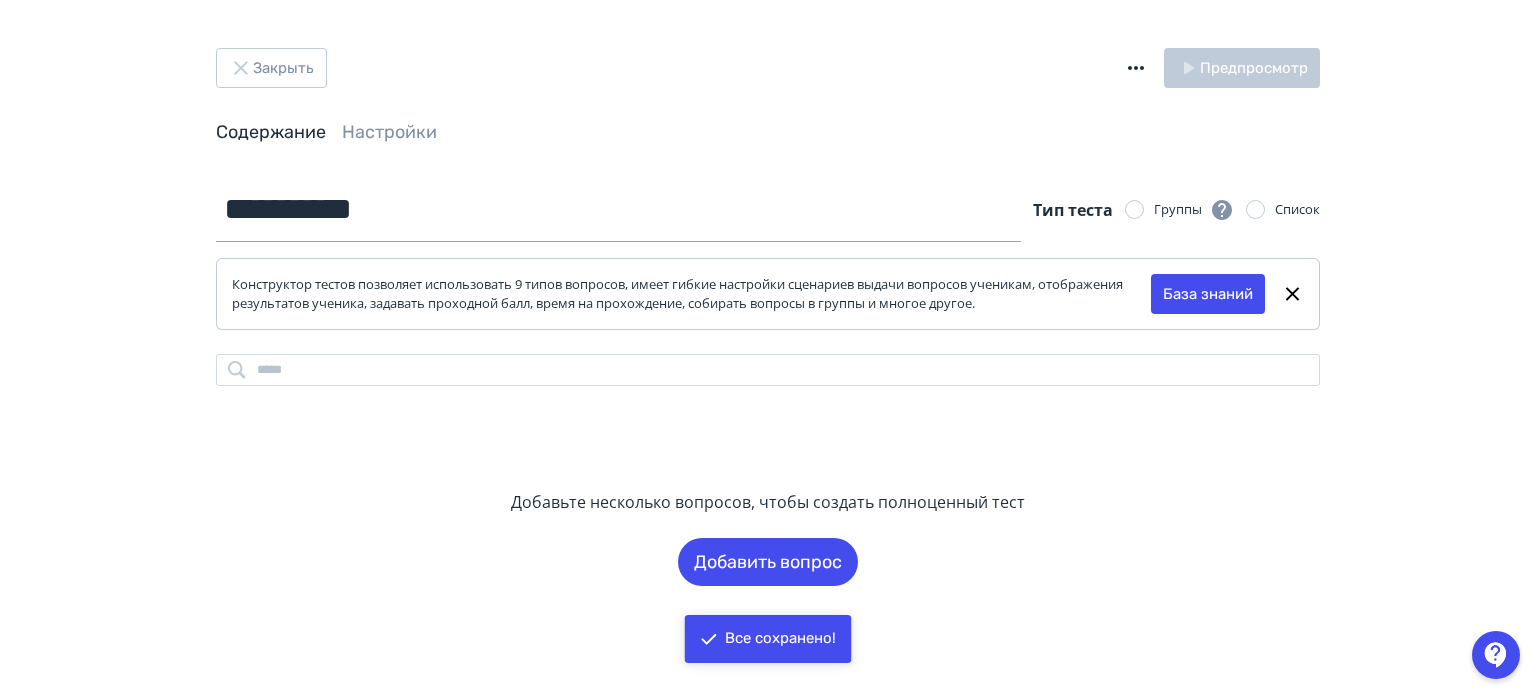 drag, startPoint x: 444, startPoint y: 202, endPoint x: 18, endPoint y: 200, distance: 426.0047 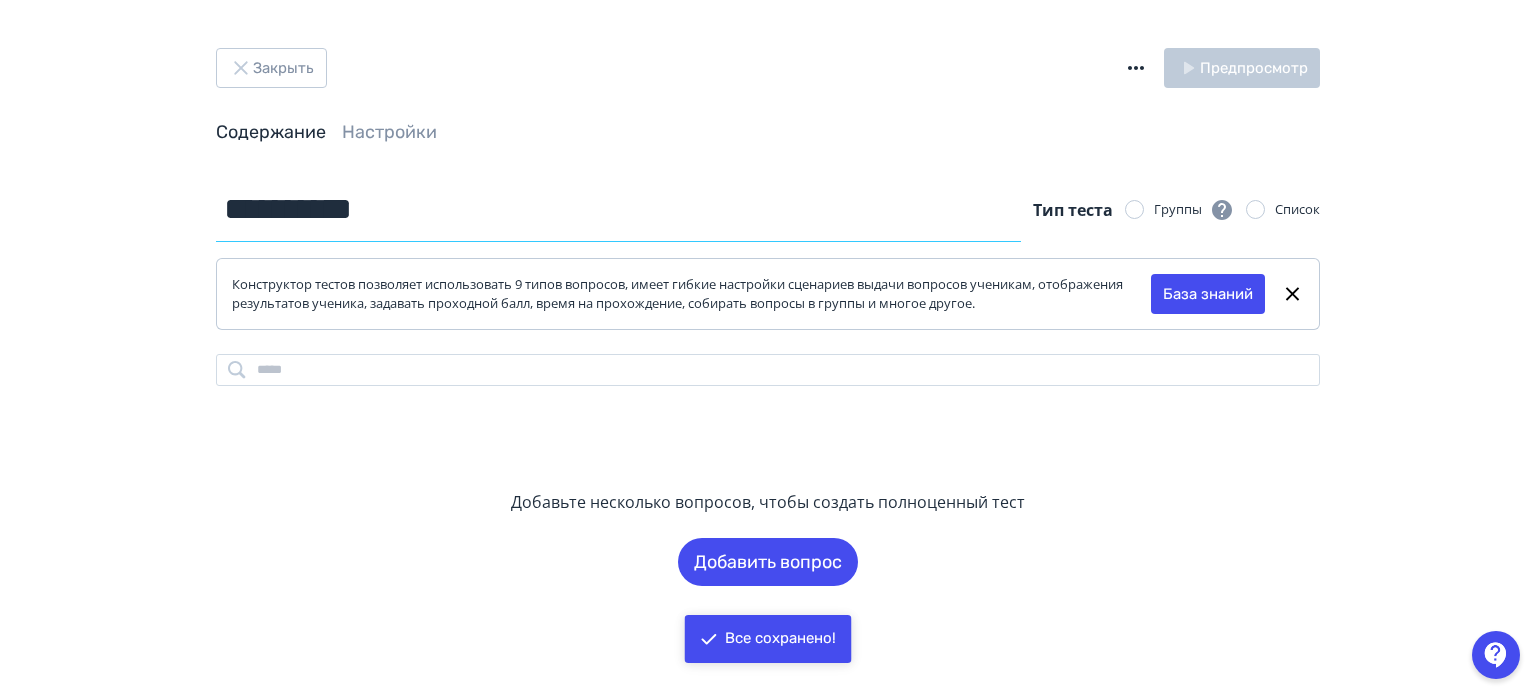click on "**********" at bounding box center [768, 347] 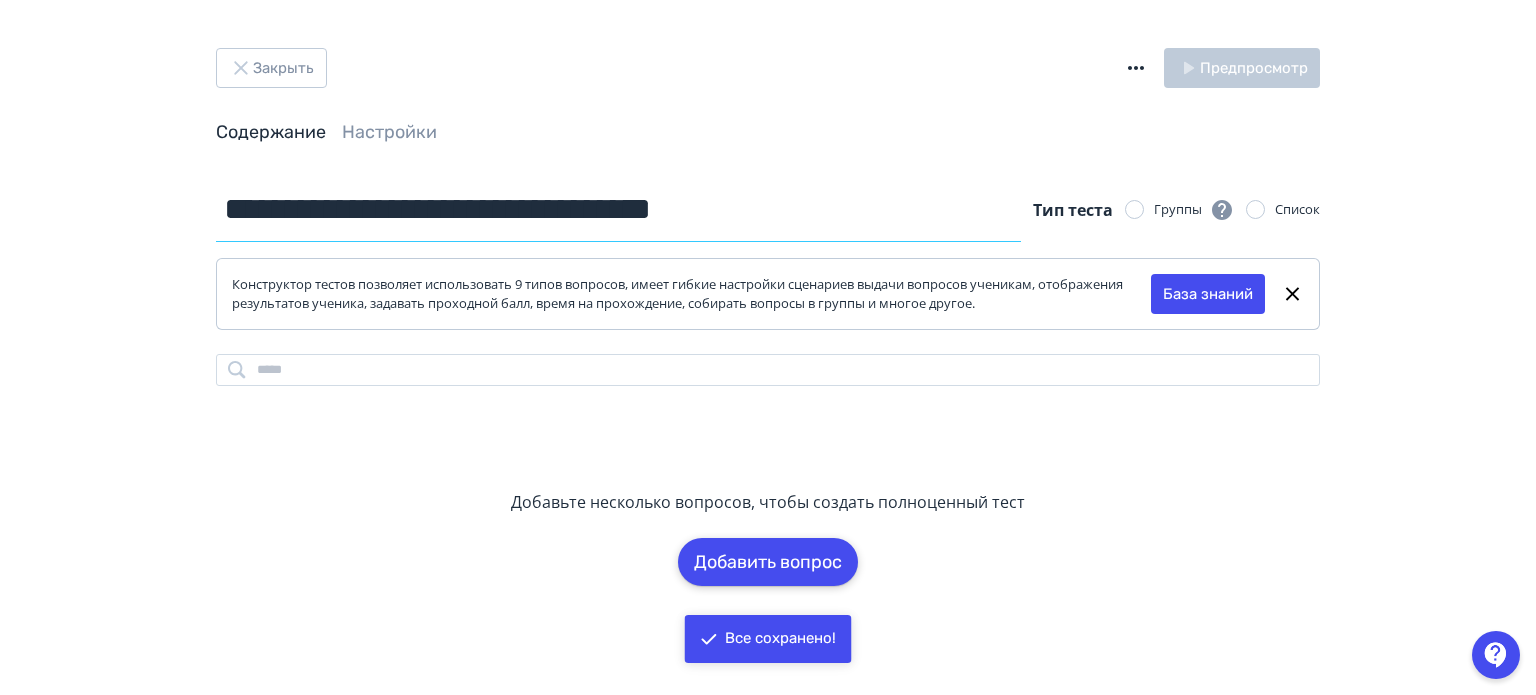 type on "**********" 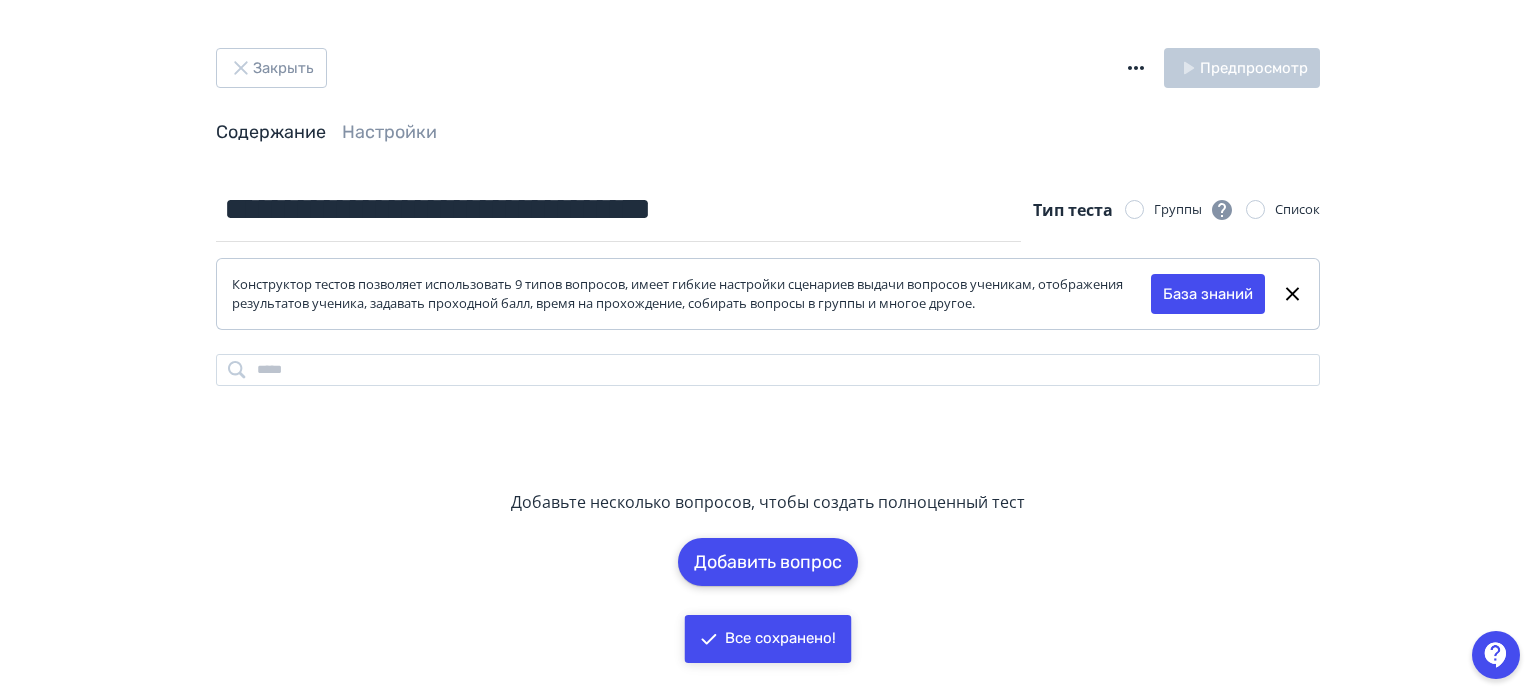 click on "Добавить вопрос" at bounding box center (768, 562) 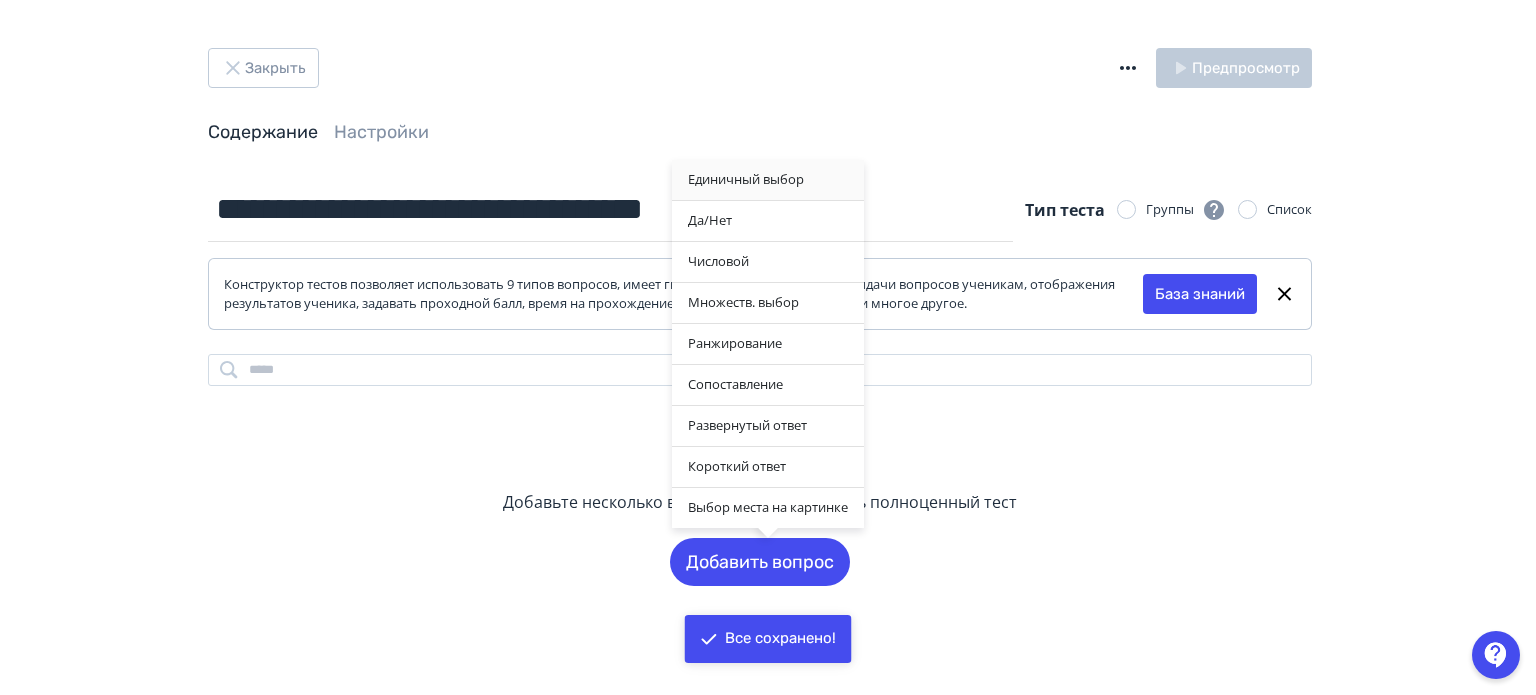 click on "Единичный выбор" at bounding box center (768, 180) 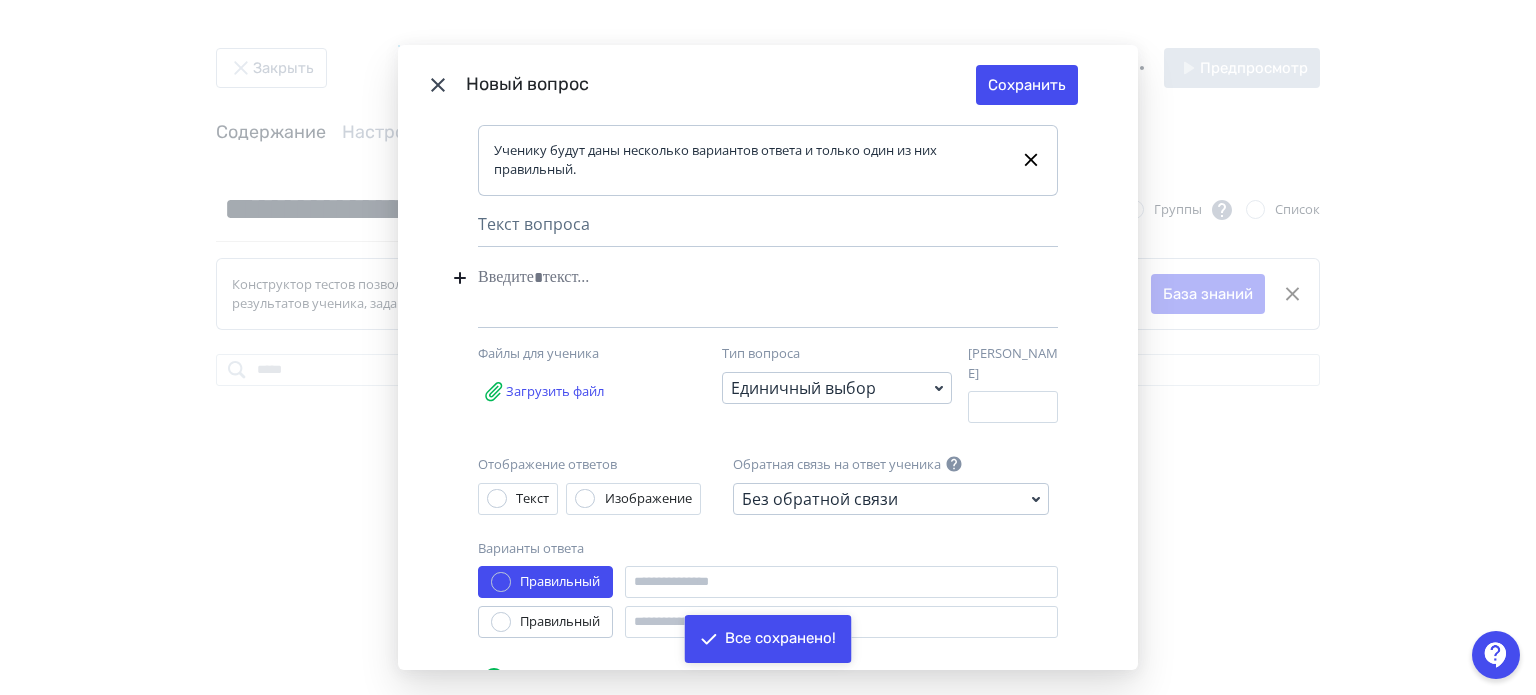 click at bounding box center [737, 278] 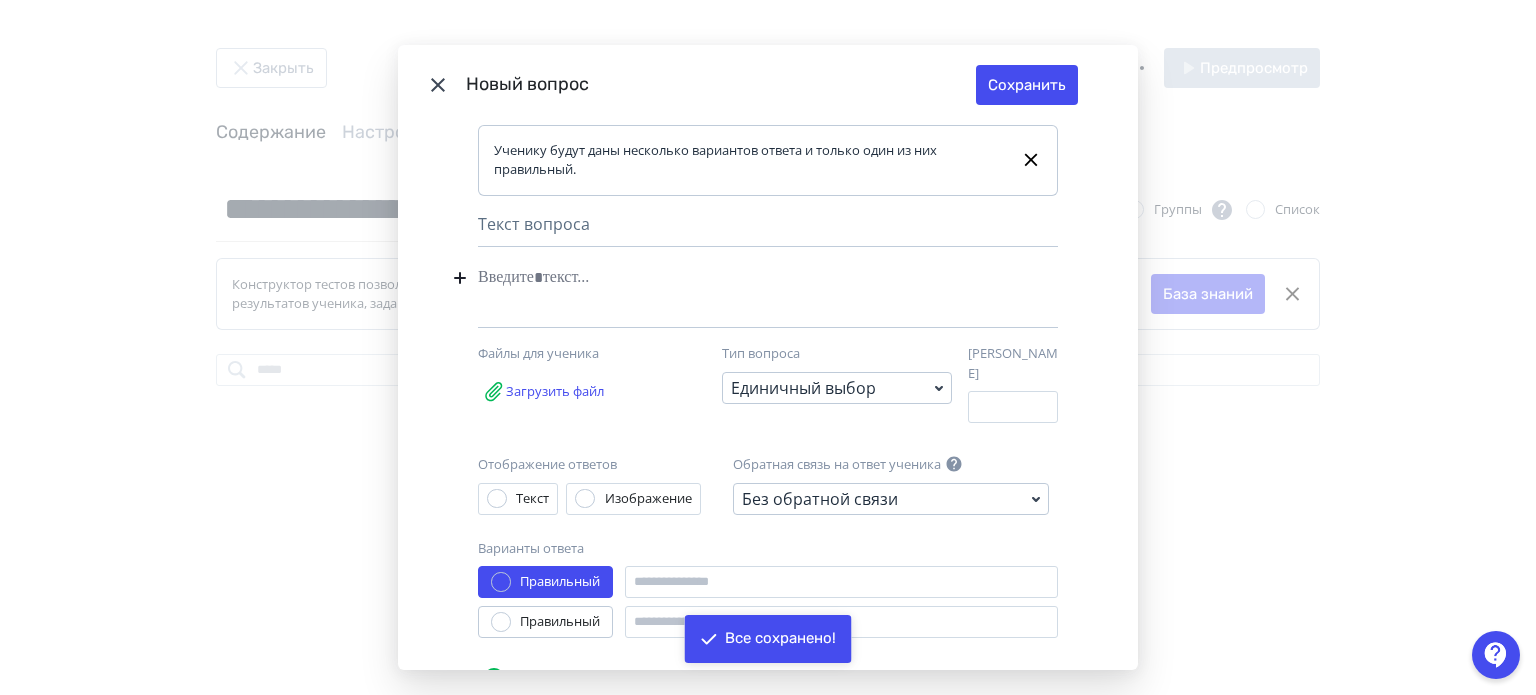 type 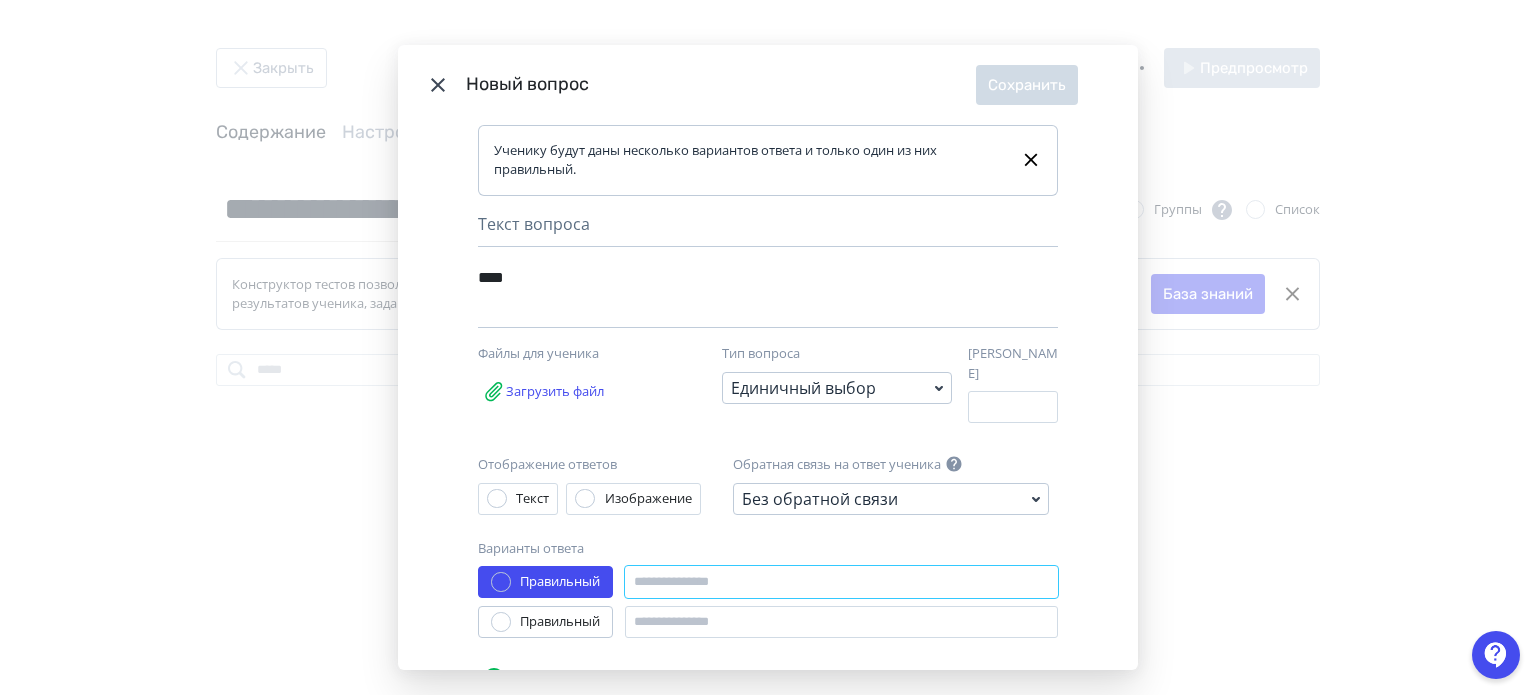click at bounding box center [841, 582] 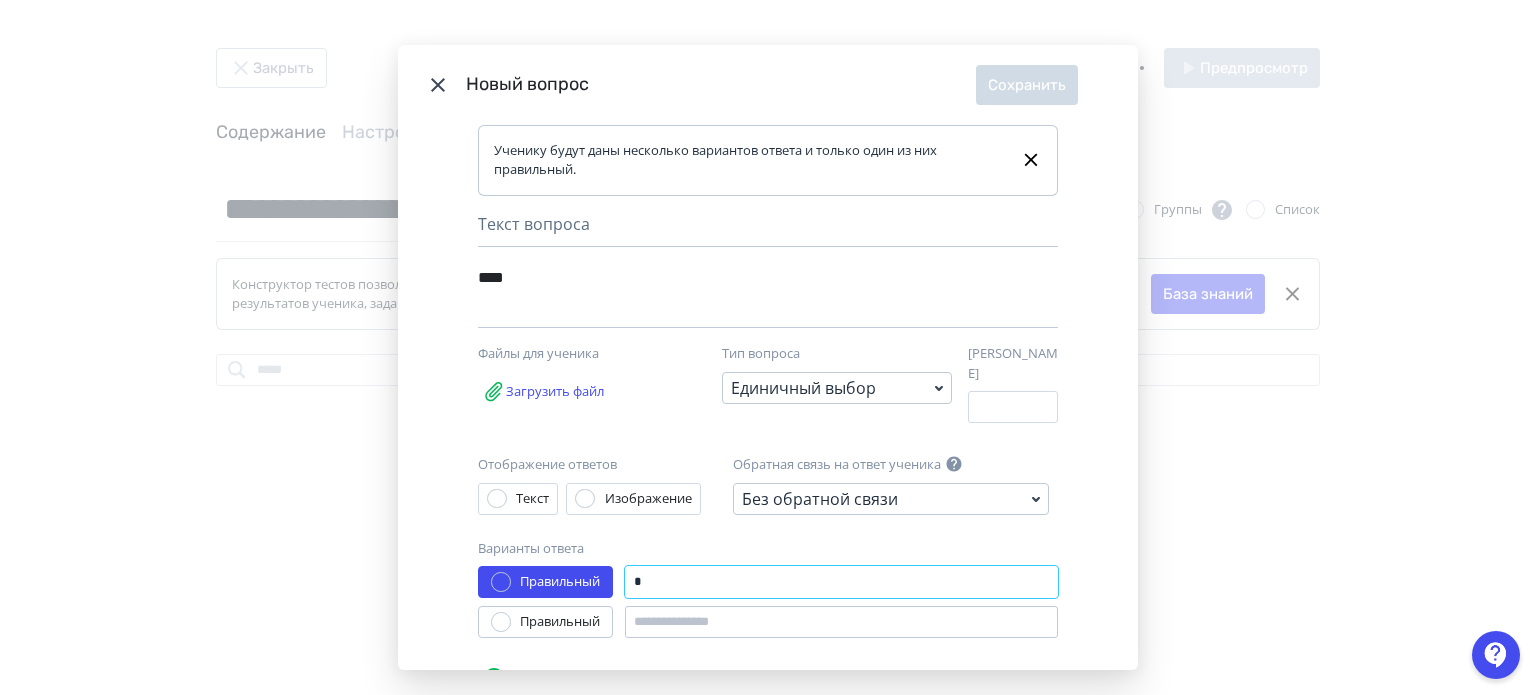 type on "*" 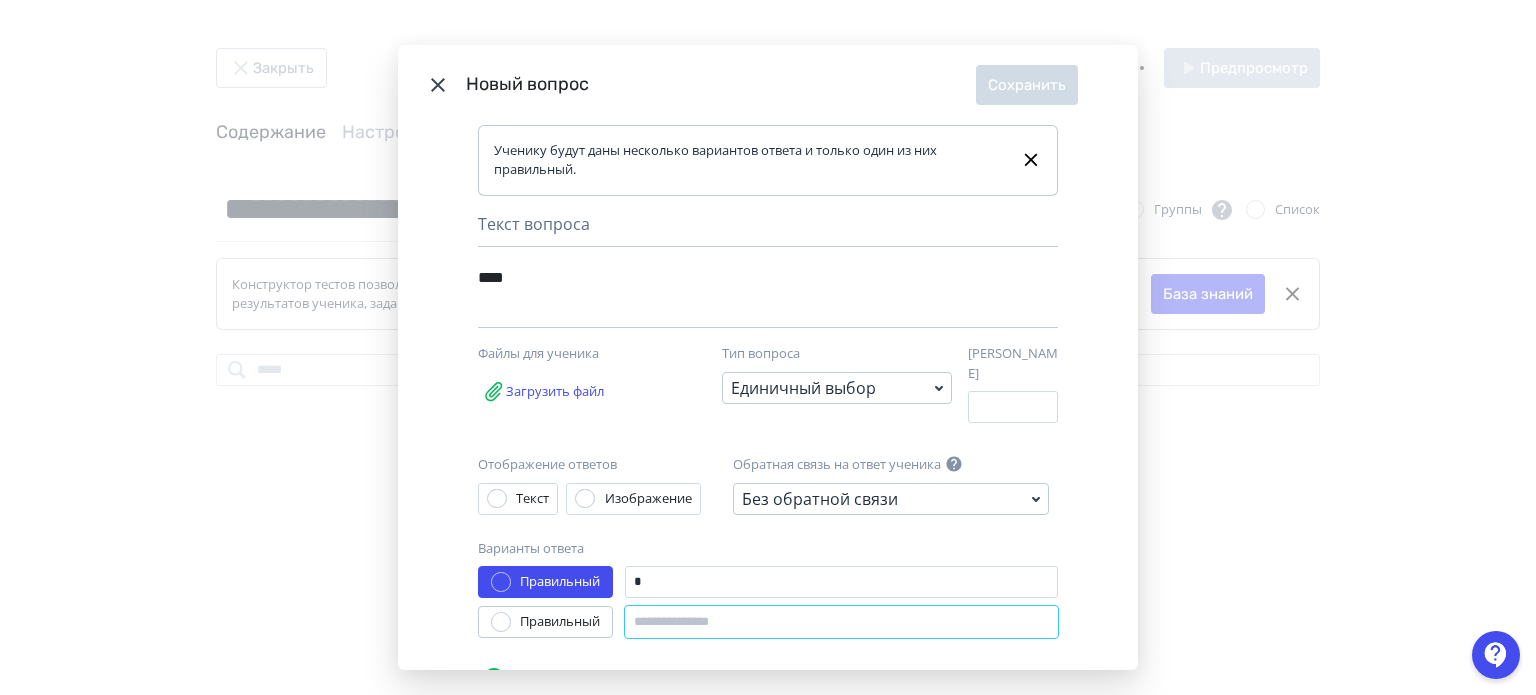 click at bounding box center (841, 622) 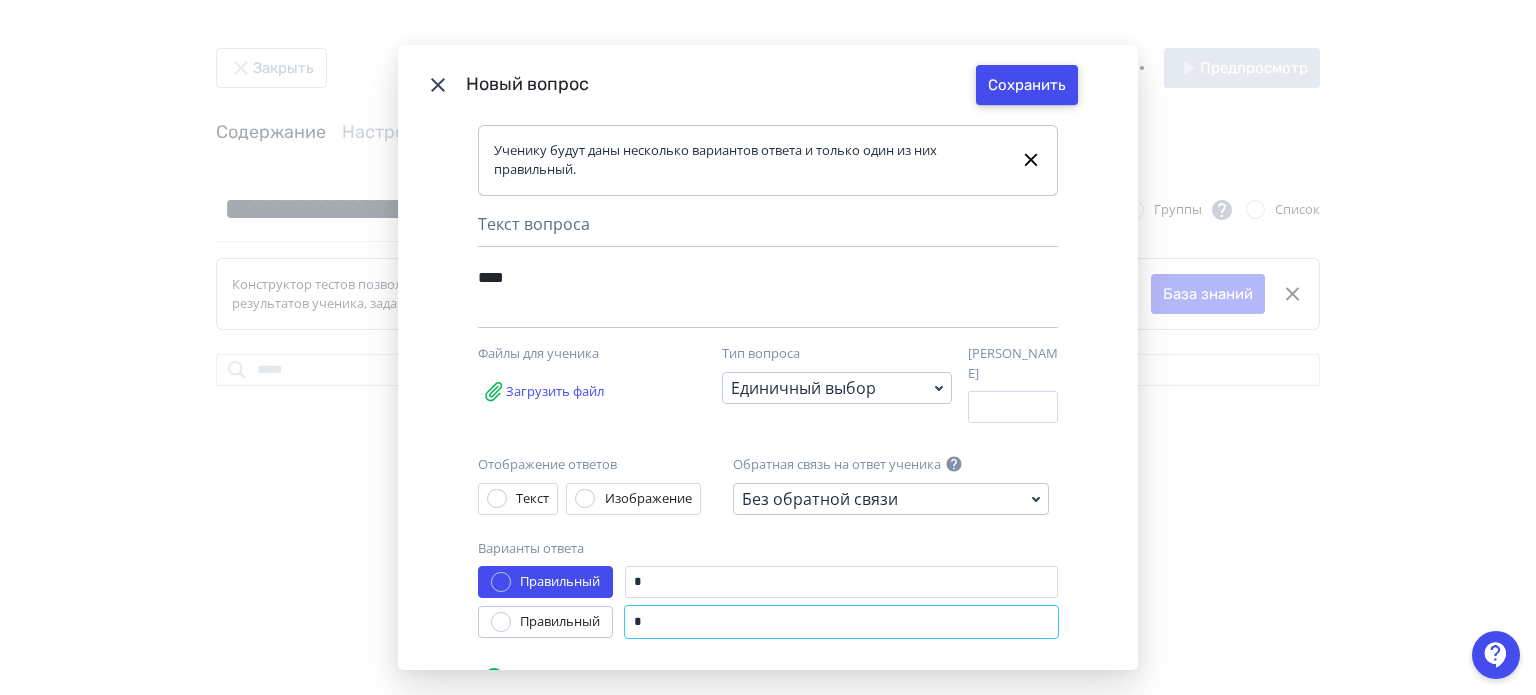 type on "*" 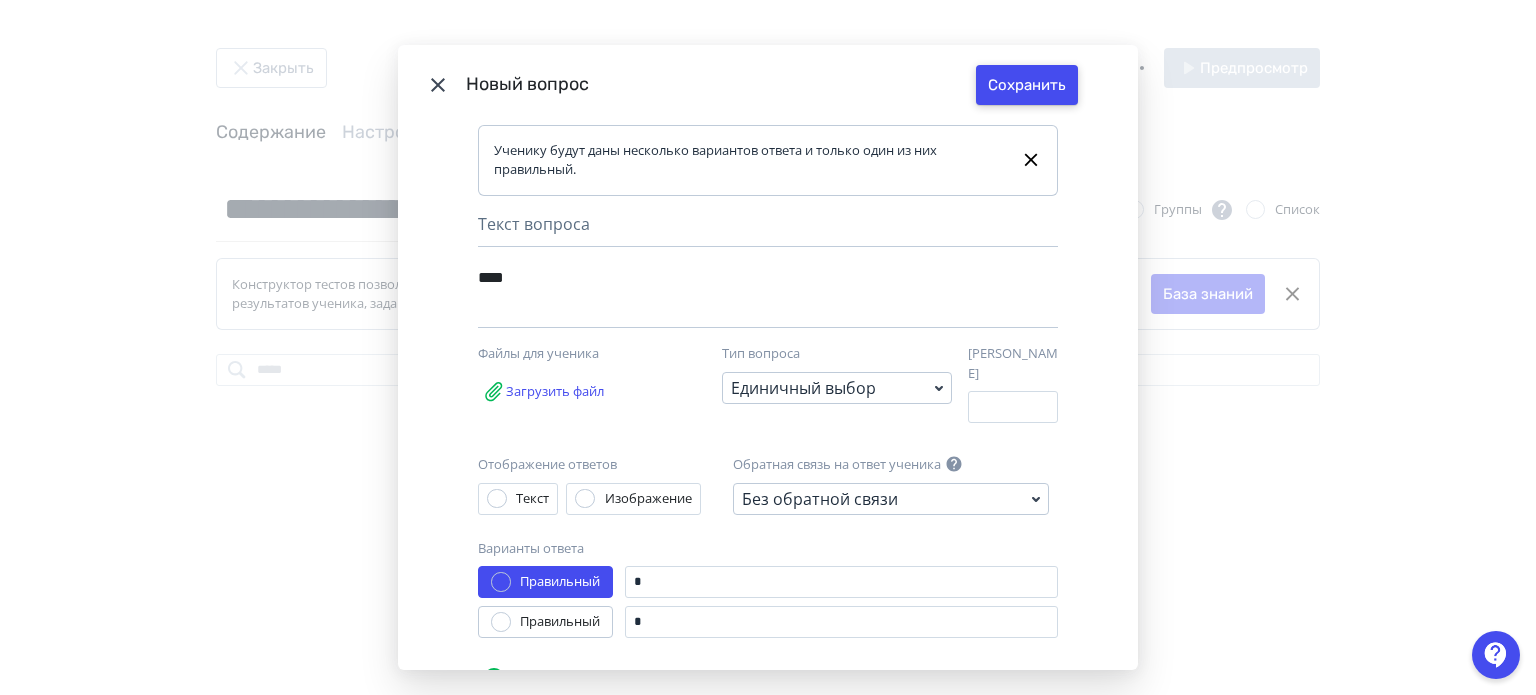 click on "Сохранить" at bounding box center [1027, 85] 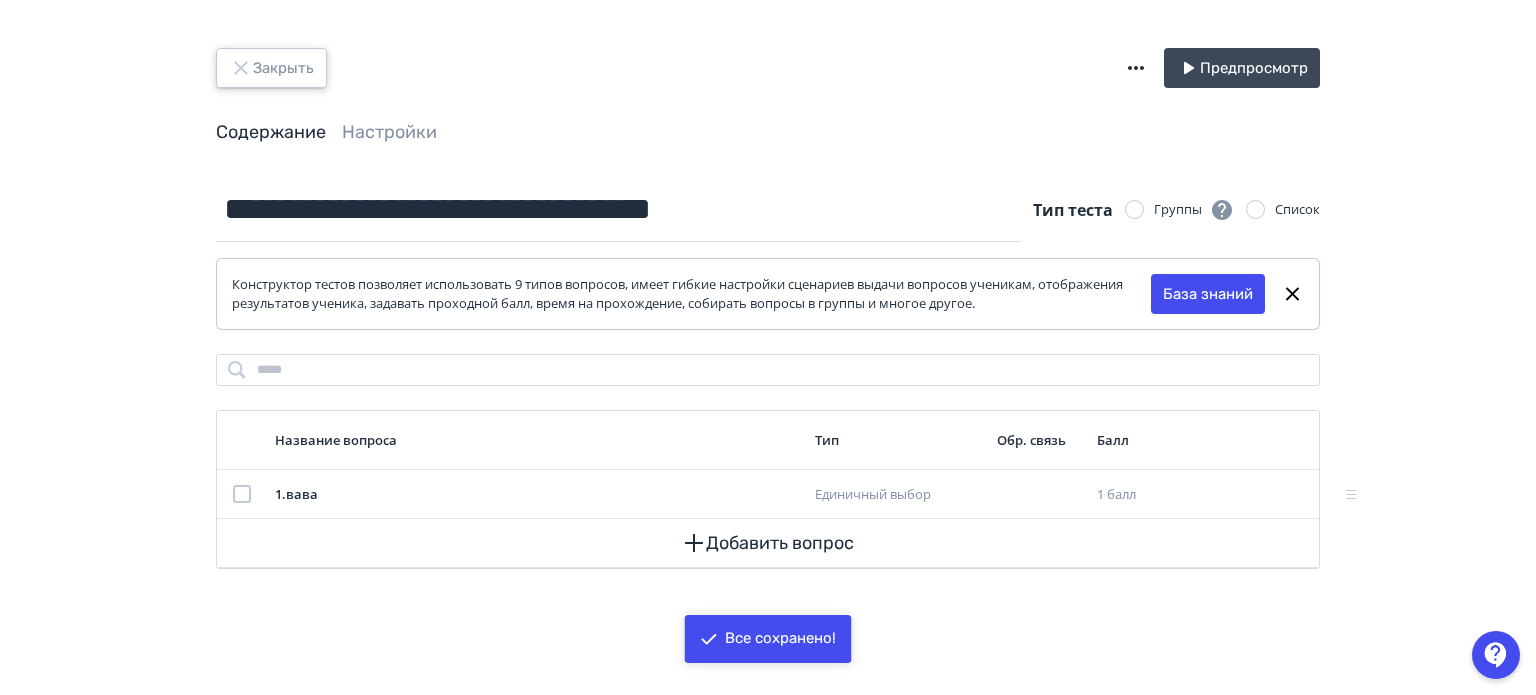 click on "Закрыть" at bounding box center [271, 68] 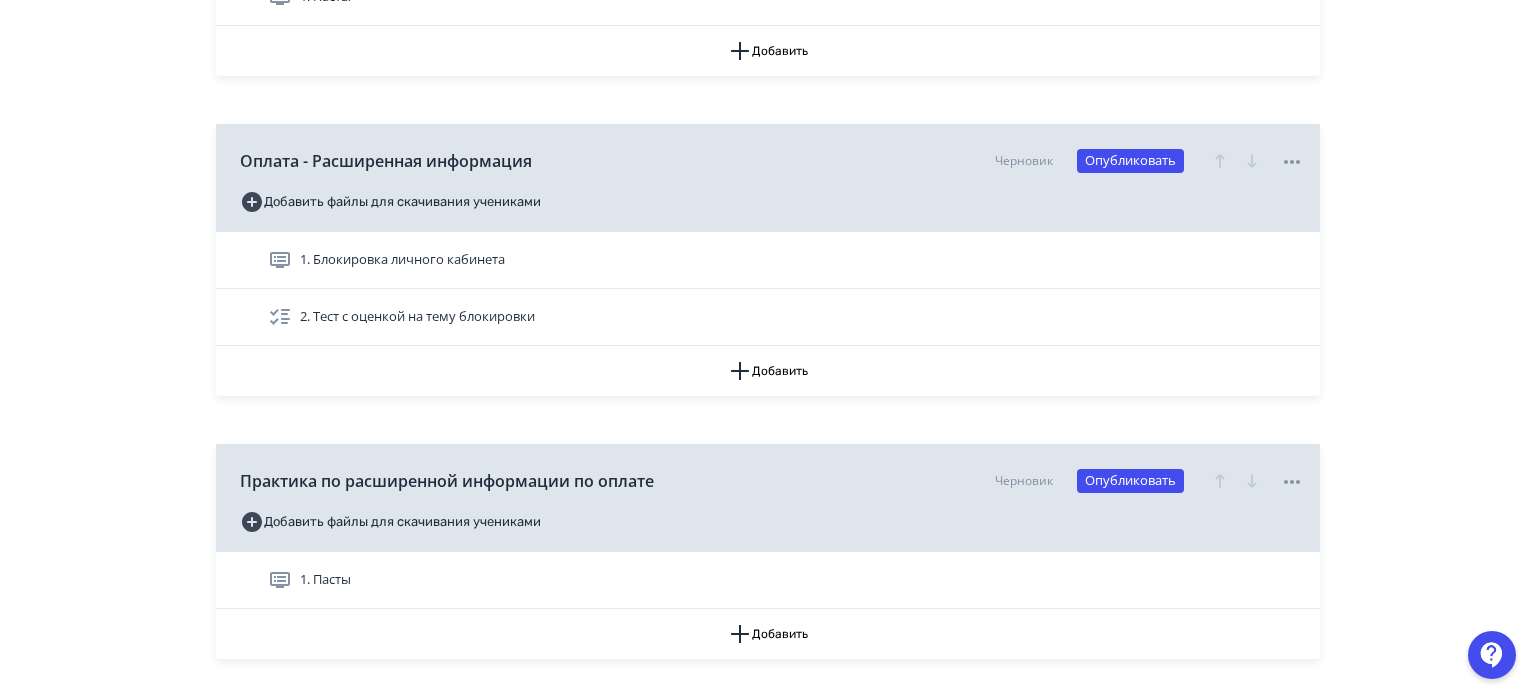 scroll, scrollTop: 5000, scrollLeft: 0, axis: vertical 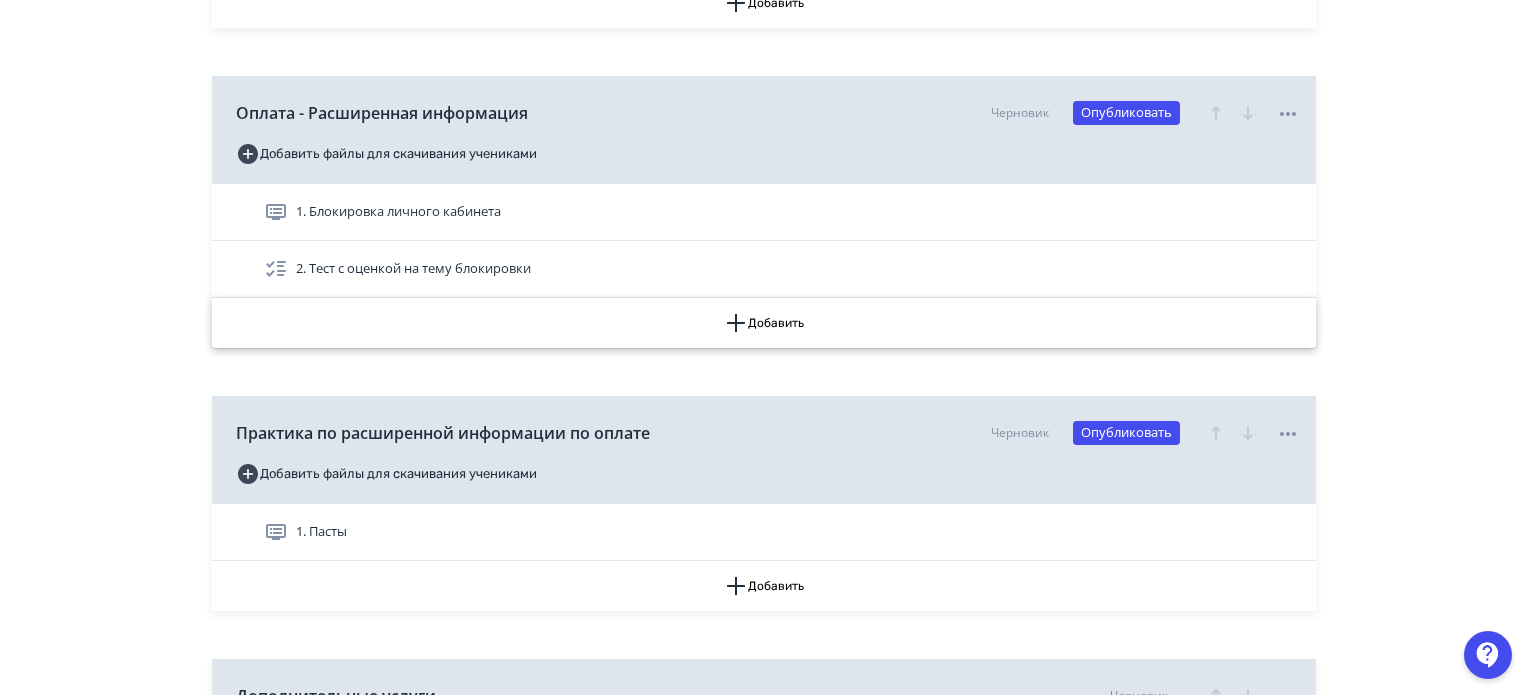 click on "Добавить" at bounding box center (764, 323) 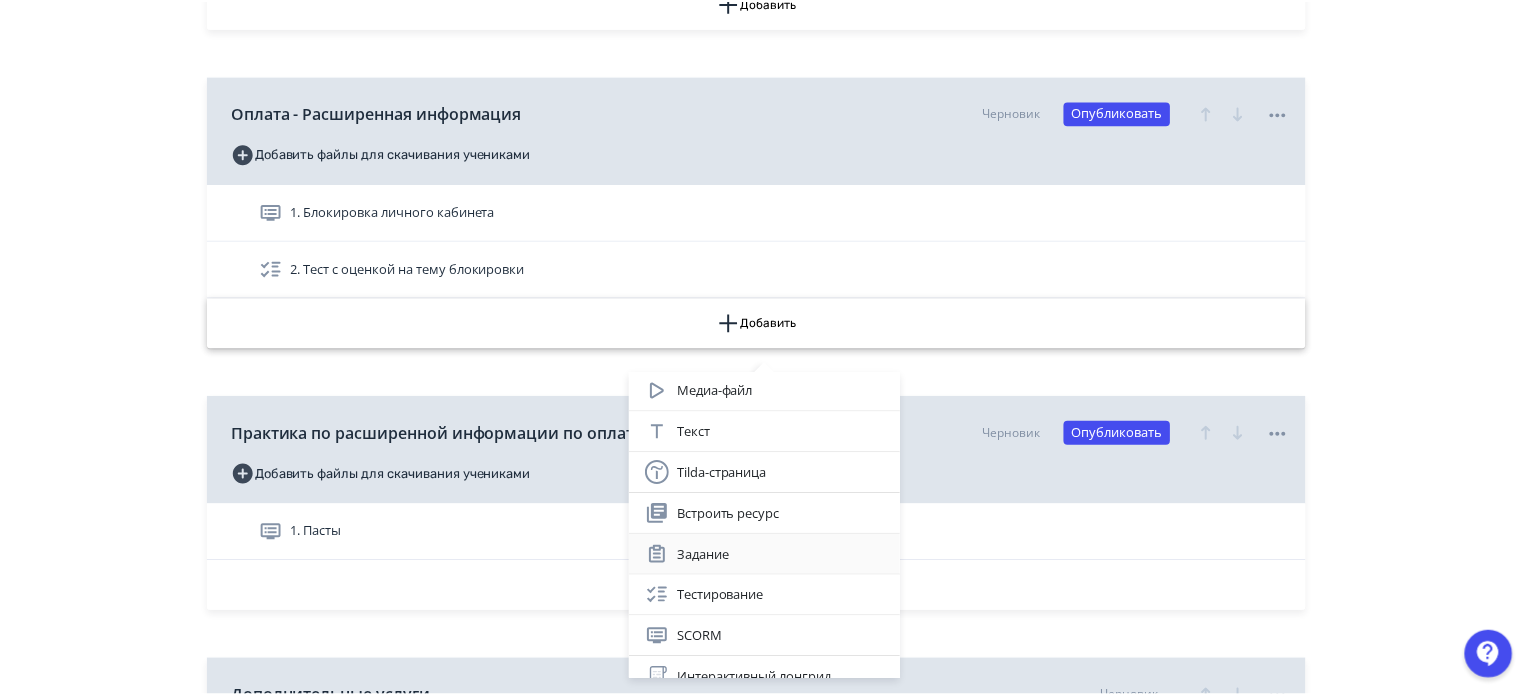 scroll, scrollTop: 141, scrollLeft: 0, axis: vertical 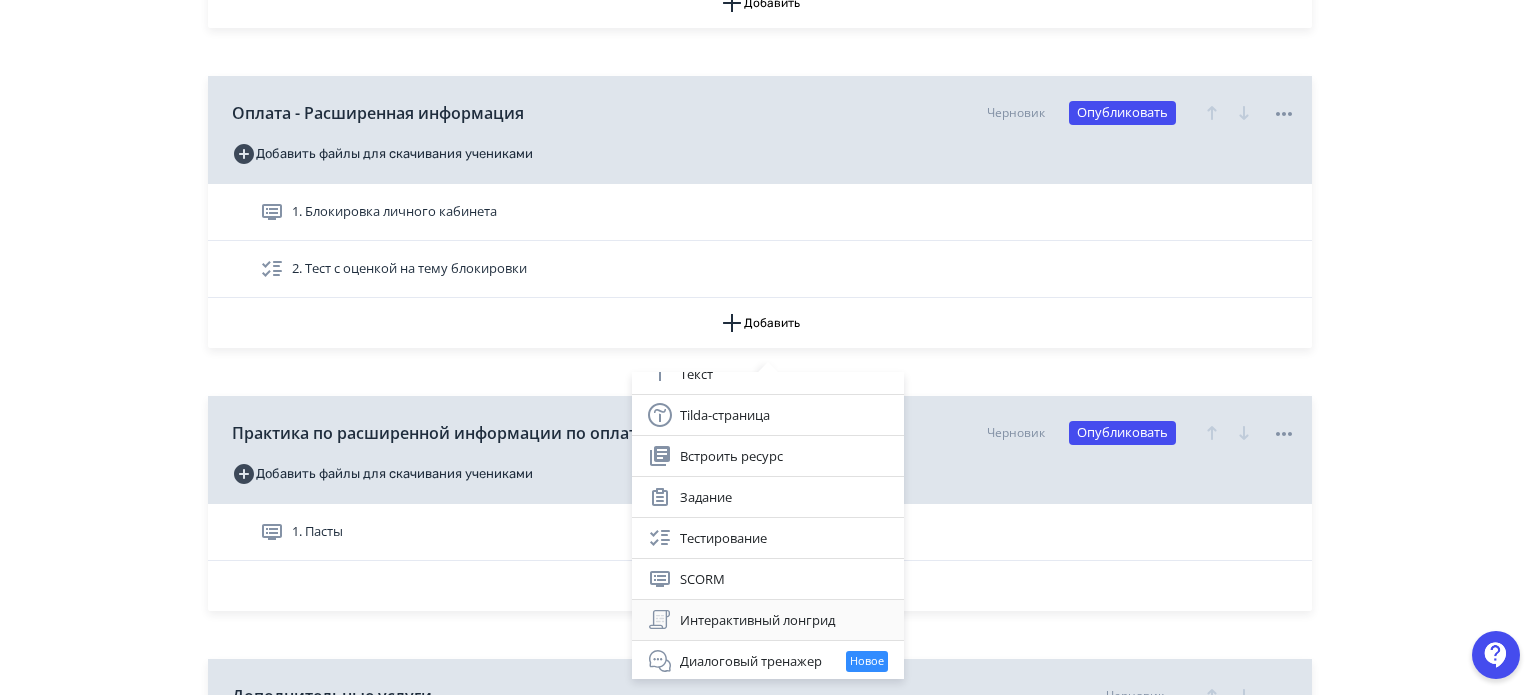 click on "Интерактивный лонгрид" at bounding box center [768, 620] 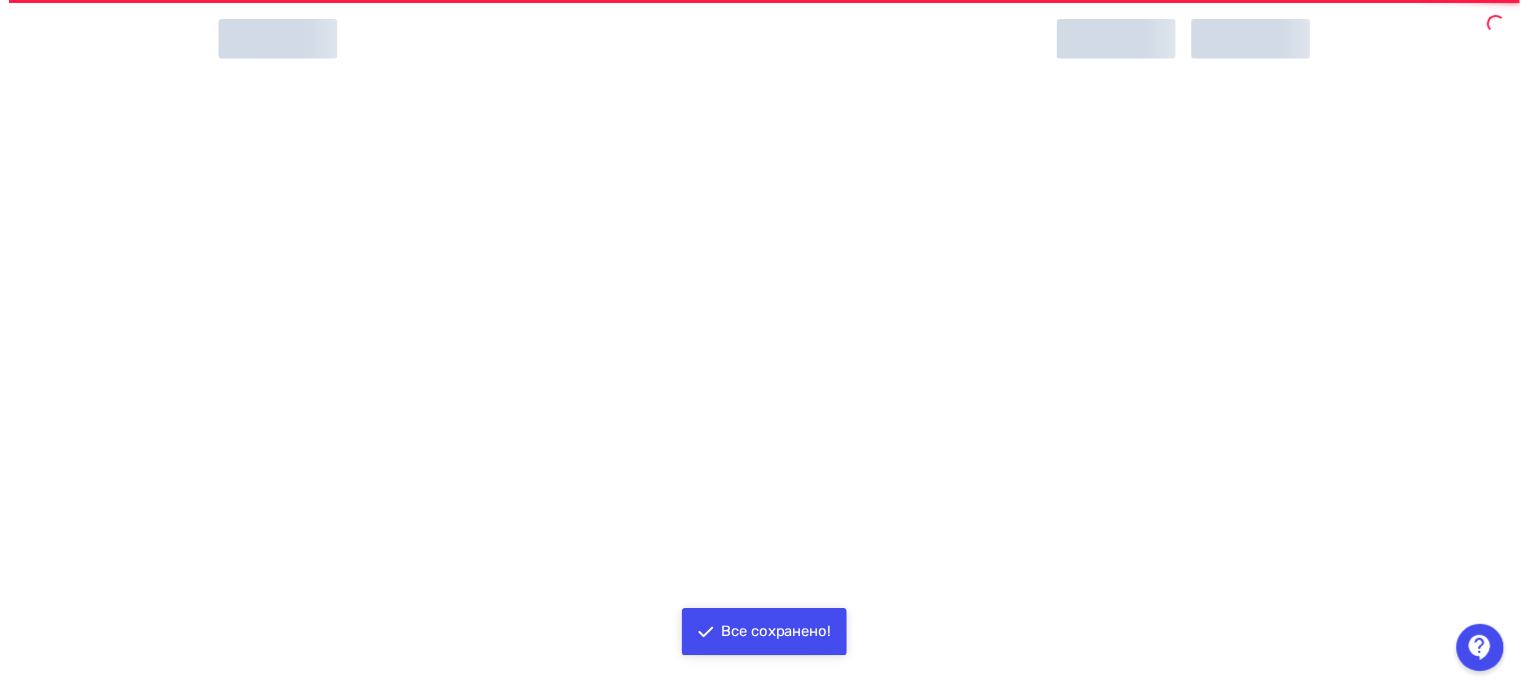 scroll, scrollTop: 0, scrollLeft: 0, axis: both 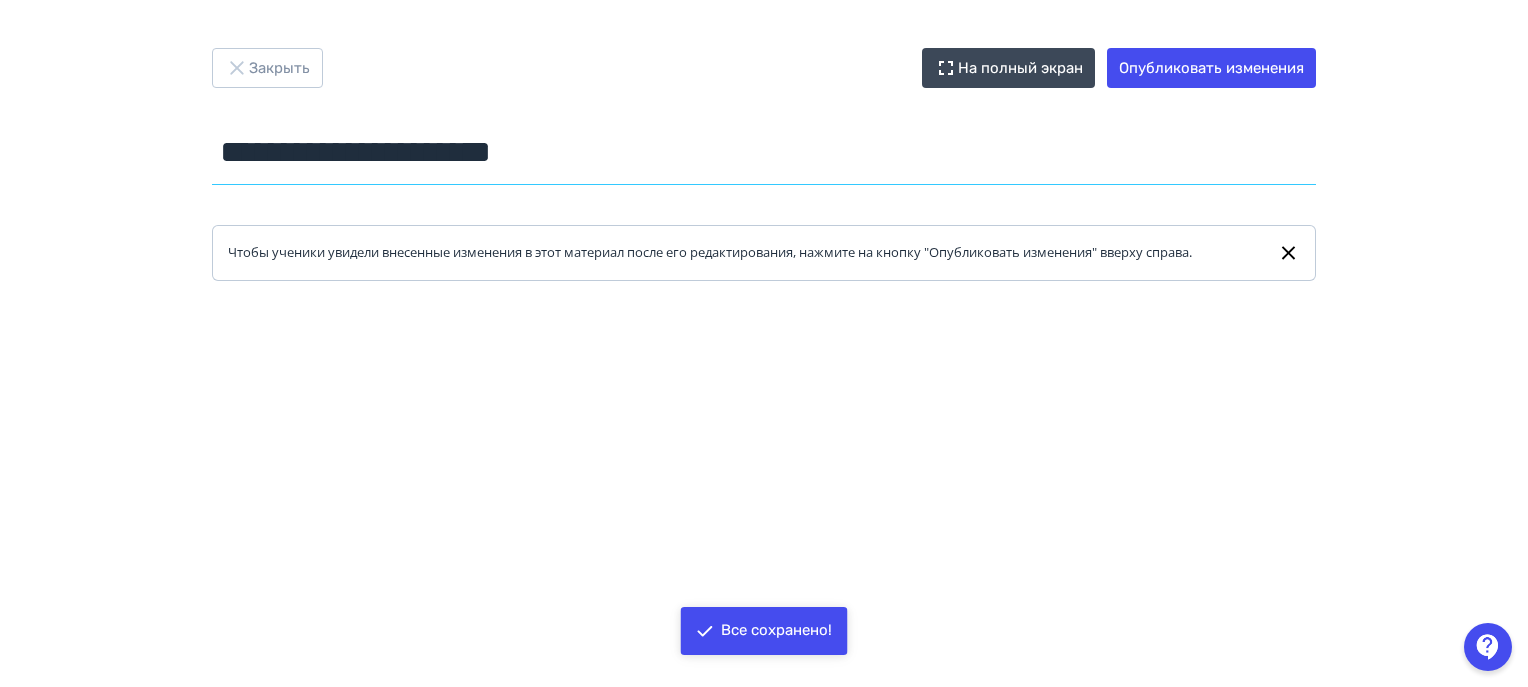drag, startPoint x: 656, startPoint y: 151, endPoint x: 0, endPoint y: 164, distance: 656.1288 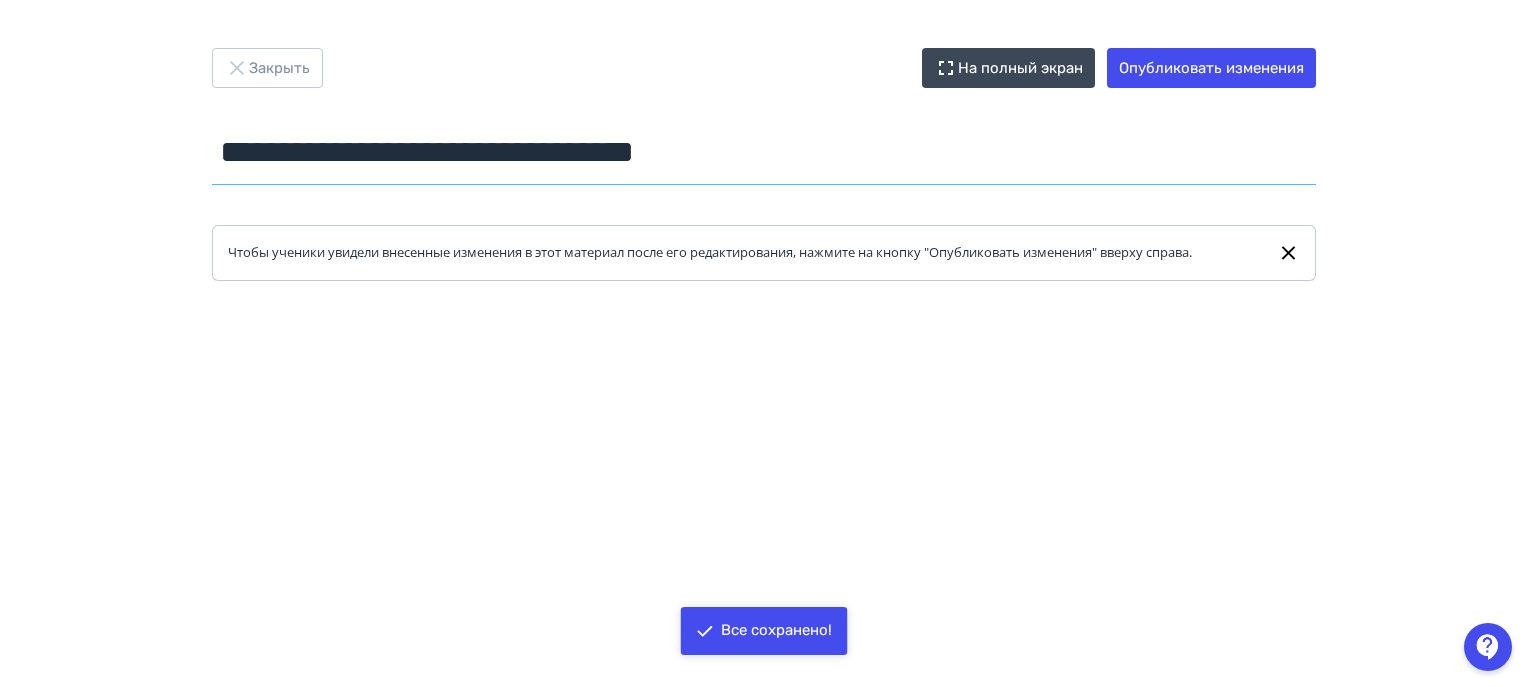 type on "**********" 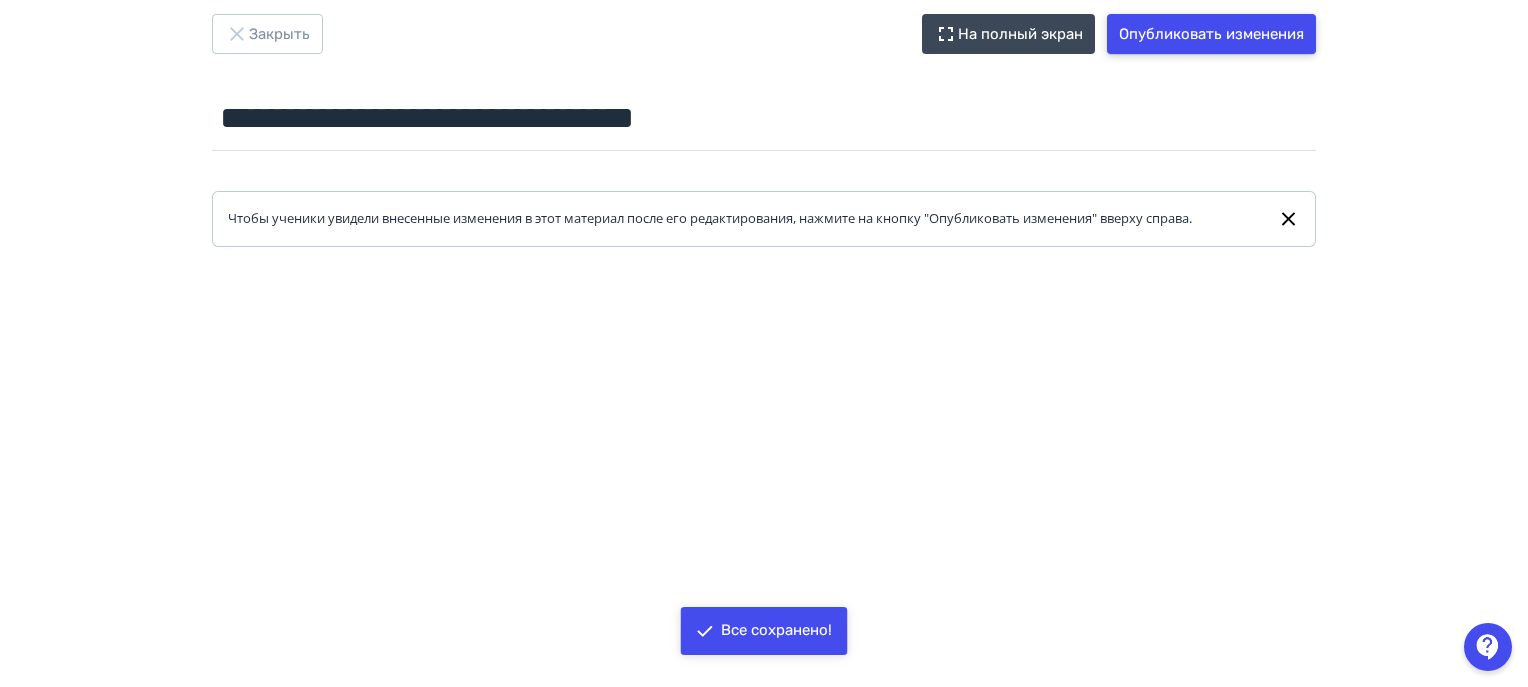 scroll, scrollTop: 0, scrollLeft: 0, axis: both 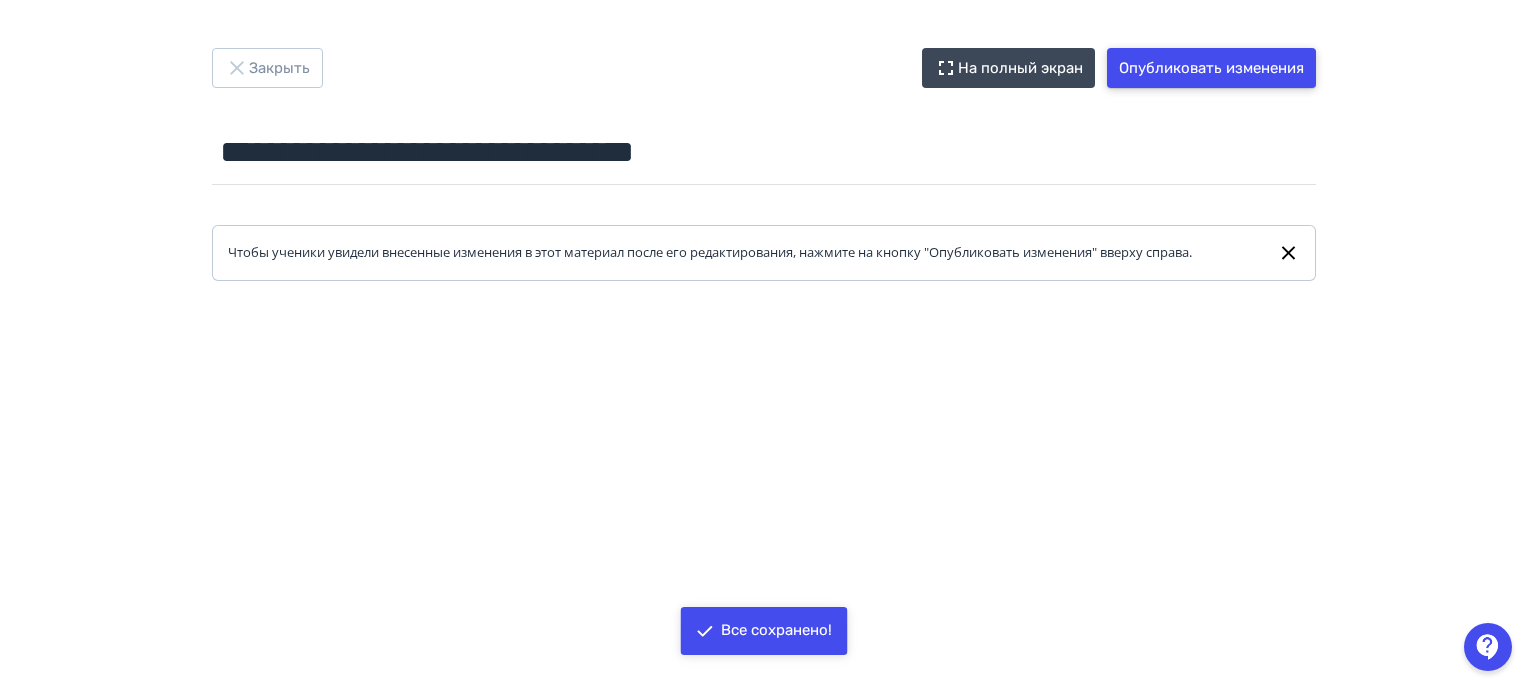 click on "Опубликовать изменения" at bounding box center (1211, 68) 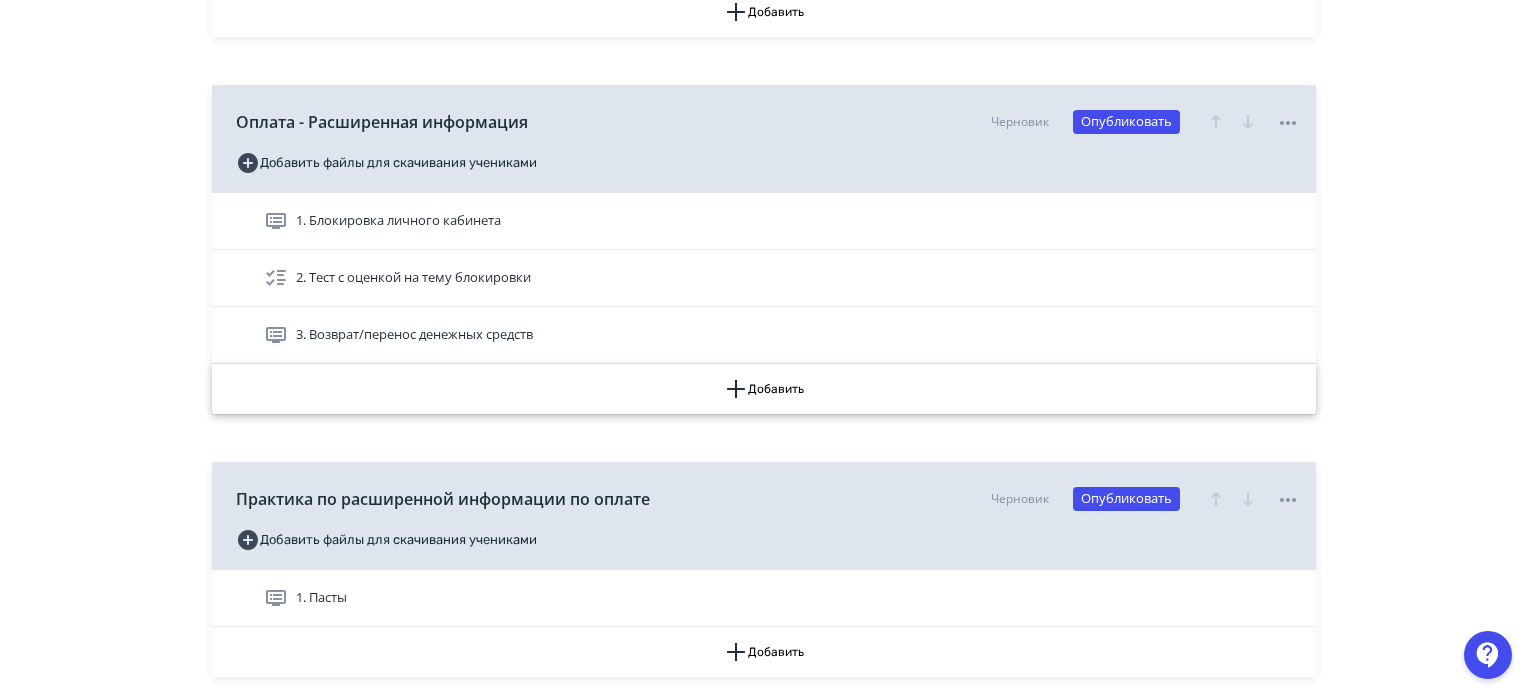 scroll, scrollTop: 5000, scrollLeft: 0, axis: vertical 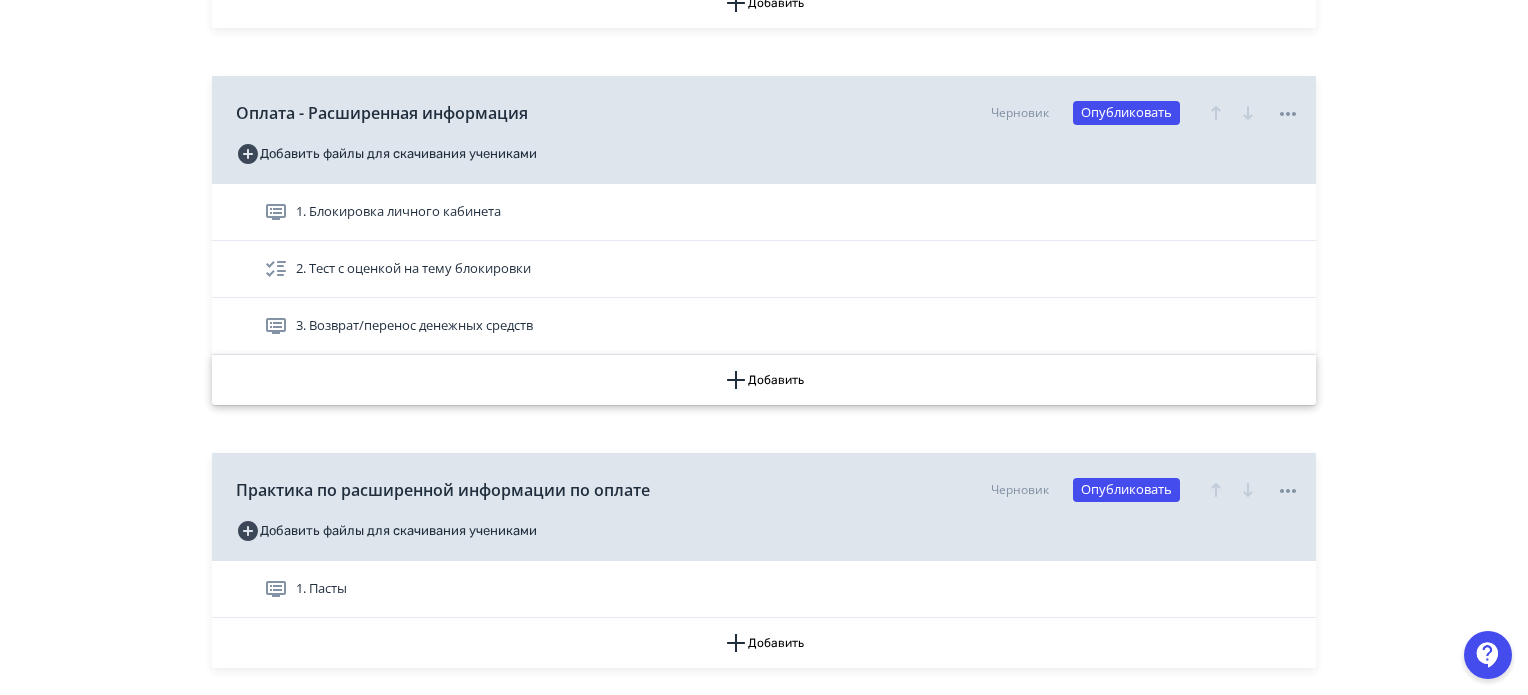 click on "Добавить" at bounding box center [764, 380] 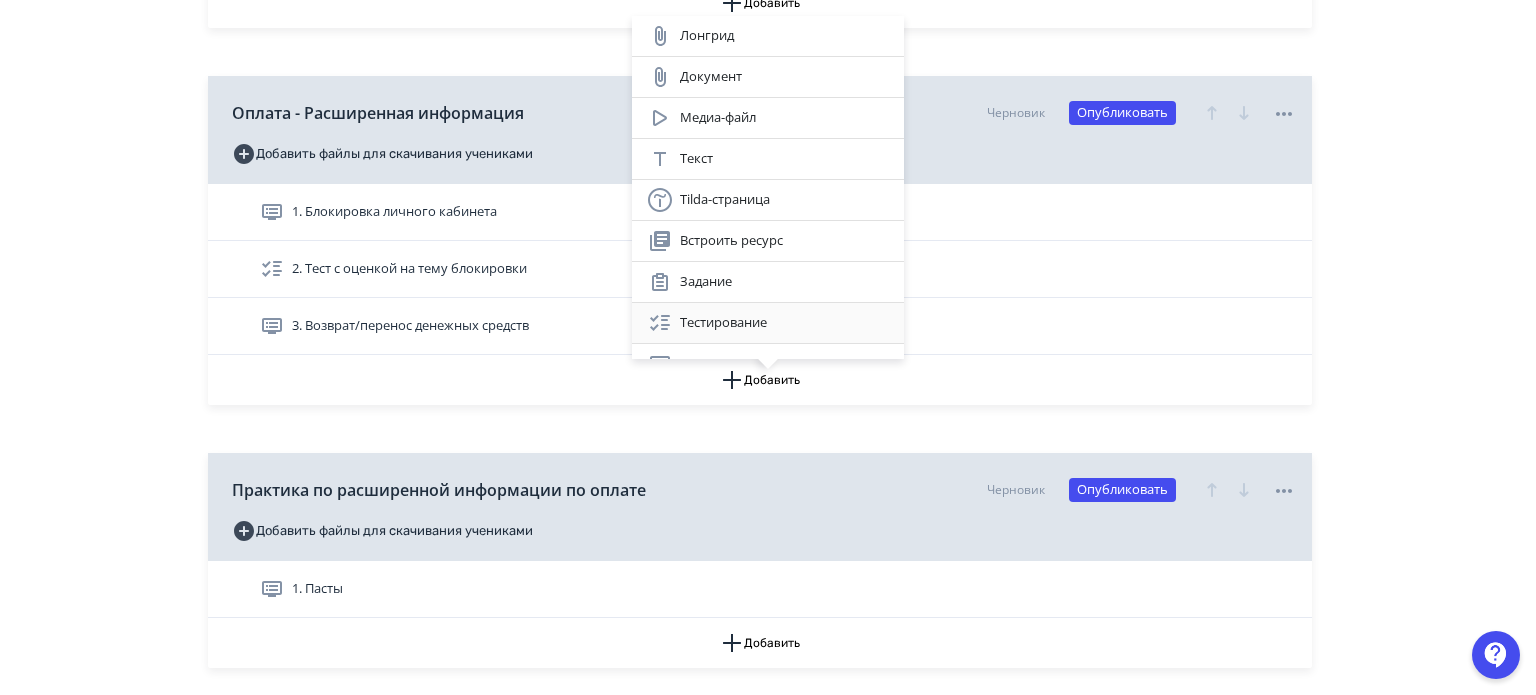 click on "Тестирование" at bounding box center (768, 323) 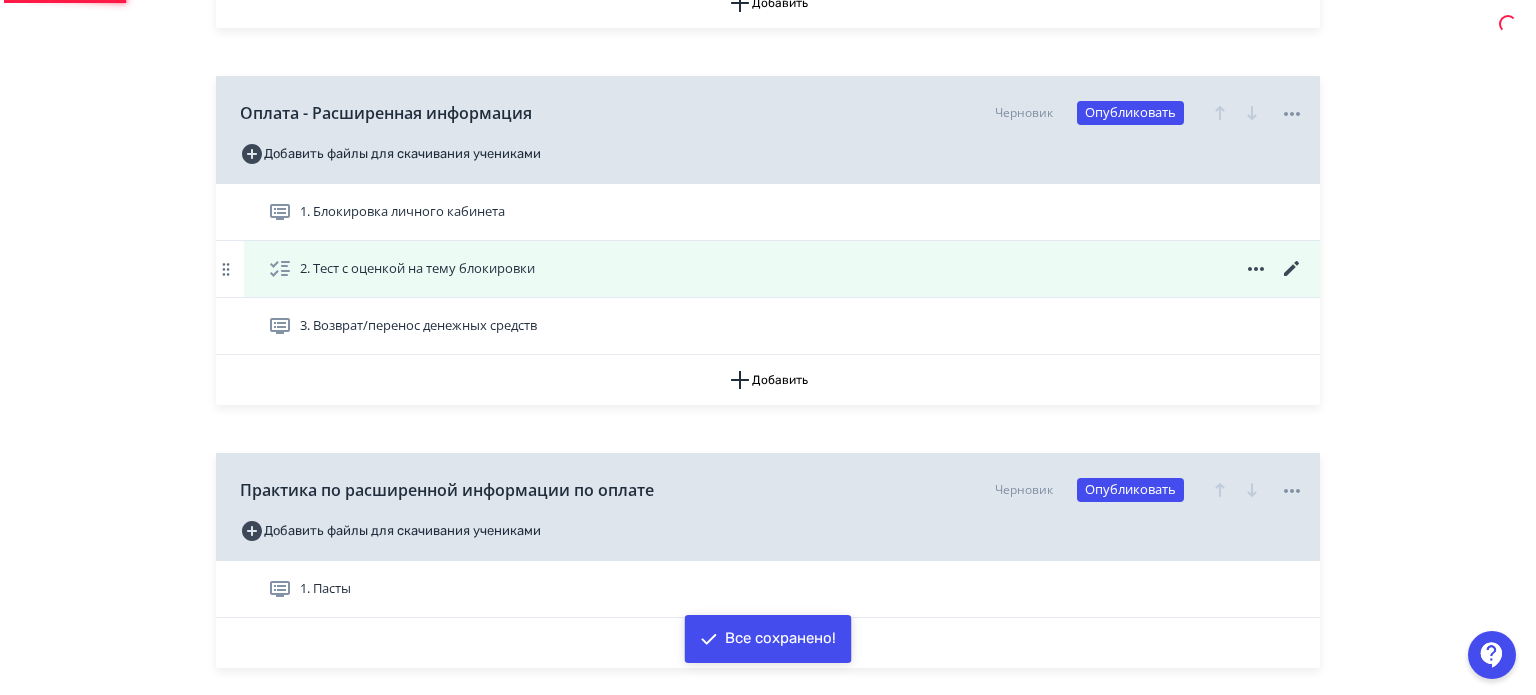 scroll, scrollTop: 0, scrollLeft: 0, axis: both 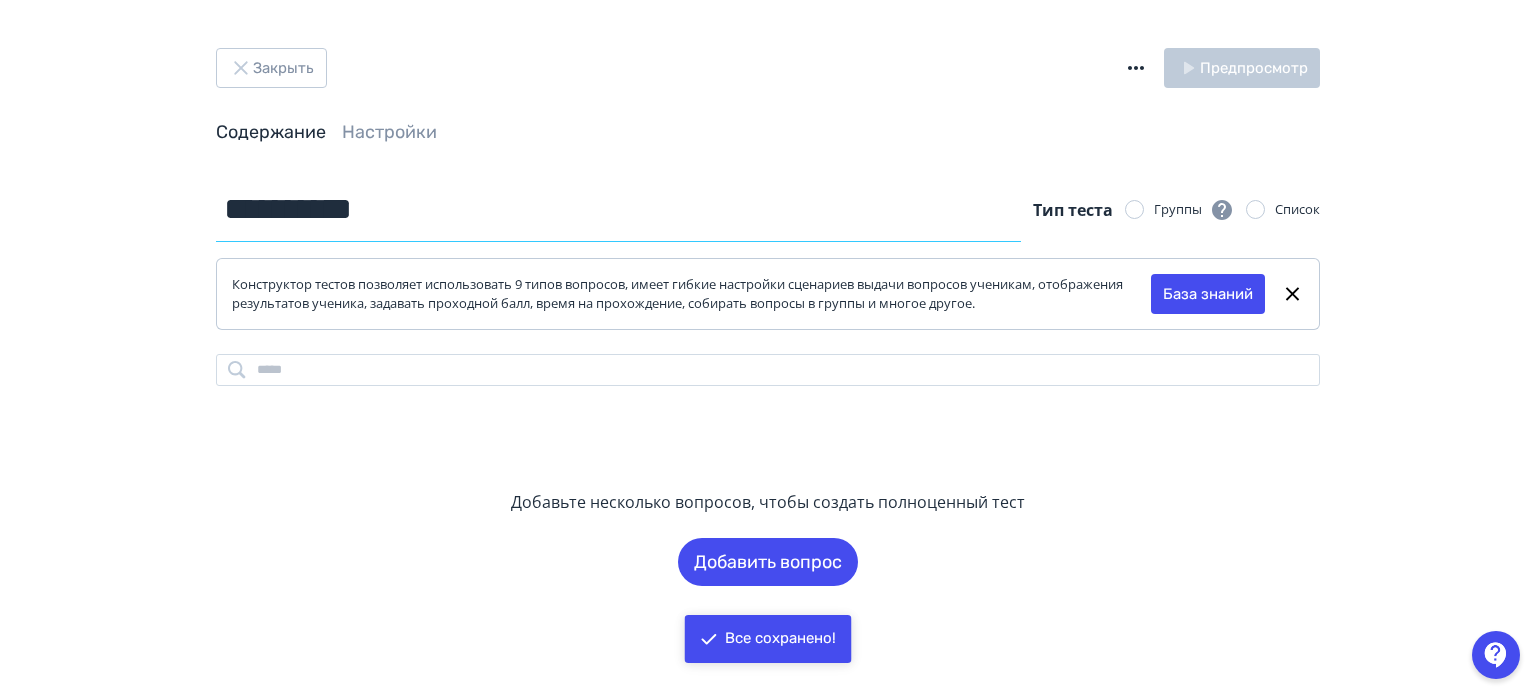 drag, startPoint x: 245, startPoint y: 217, endPoint x: 47, endPoint y: 215, distance: 198.0101 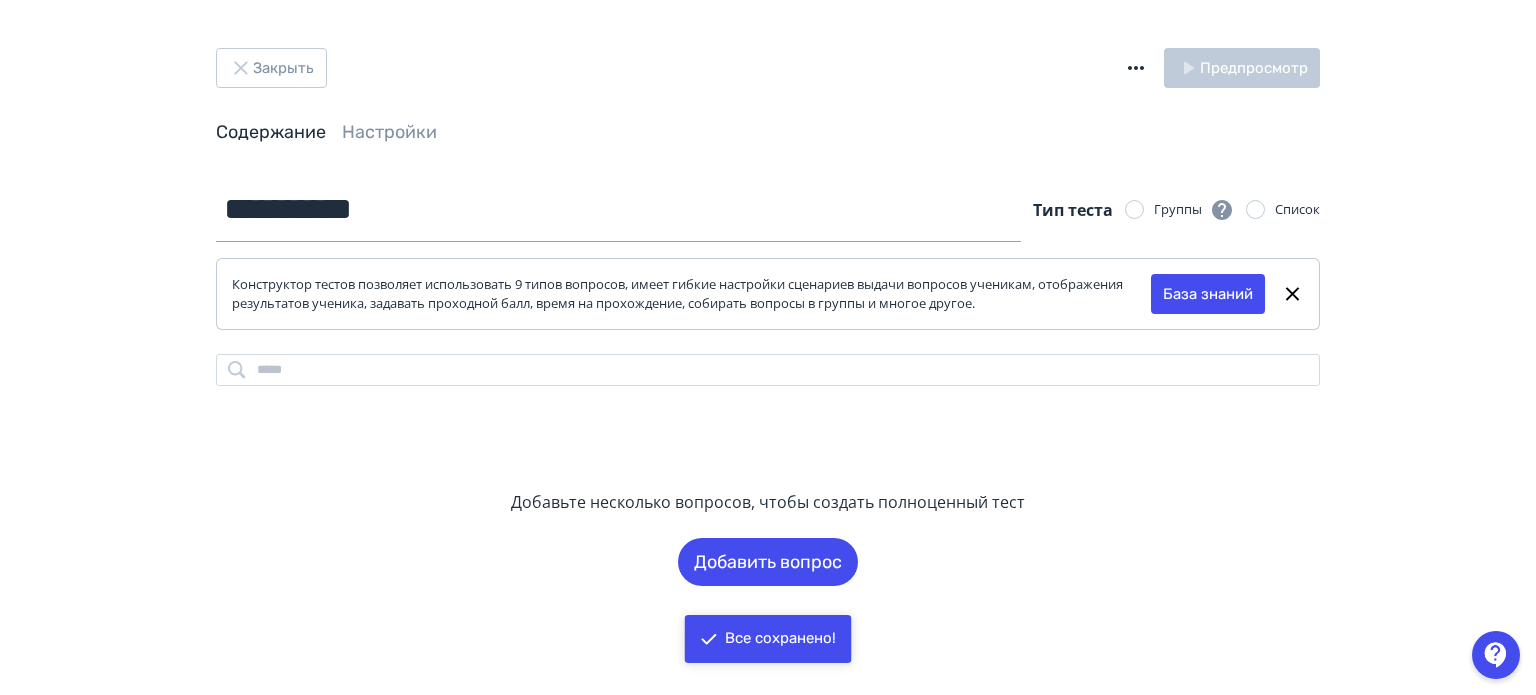 click on "**********" at bounding box center [768, 347] 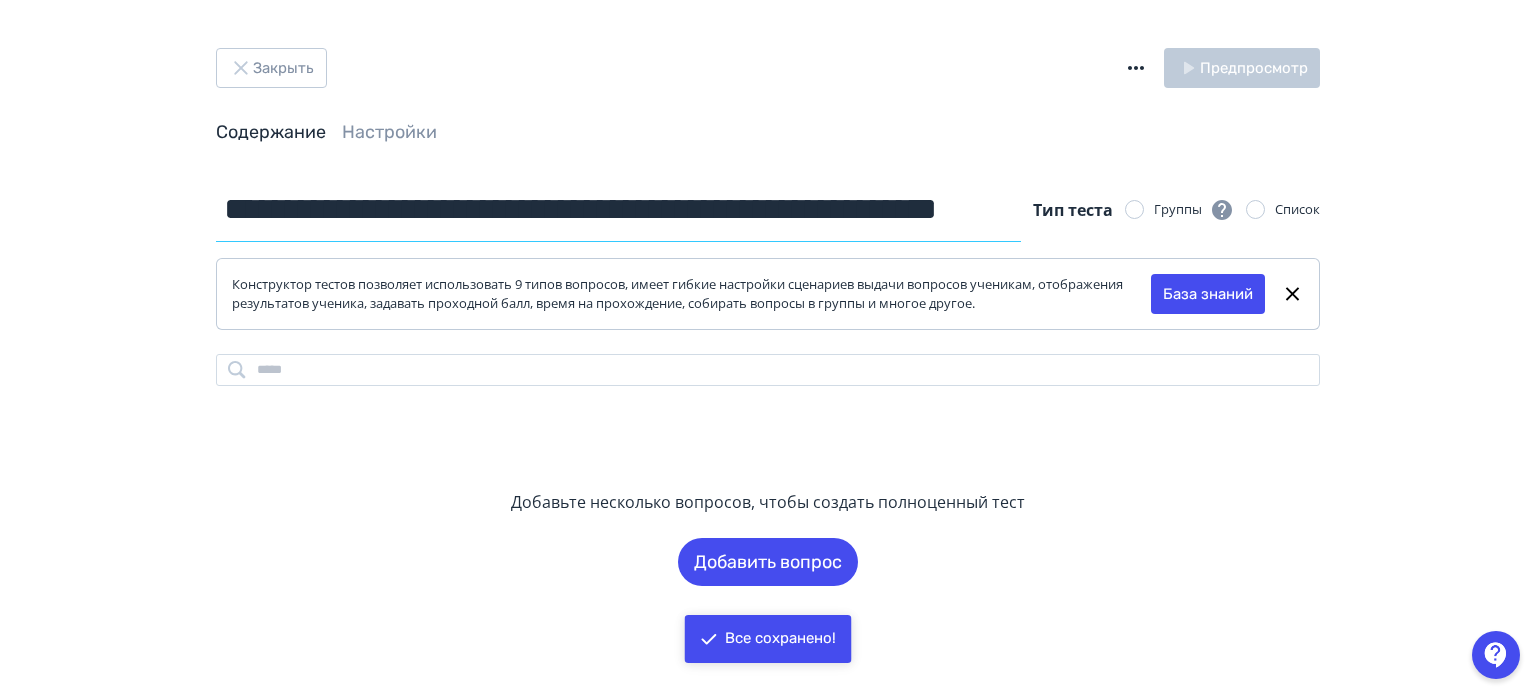 scroll, scrollTop: 0, scrollLeft: 142, axis: horizontal 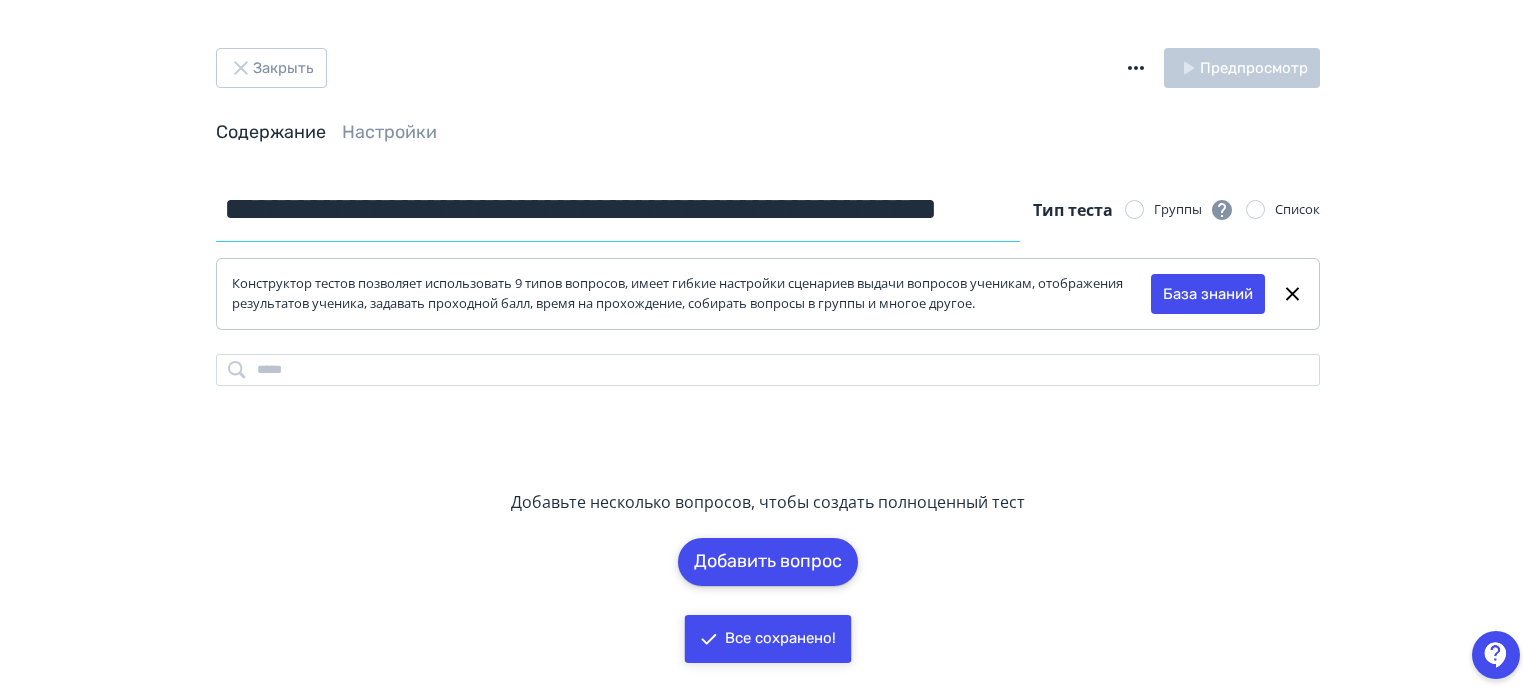 type on "**********" 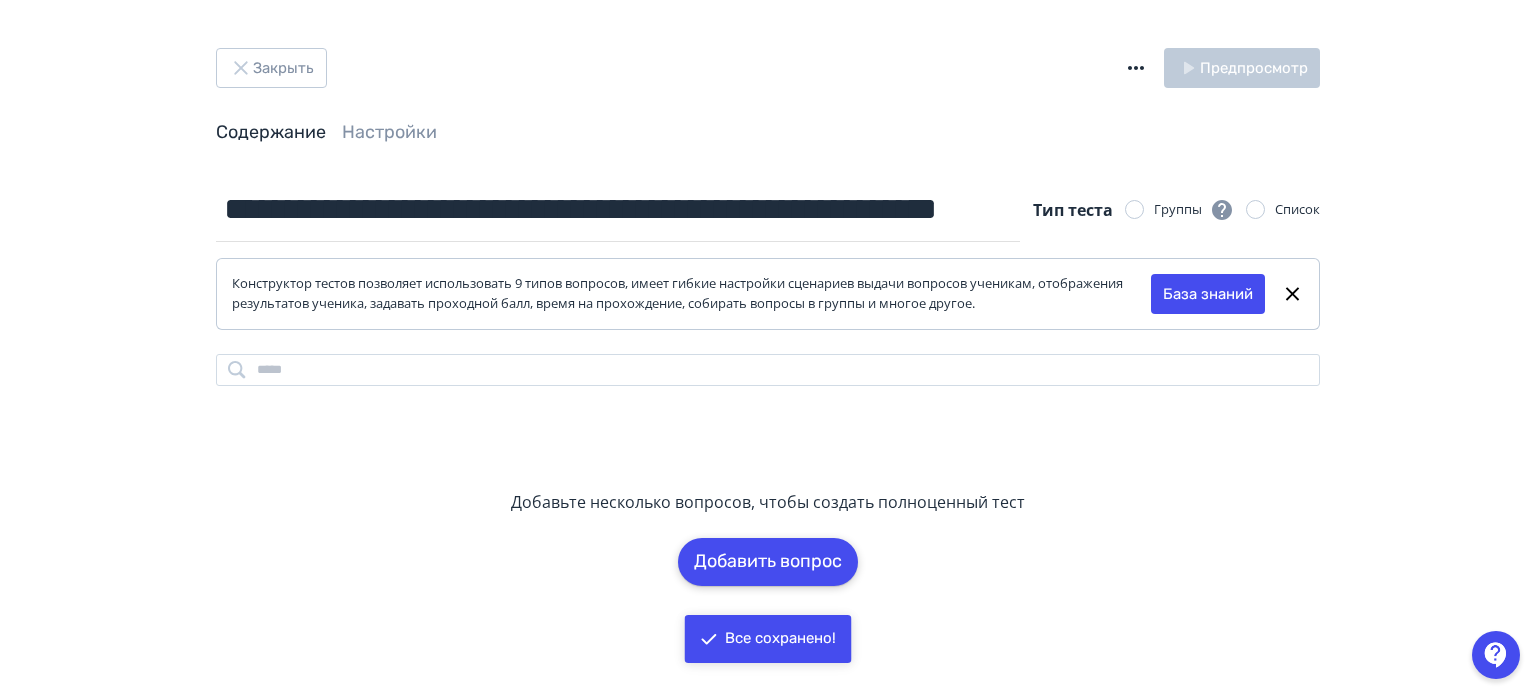 click on "Добавить вопрос" at bounding box center (768, 562) 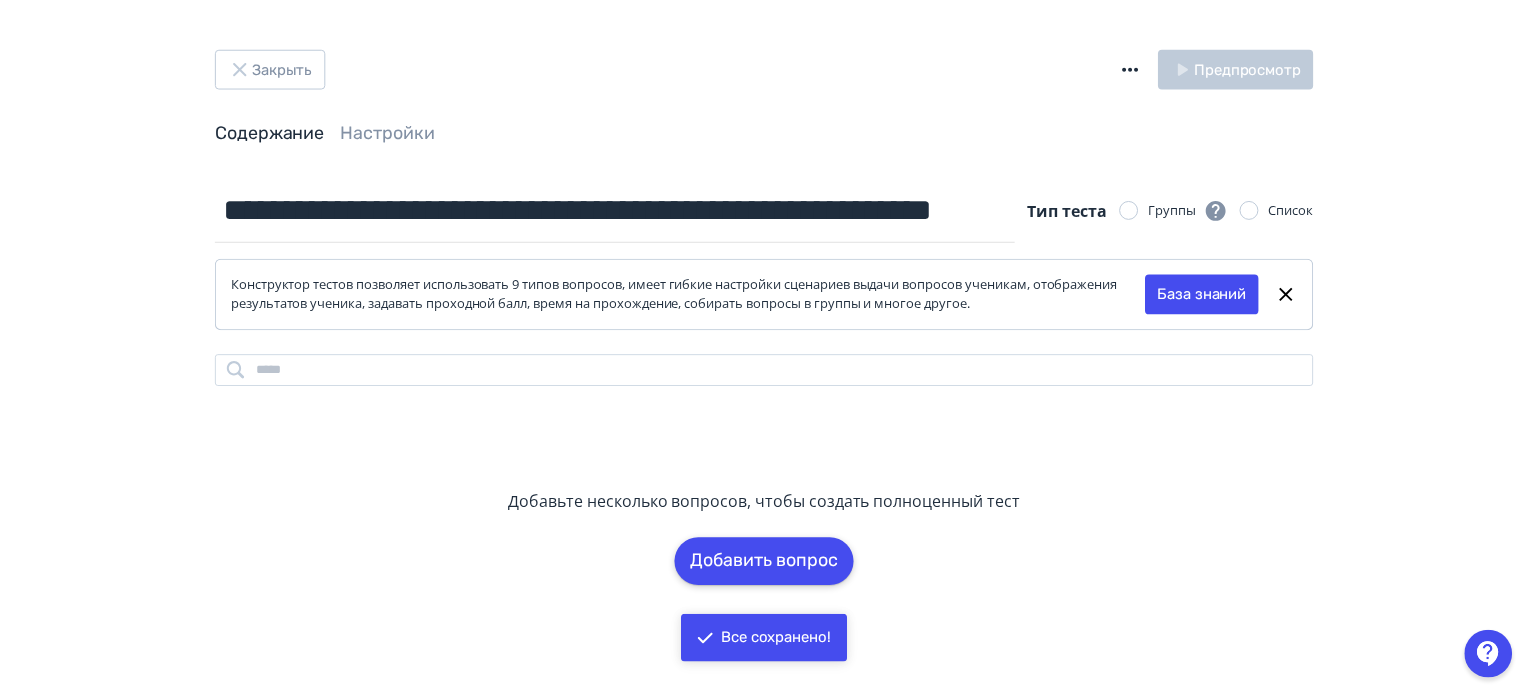 scroll, scrollTop: 0, scrollLeft: 0, axis: both 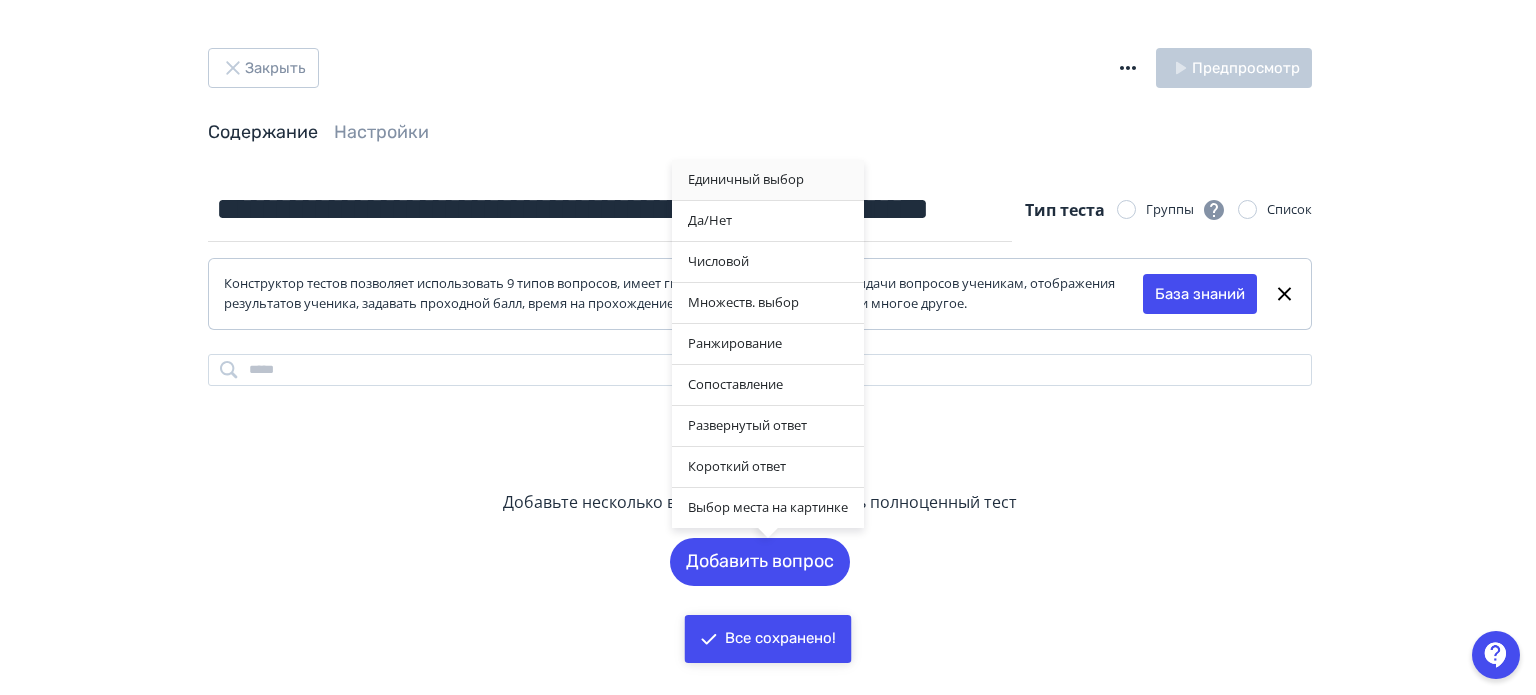 click on "Единичный выбор" at bounding box center (768, 180) 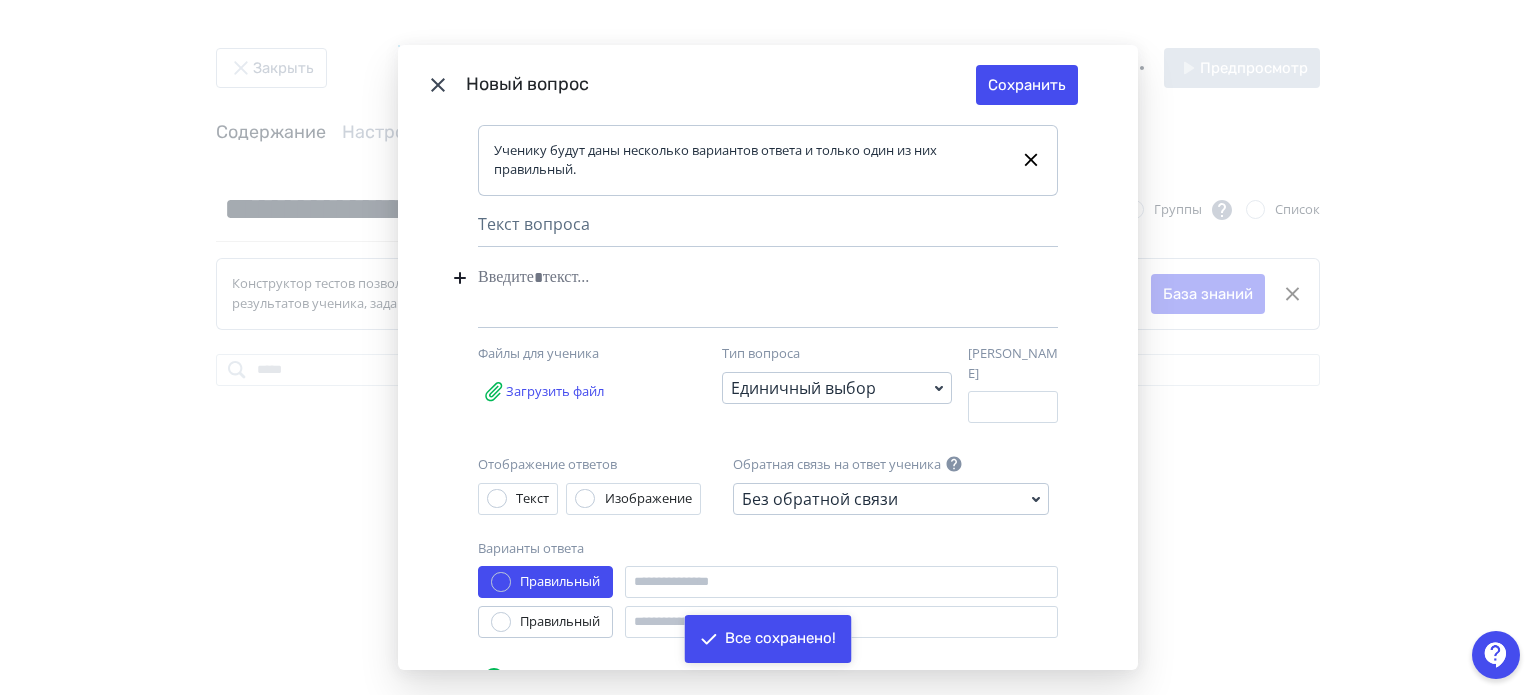 click at bounding box center (737, 278) 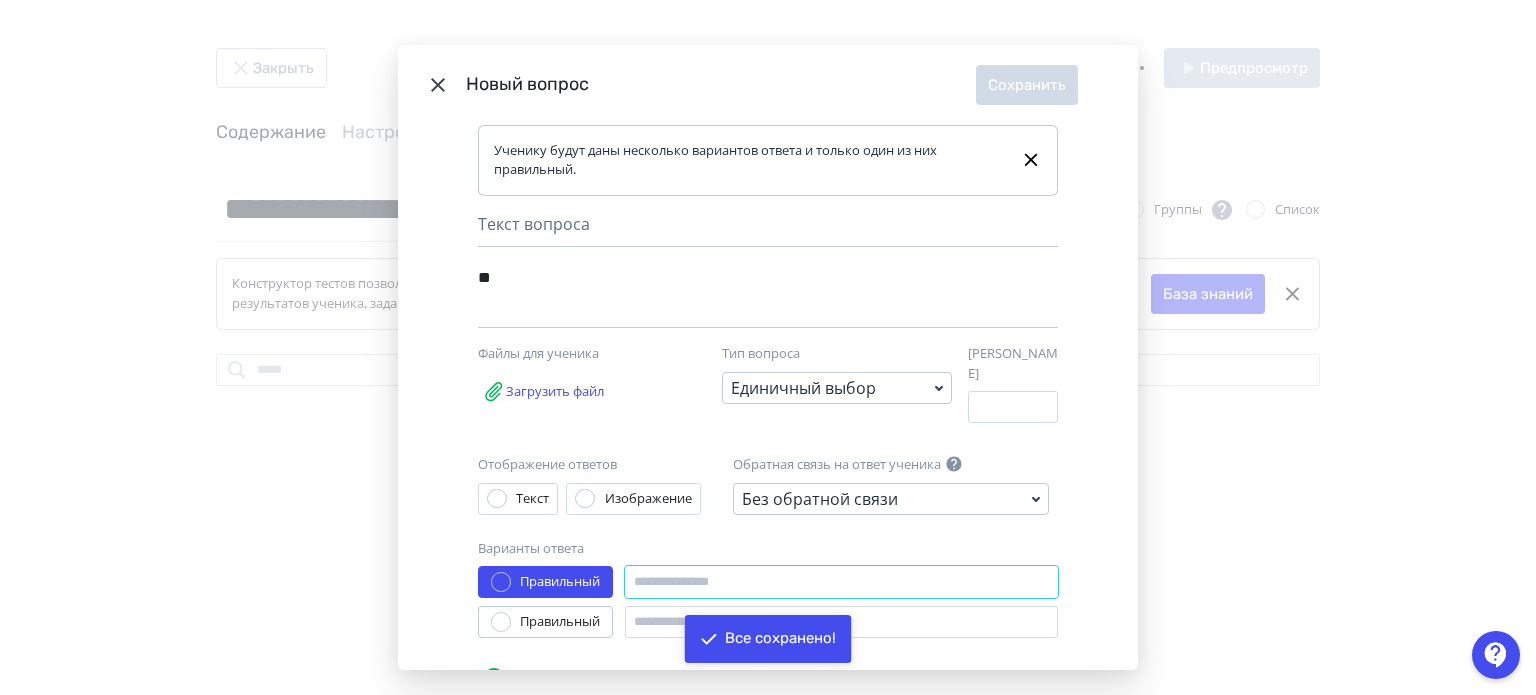 click at bounding box center [841, 582] 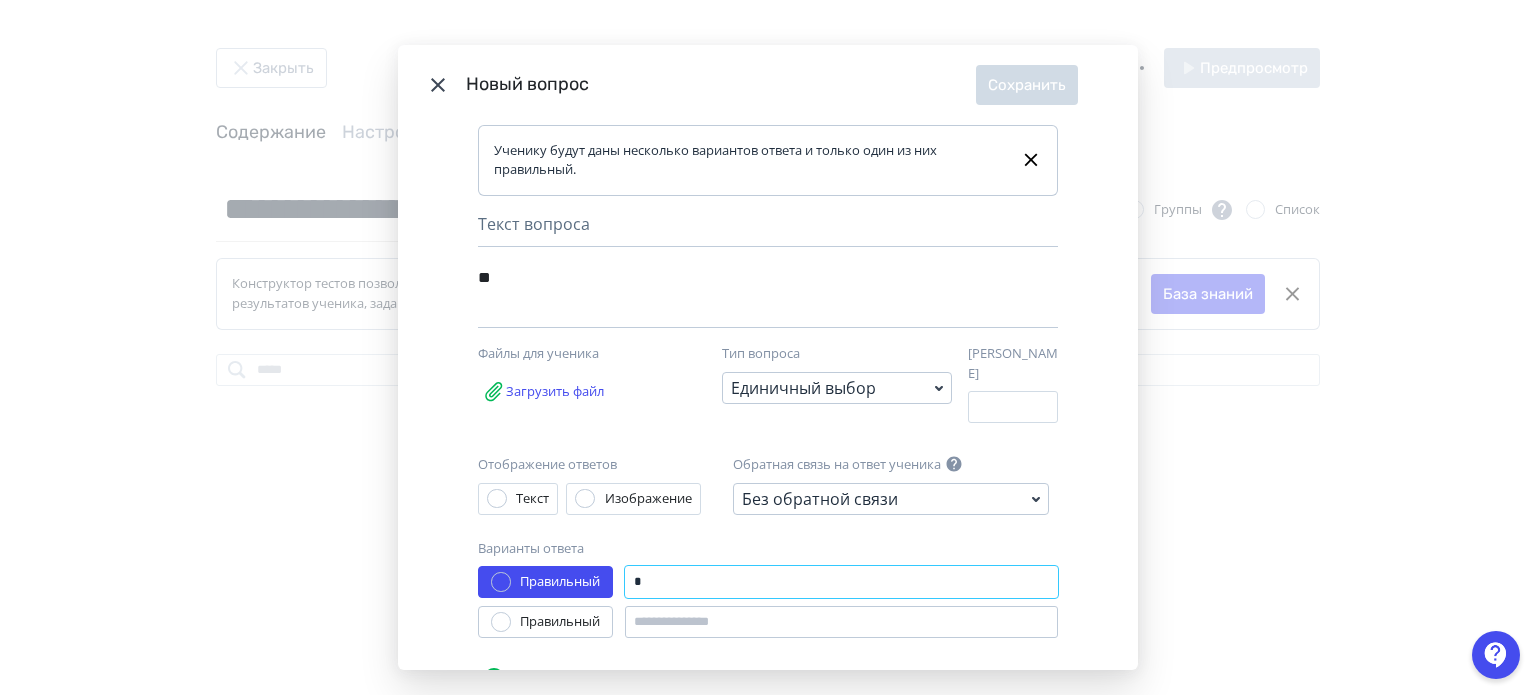 type on "*" 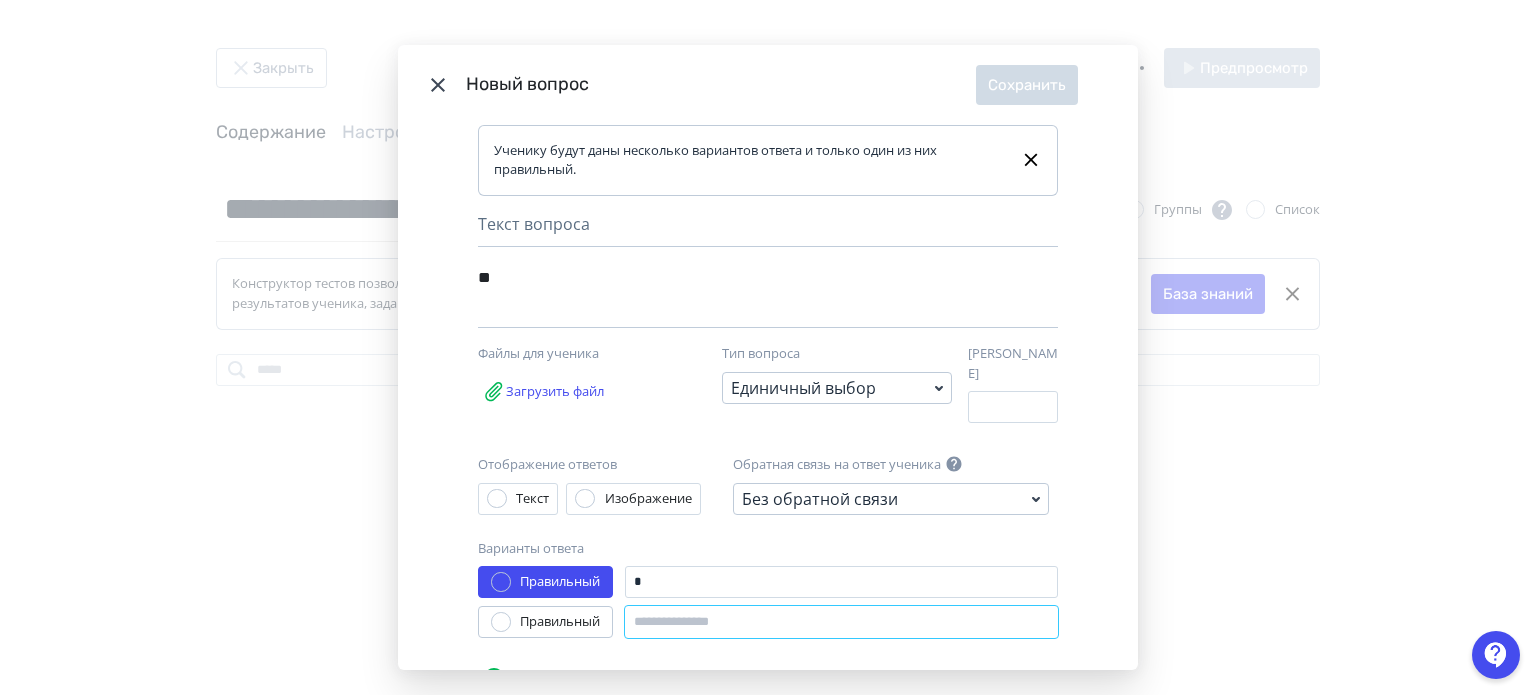 click at bounding box center [841, 622] 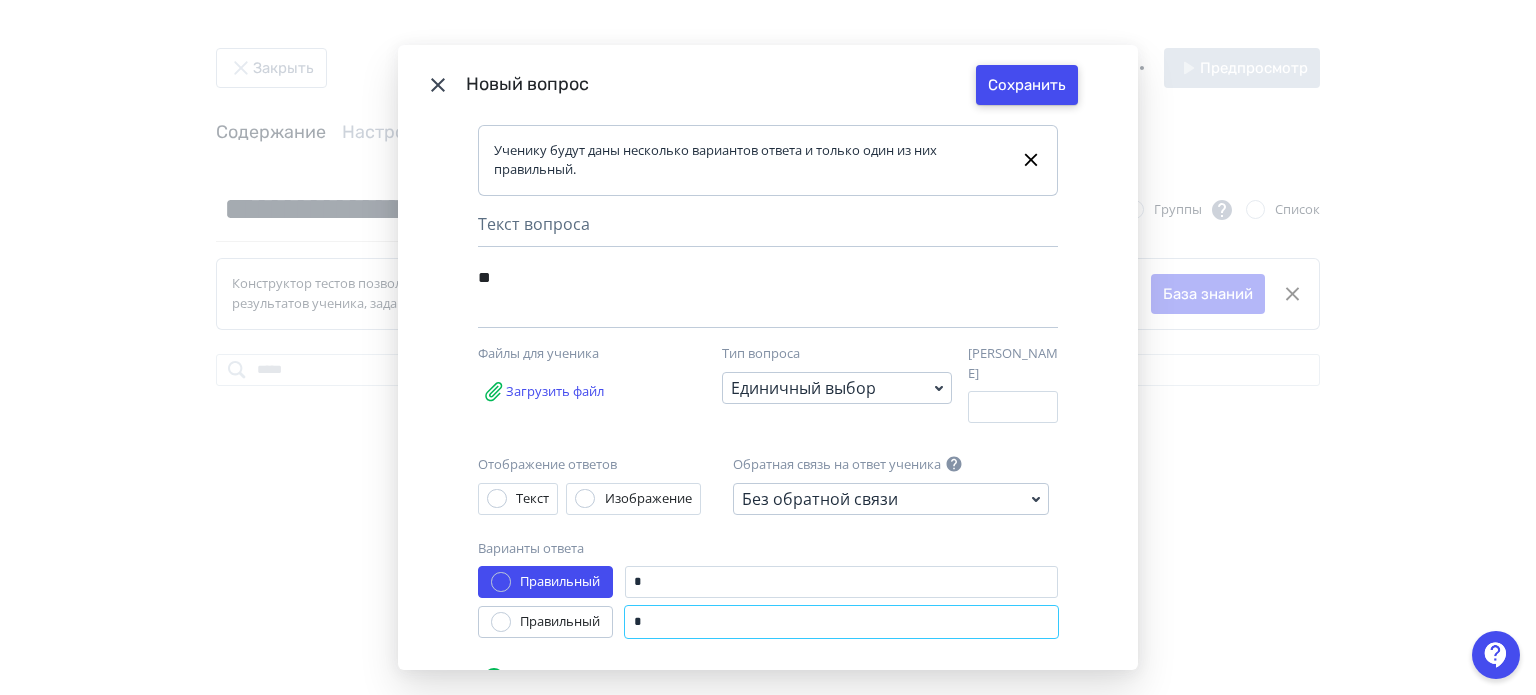 type on "*" 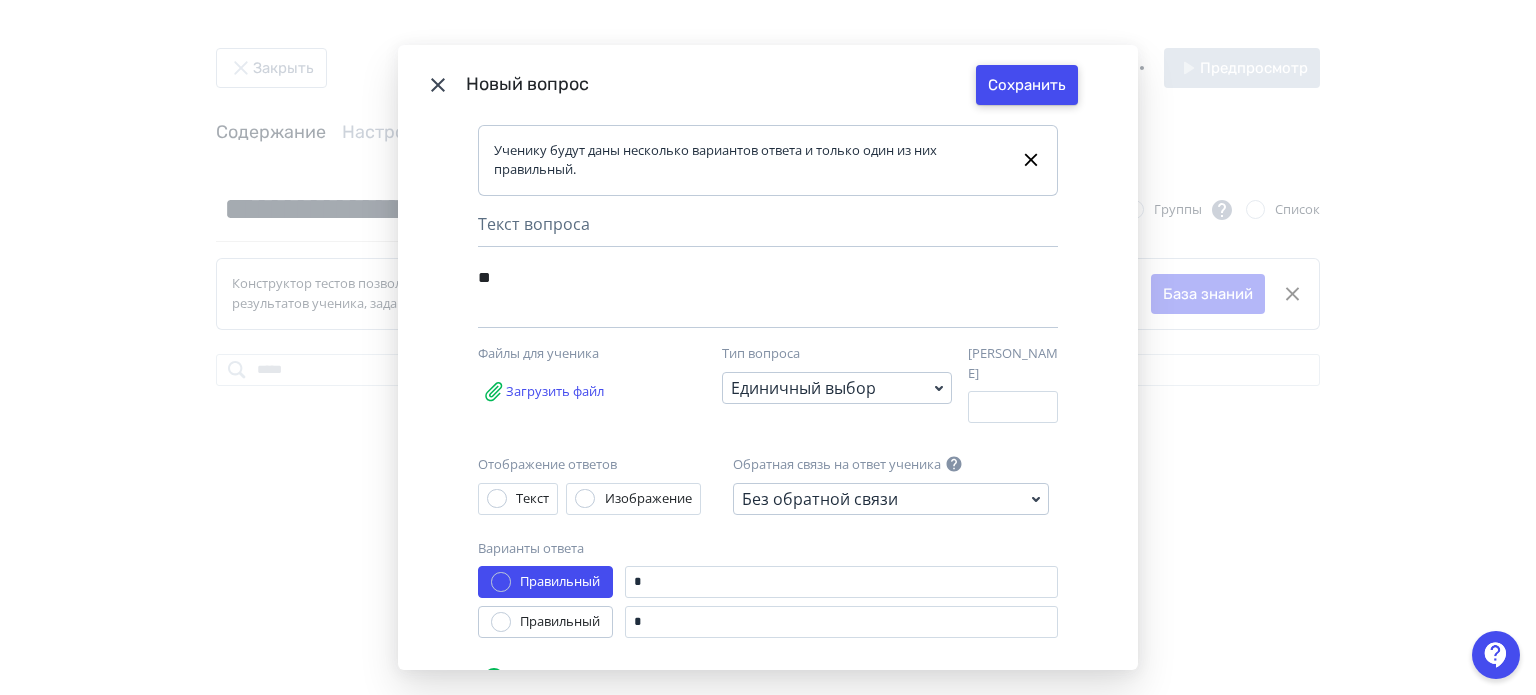 drag, startPoint x: 996, startPoint y: 79, endPoint x: 1089, endPoint y: 51, distance: 97.123634 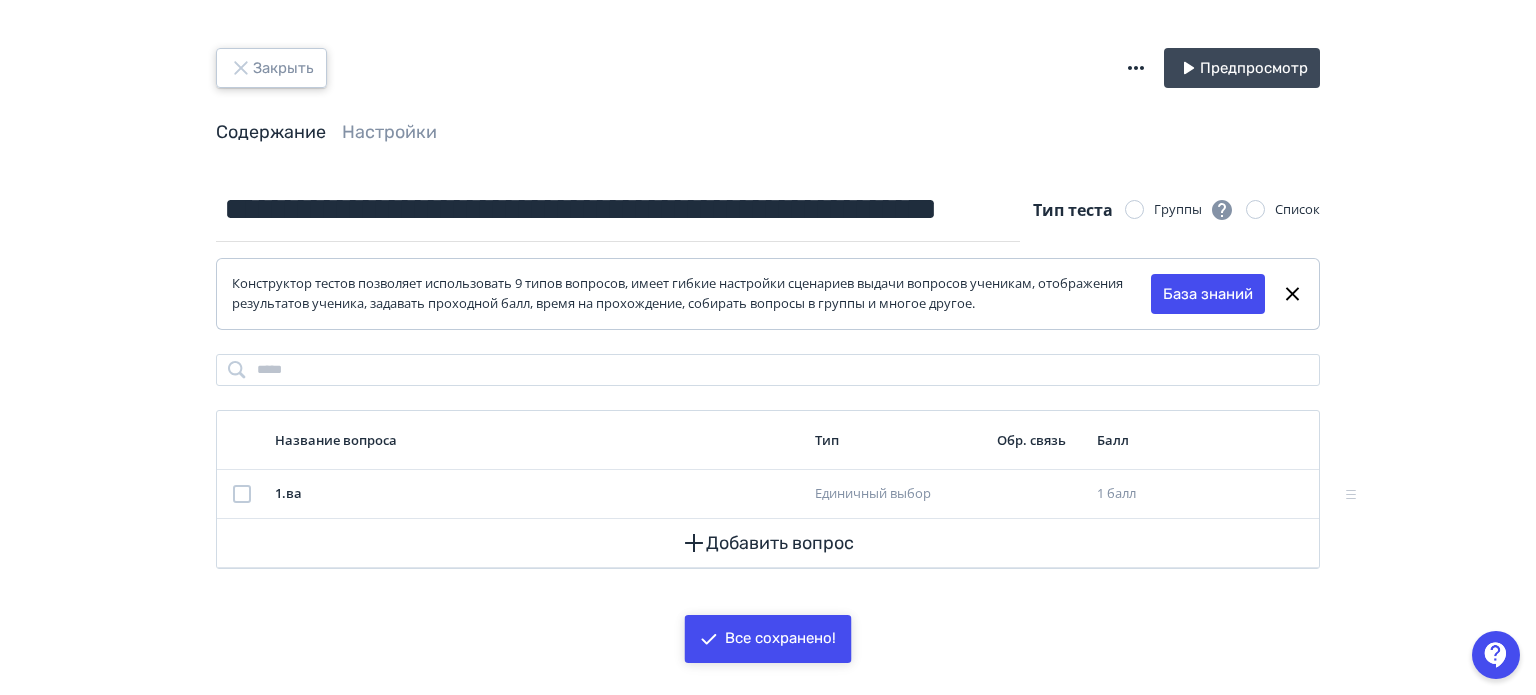 click on "Закрыть" at bounding box center [271, 68] 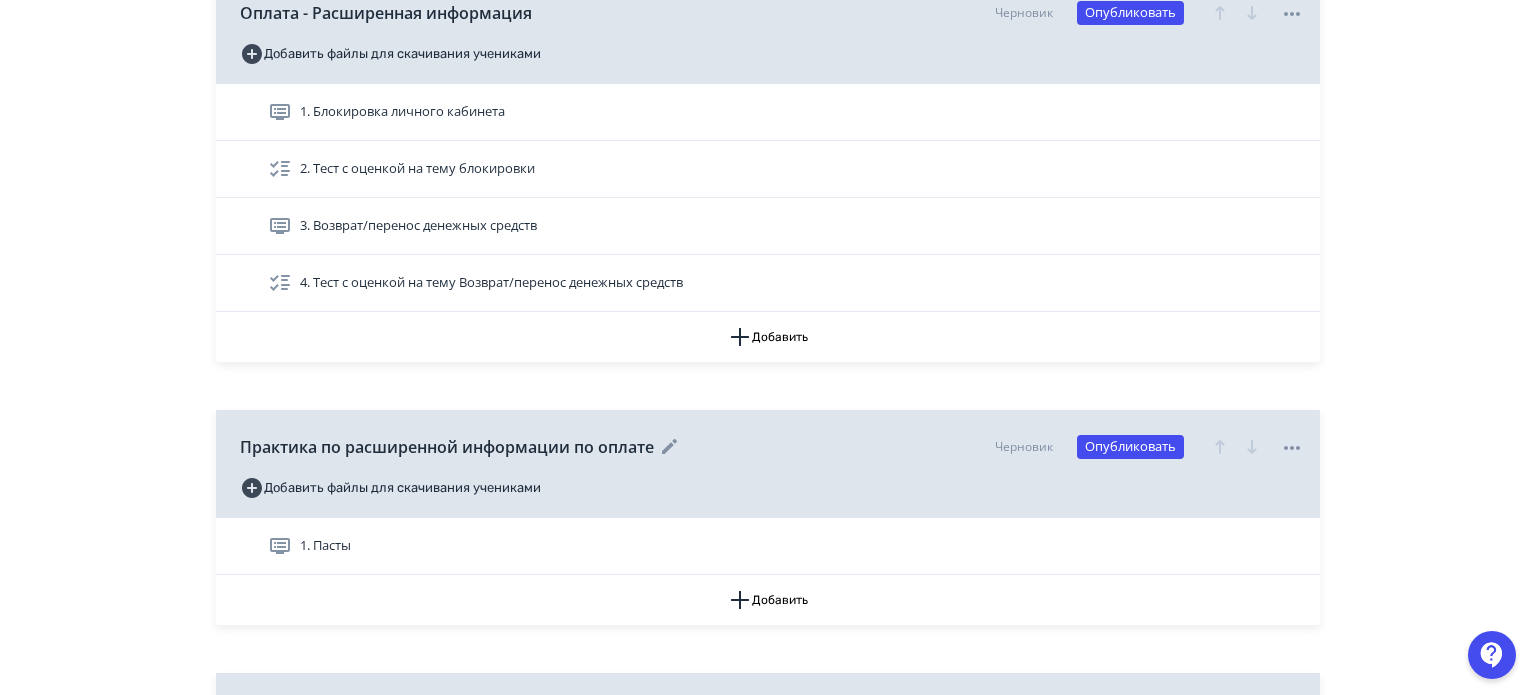 scroll, scrollTop: 5000, scrollLeft: 0, axis: vertical 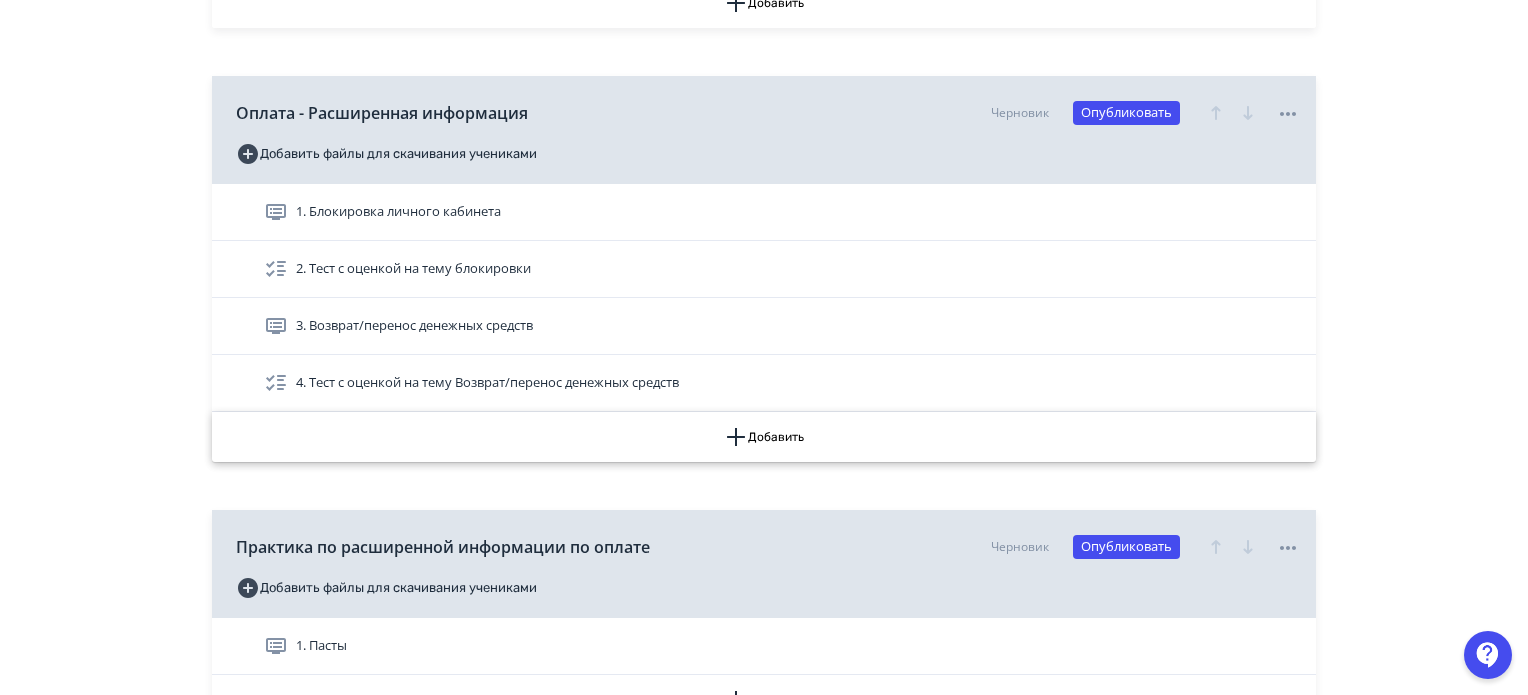 click on "Добавить" at bounding box center [764, 437] 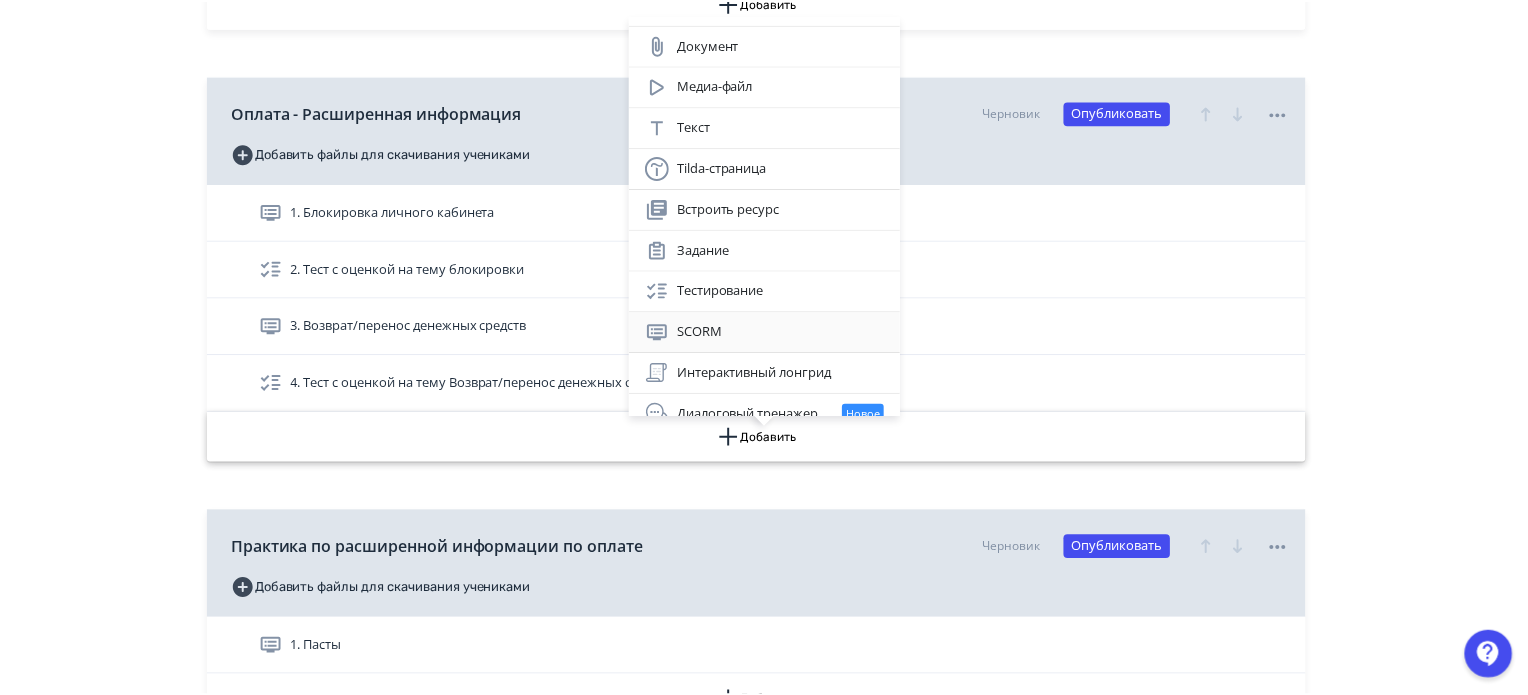 scroll, scrollTop: 48, scrollLeft: 0, axis: vertical 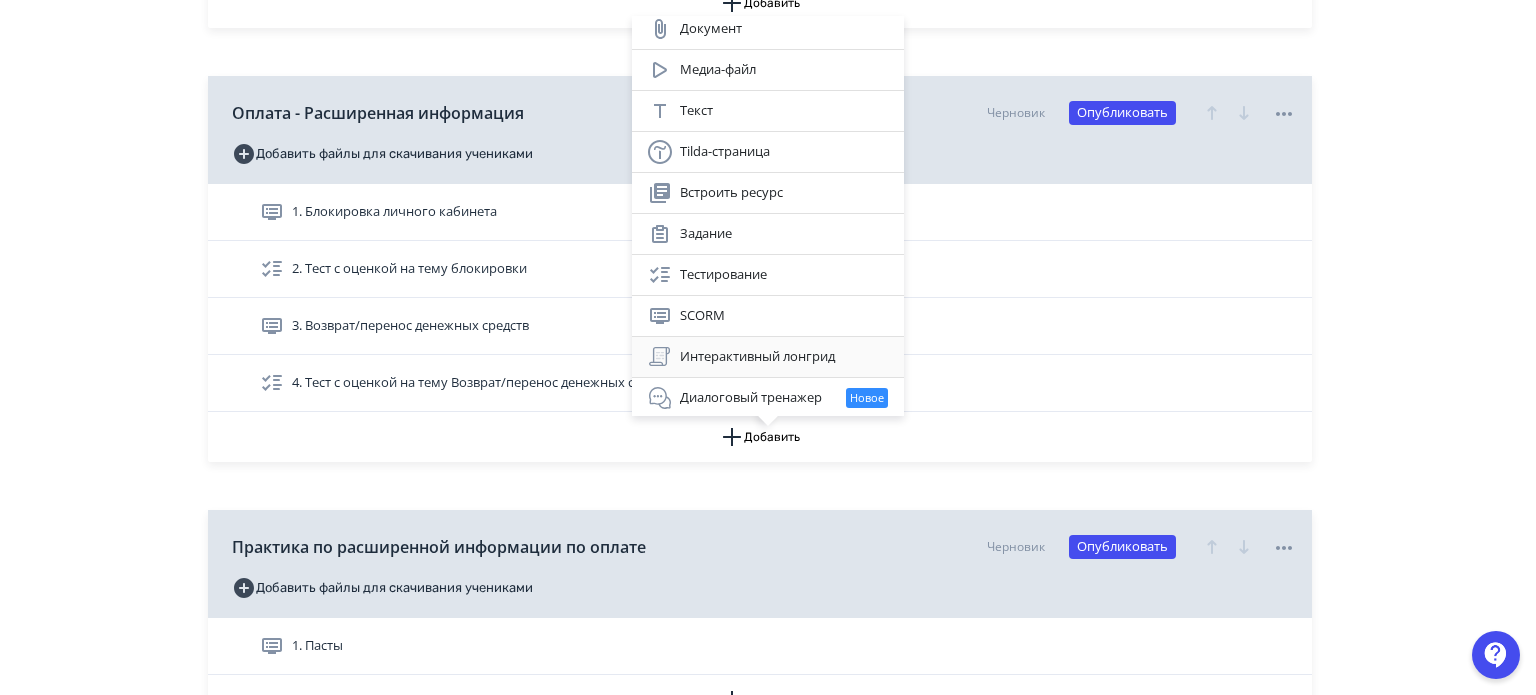 click on "Интерактивный лонгрид" at bounding box center (768, 357) 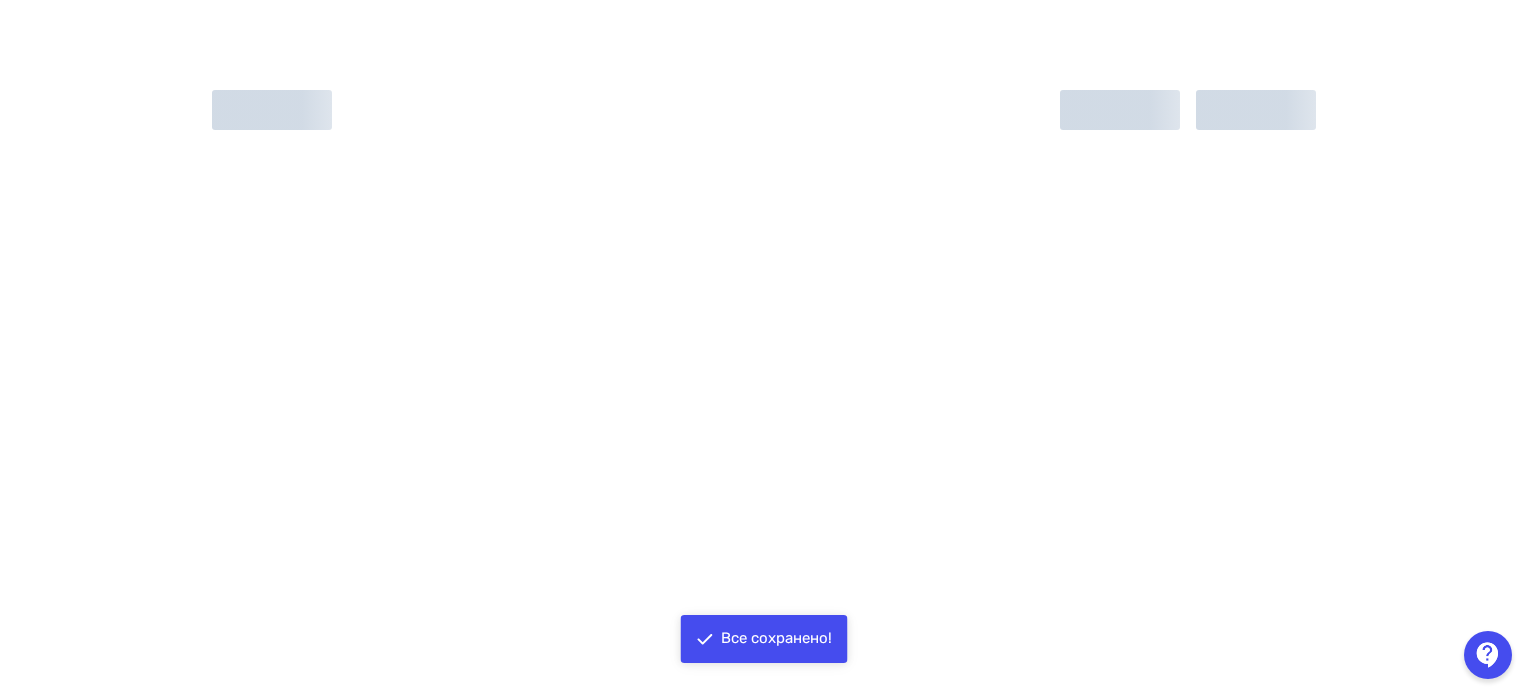 scroll, scrollTop: 0, scrollLeft: 0, axis: both 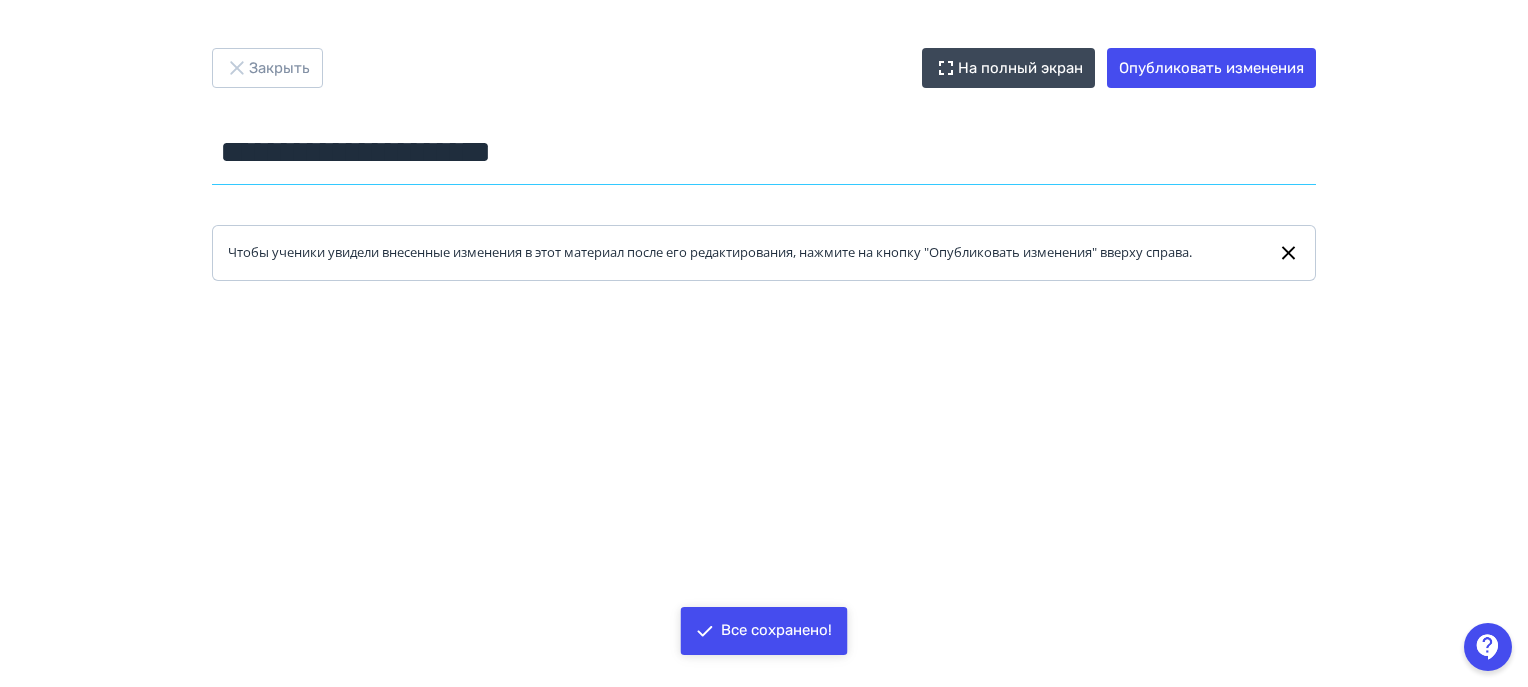 drag, startPoint x: 658, startPoint y: 154, endPoint x: 86, endPoint y: 155, distance: 572.00085 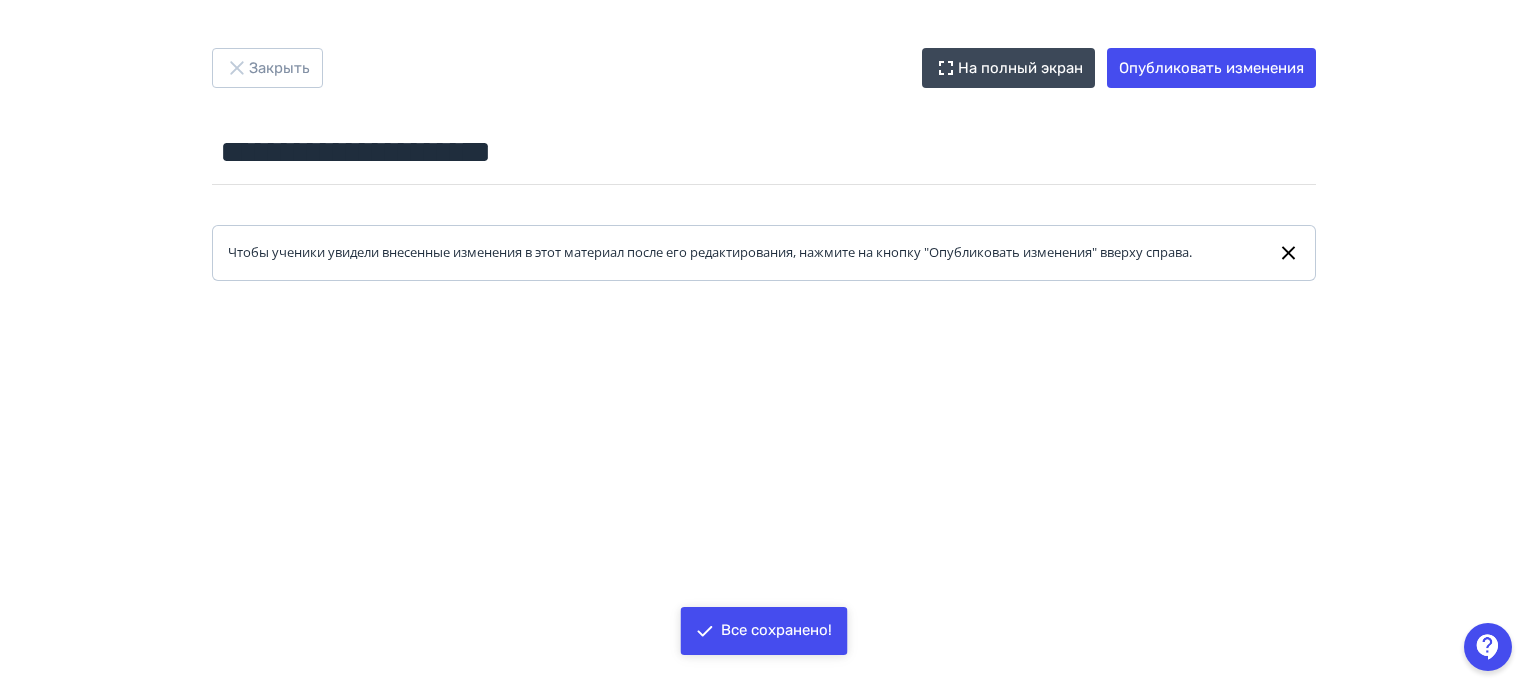 click at bounding box center (764, 731) 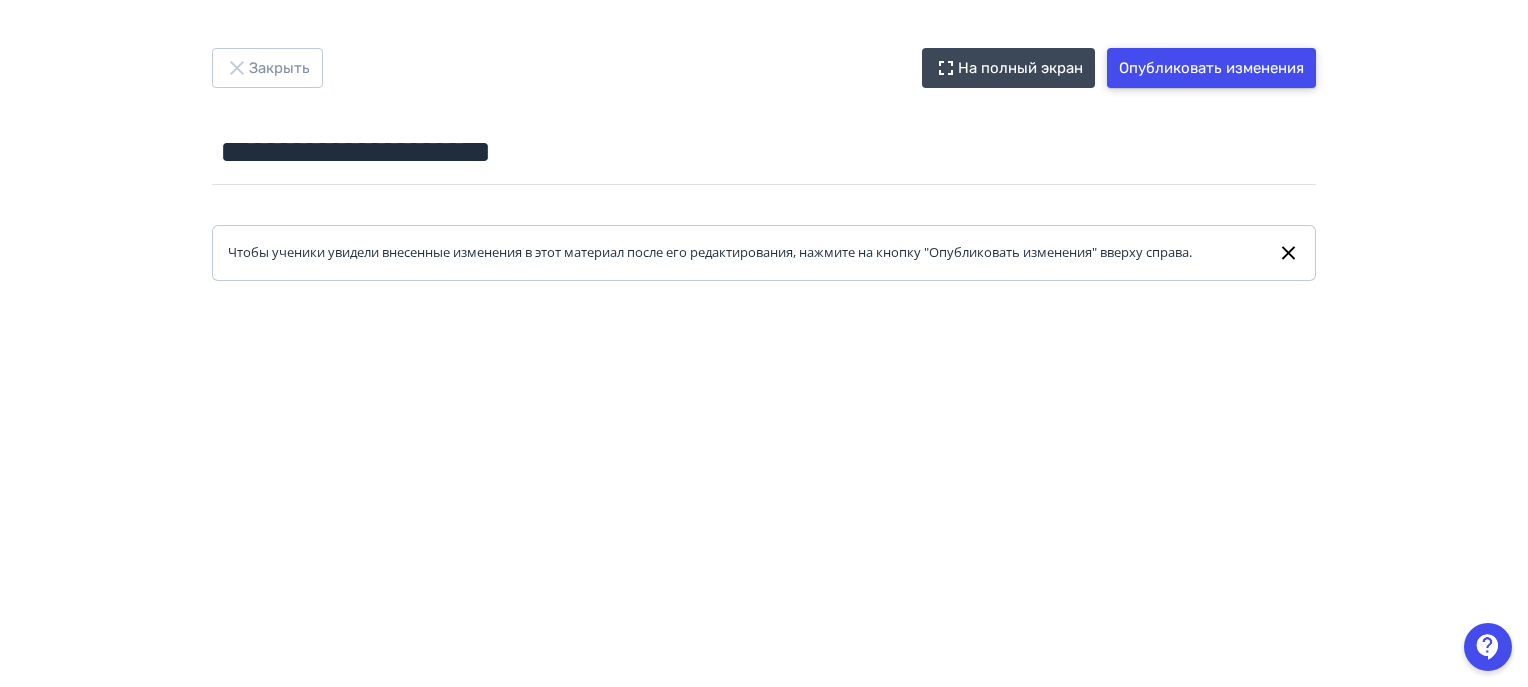 click on "Опубликовать изменения" at bounding box center [1211, 68] 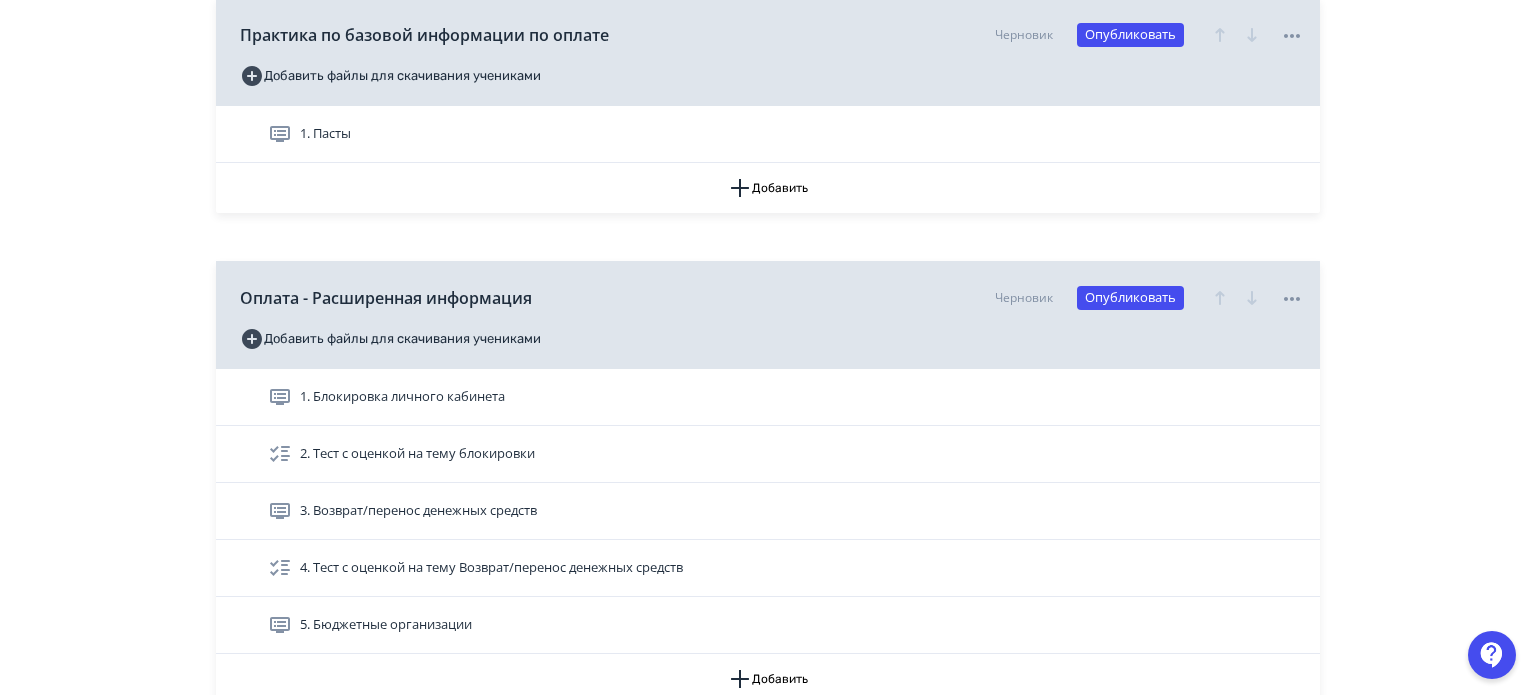 scroll, scrollTop: 5100, scrollLeft: 0, axis: vertical 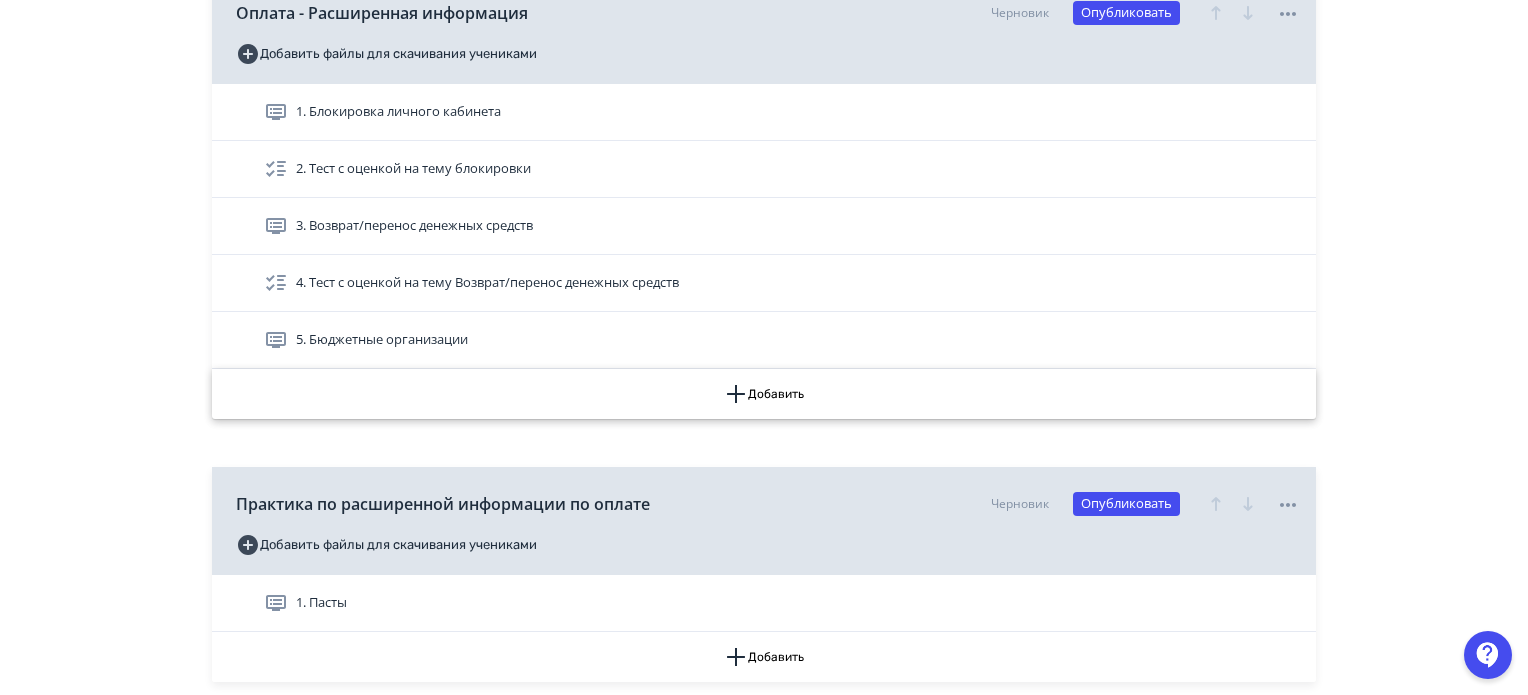 click on "Добавить" at bounding box center [764, 394] 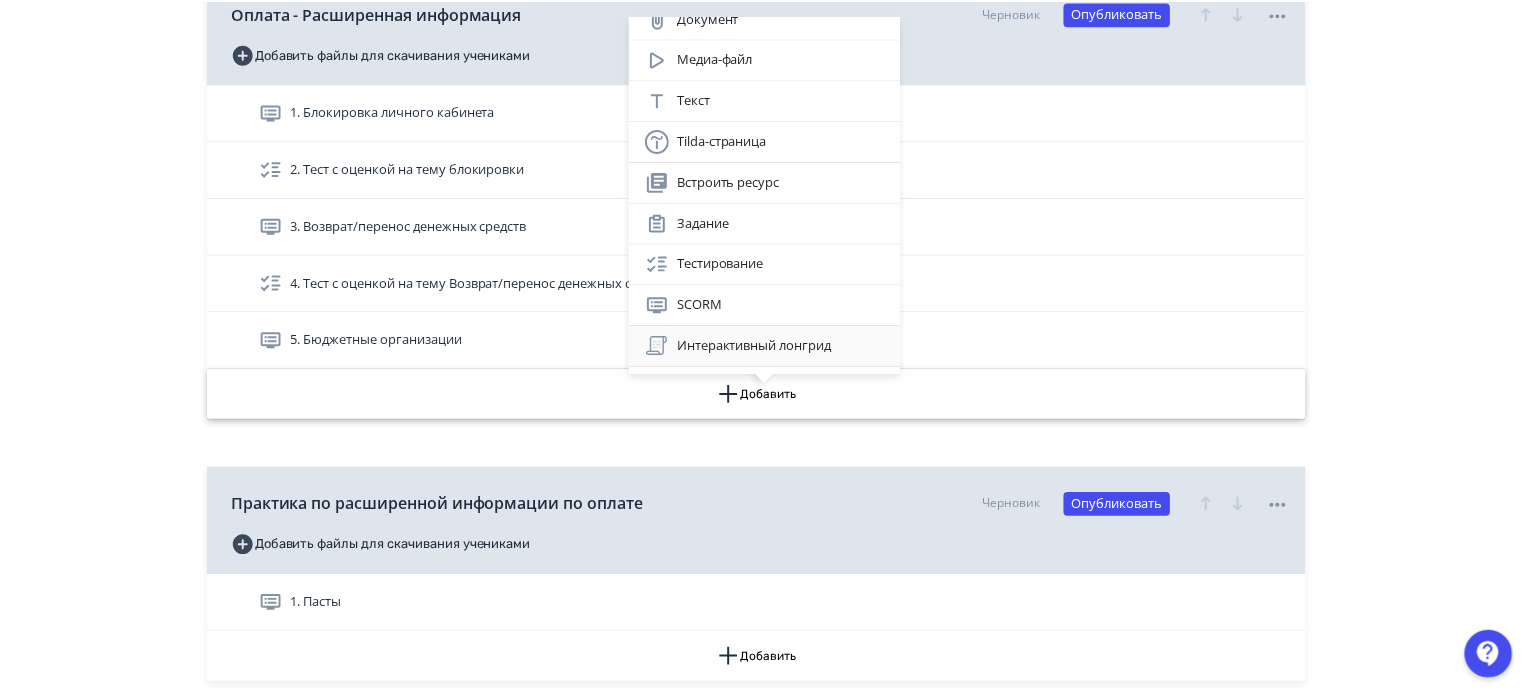 scroll, scrollTop: 91, scrollLeft: 0, axis: vertical 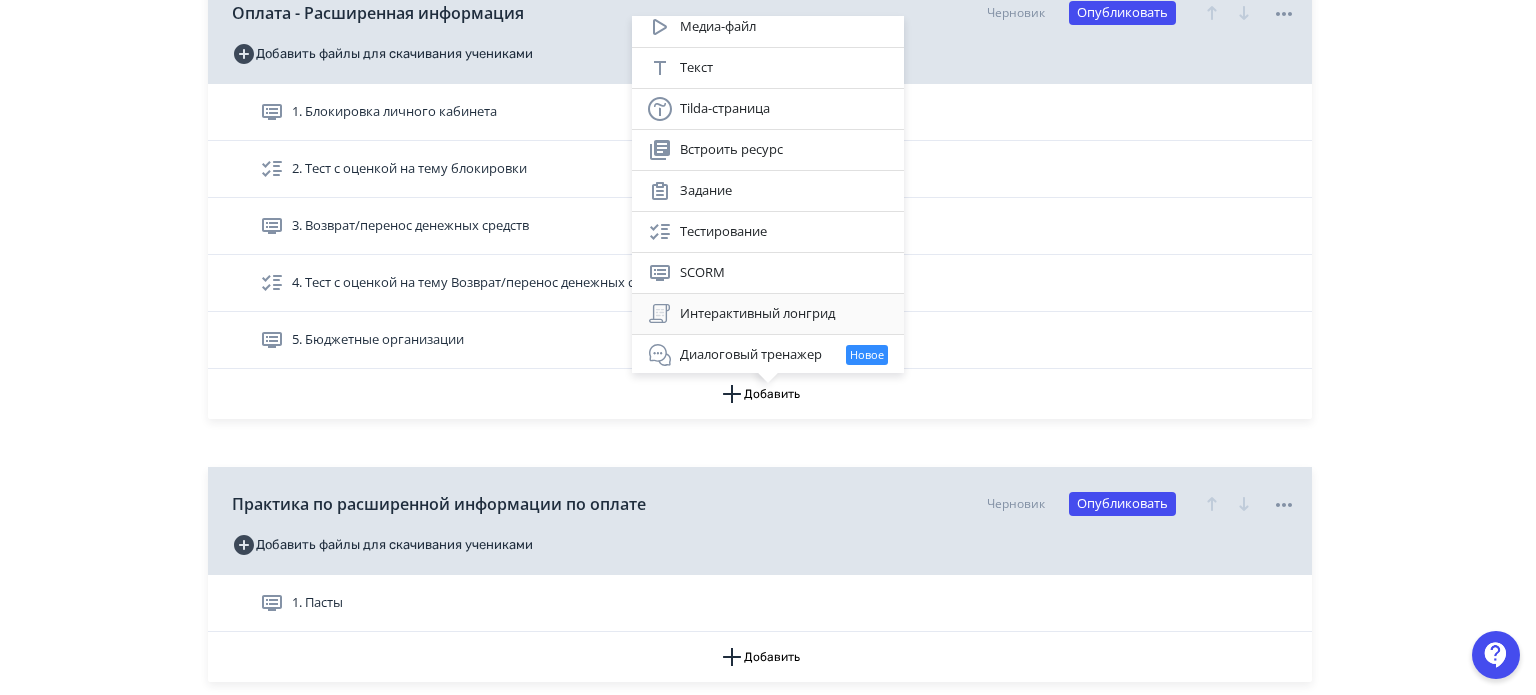 click on "Интерактивный лонгрид" at bounding box center [768, 314] 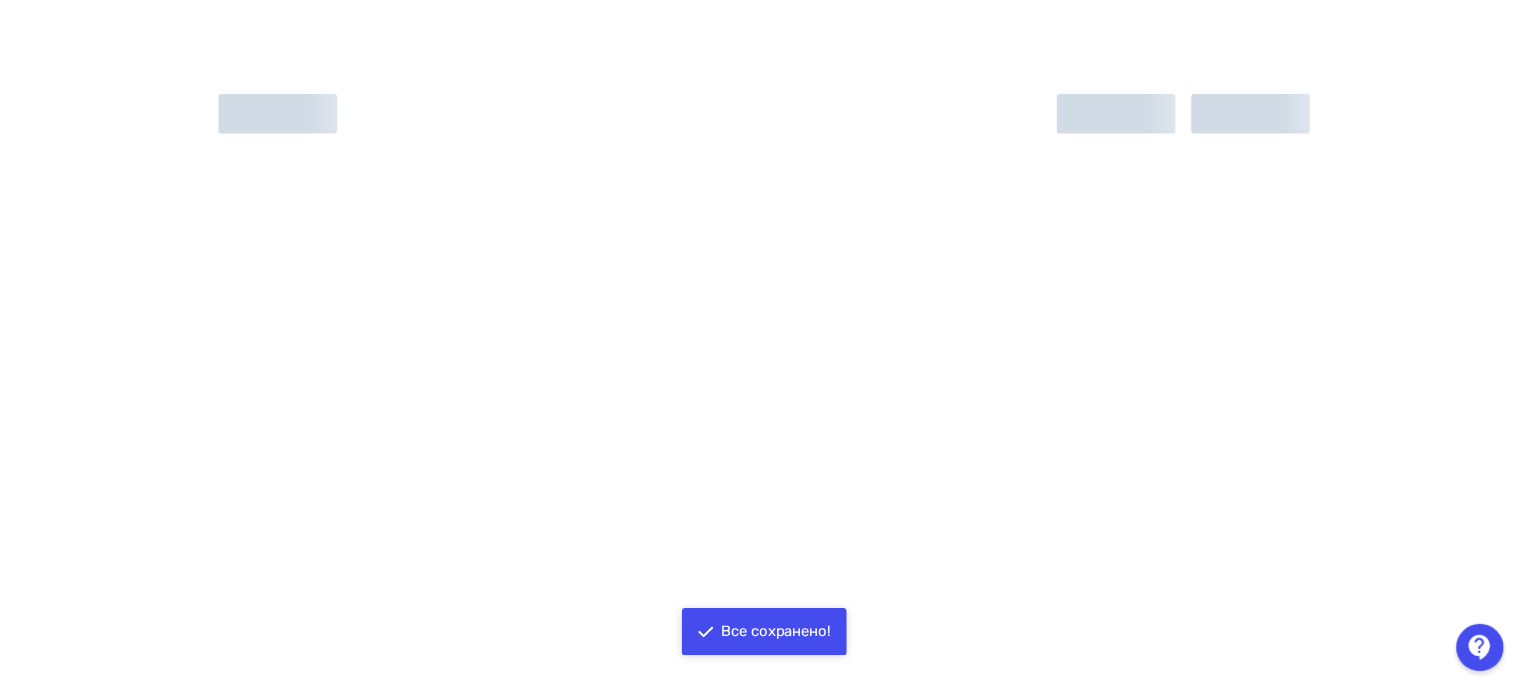 scroll, scrollTop: 0, scrollLeft: 0, axis: both 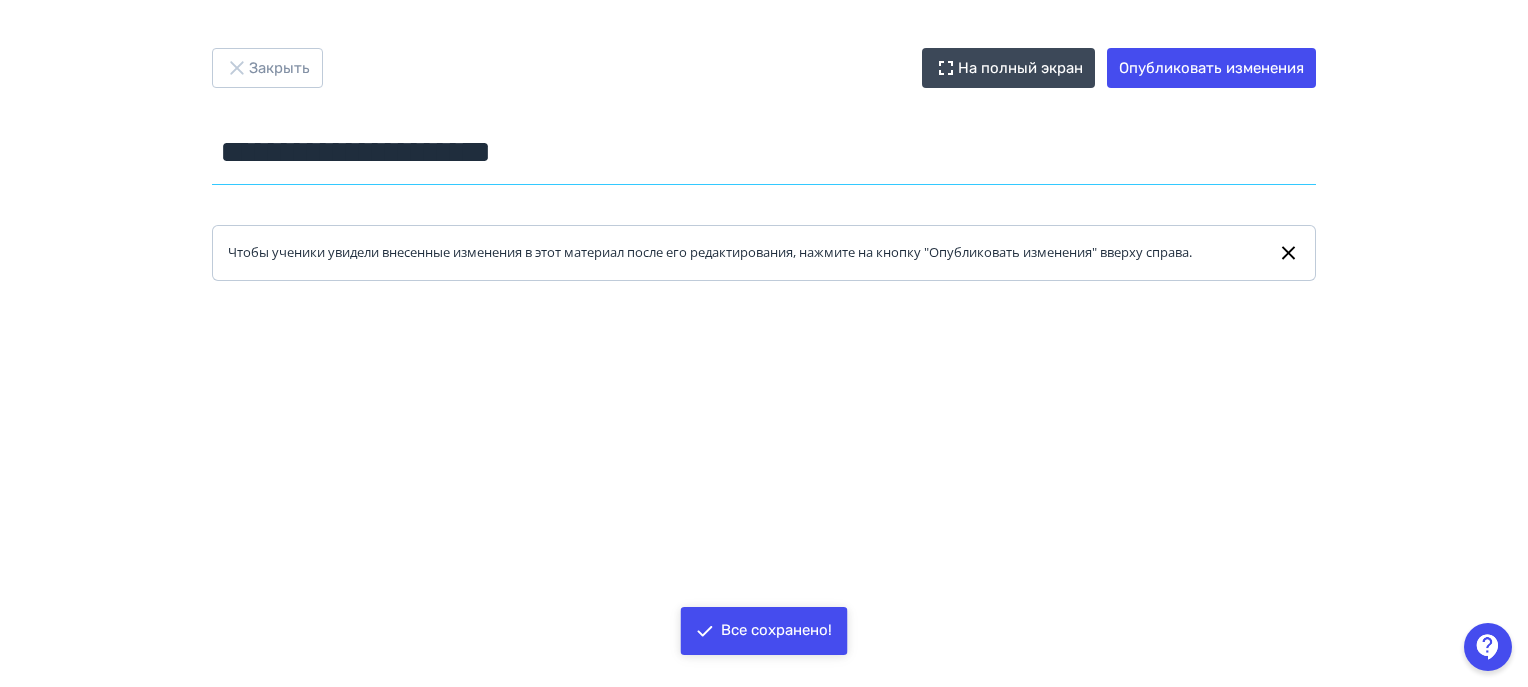 drag, startPoint x: 630, startPoint y: 151, endPoint x: 84, endPoint y: 170, distance: 546.3305 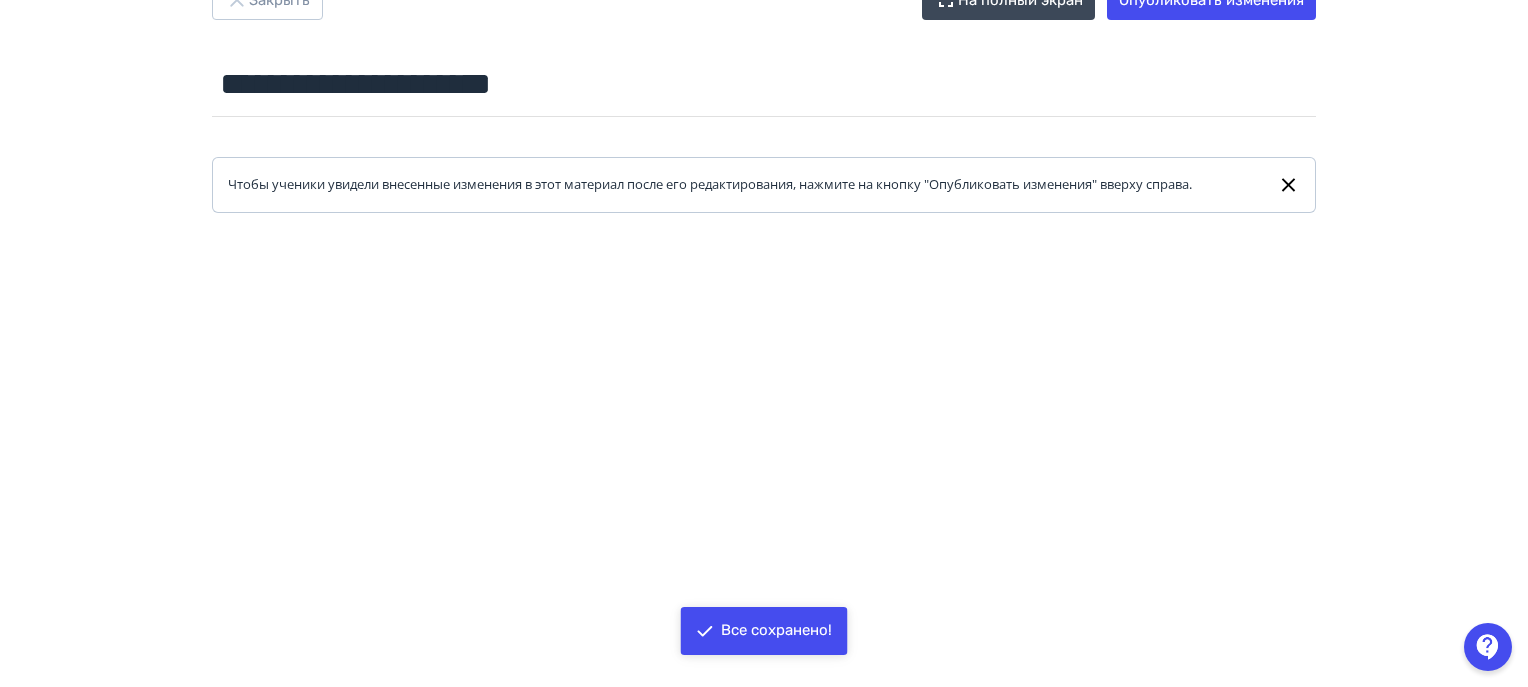 scroll, scrollTop: 100, scrollLeft: 0, axis: vertical 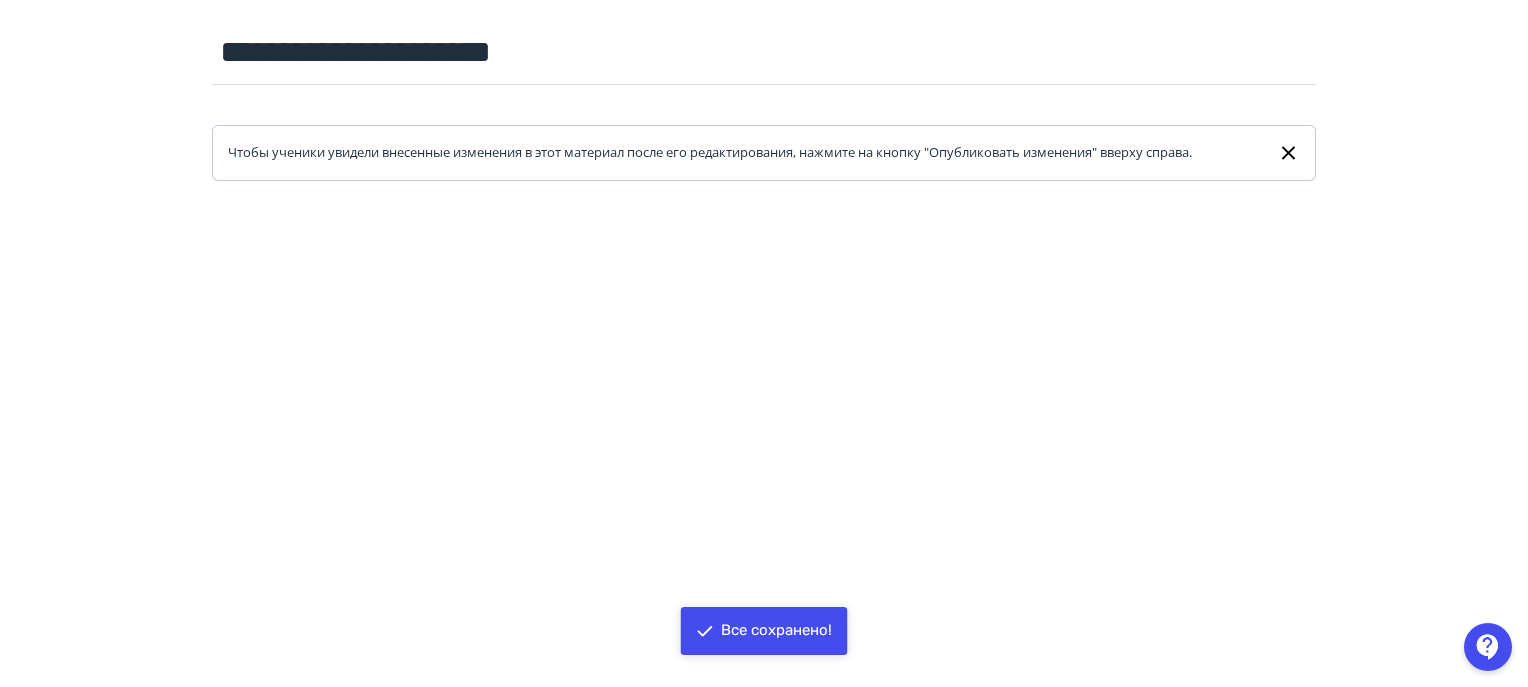 click at bounding box center (764, 631) 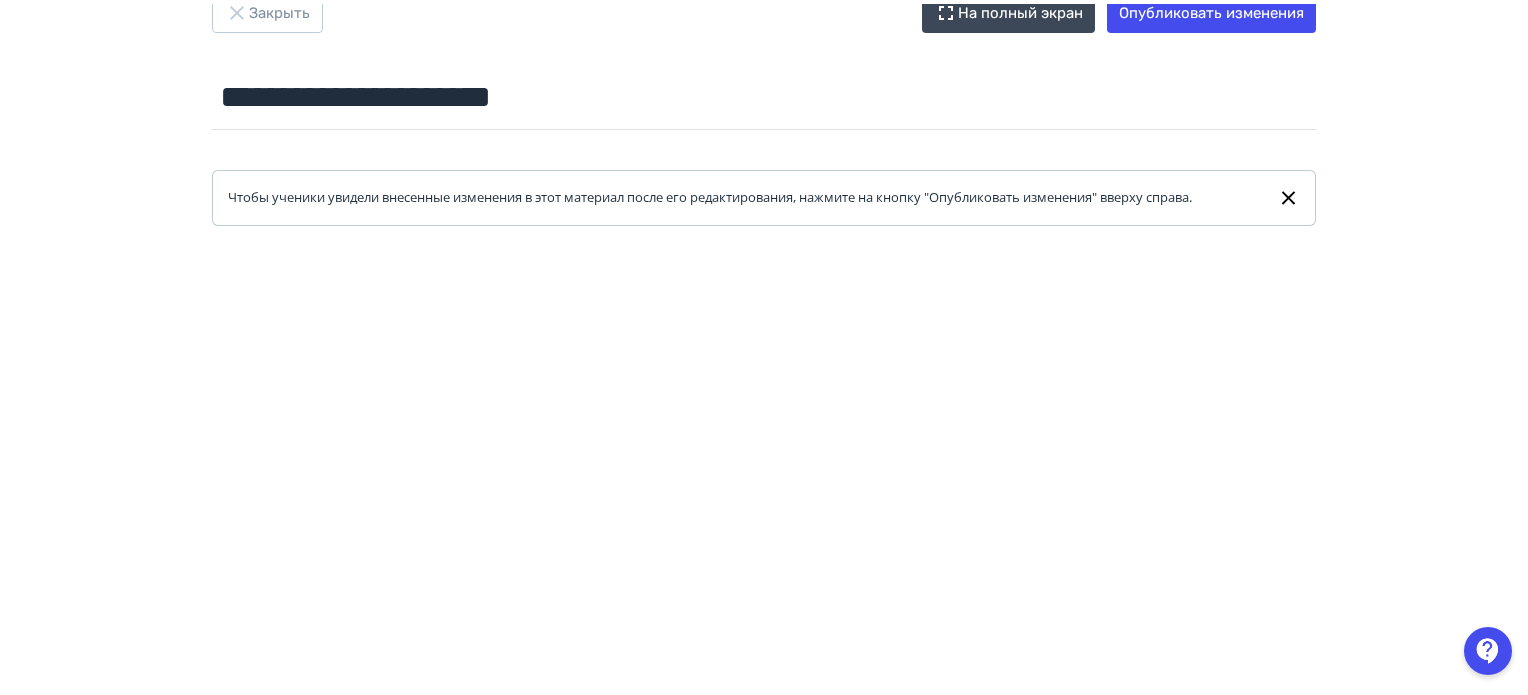 scroll, scrollTop: 0, scrollLeft: 0, axis: both 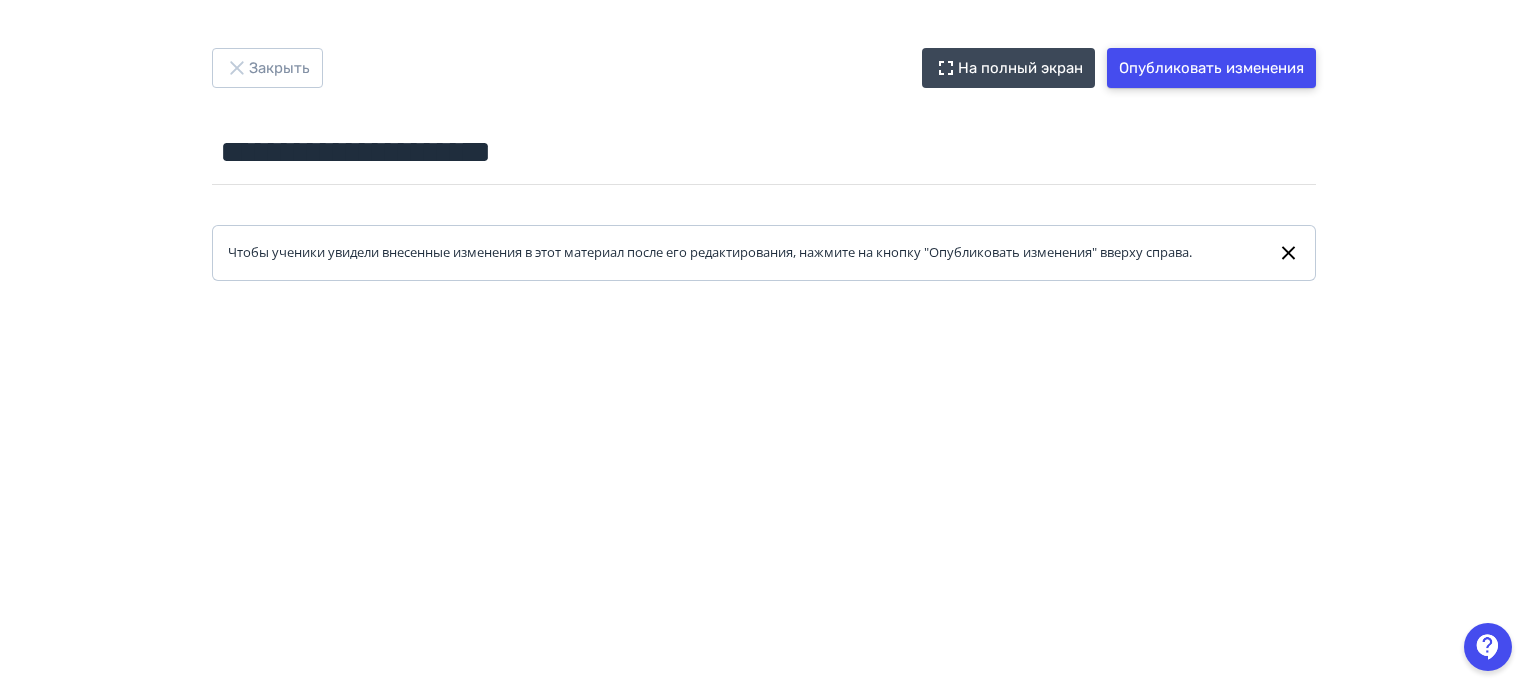 click on "Опубликовать изменения" at bounding box center [1211, 68] 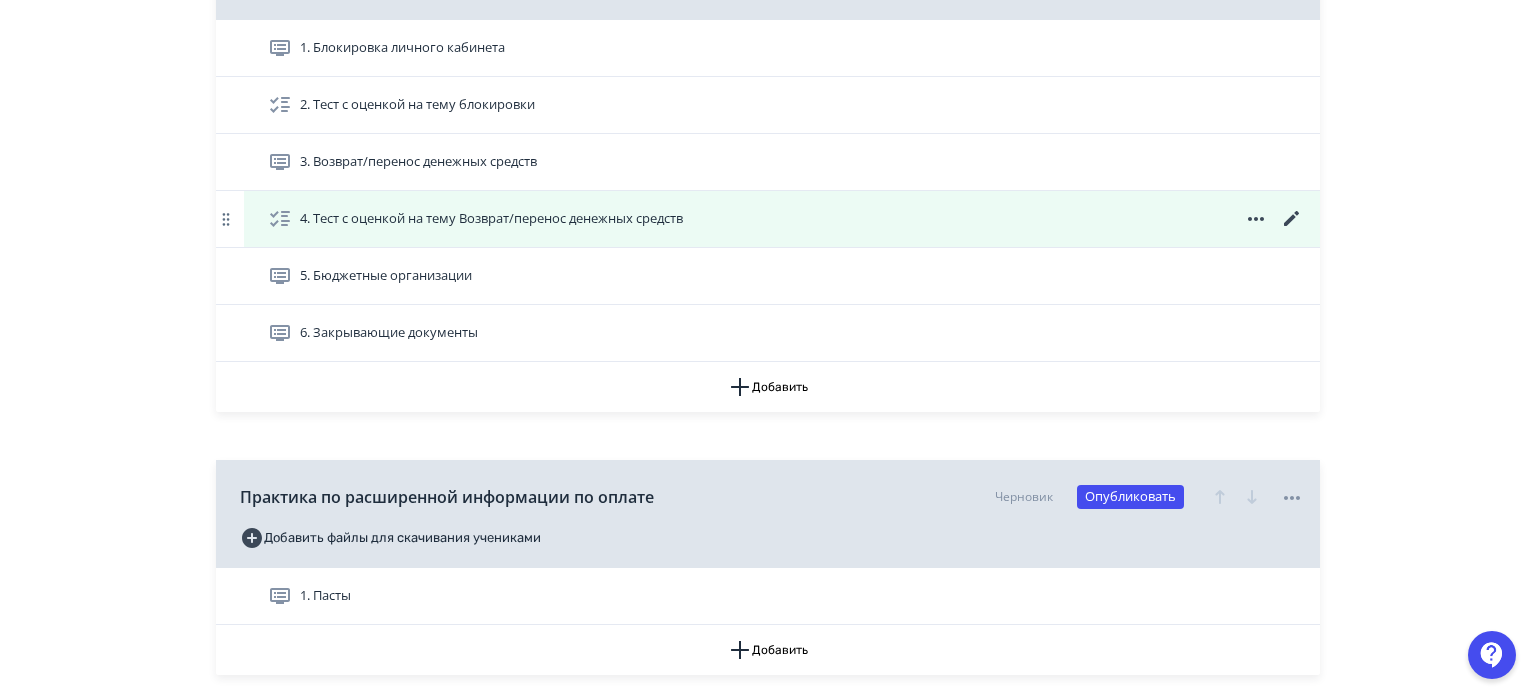 scroll, scrollTop: 5200, scrollLeft: 0, axis: vertical 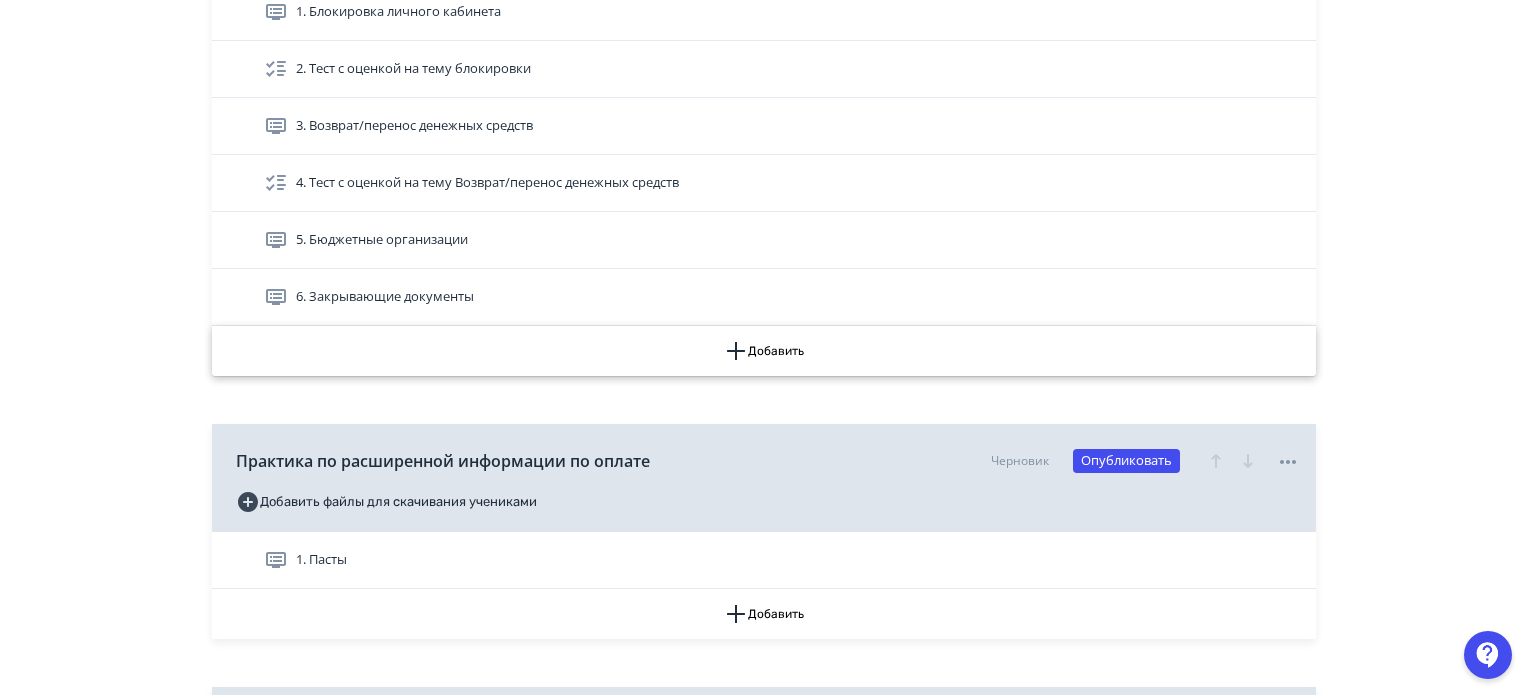 click 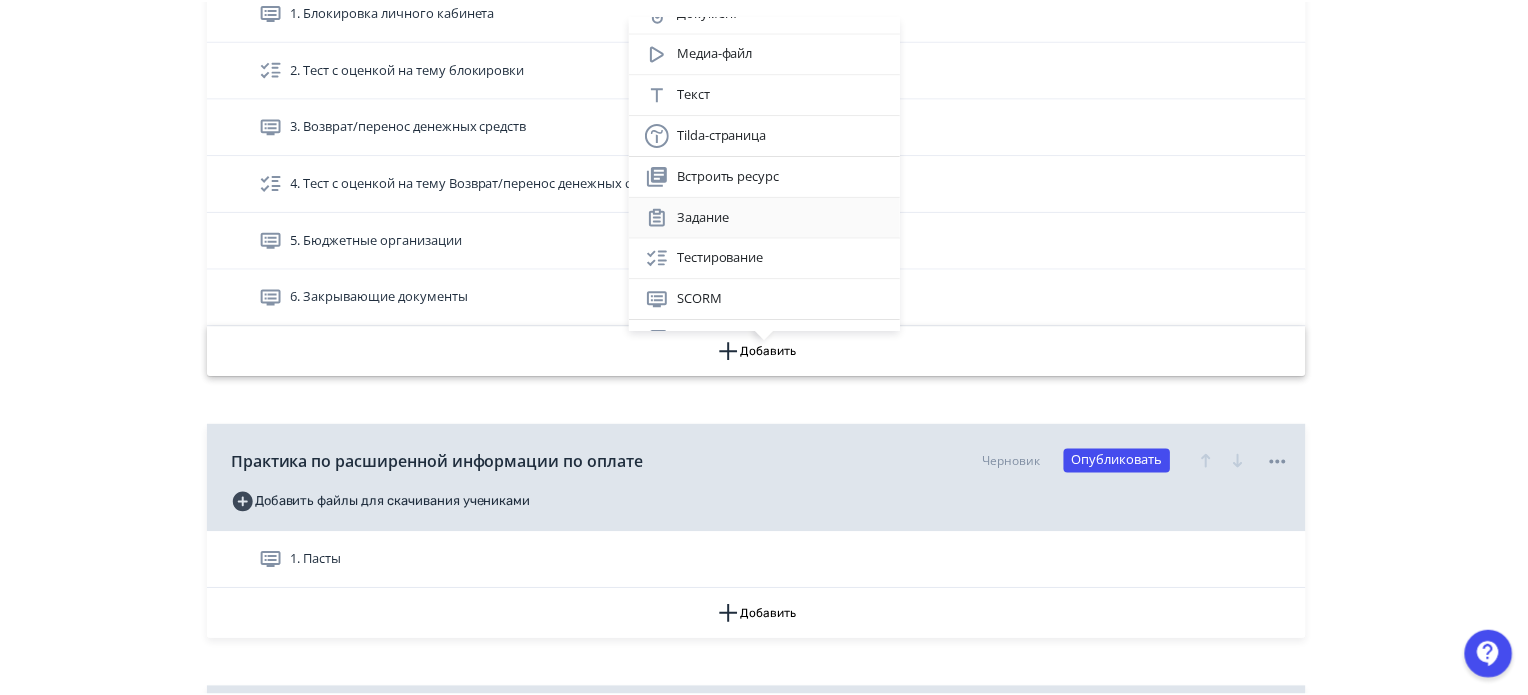 scroll, scrollTop: 134, scrollLeft: 0, axis: vertical 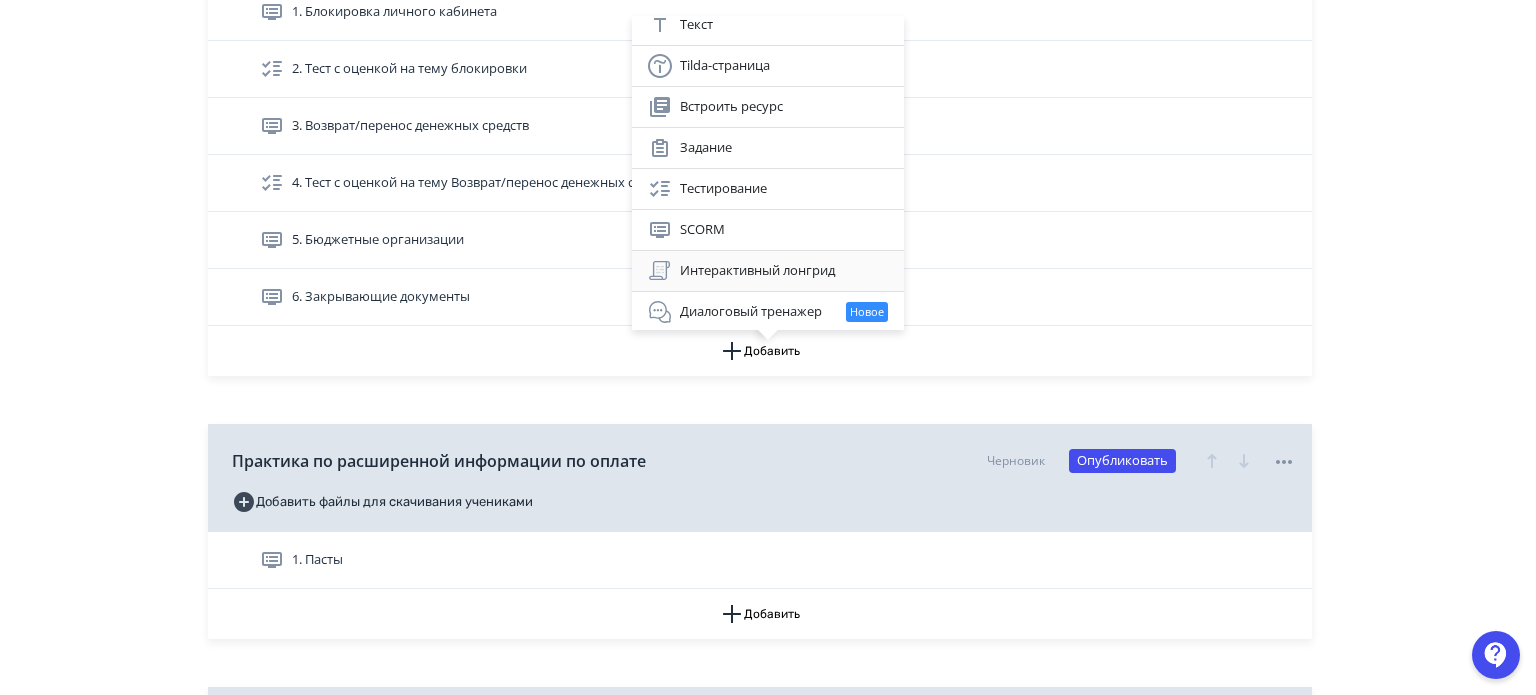 click on "Интерактивный лонгрид" at bounding box center (768, 271) 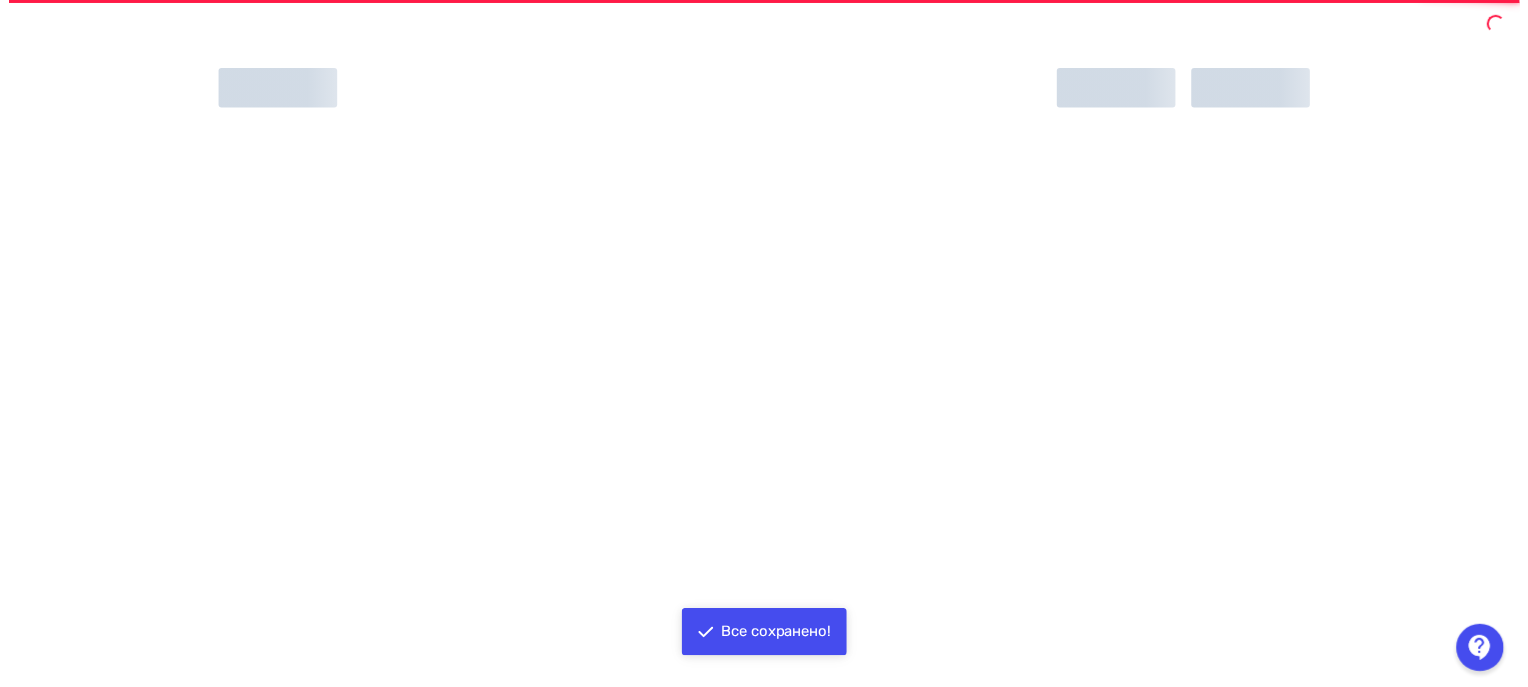 scroll, scrollTop: 0, scrollLeft: 0, axis: both 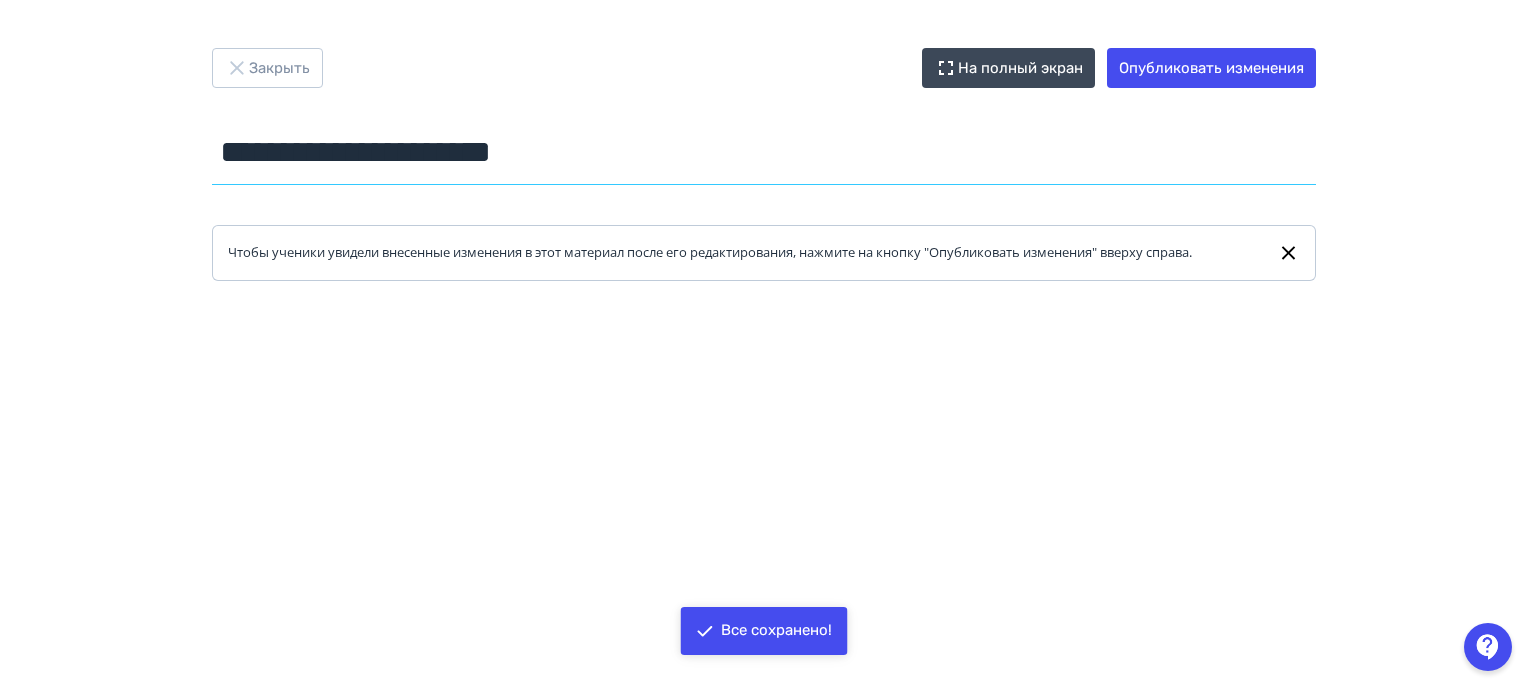 drag, startPoint x: 486, startPoint y: 155, endPoint x: 0, endPoint y: 158, distance: 486.00925 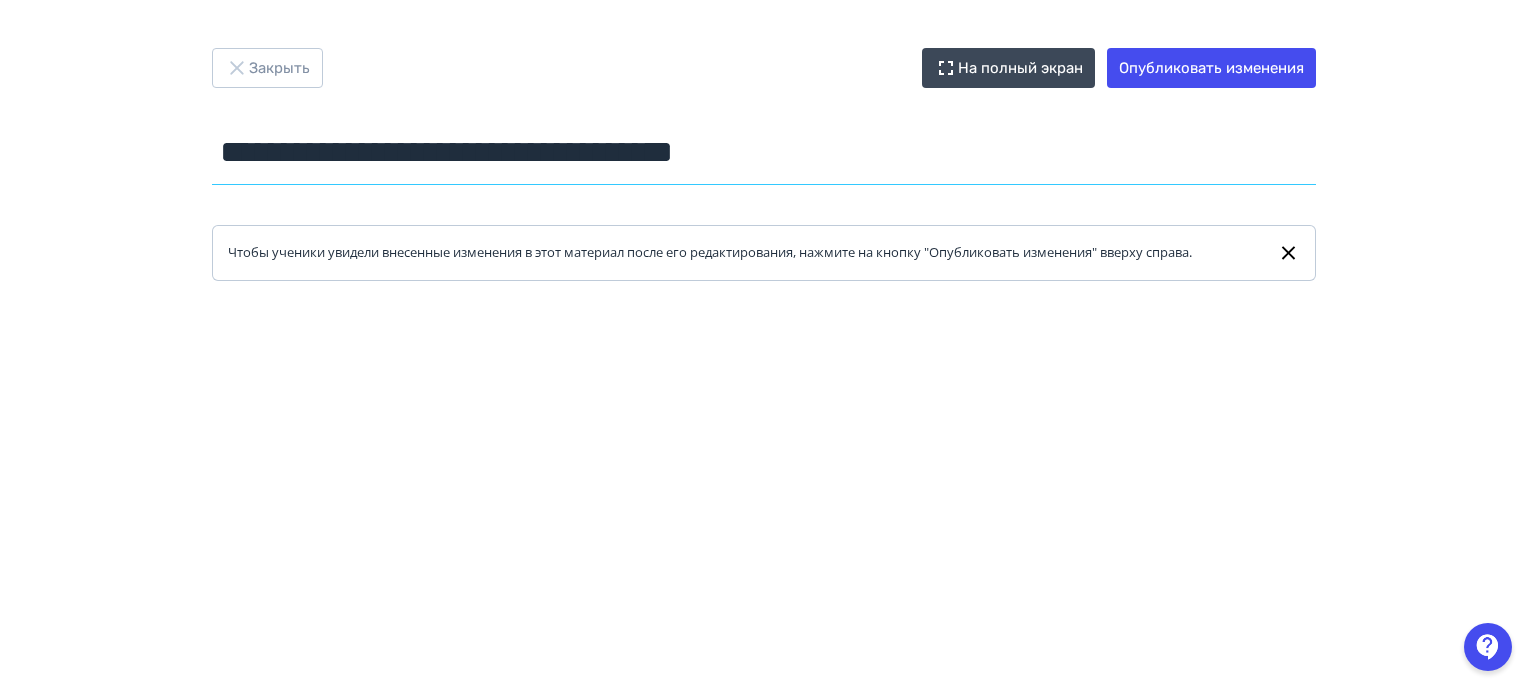drag, startPoint x: 748, startPoint y: 157, endPoint x: 146, endPoint y: 160, distance: 602.00745 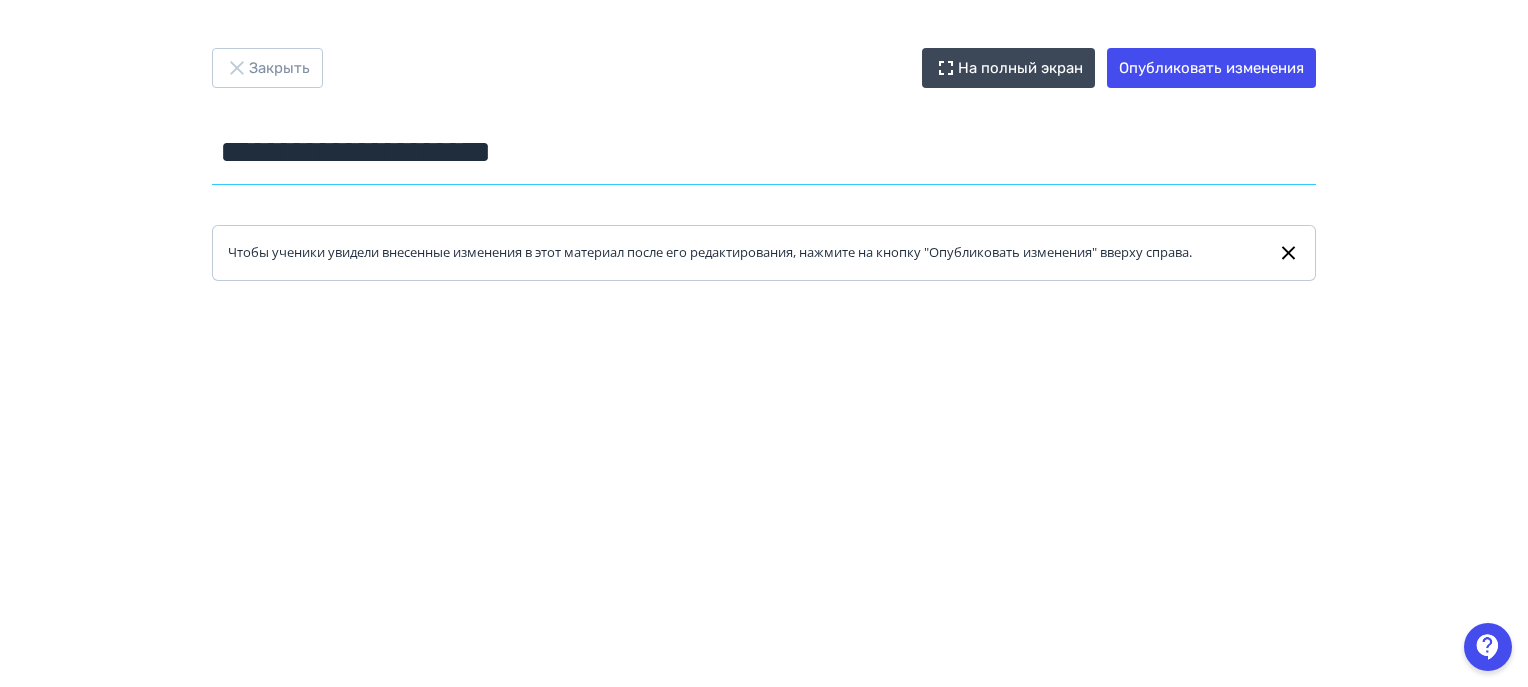 type on "**********" 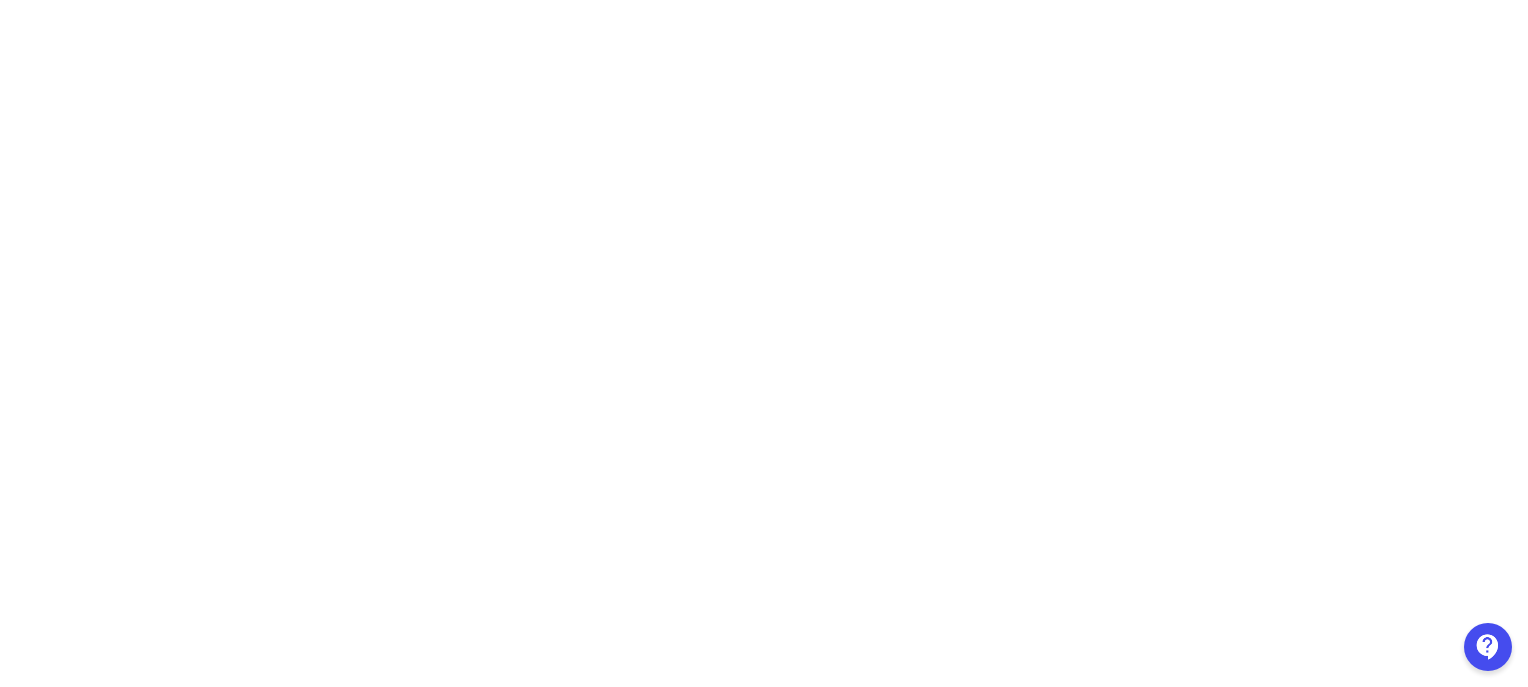 scroll, scrollTop: 100, scrollLeft: 0, axis: vertical 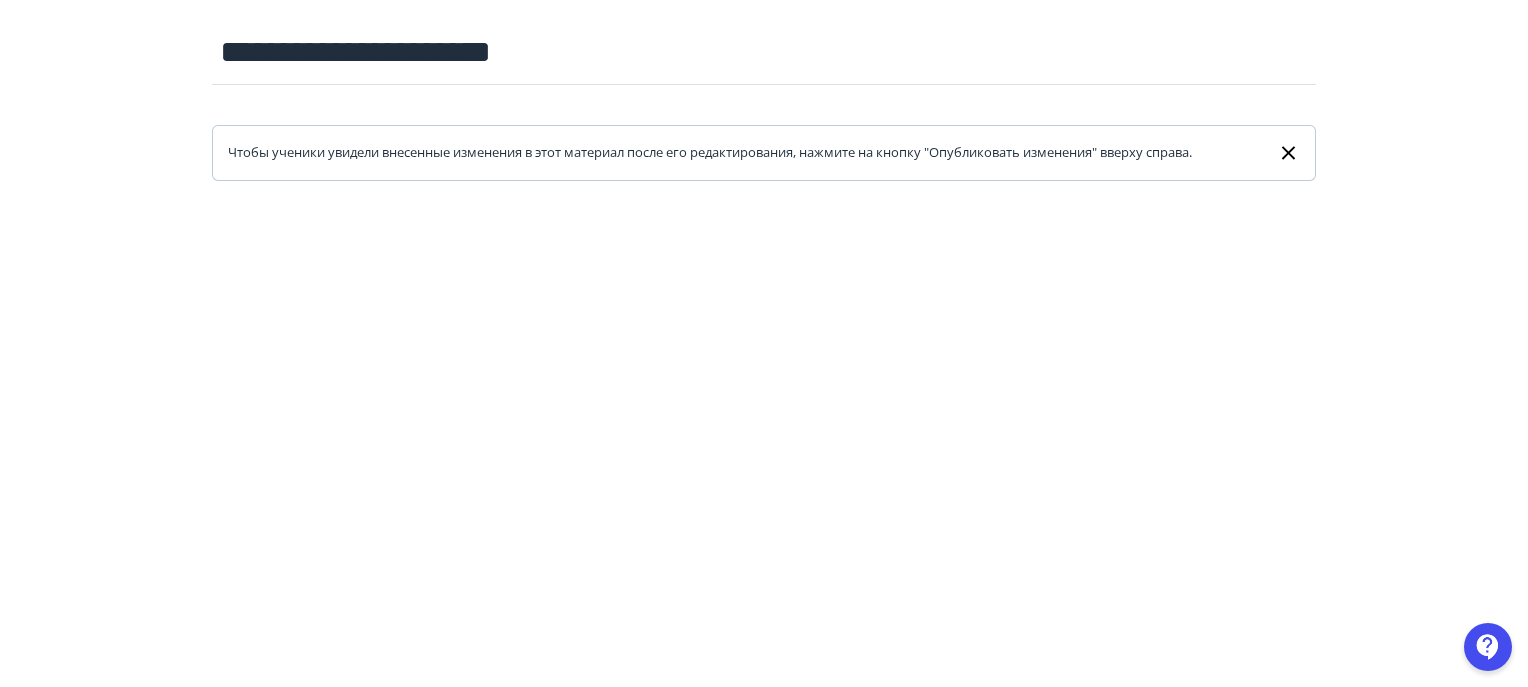click at bounding box center (764, 631) 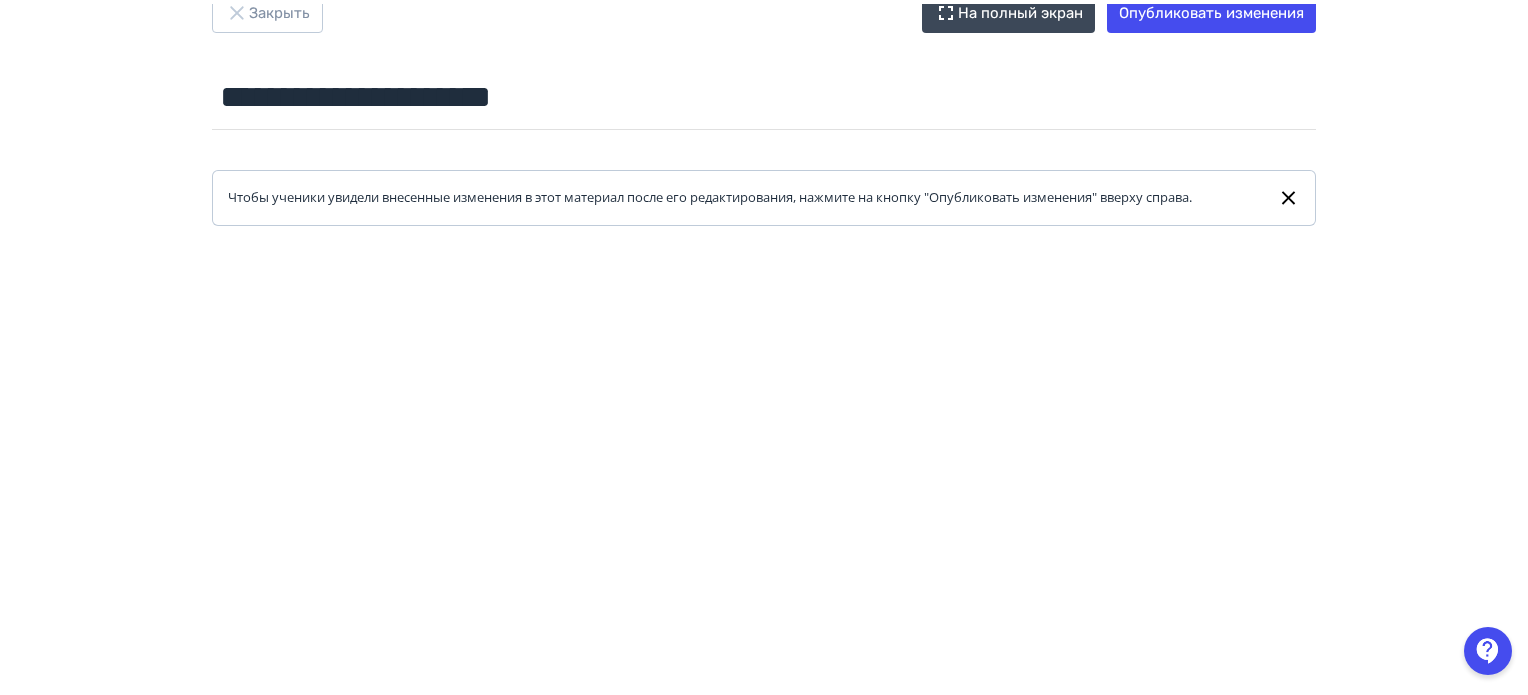 scroll, scrollTop: 0, scrollLeft: 0, axis: both 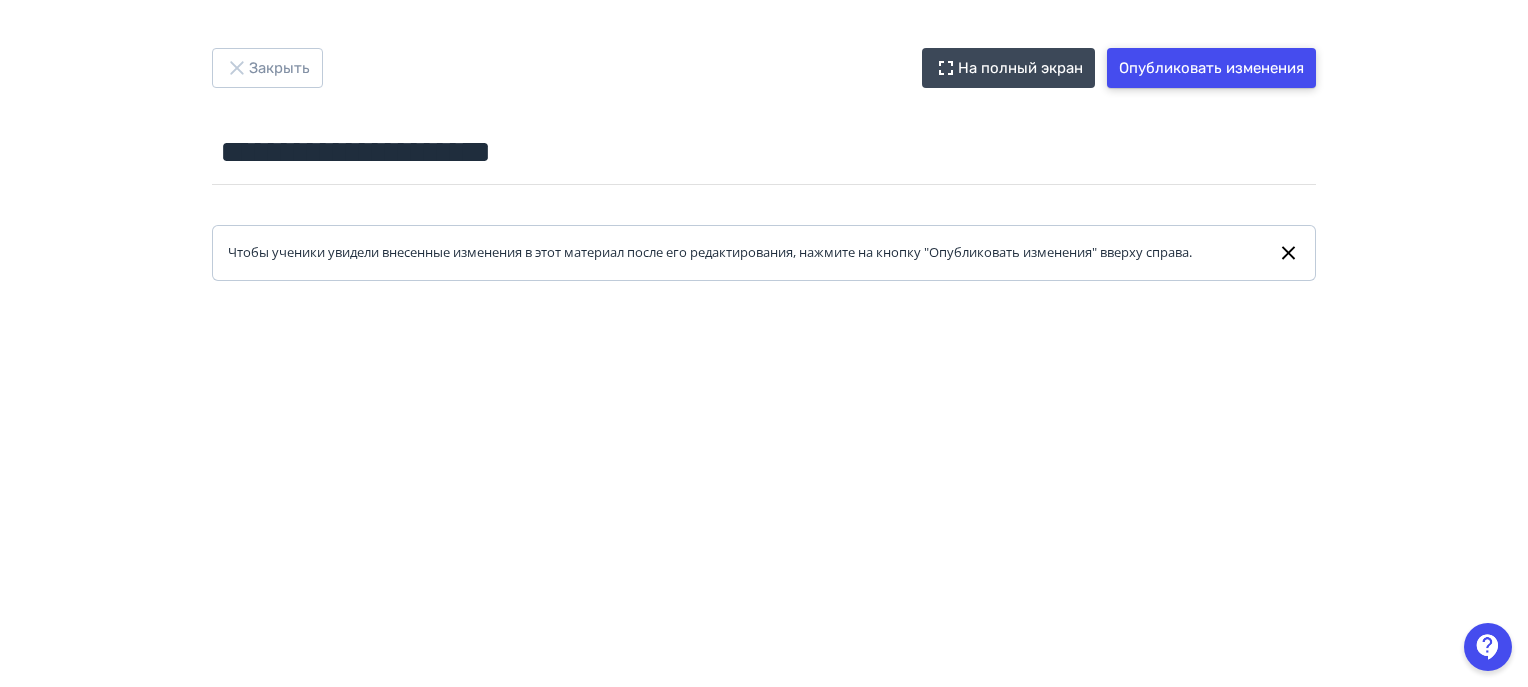 click on "Опубликовать изменения" at bounding box center (1211, 68) 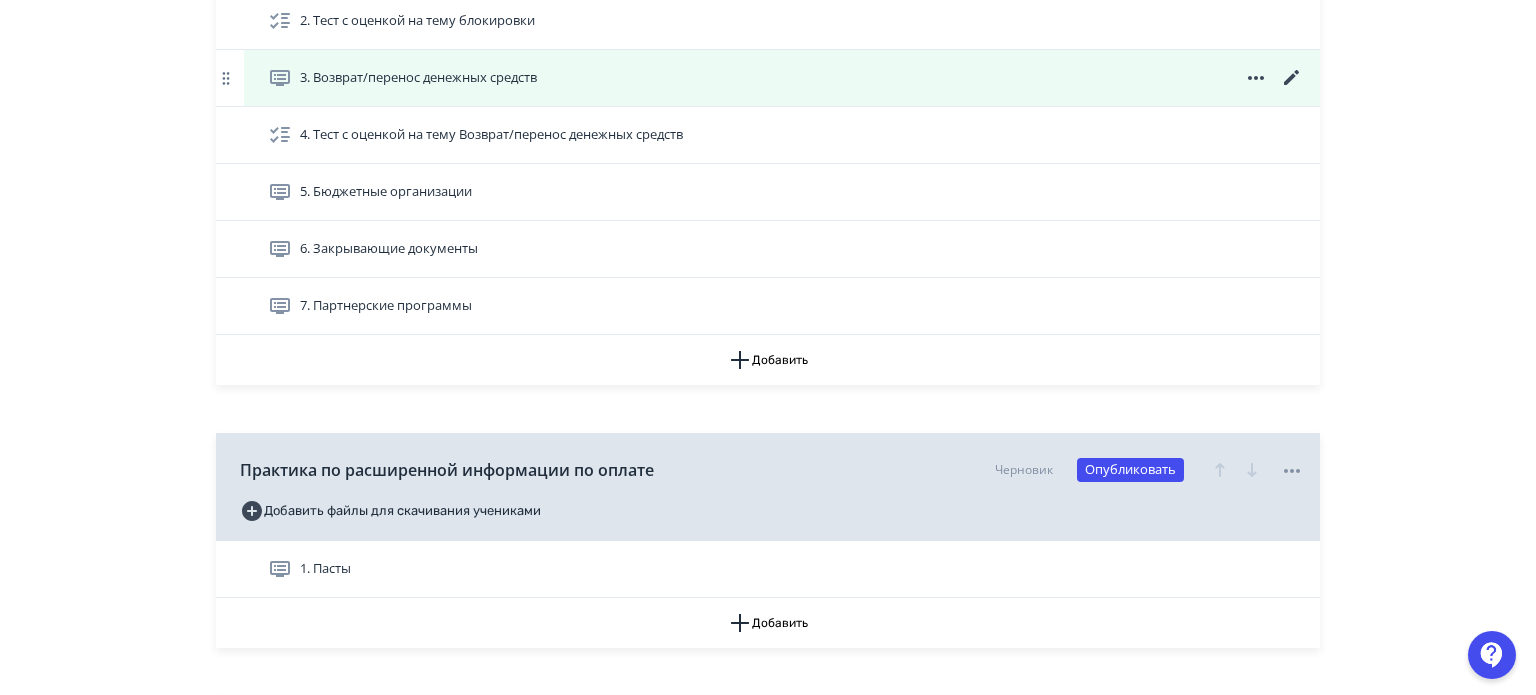 scroll, scrollTop: 5300, scrollLeft: 0, axis: vertical 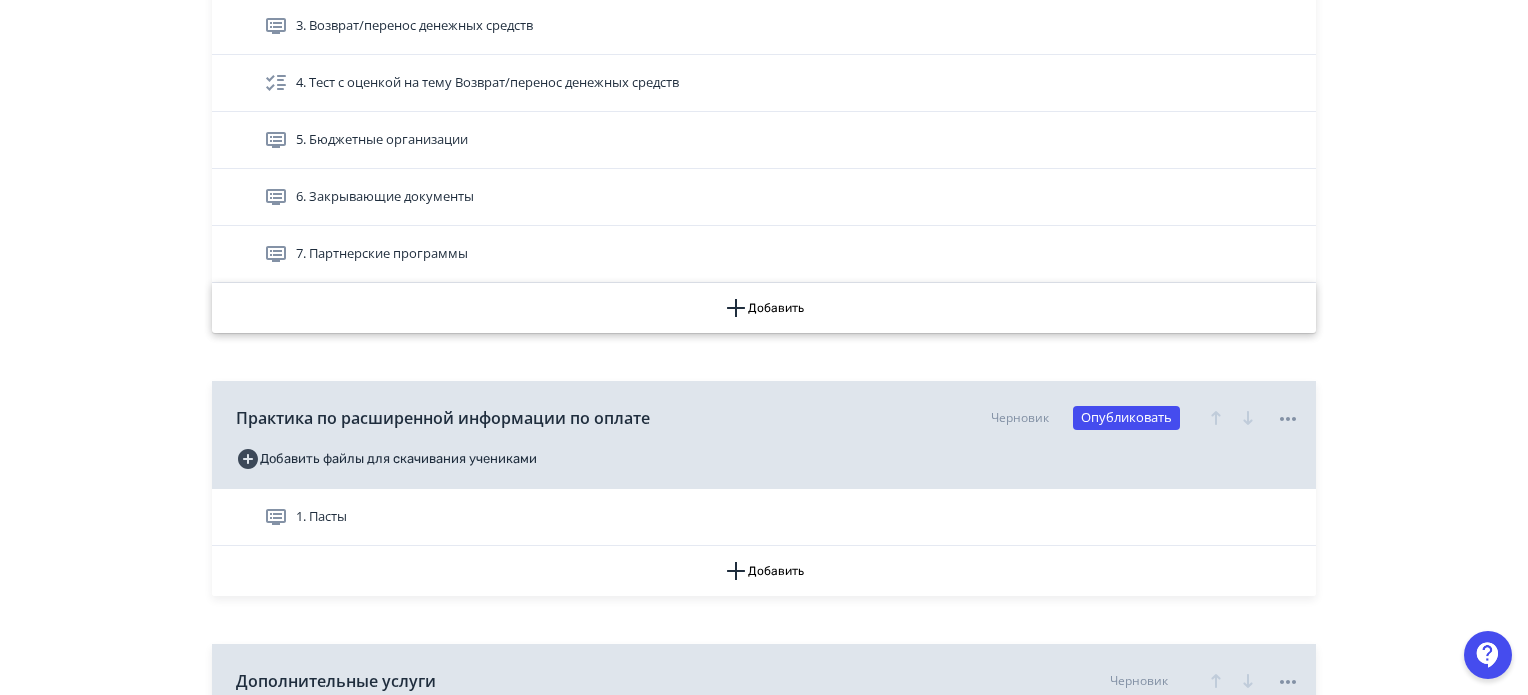 click on "Добавить" at bounding box center (764, 308) 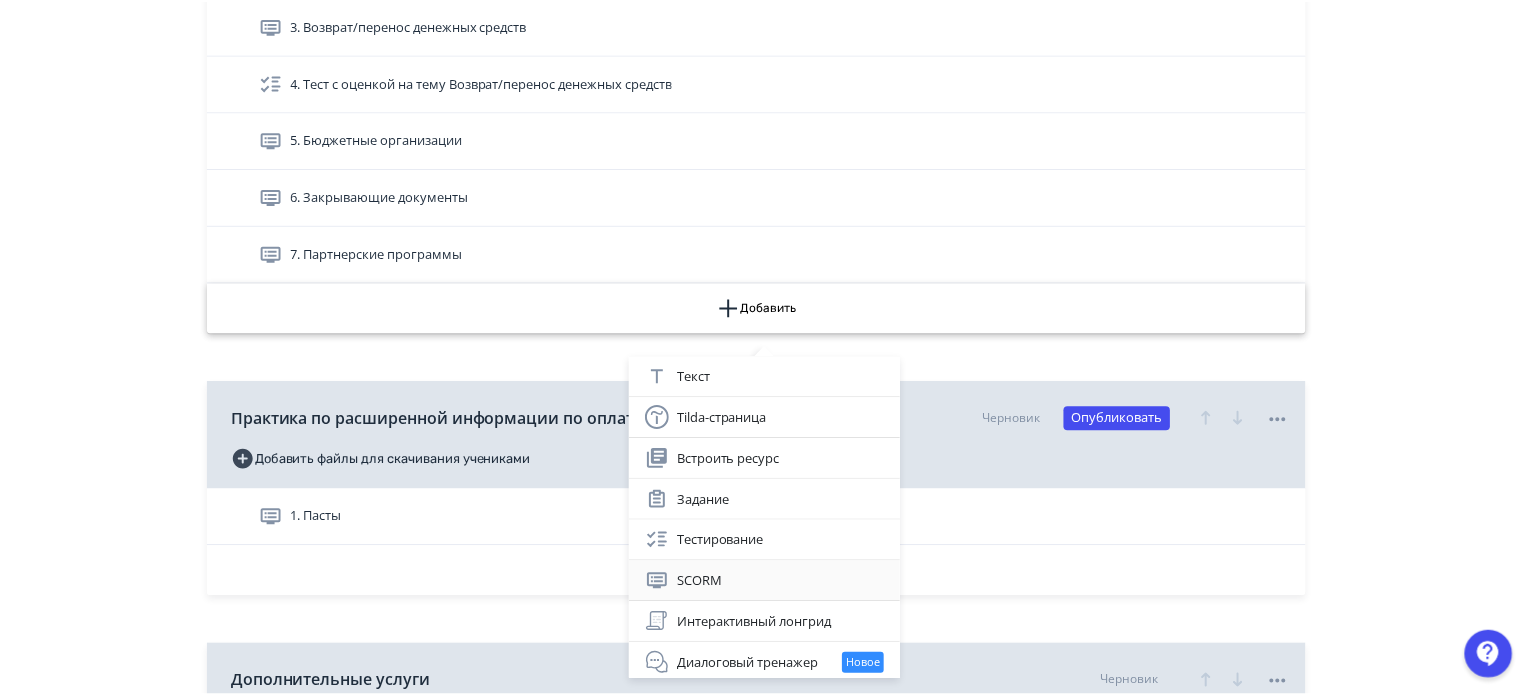 scroll, scrollTop: 125, scrollLeft: 0, axis: vertical 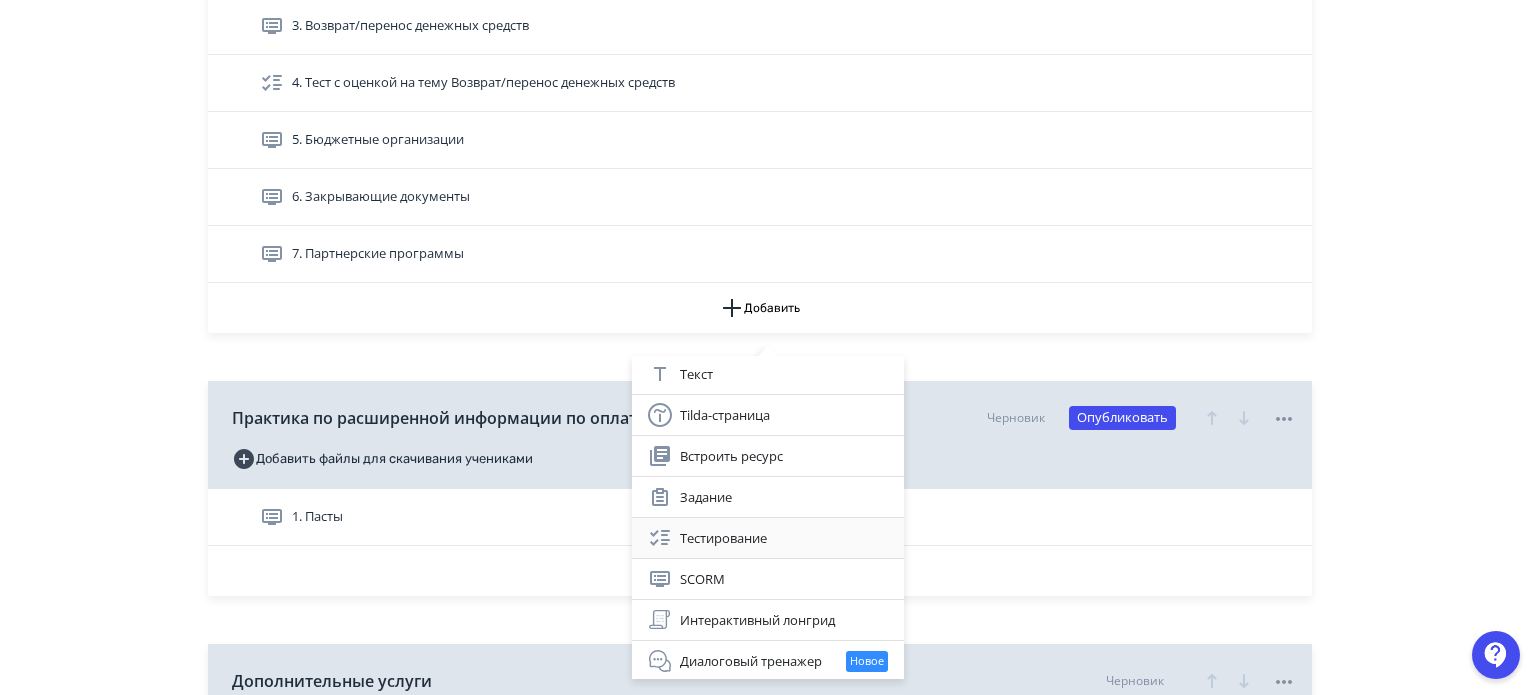 click on "Тестирование" at bounding box center [768, 538] 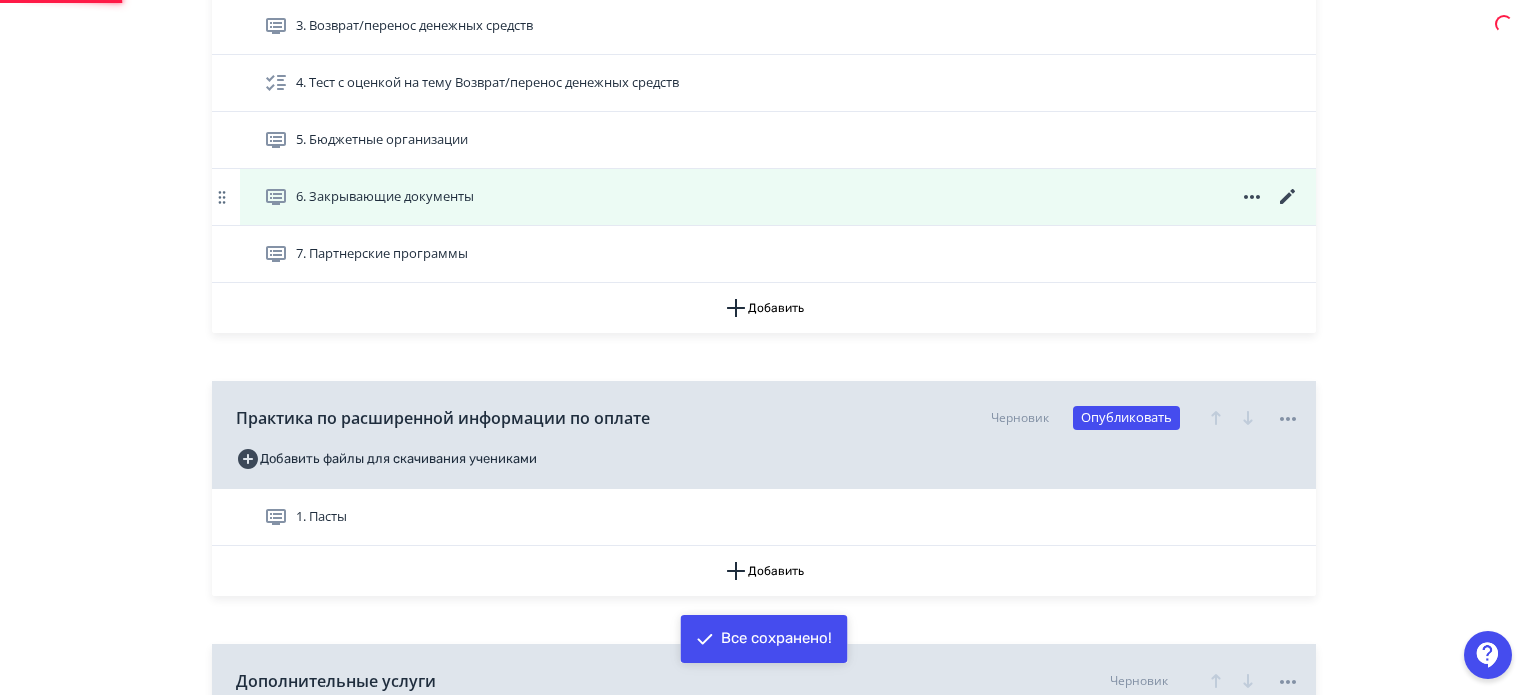 scroll, scrollTop: 0, scrollLeft: 0, axis: both 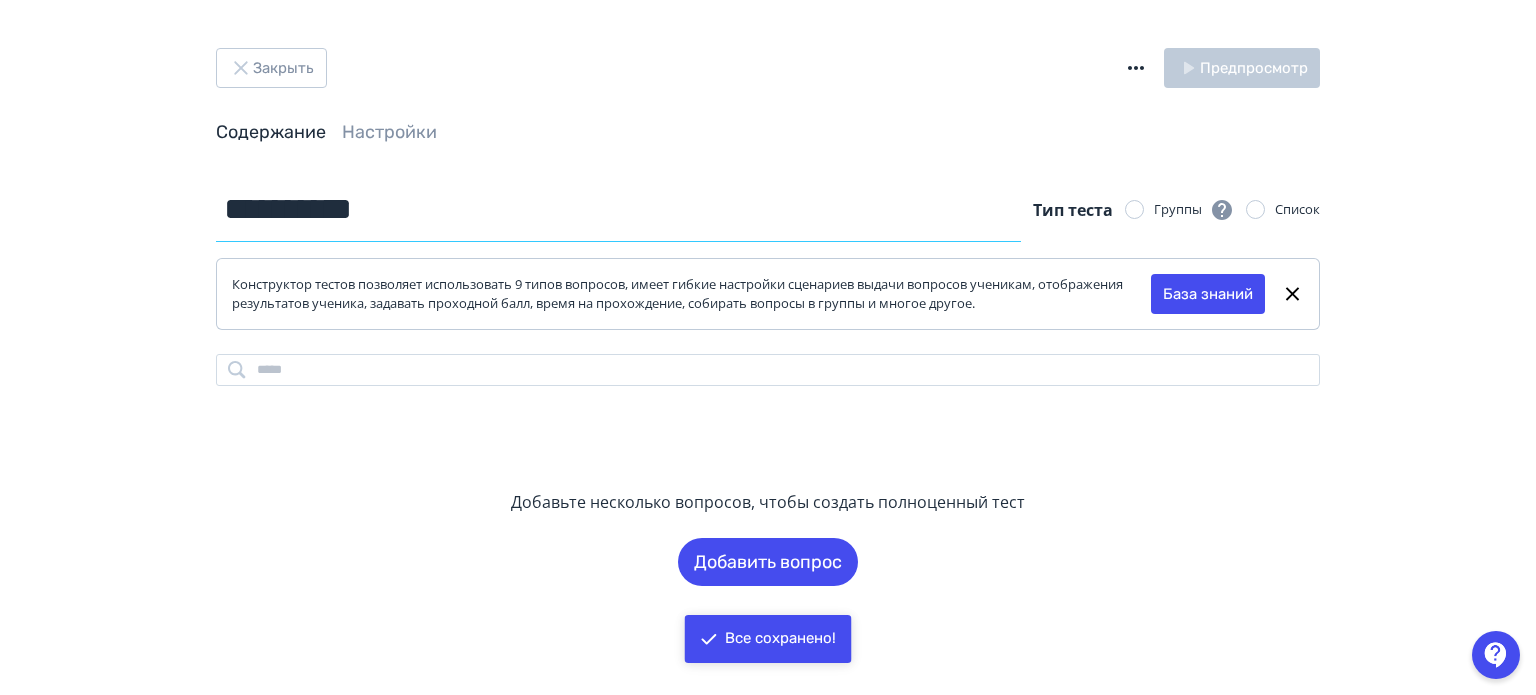 drag, startPoint x: 319, startPoint y: 212, endPoint x: 5, endPoint y: 219, distance: 314.078 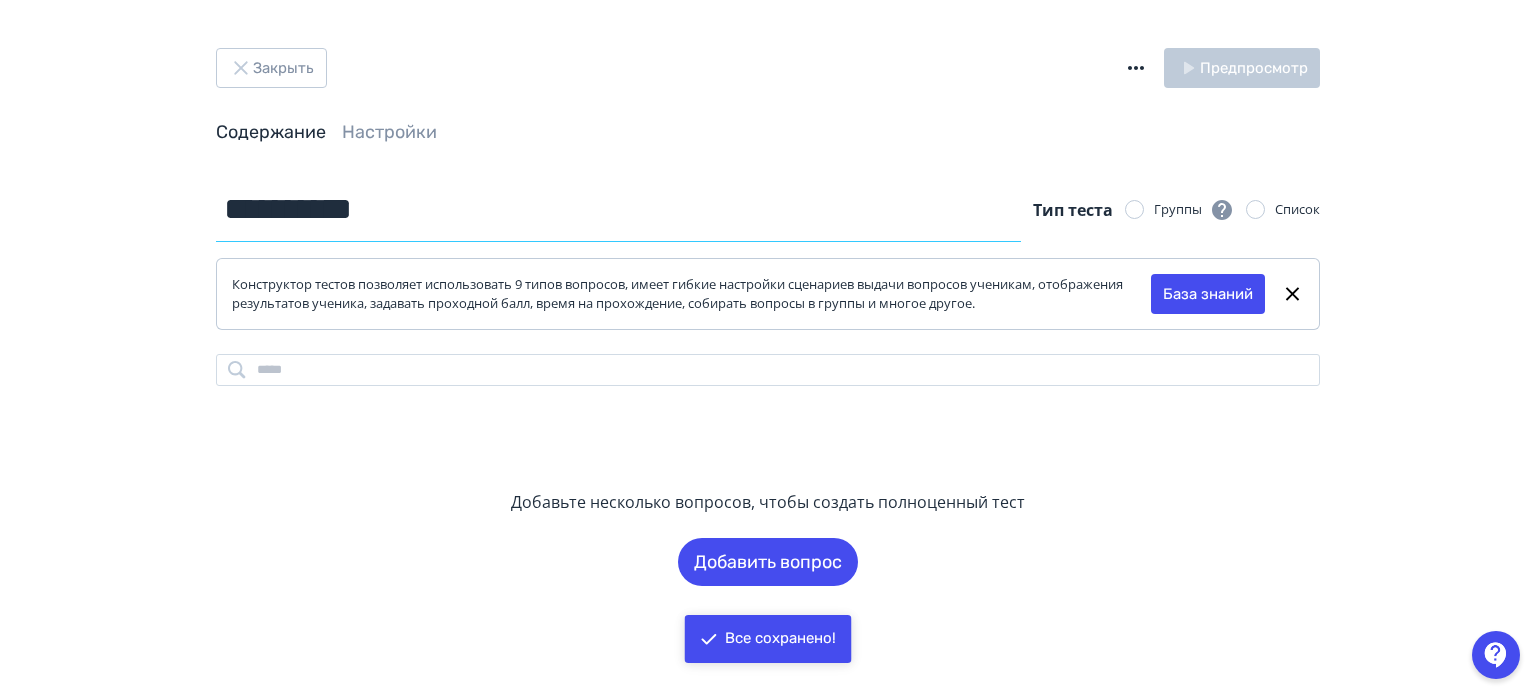 click on "**********" at bounding box center (768, 347) 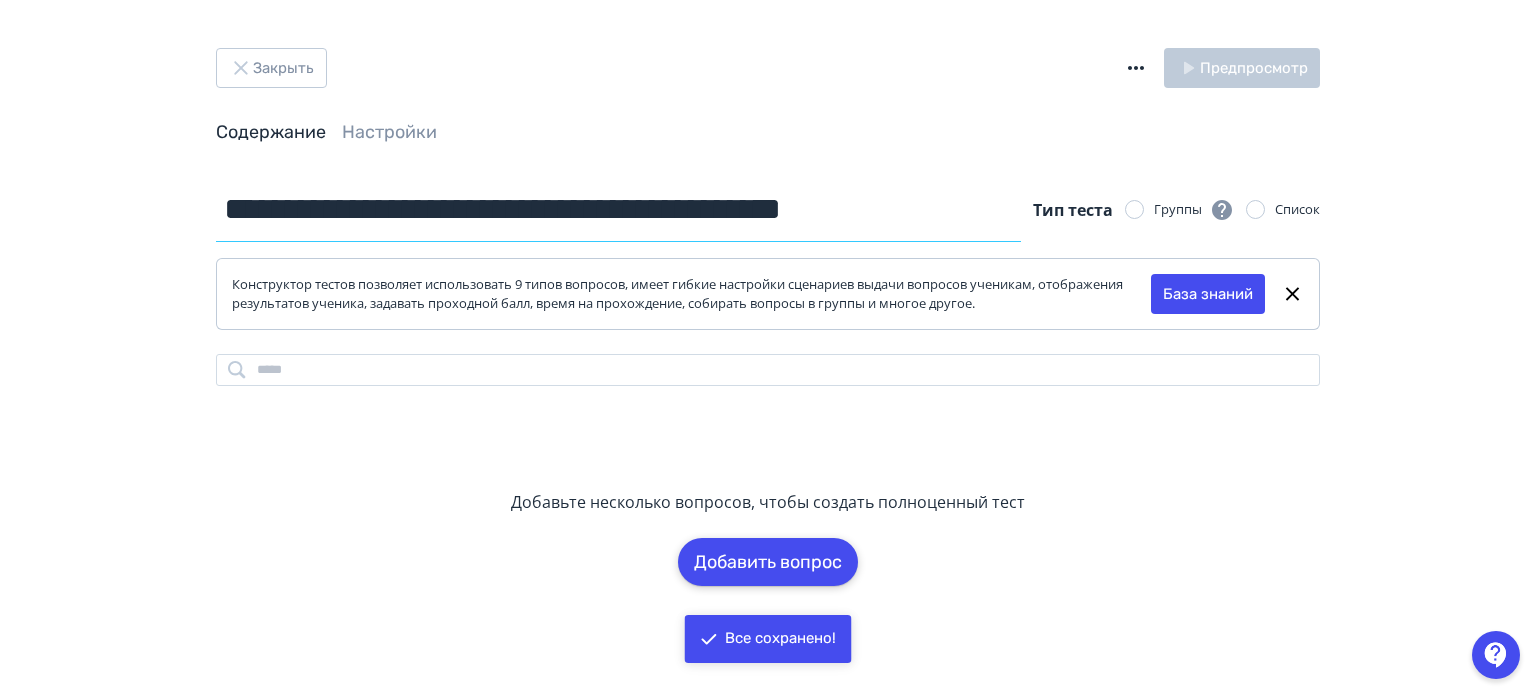 type on "**********" 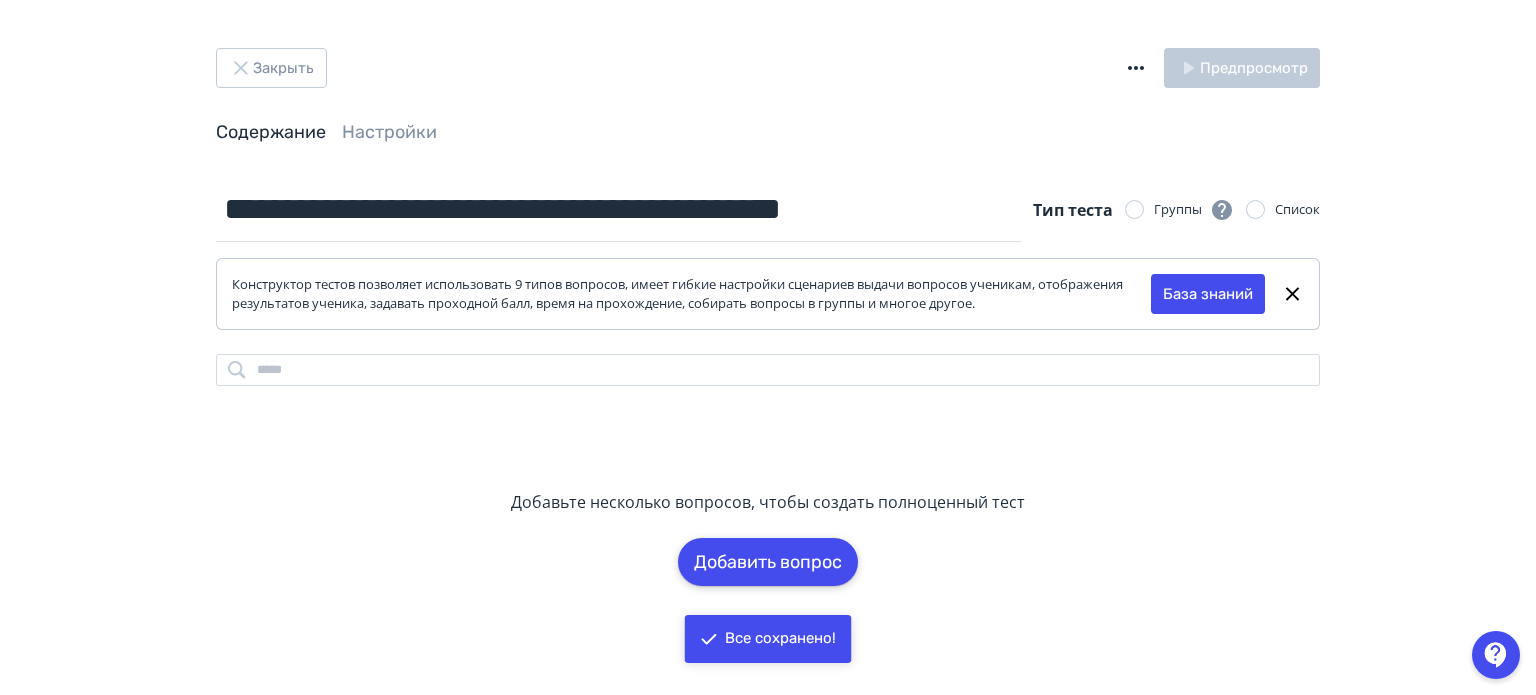 click on "Добавить вопрос" at bounding box center (768, 562) 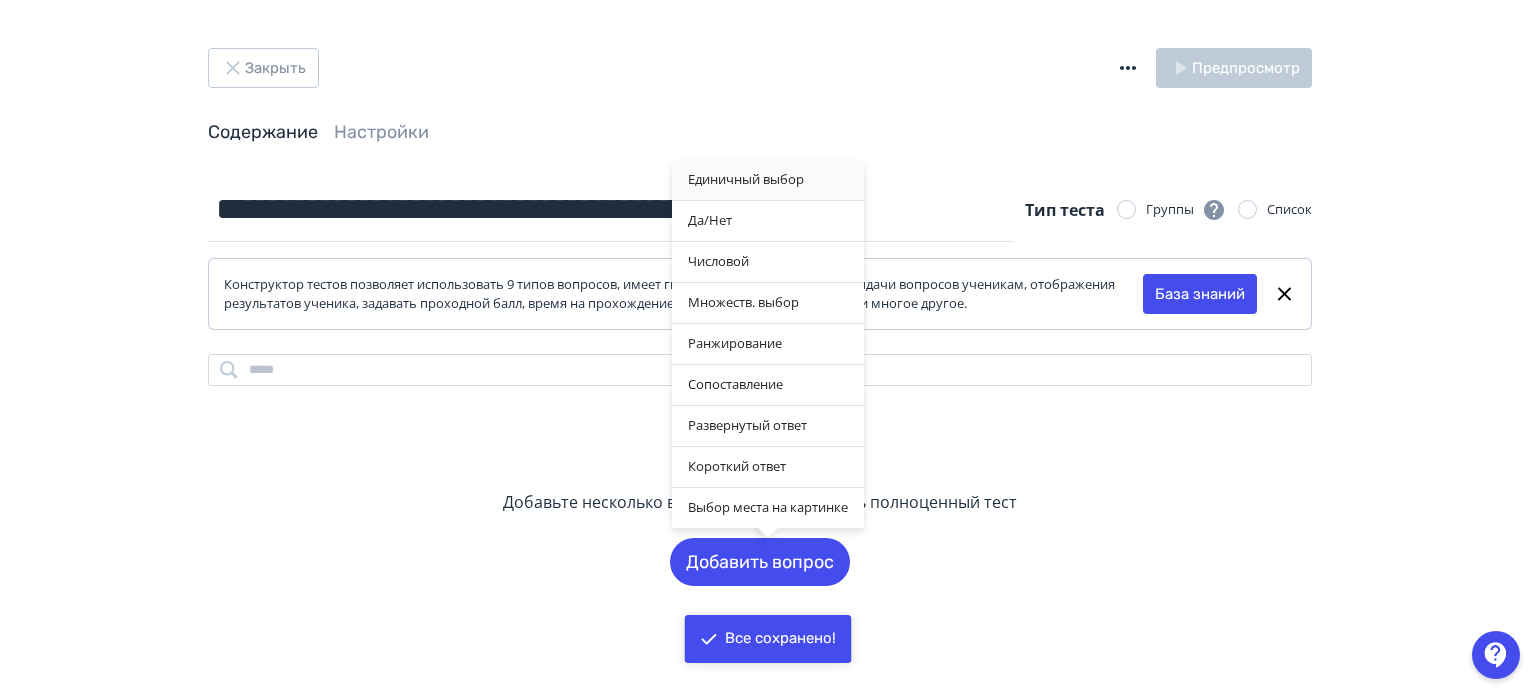 click on "Единичный выбор" at bounding box center [768, 180] 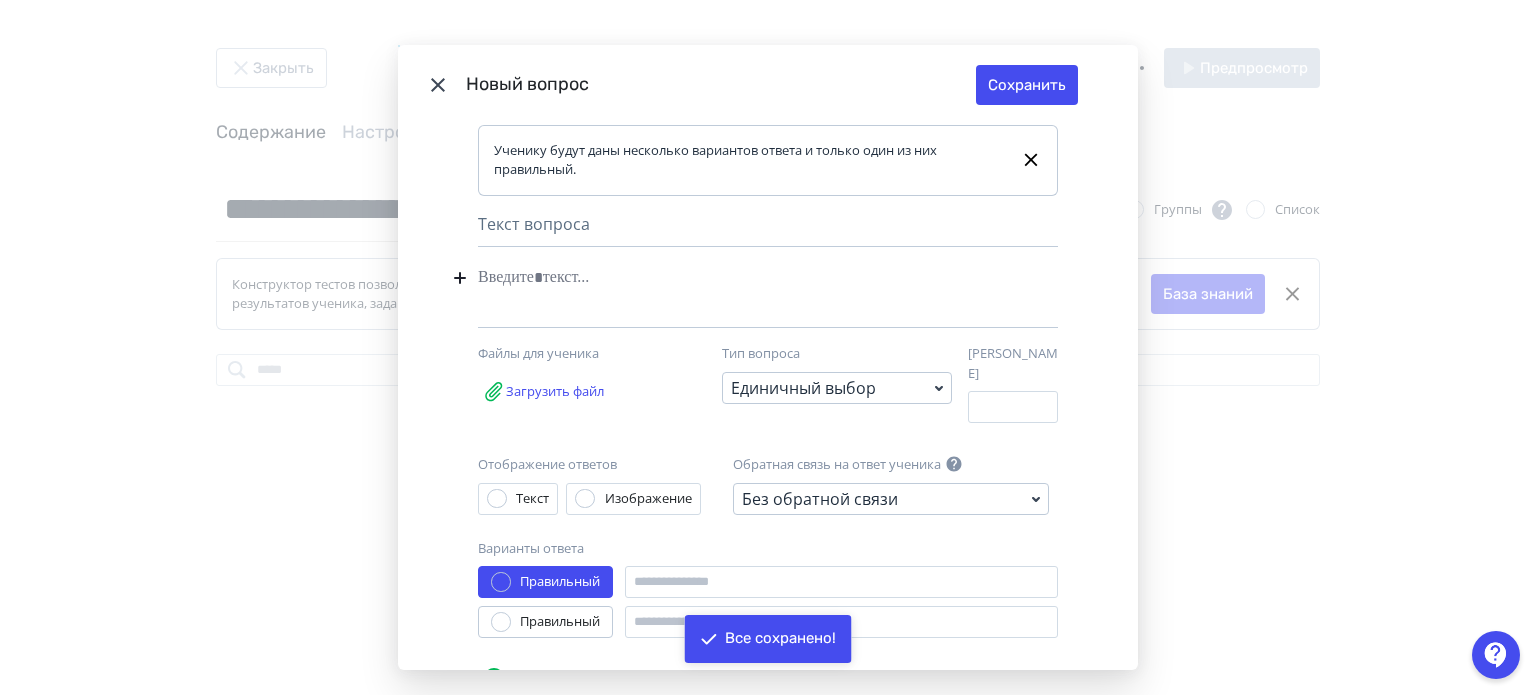 click at bounding box center (737, 278) 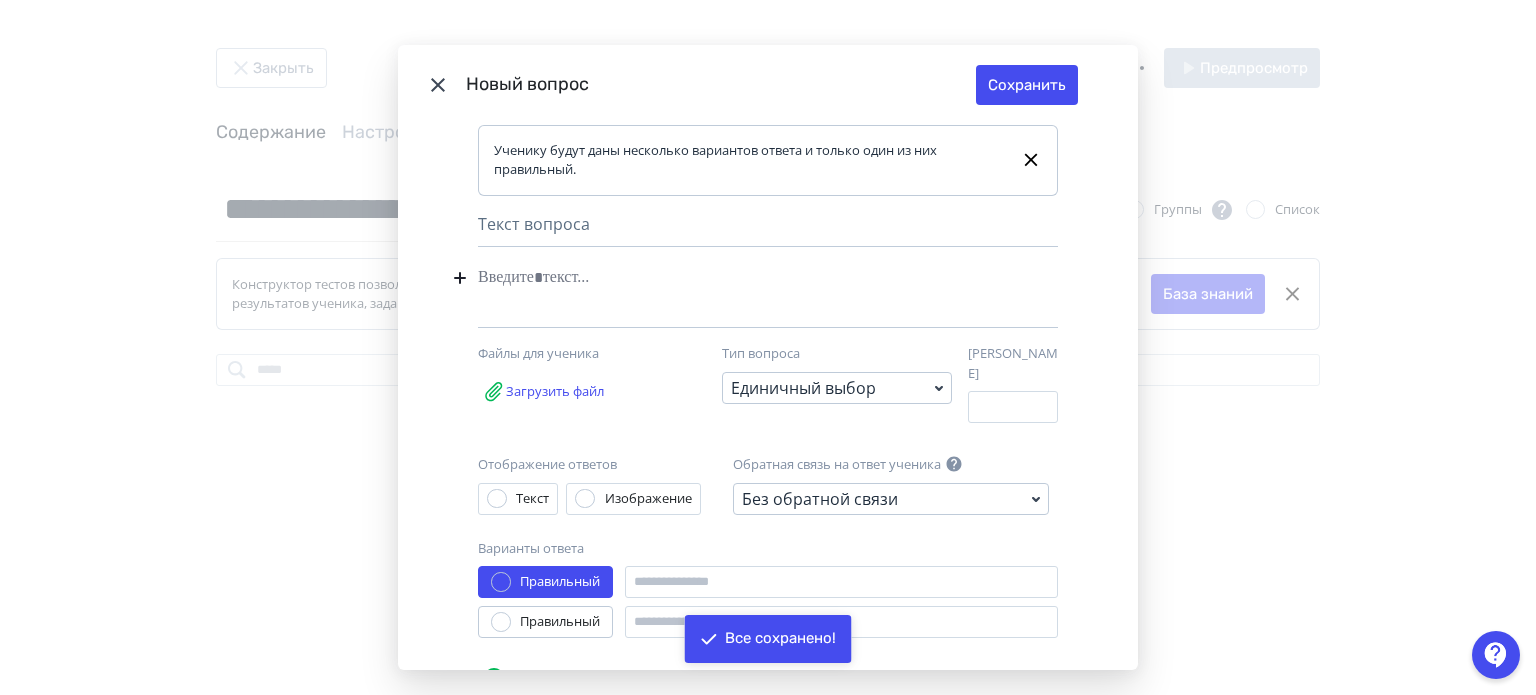type 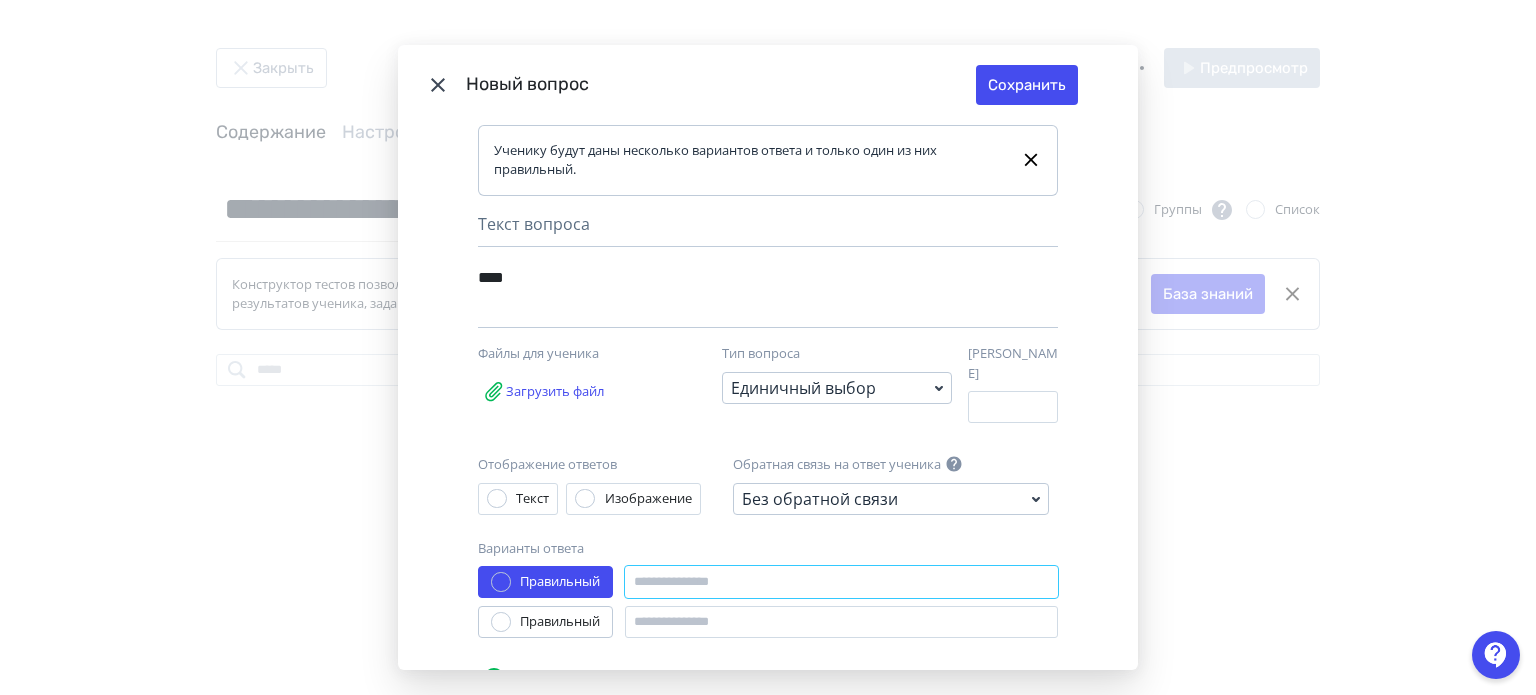click at bounding box center [841, 582] 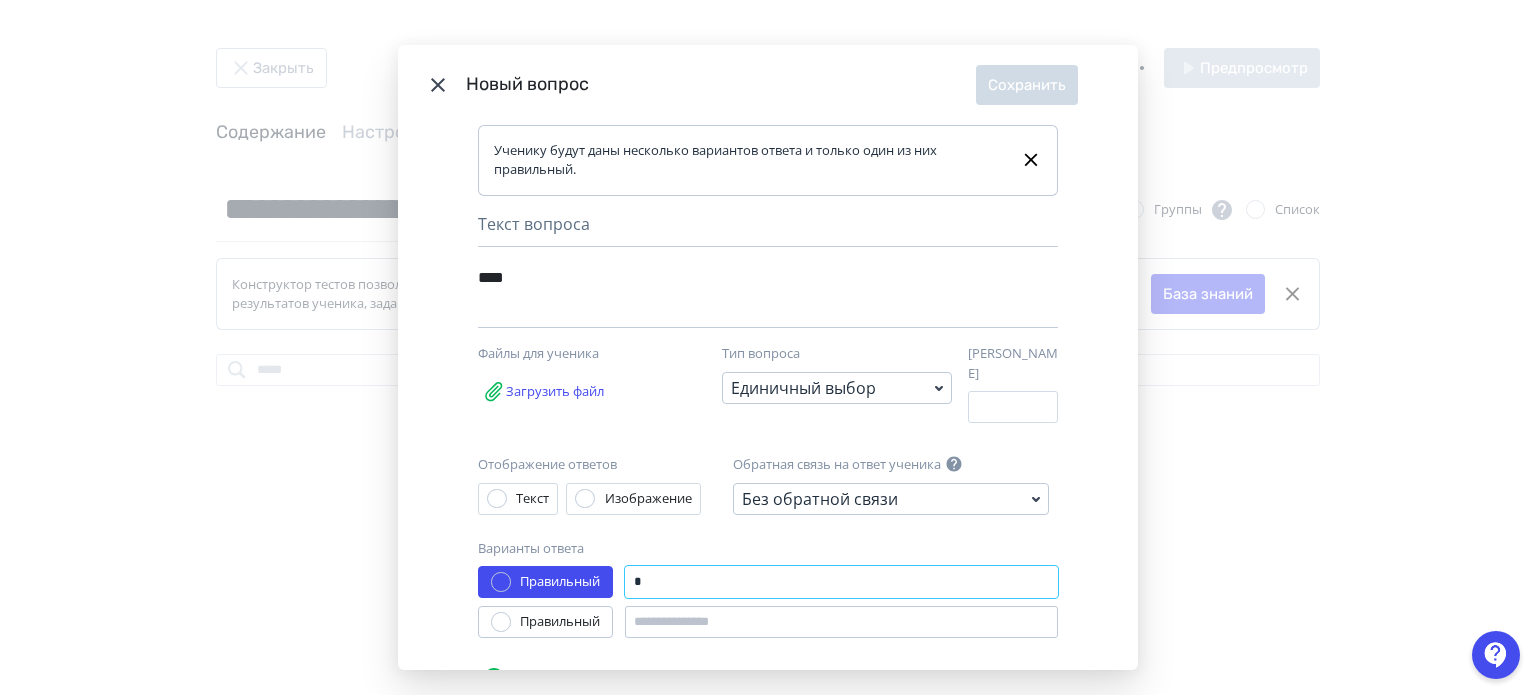 type on "*" 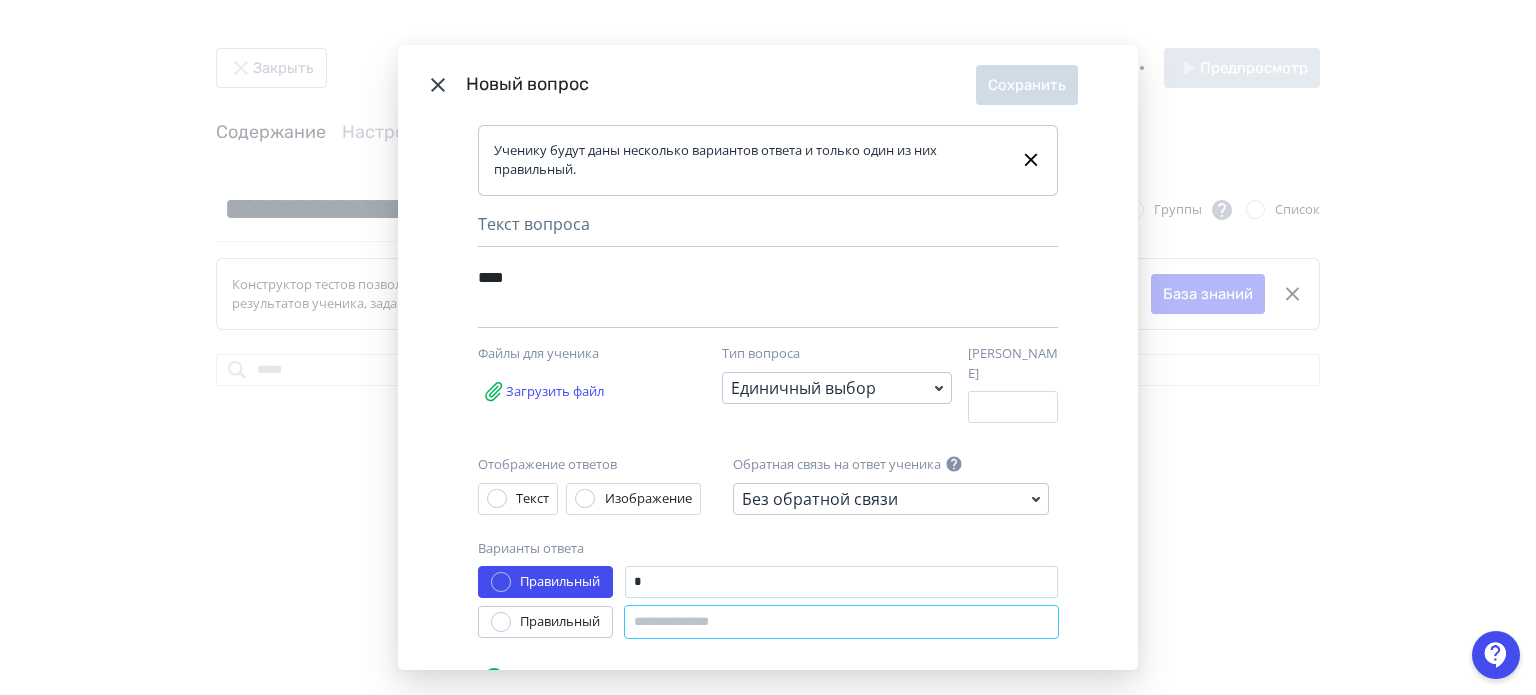 click at bounding box center [841, 622] 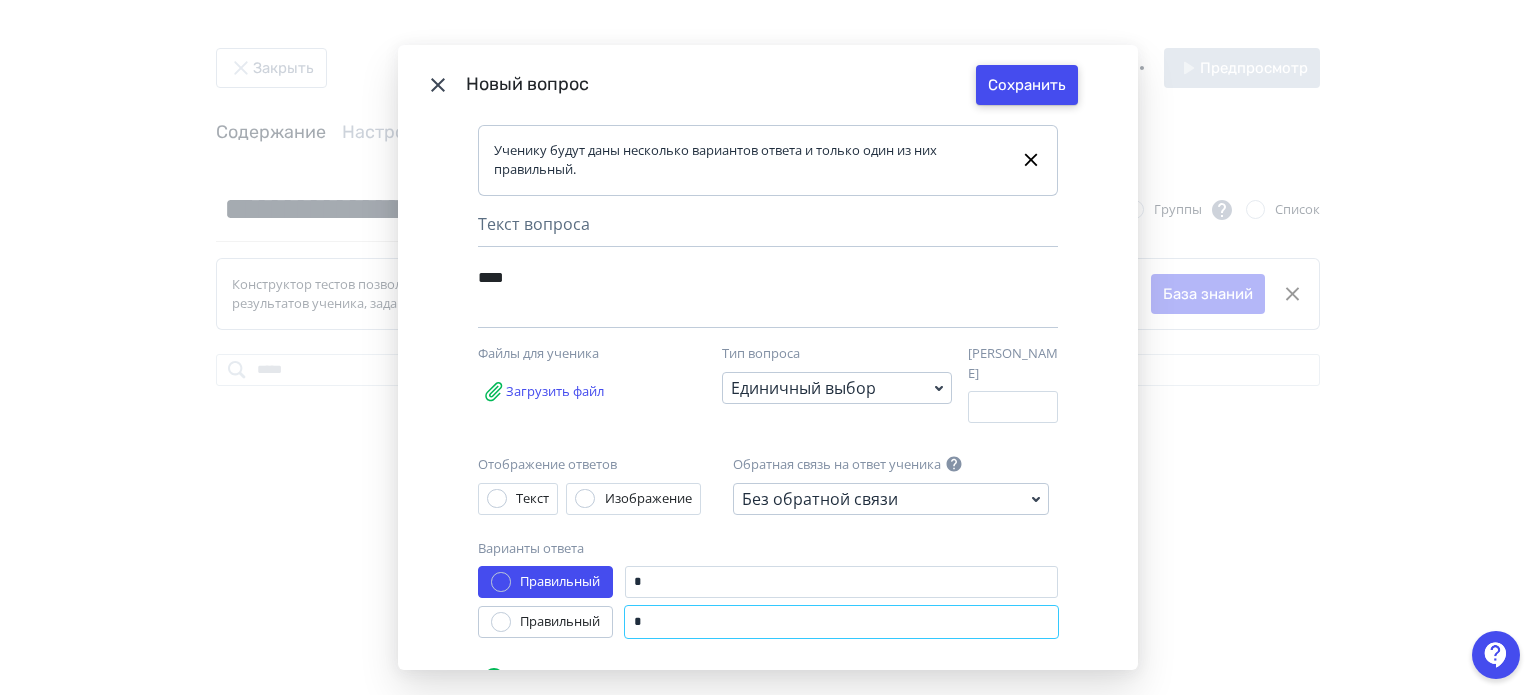type on "*" 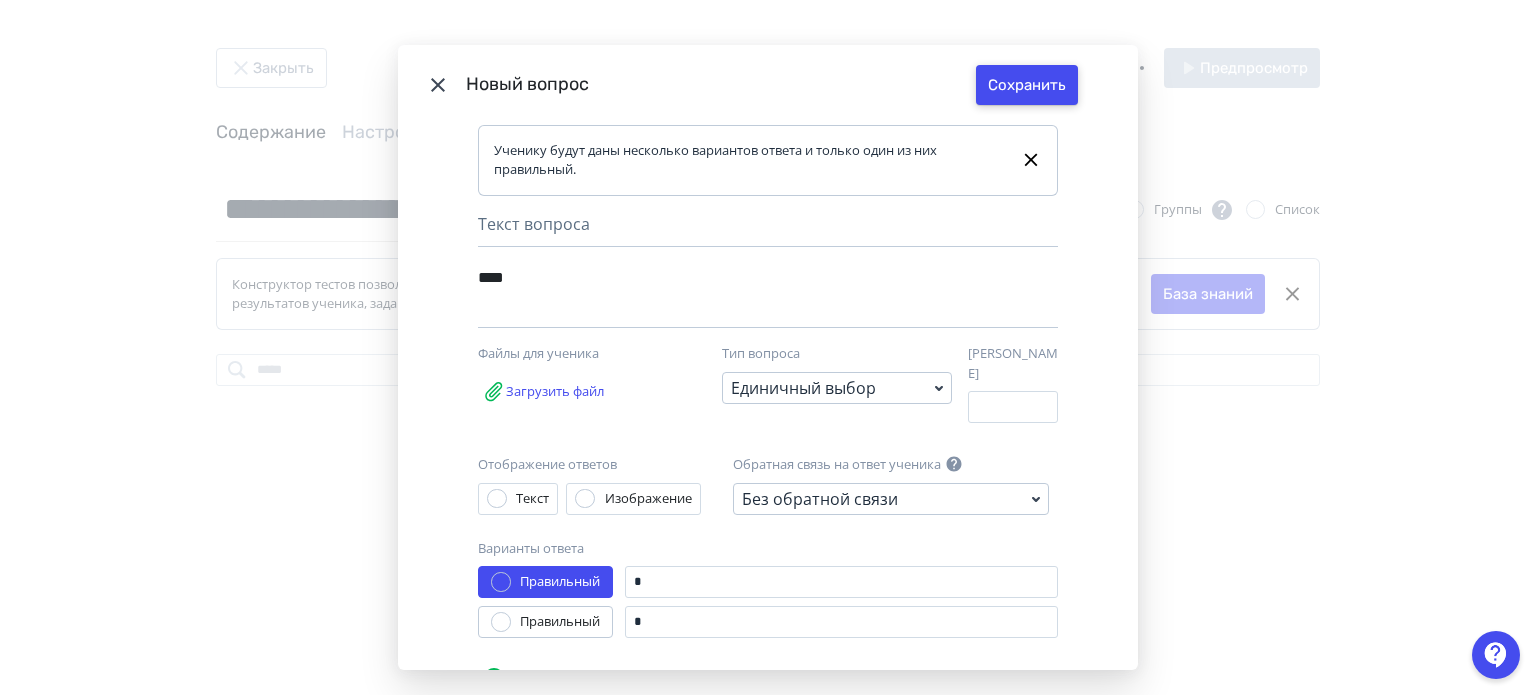 click on "Сохранить" at bounding box center [1027, 85] 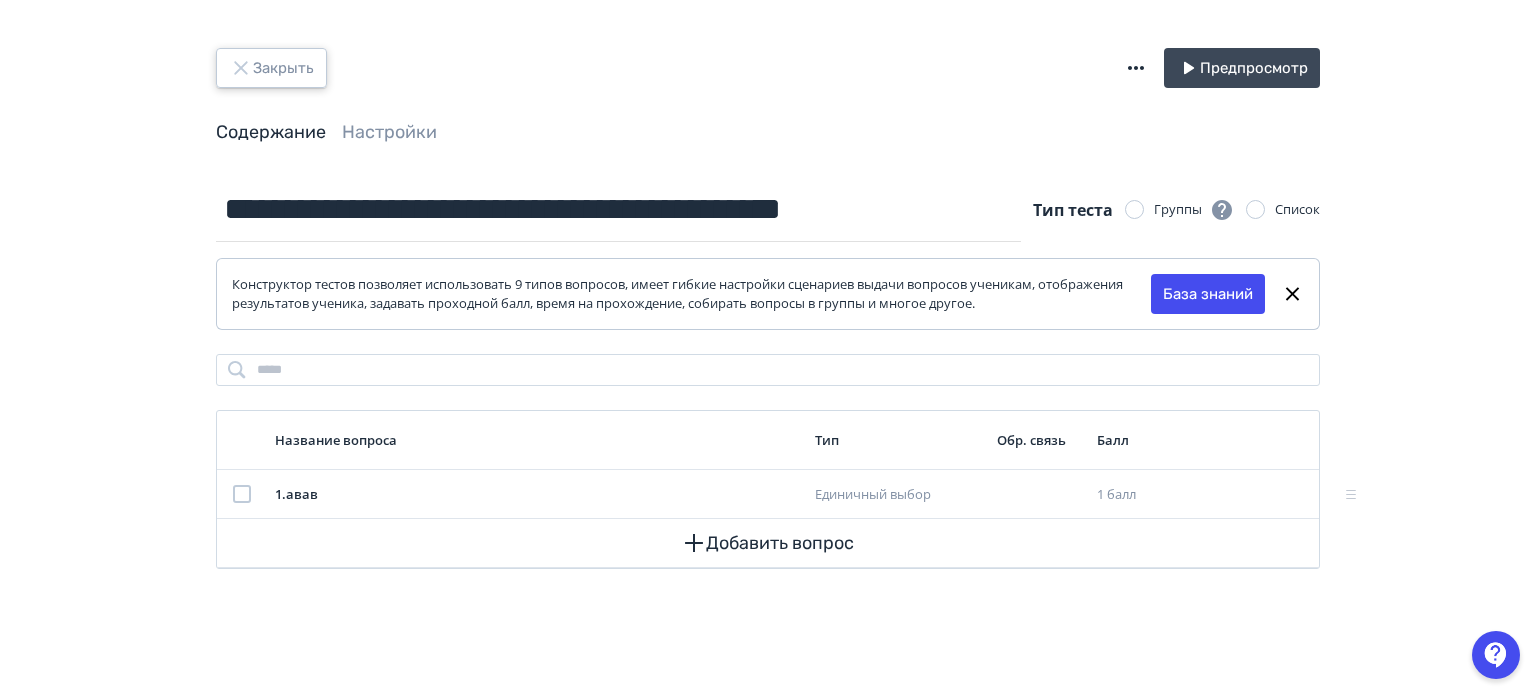 click 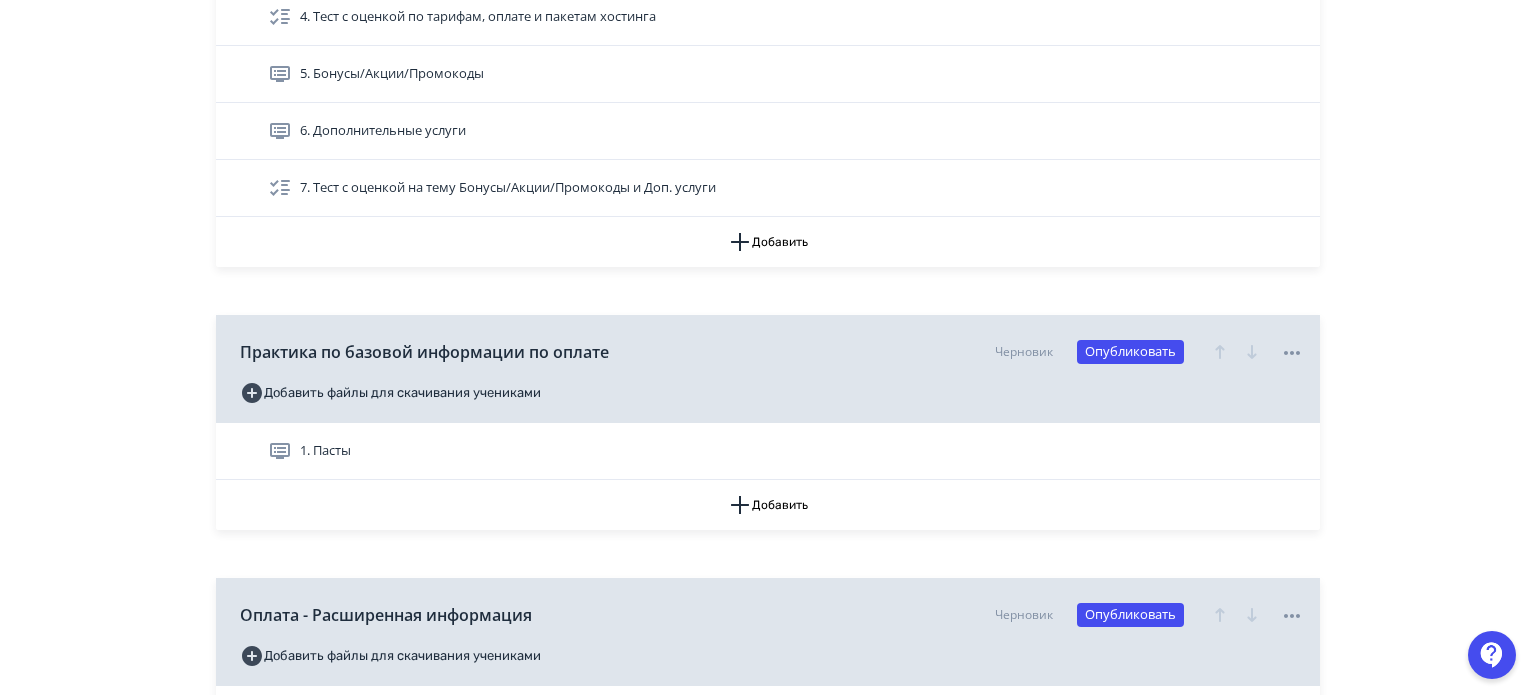 scroll, scrollTop: 4500, scrollLeft: 0, axis: vertical 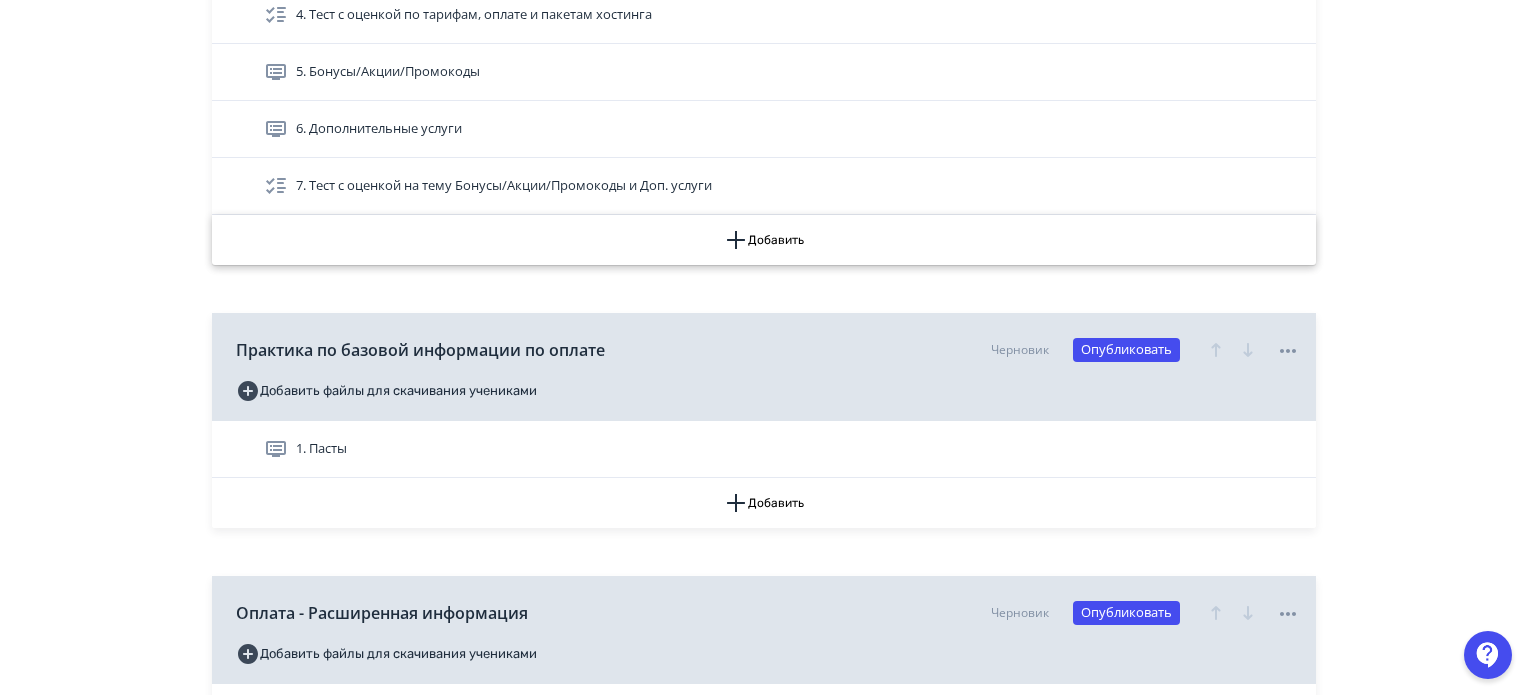 click on "Добавить" at bounding box center [764, 240] 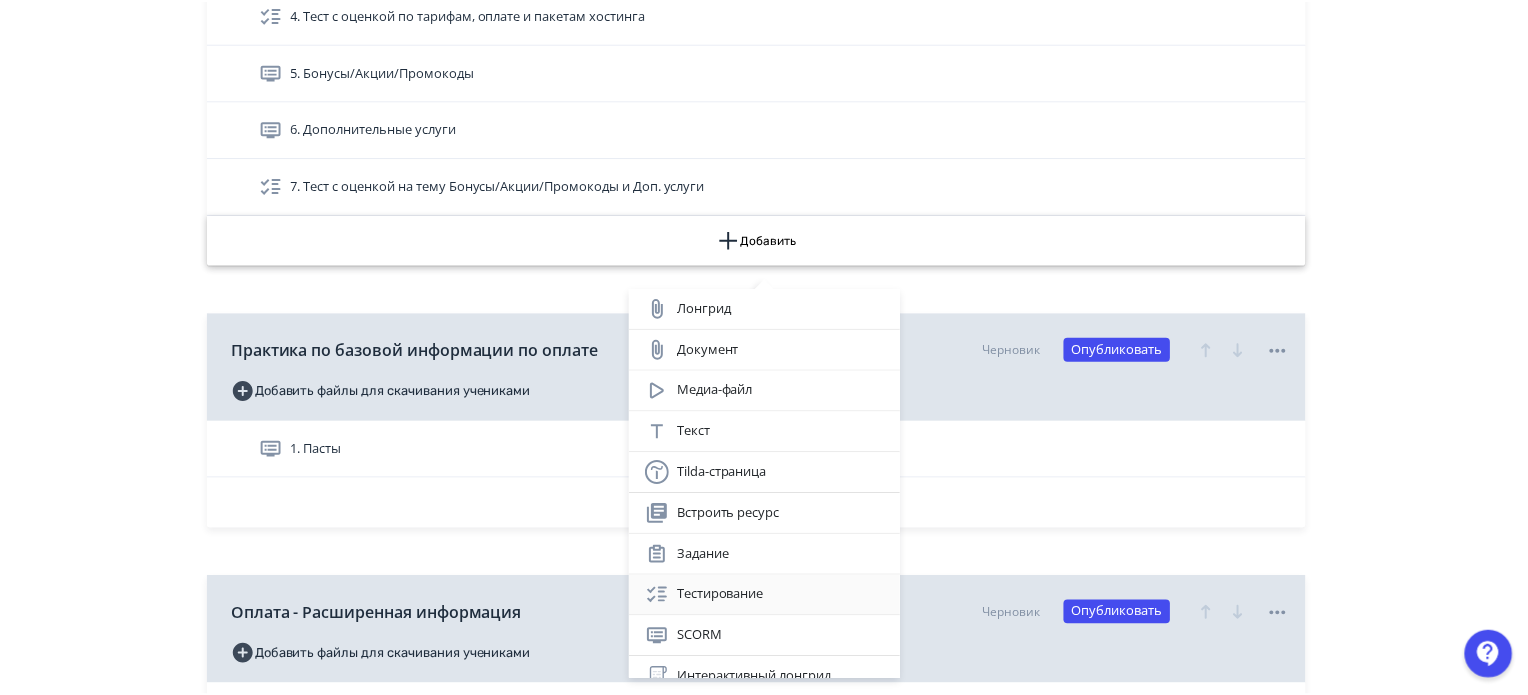scroll, scrollTop: 58, scrollLeft: 0, axis: vertical 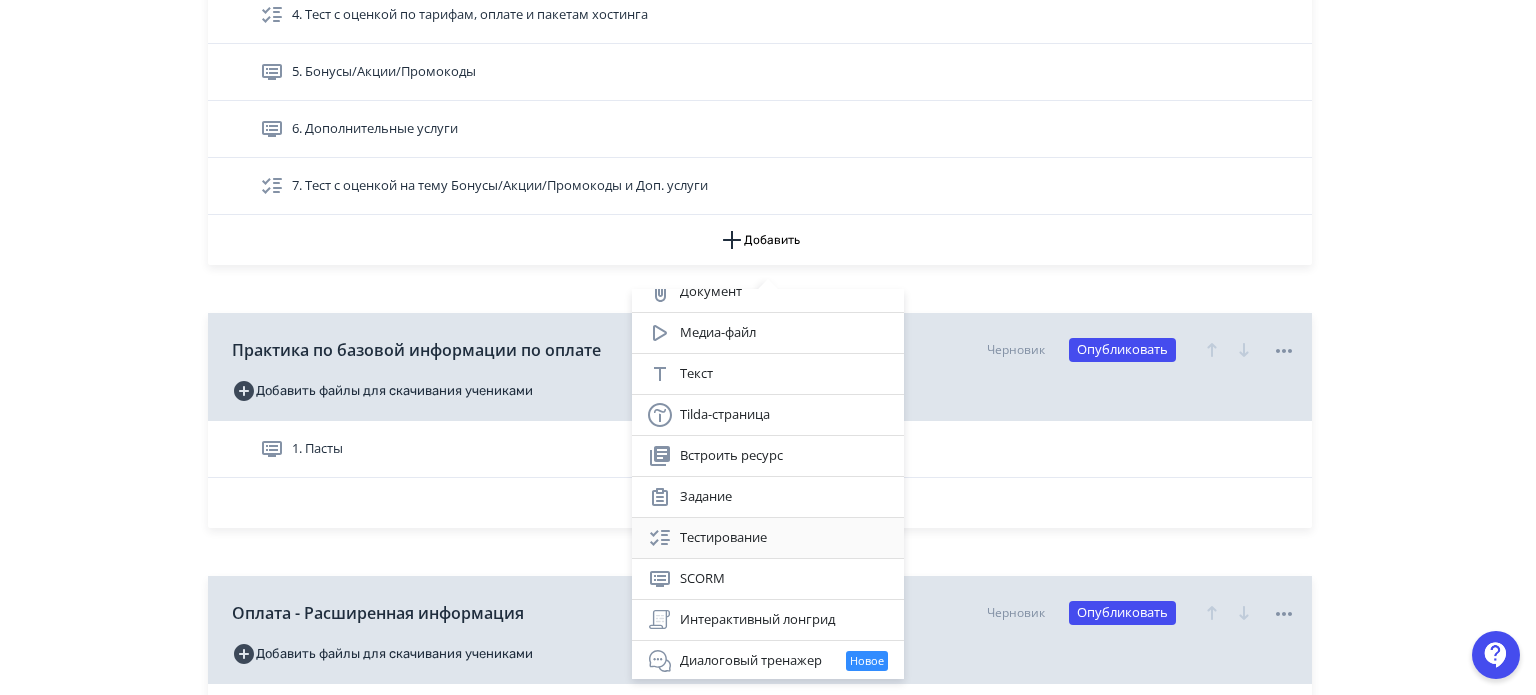 click on "Тестирование" at bounding box center [768, 538] 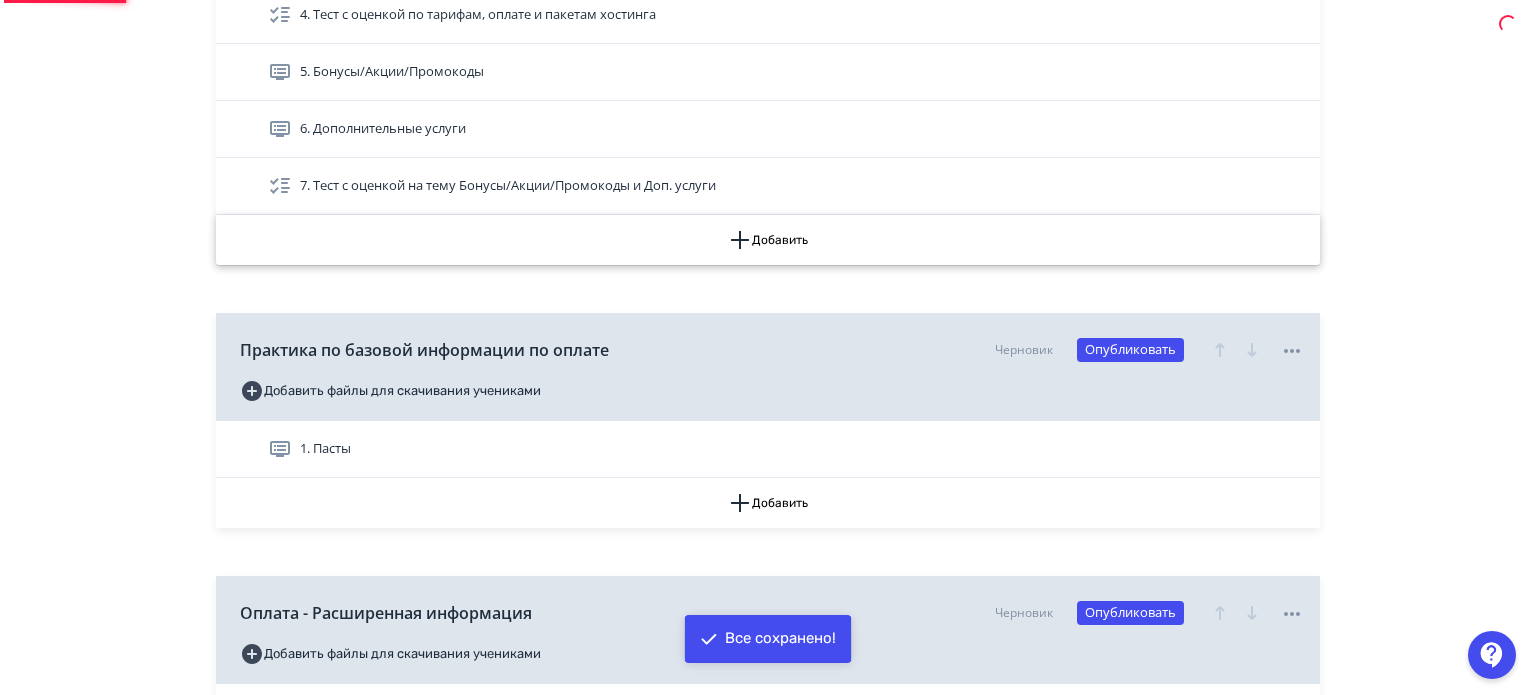 scroll, scrollTop: 0, scrollLeft: 0, axis: both 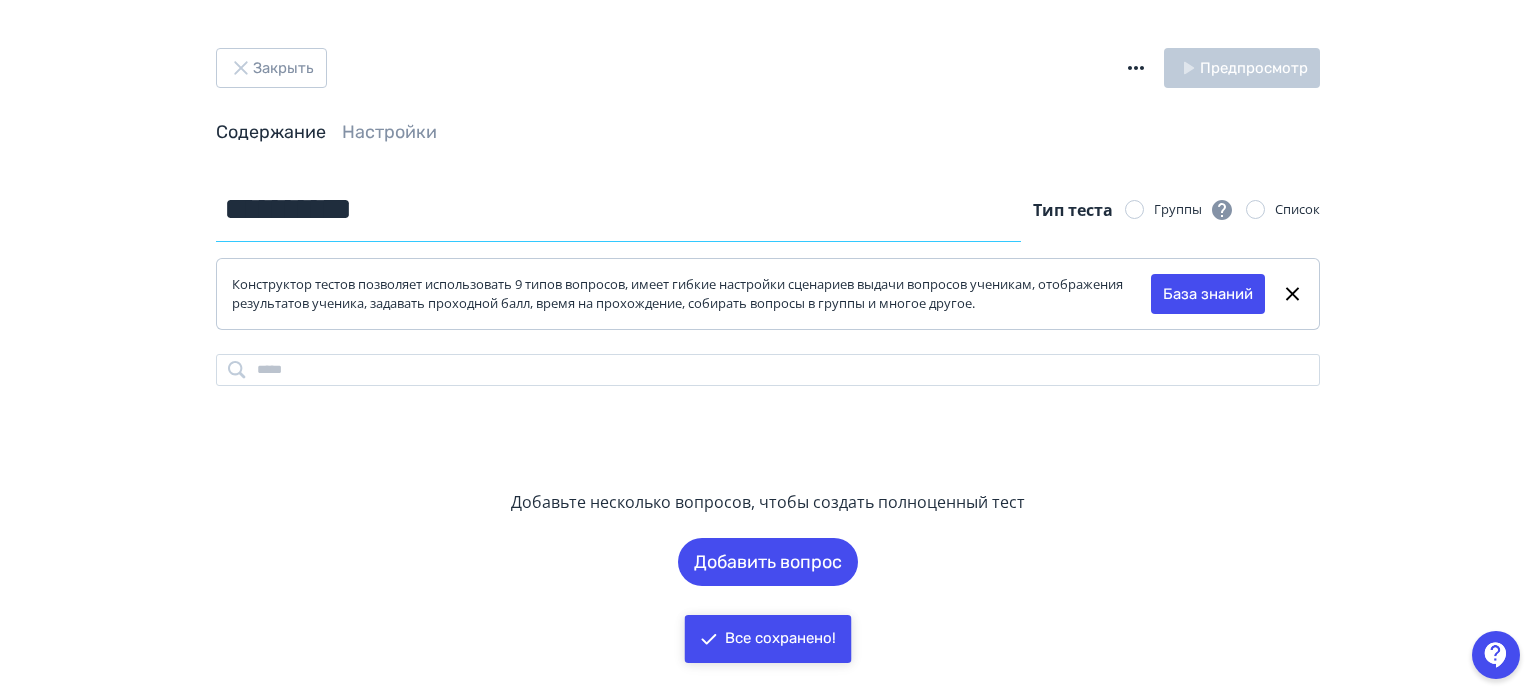 drag, startPoint x: 356, startPoint y: 210, endPoint x: 158, endPoint y: 203, distance: 198.1237 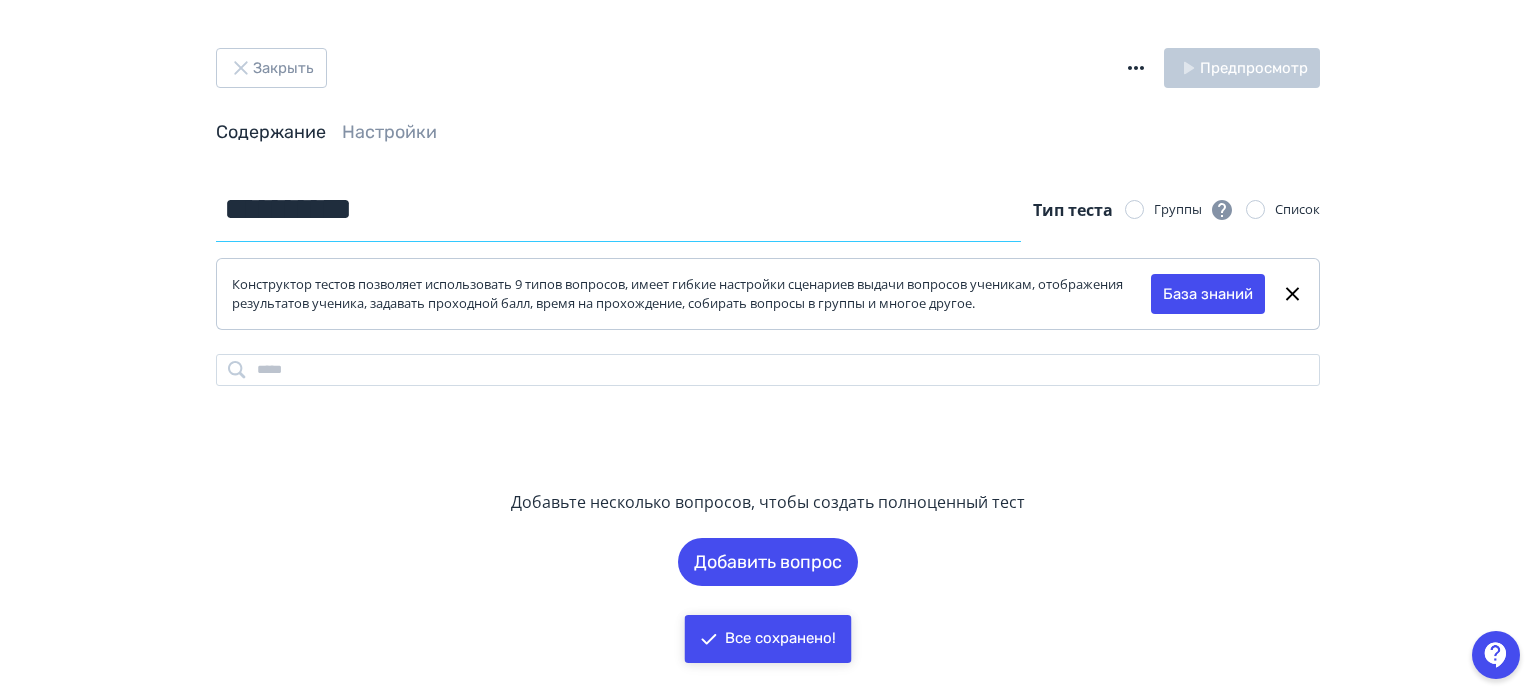 click on "**********" at bounding box center (768, 381) 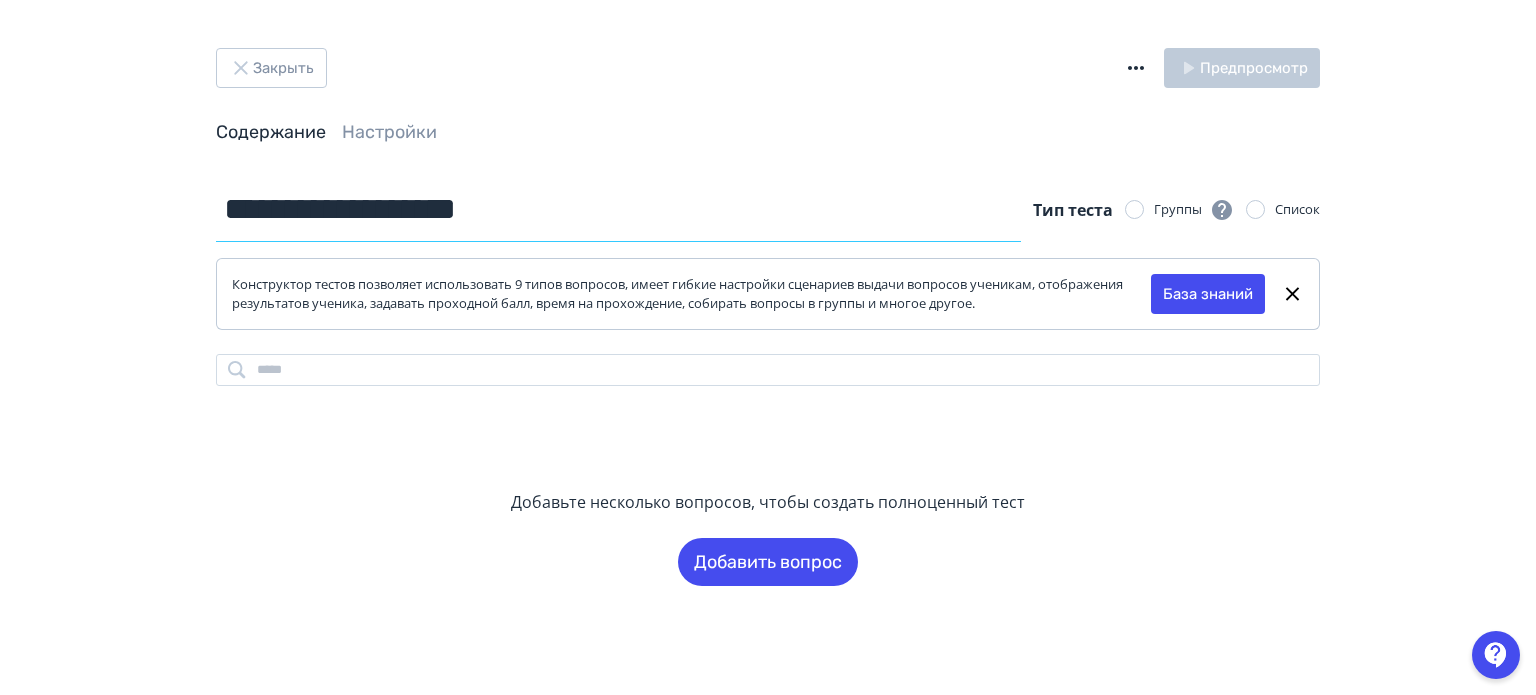 drag, startPoint x: 532, startPoint y: 209, endPoint x: 292, endPoint y: 206, distance: 240.01875 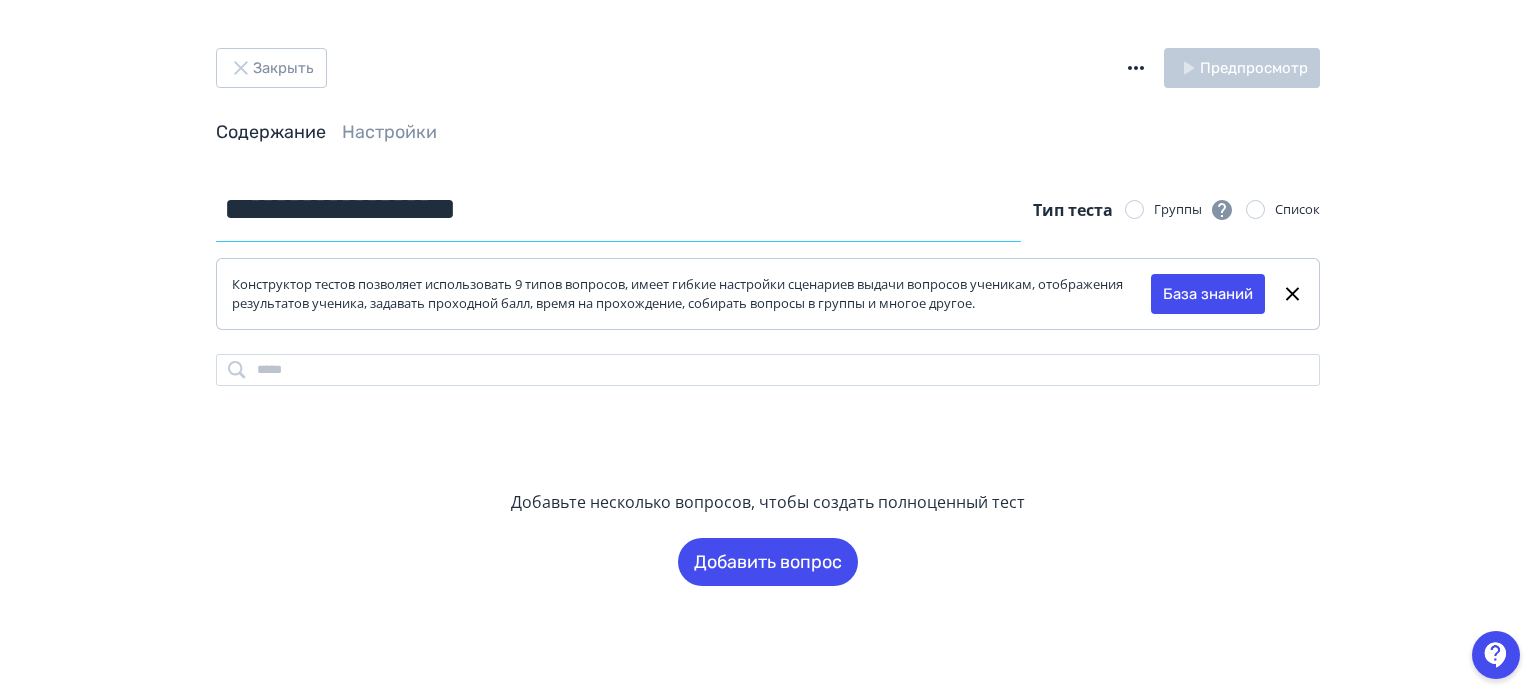 click on "**********" at bounding box center (618, 209) 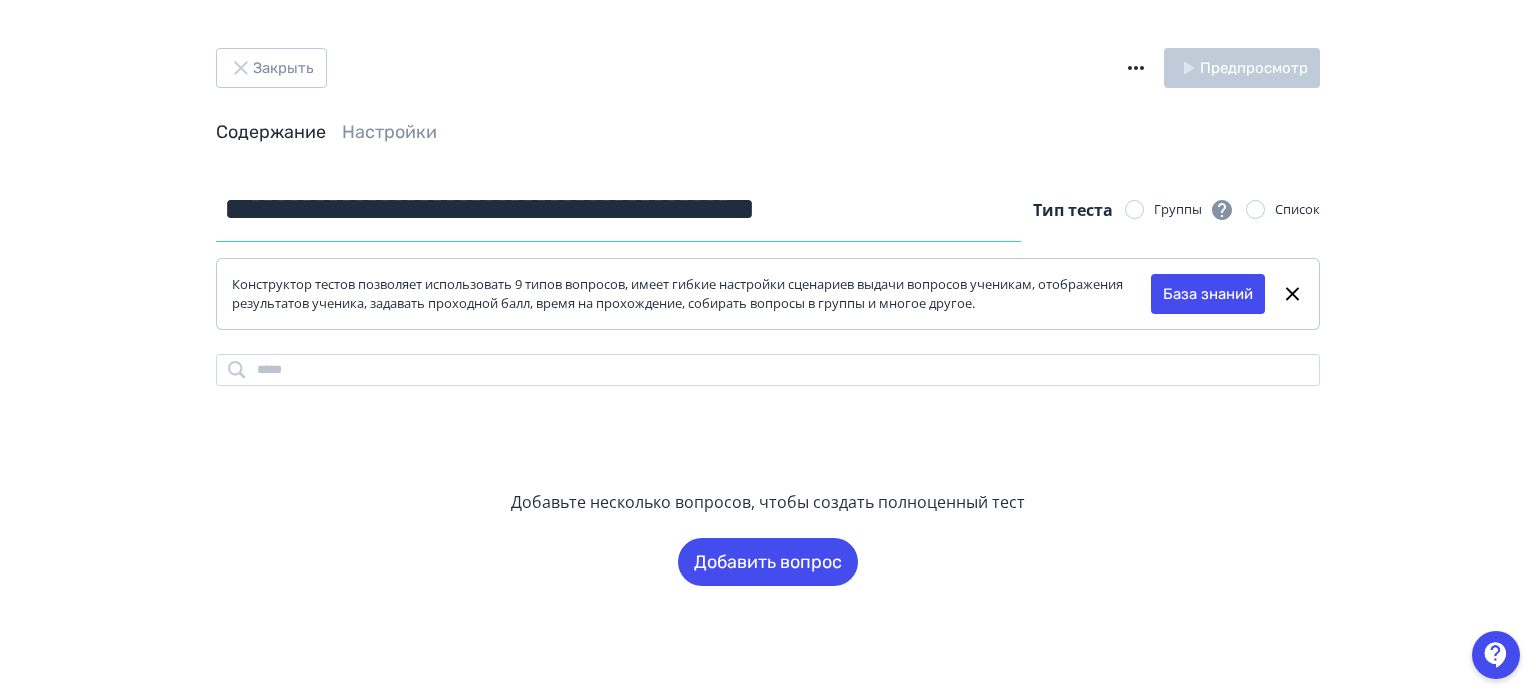 drag, startPoint x: 952, startPoint y: 204, endPoint x: 636, endPoint y: 223, distance: 316.57068 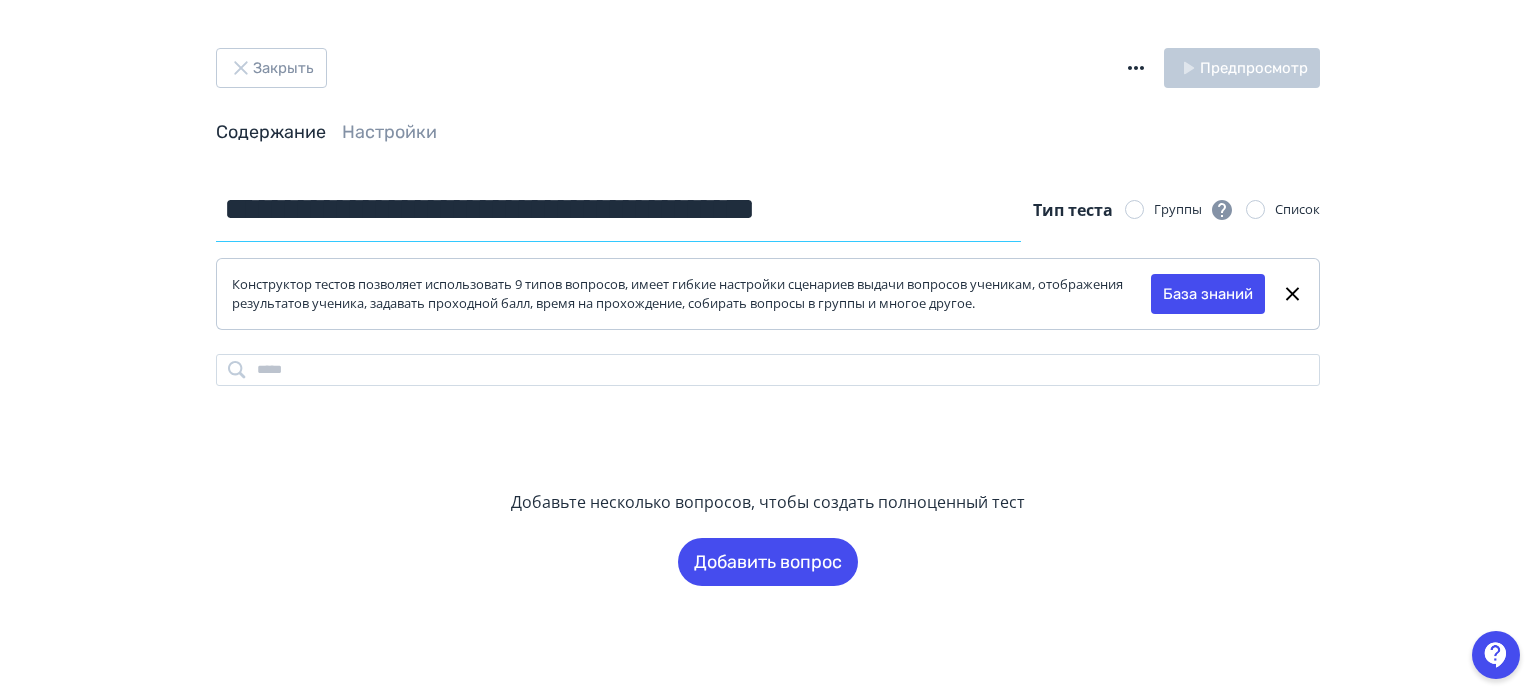 click on "**********" at bounding box center [618, 209] 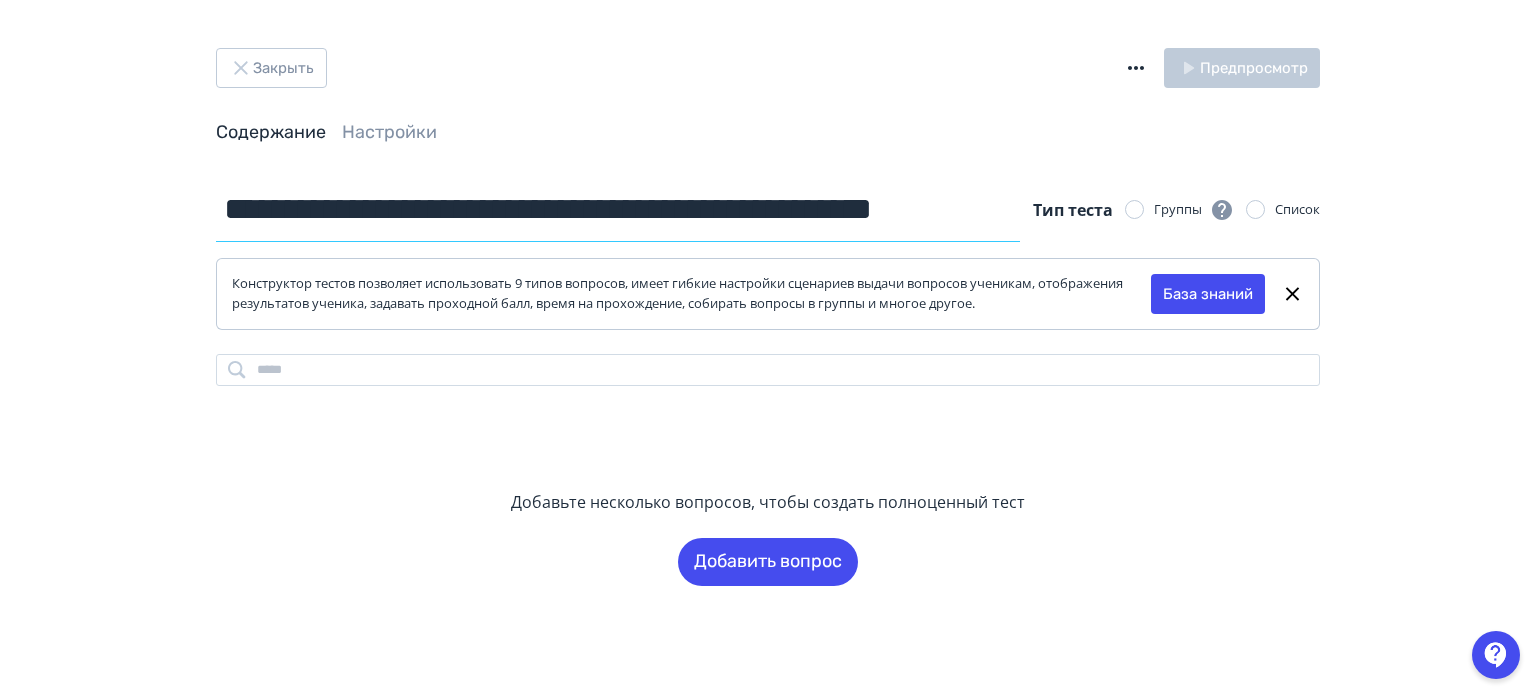 scroll, scrollTop: 0, scrollLeft: 84, axis: horizontal 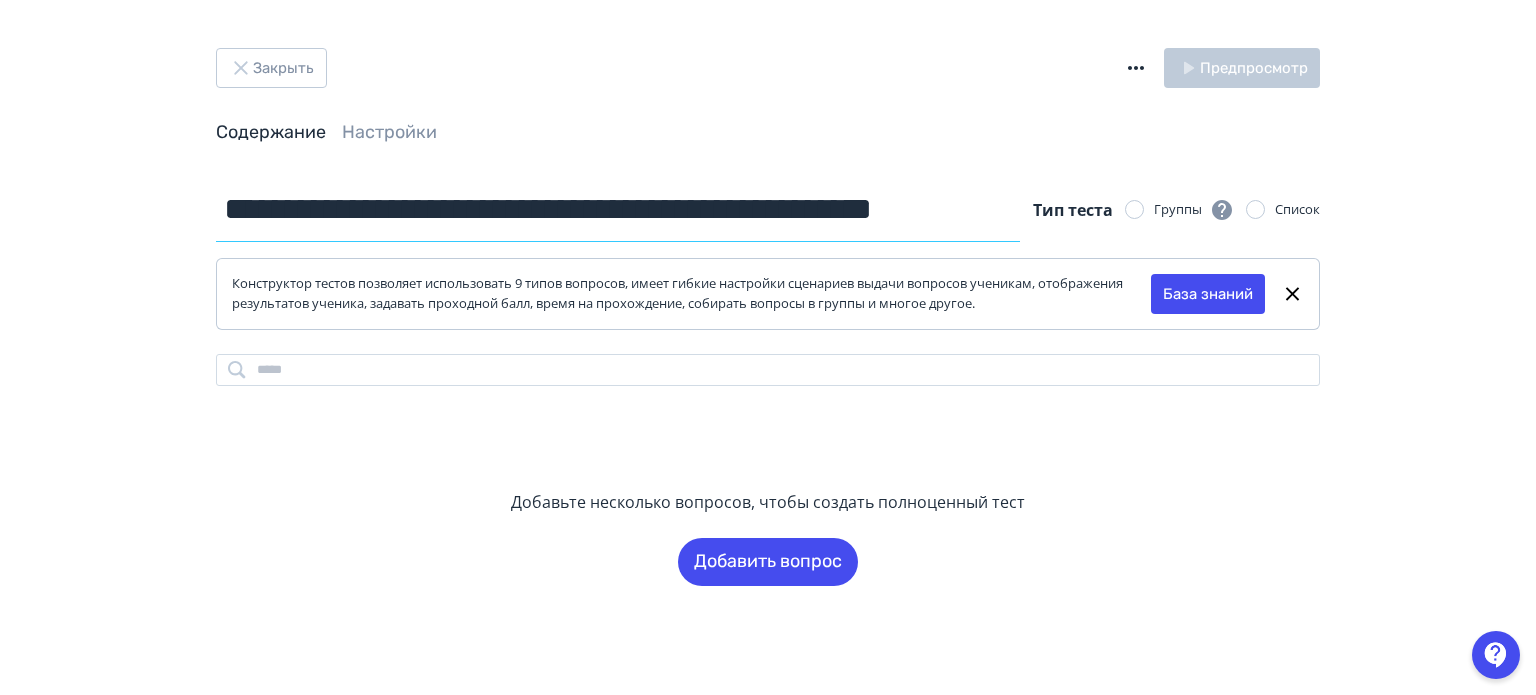 type on "**********" 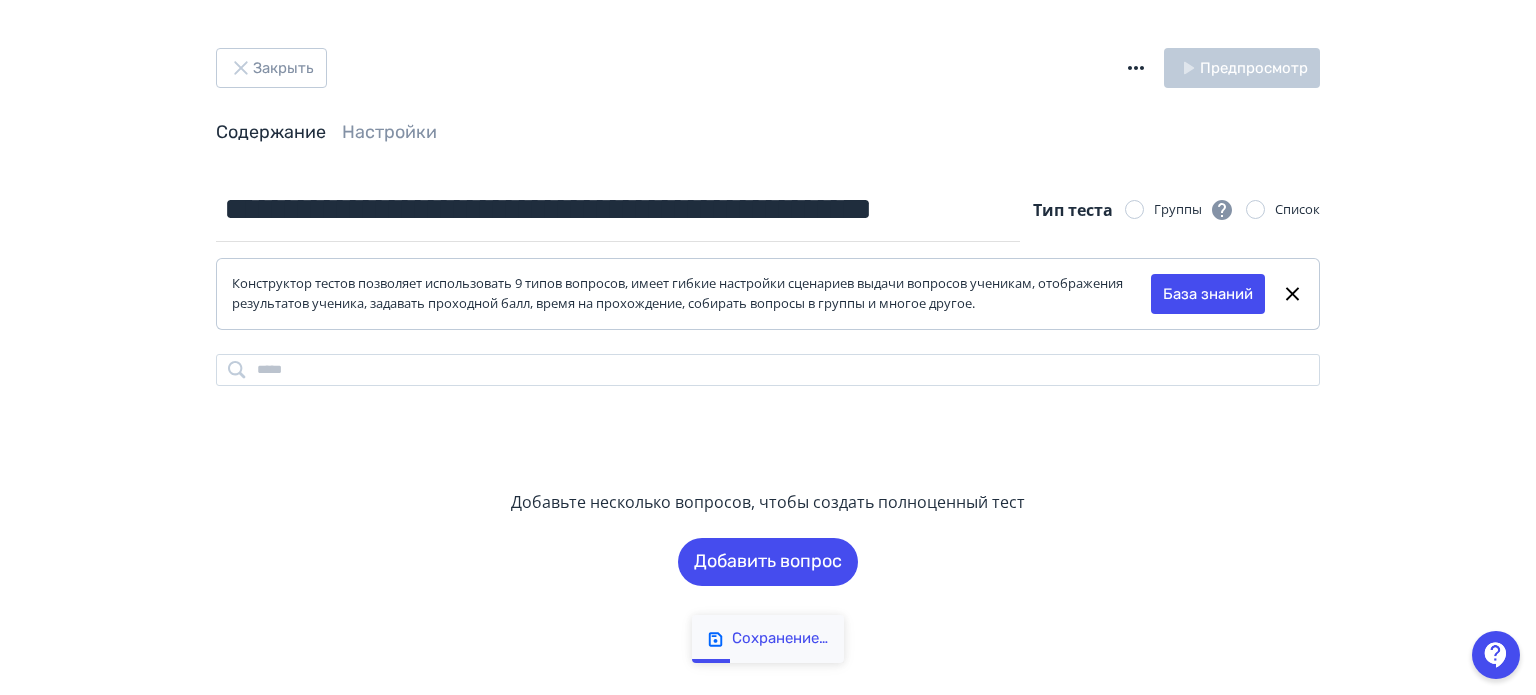 click on "Закрыть Предпросмотр Содержание Настройки" at bounding box center [768, 112] 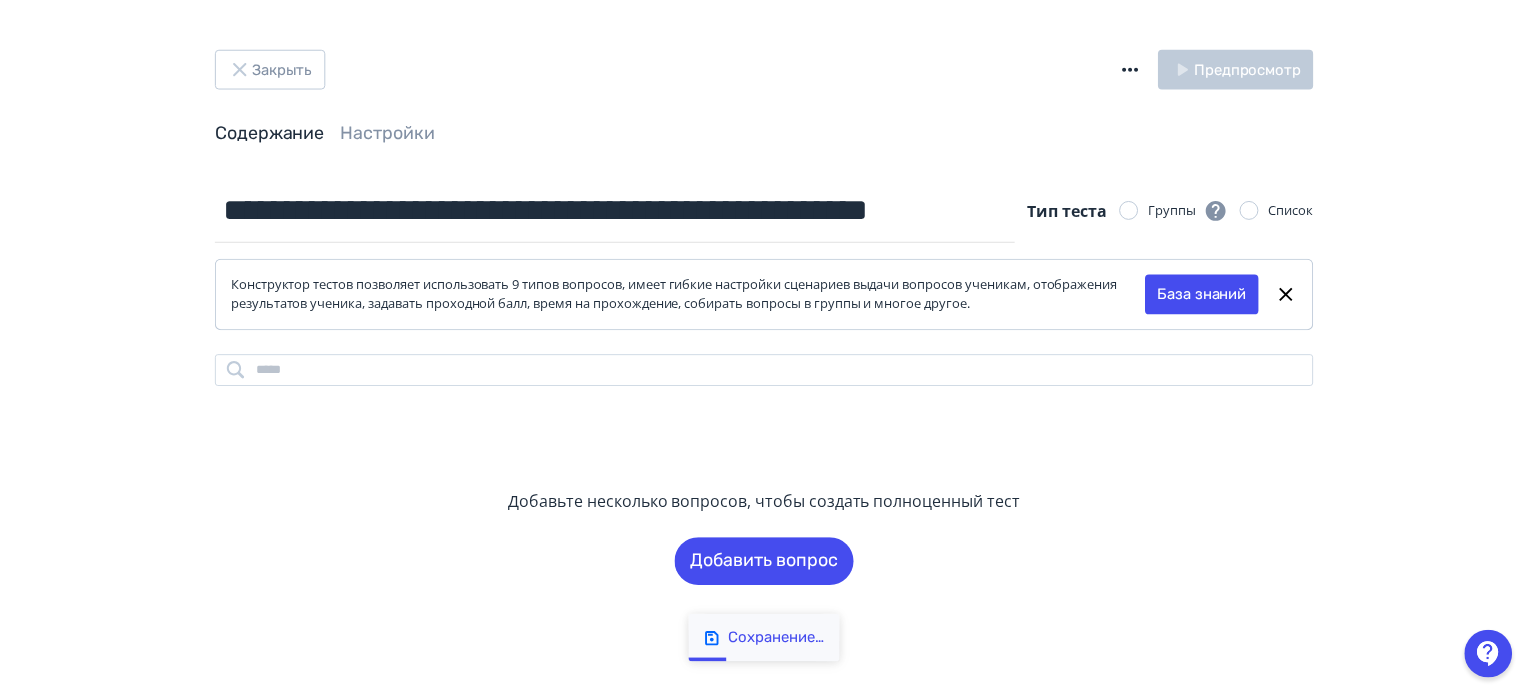 scroll, scrollTop: 0, scrollLeft: 0, axis: both 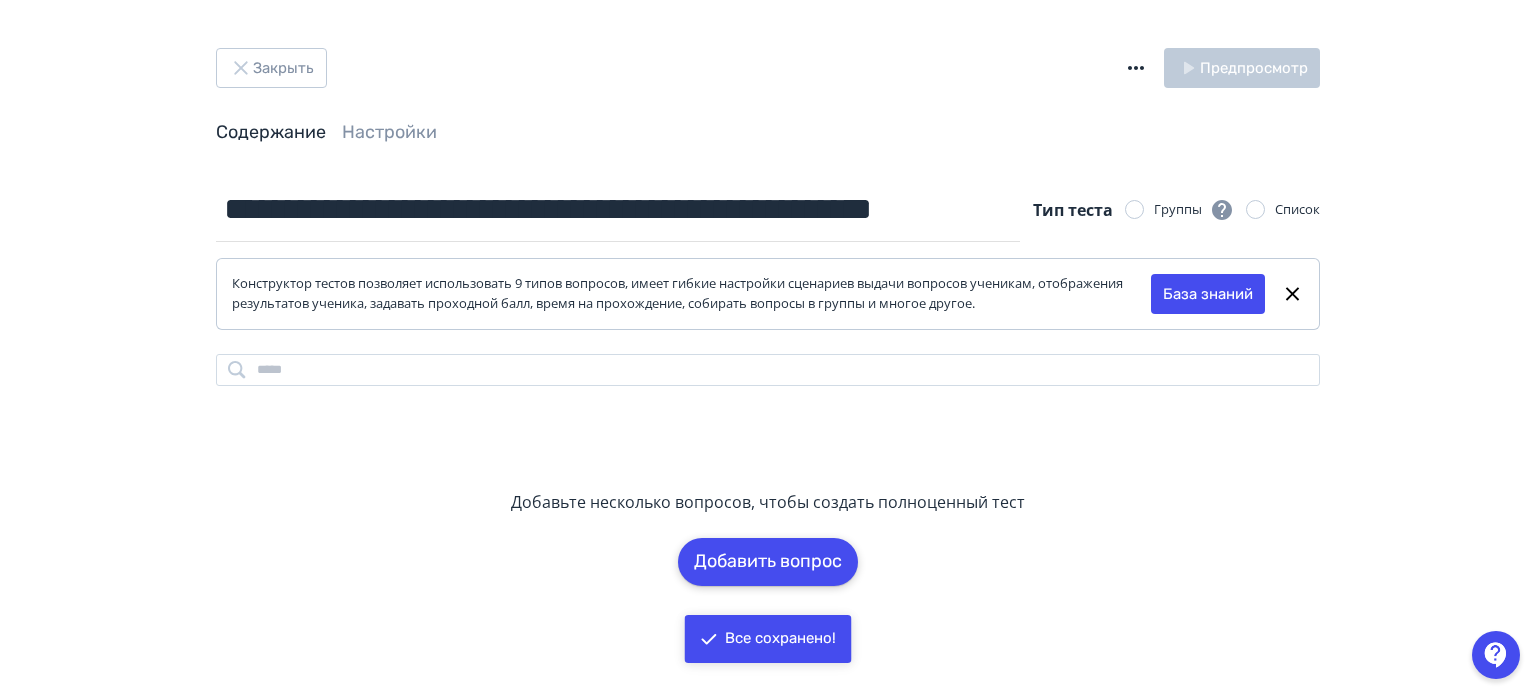 click on "Добавить вопрос" at bounding box center [768, 562] 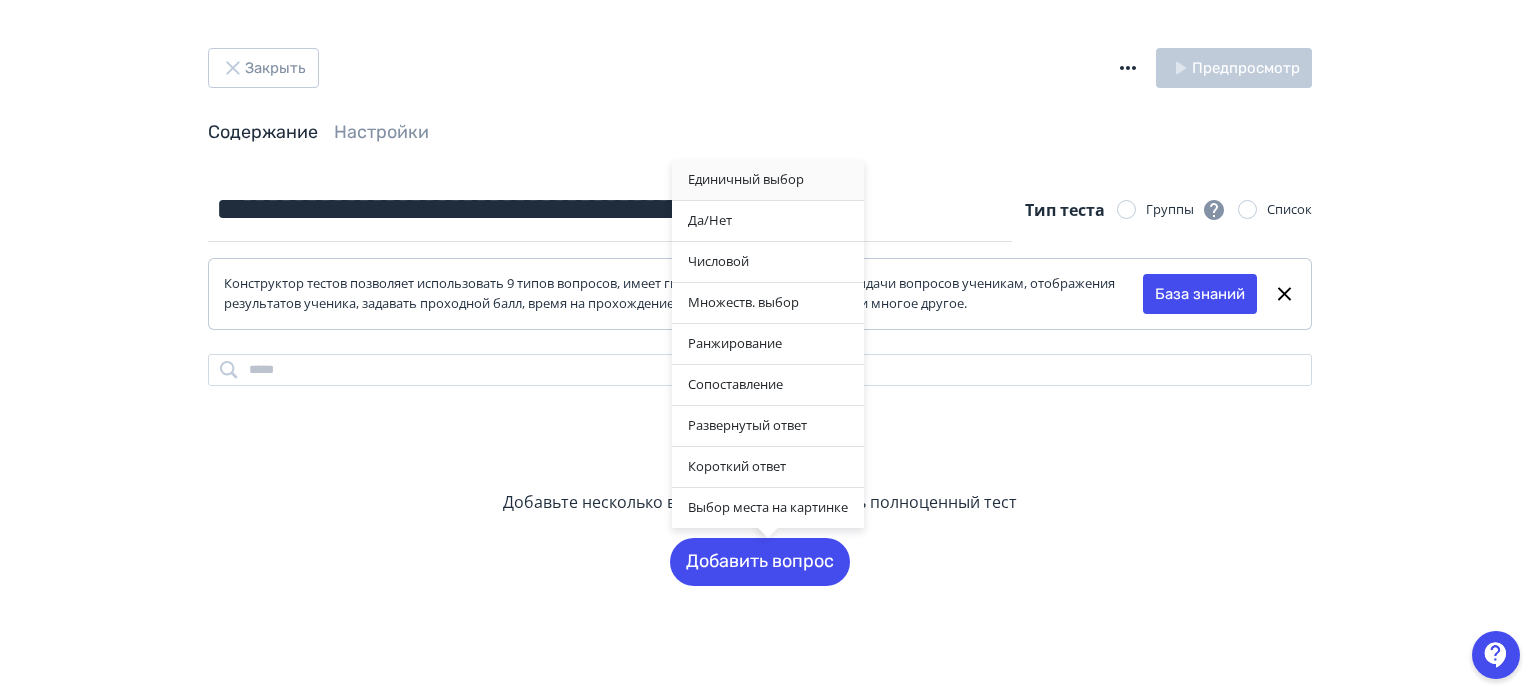 click on "Единичный выбор" at bounding box center (768, 180) 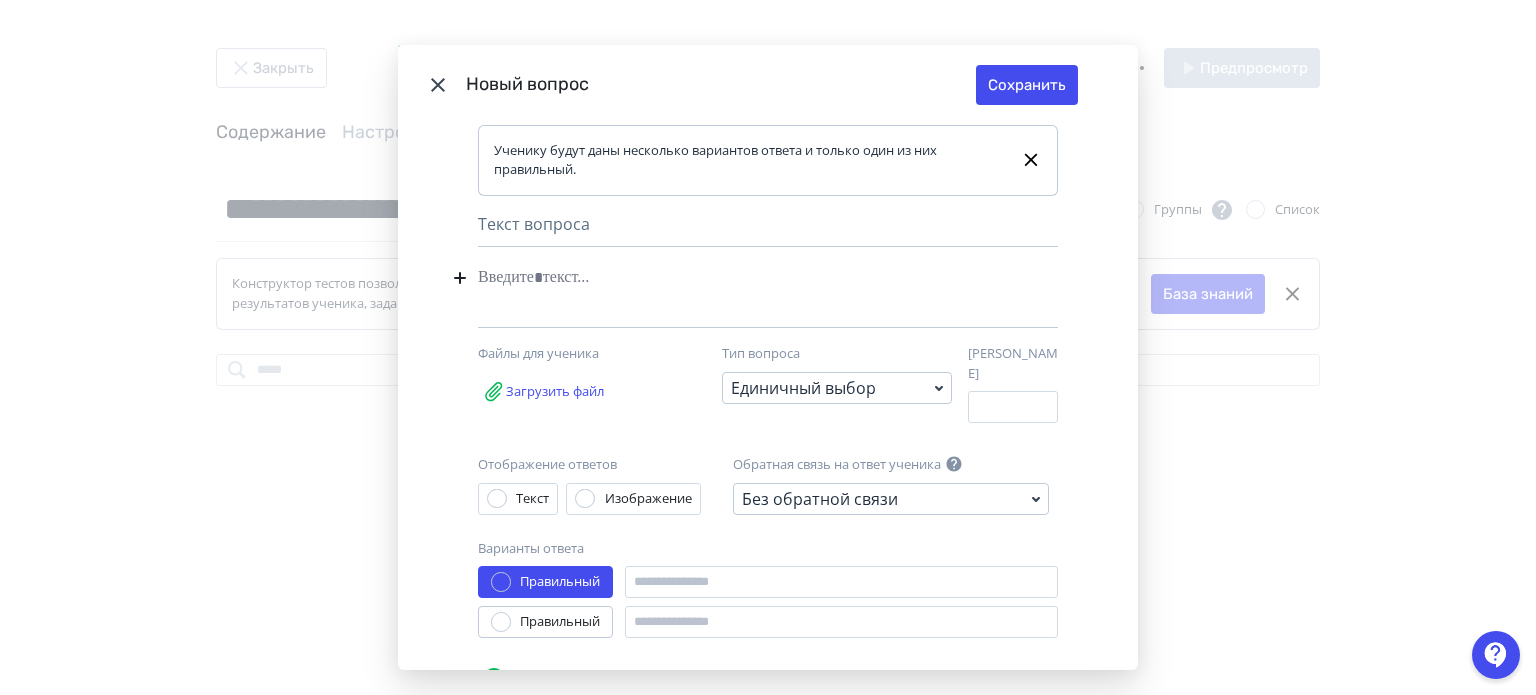 click at bounding box center (737, 293) 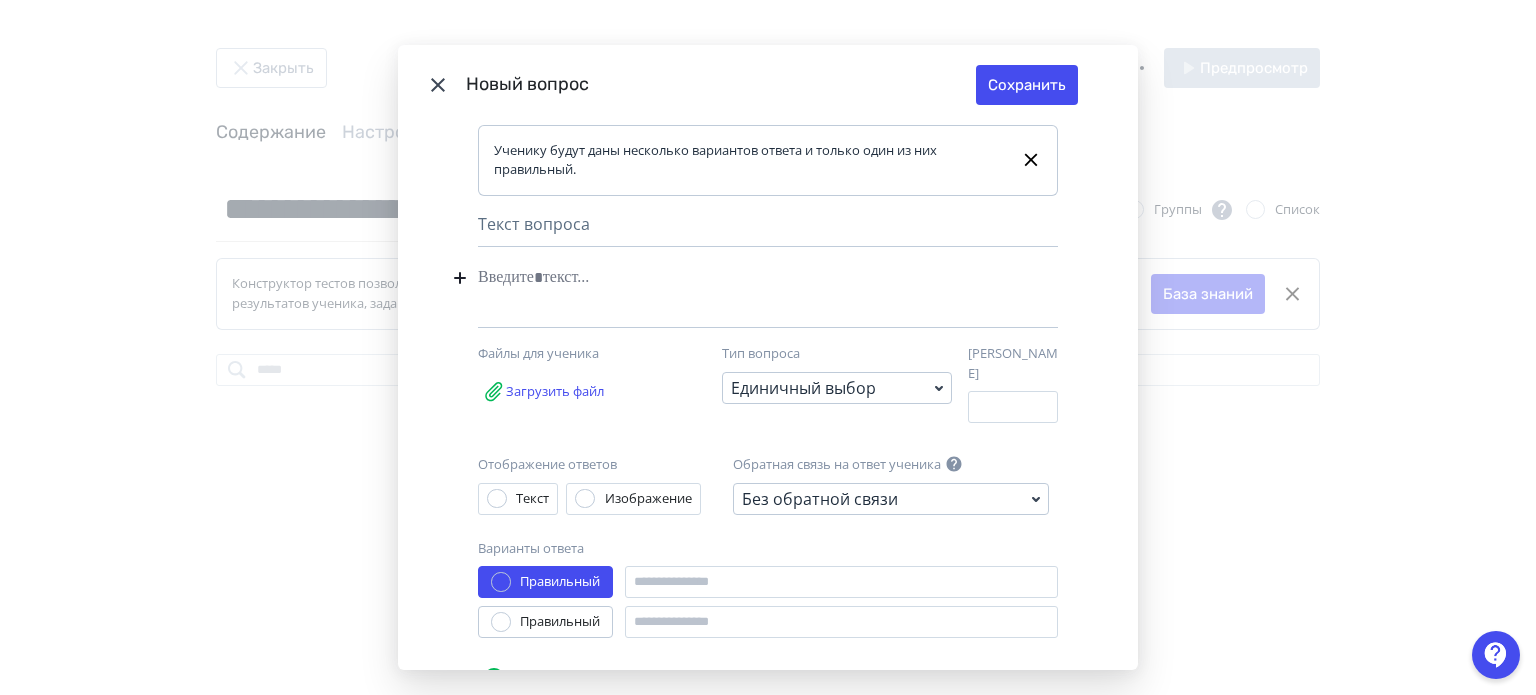type 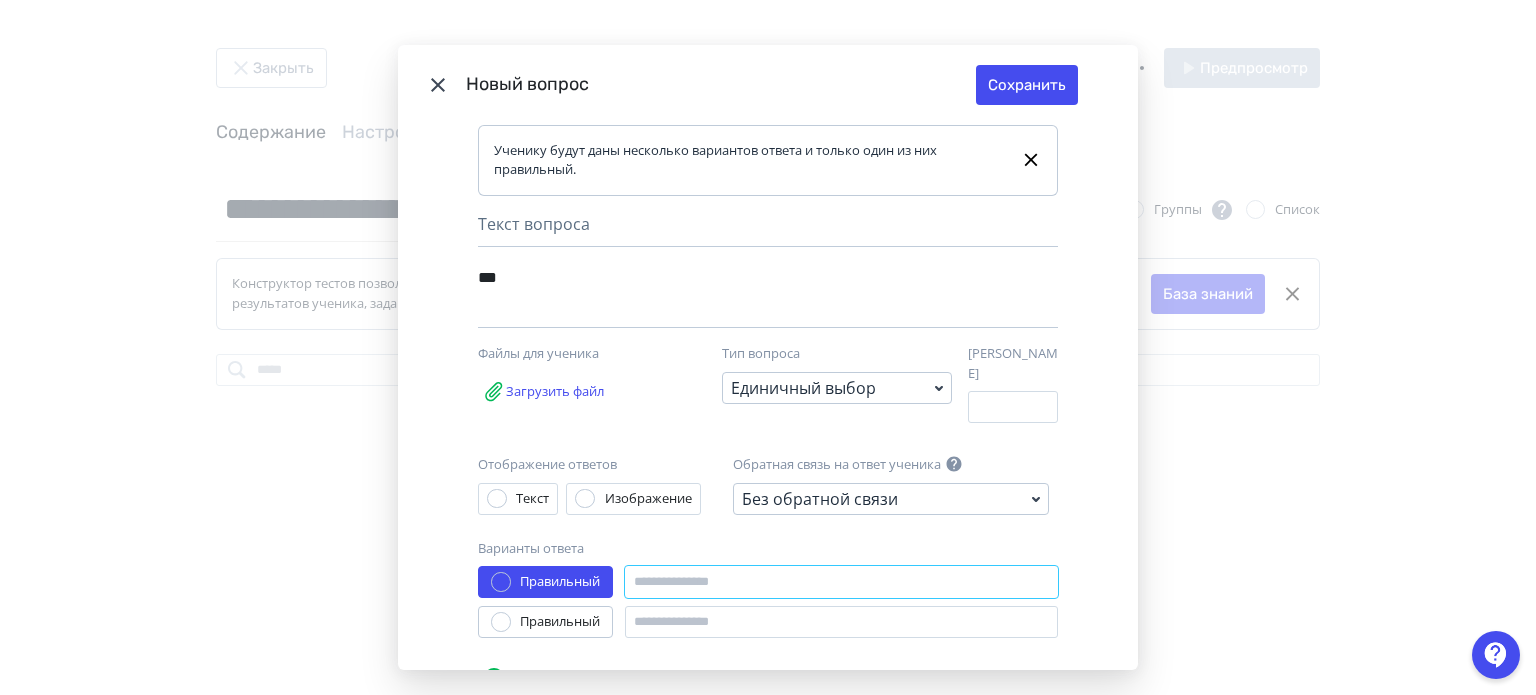 drag, startPoint x: 677, startPoint y: 568, endPoint x: 676, endPoint y: 583, distance: 15.033297 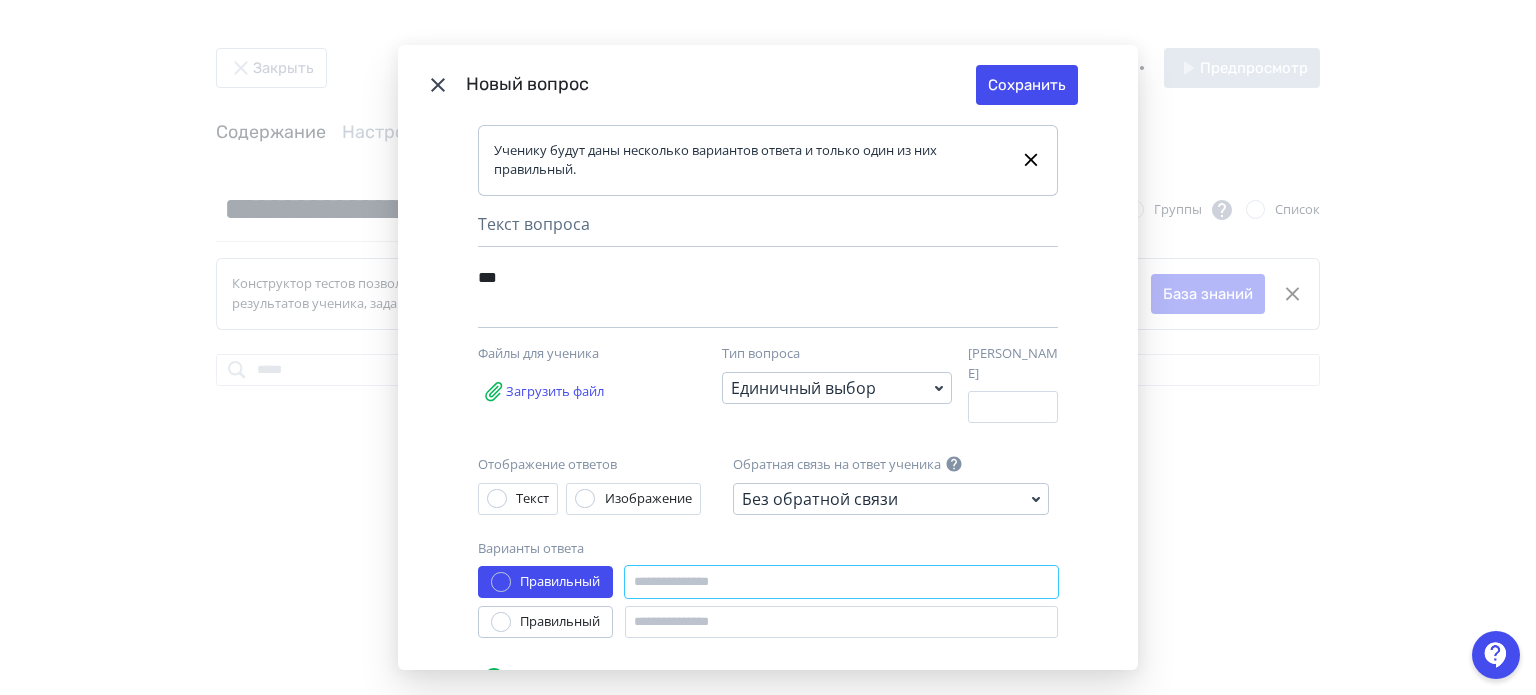 click at bounding box center (841, 582) 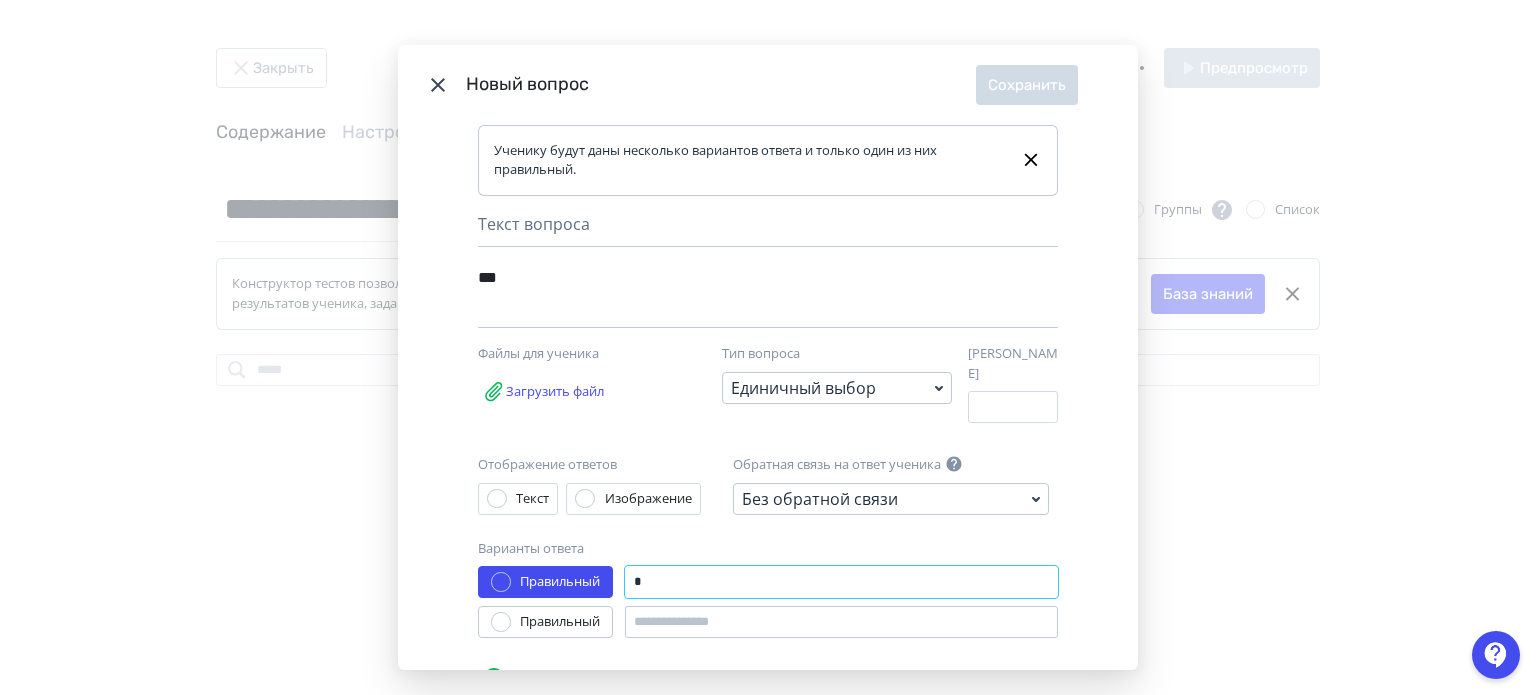 type on "*" 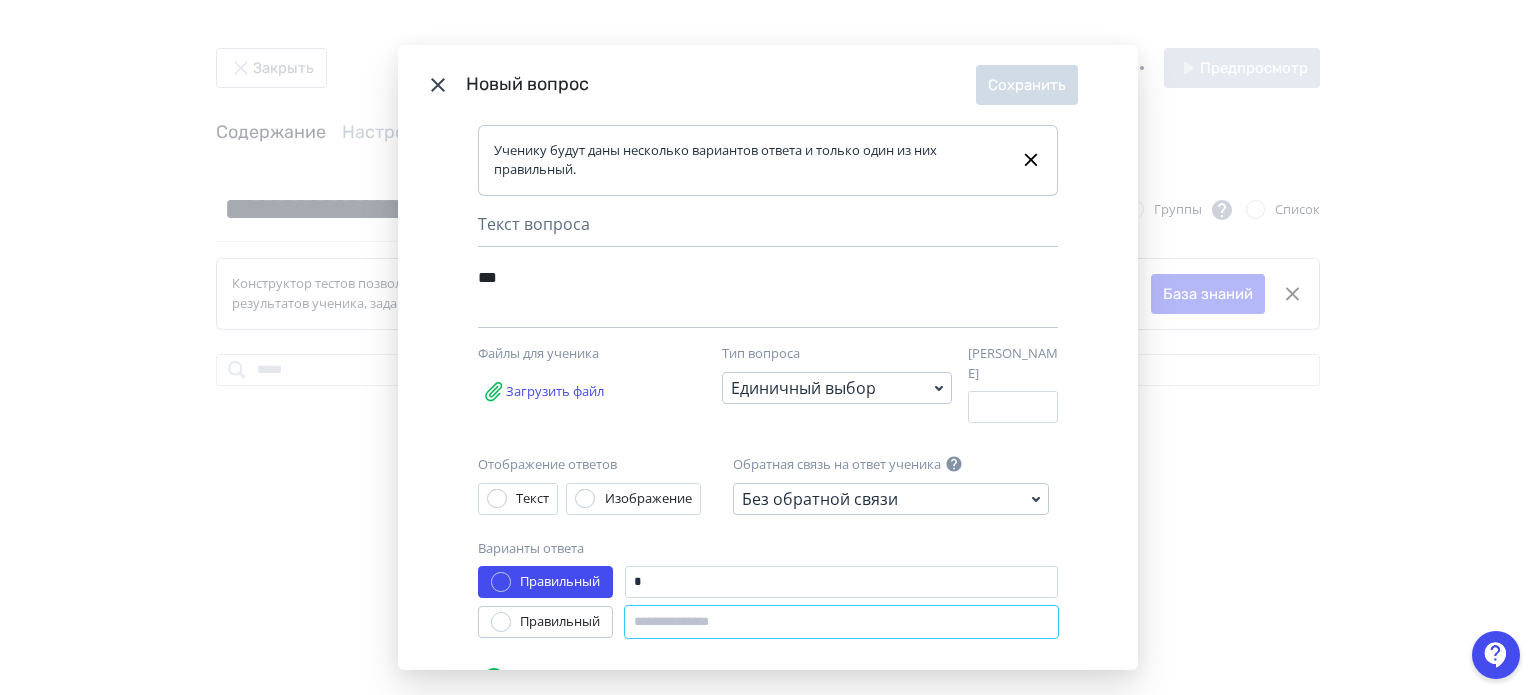 click at bounding box center (841, 622) 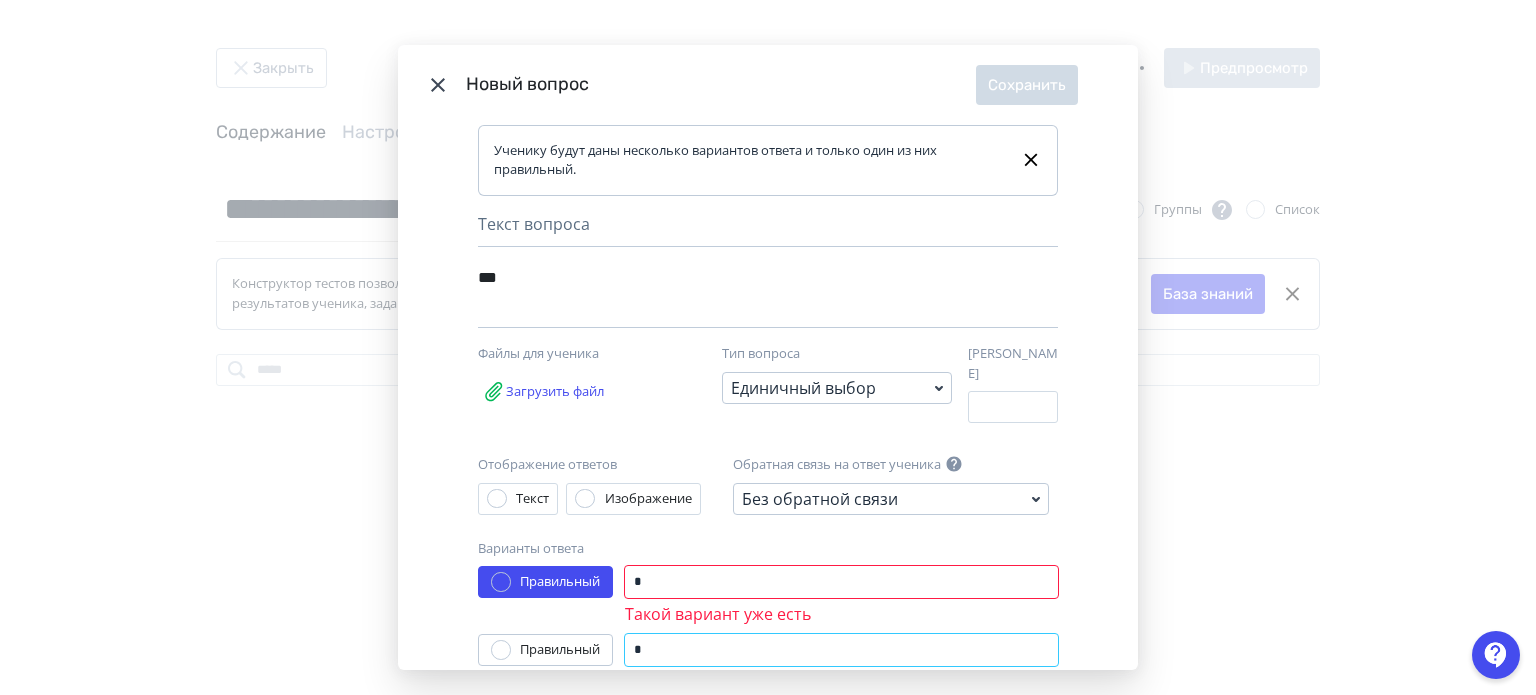 drag, startPoint x: 676, startPoint y: 627, endPoint x: 553, endPoint y: 638, distance: 123.49089 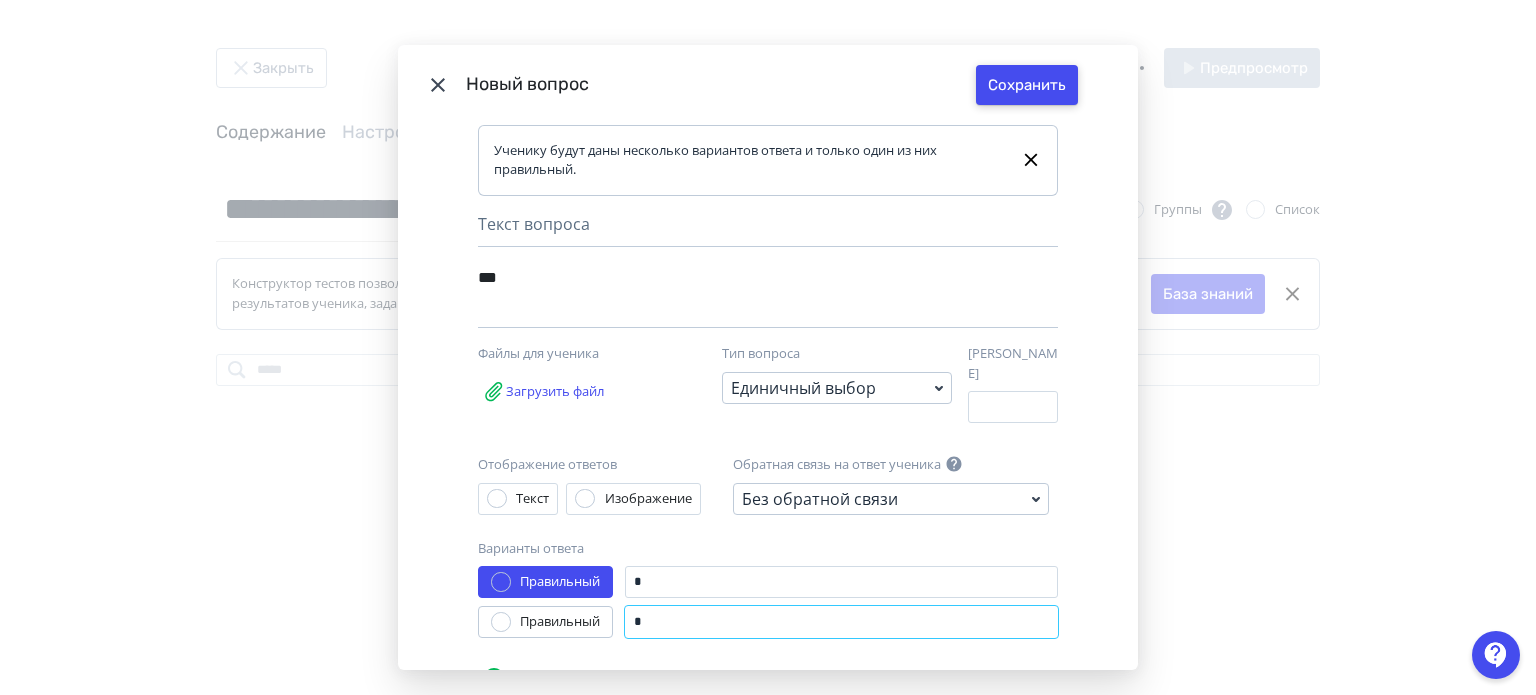type on "*" 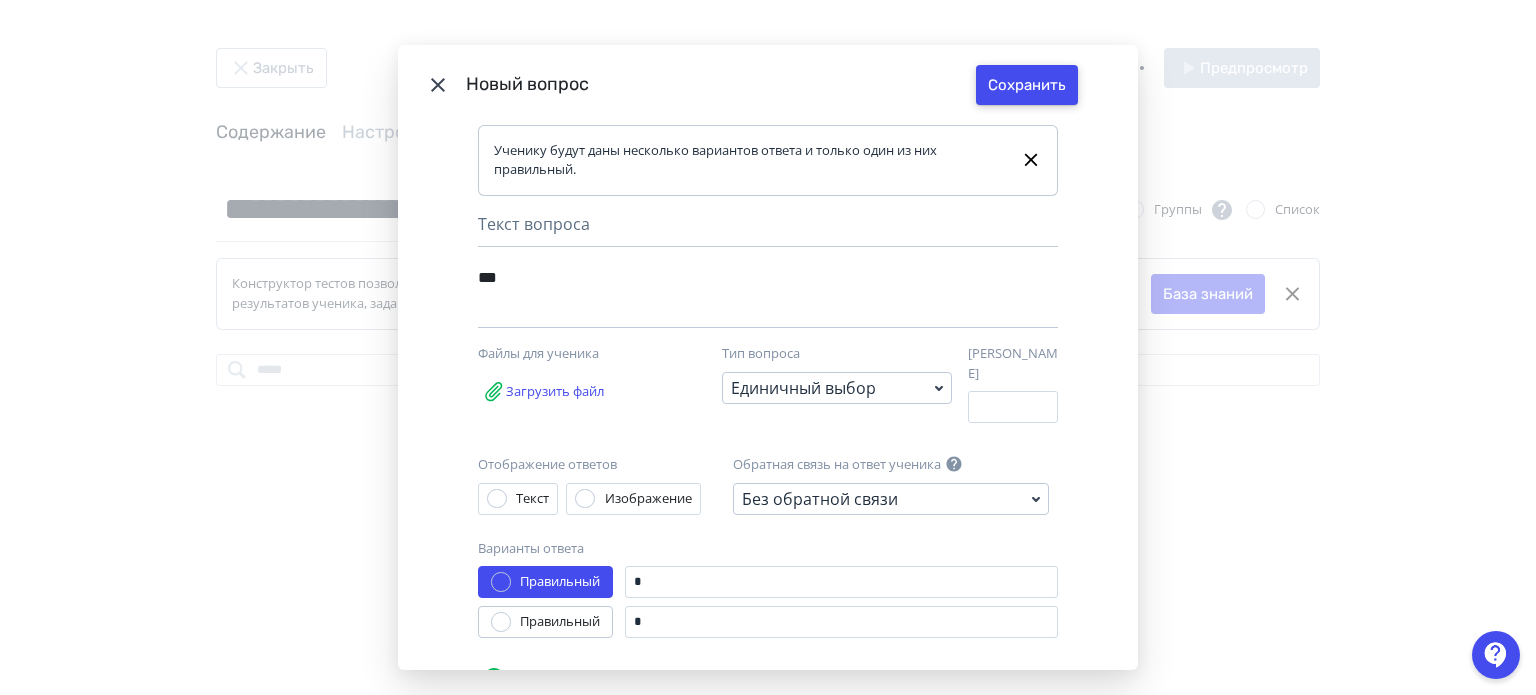 click on "Сохранить" at bounding box center (1027, 85) 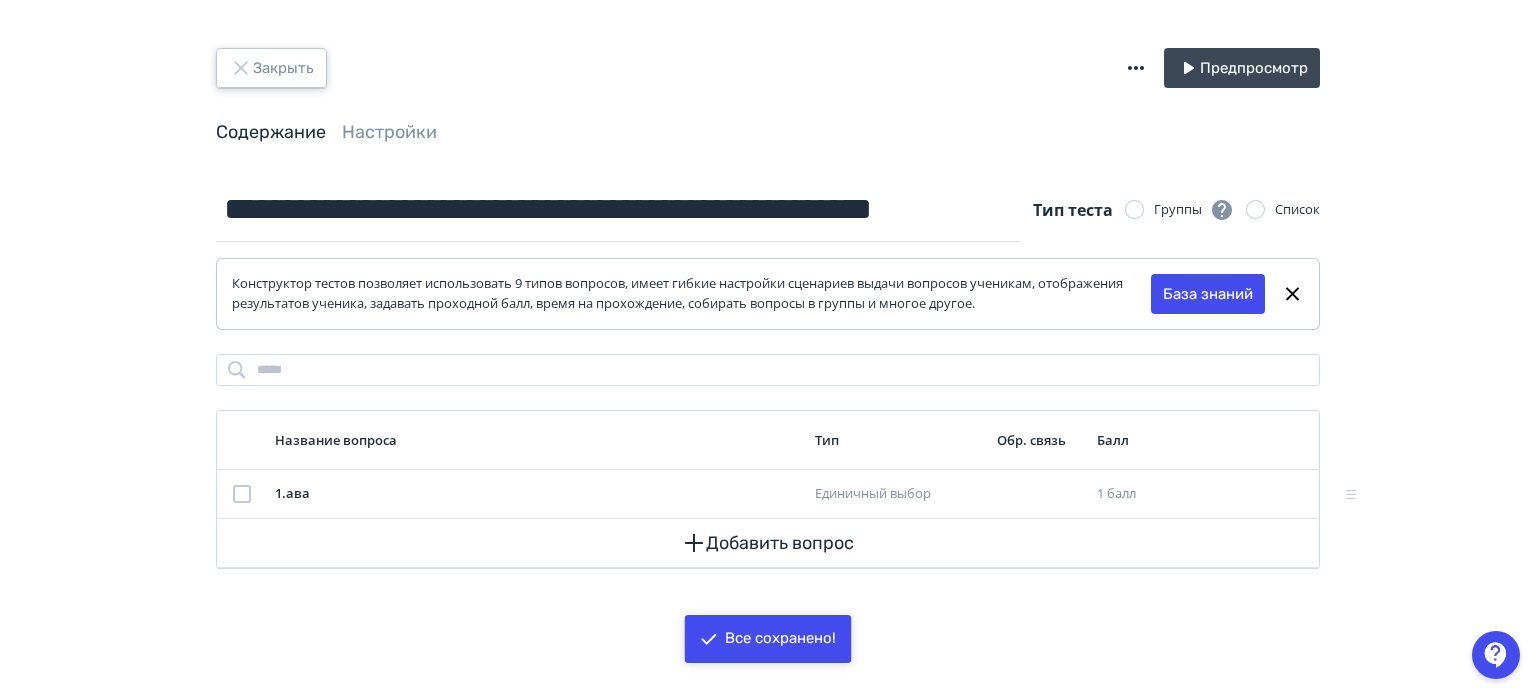 click on "Закрыть" at bounding box center (271, 68) 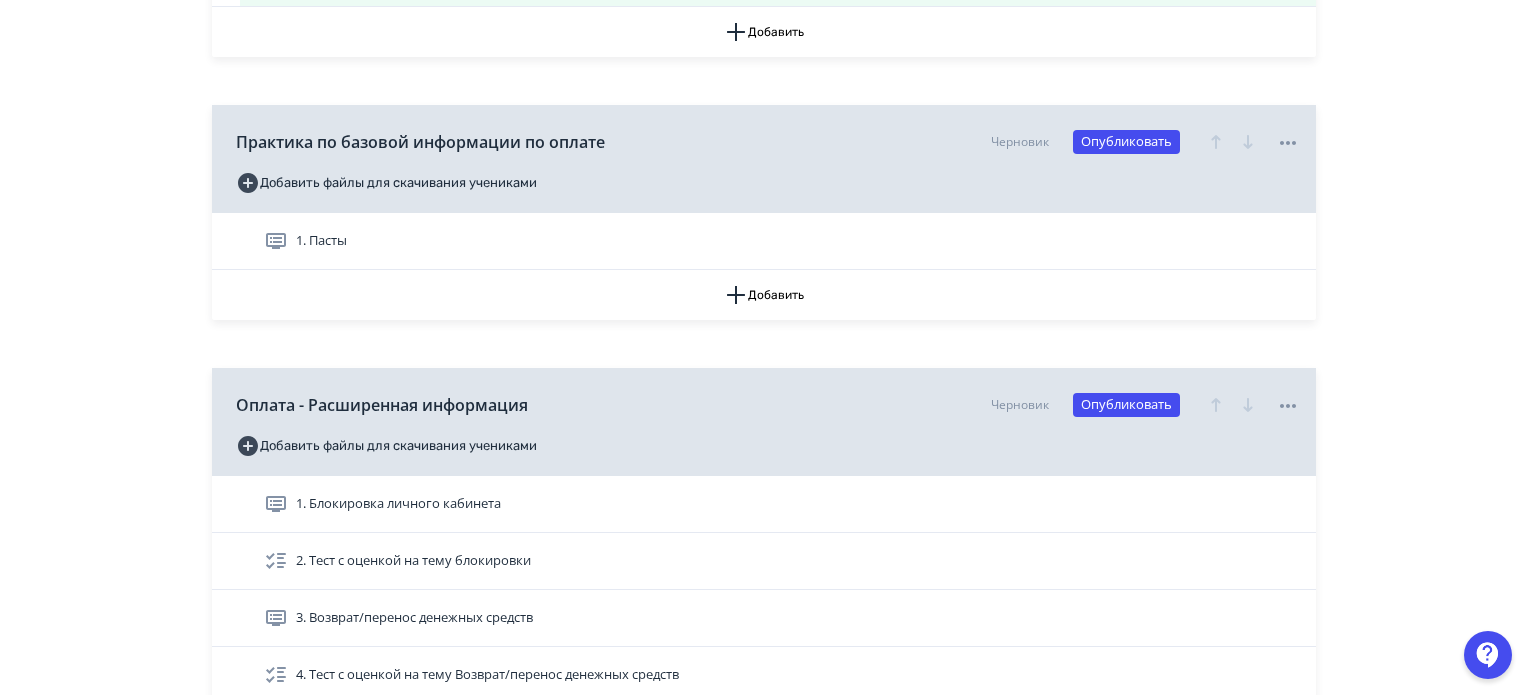 scroll, scrollTop: 4400, scrollLeft: 0, axis: vertical 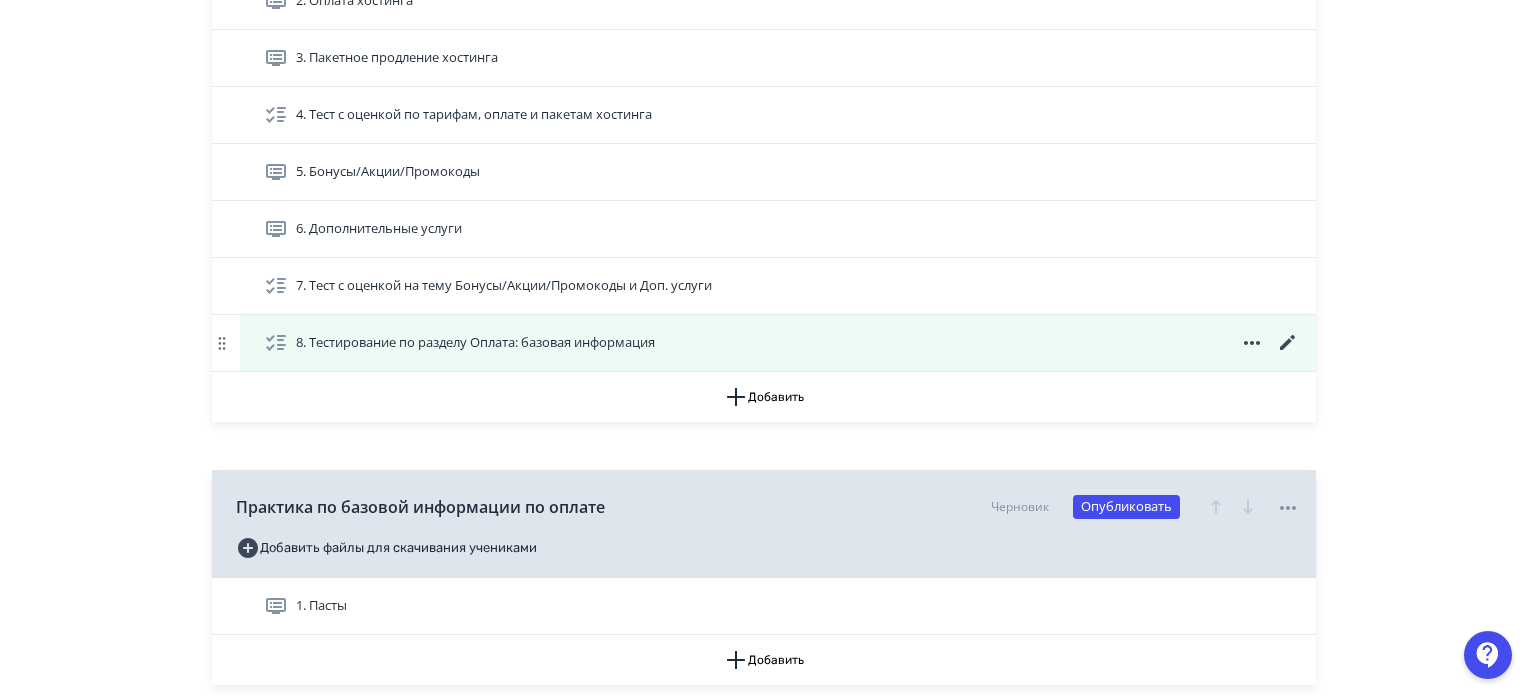 click 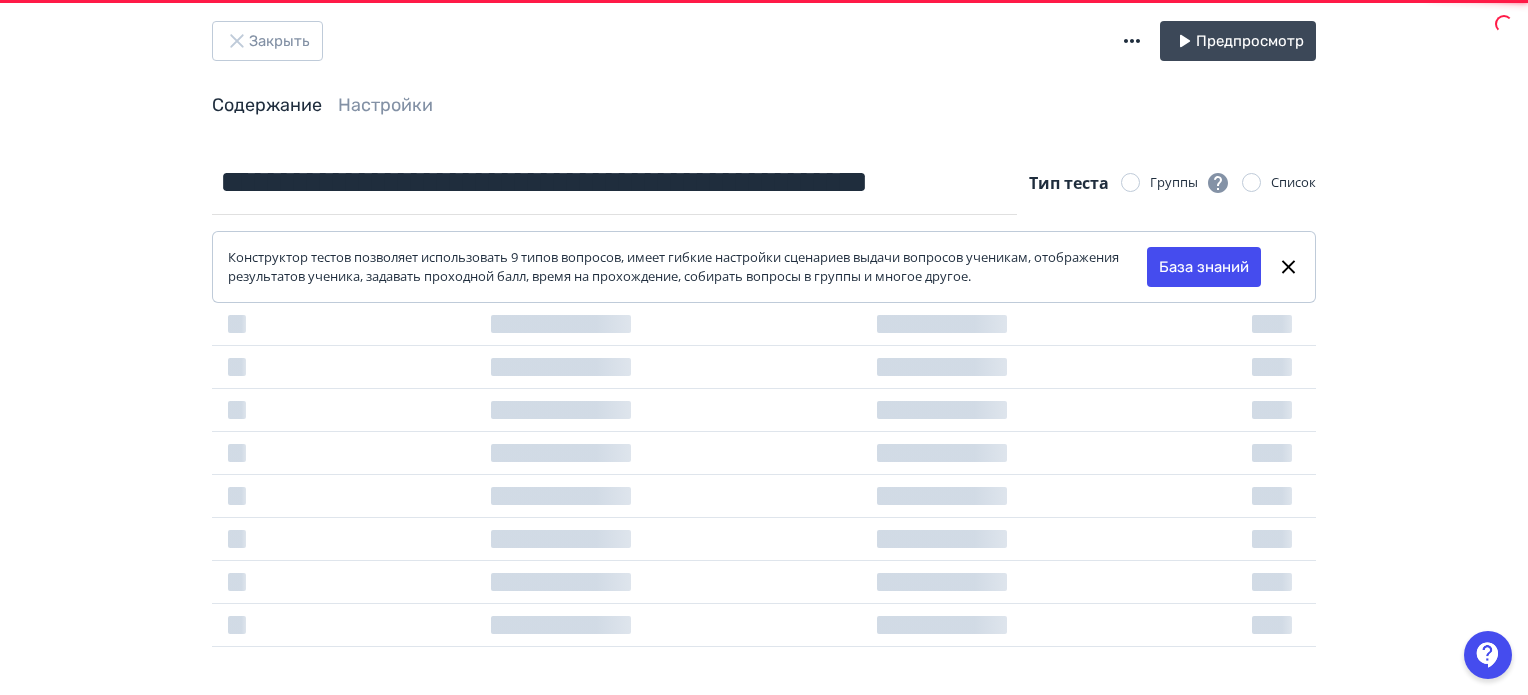 scroll, scrollTop: 0, scrollLeft: 0, axis: both 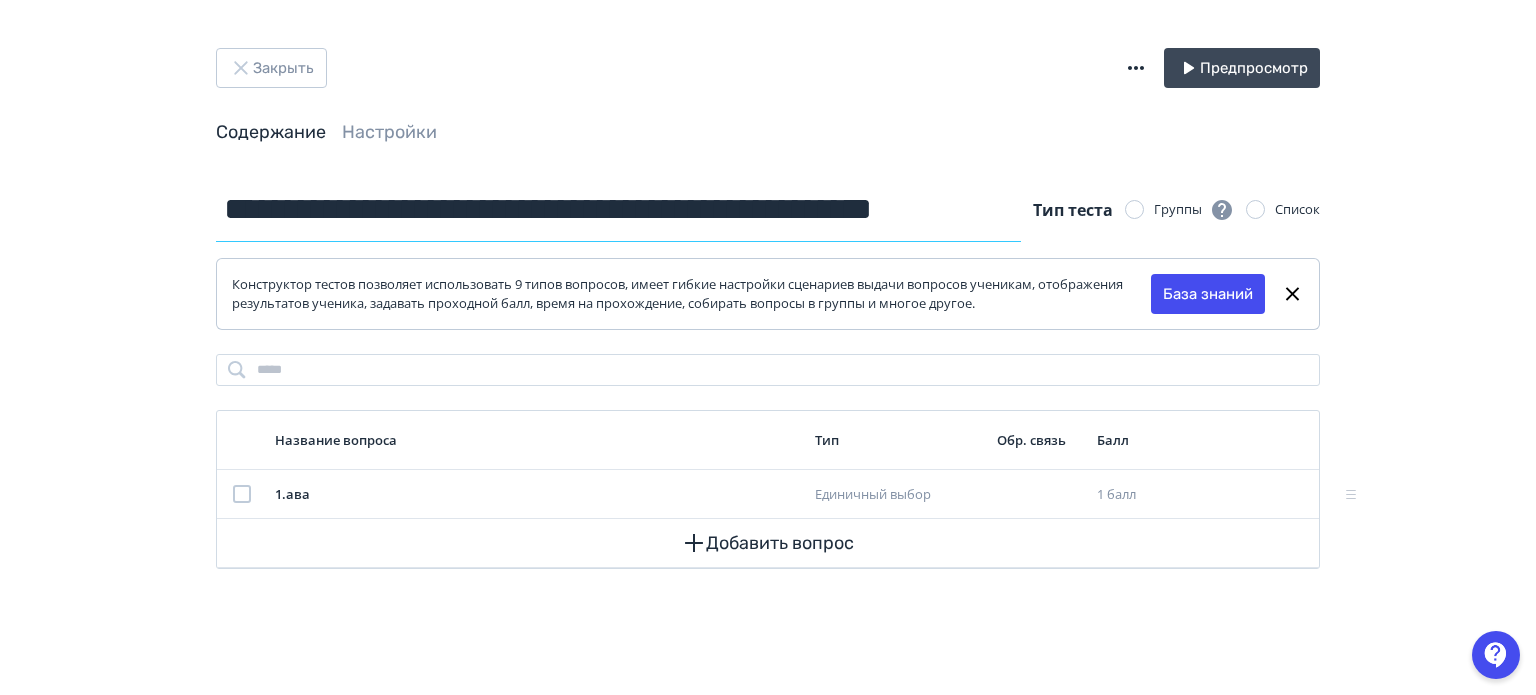 click on "**********" at bounding box center [618, 209] 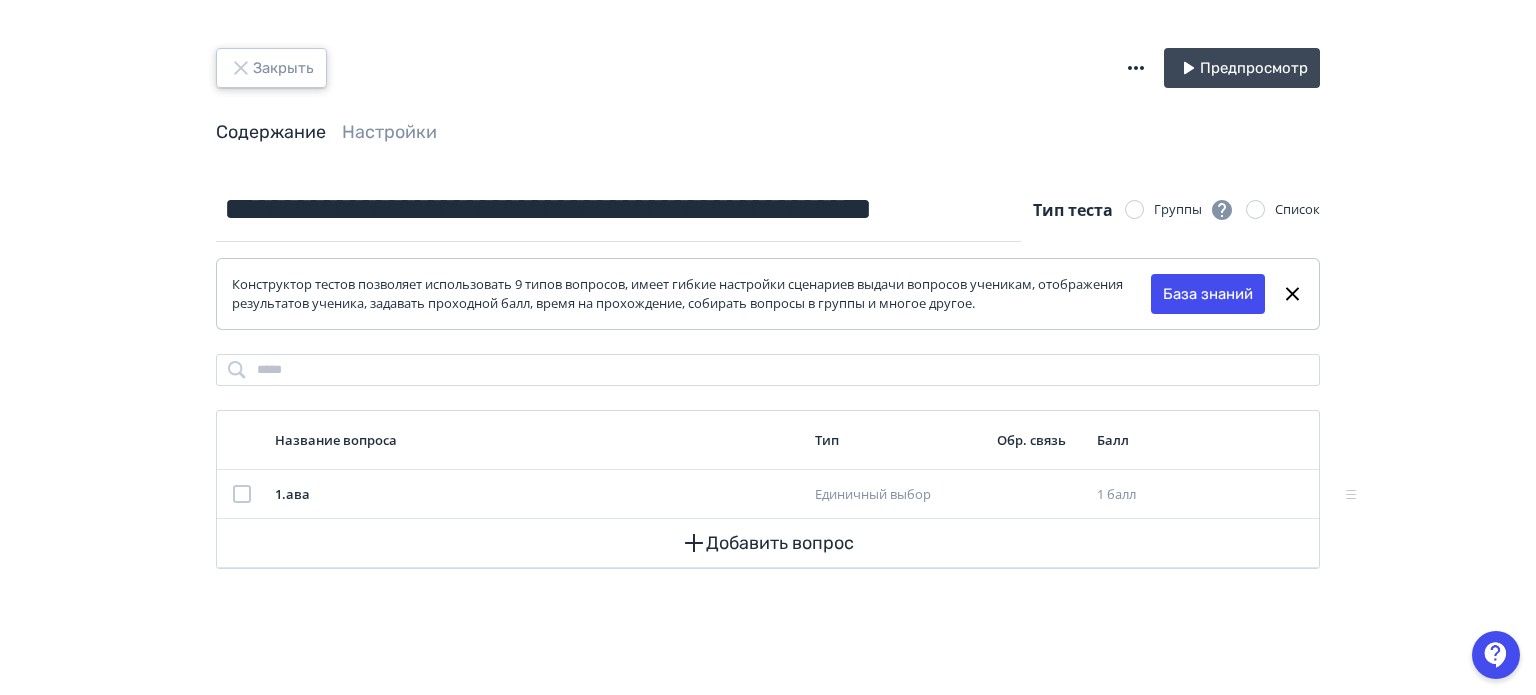 click on "Закрыть" at bounding box center (271, 68) 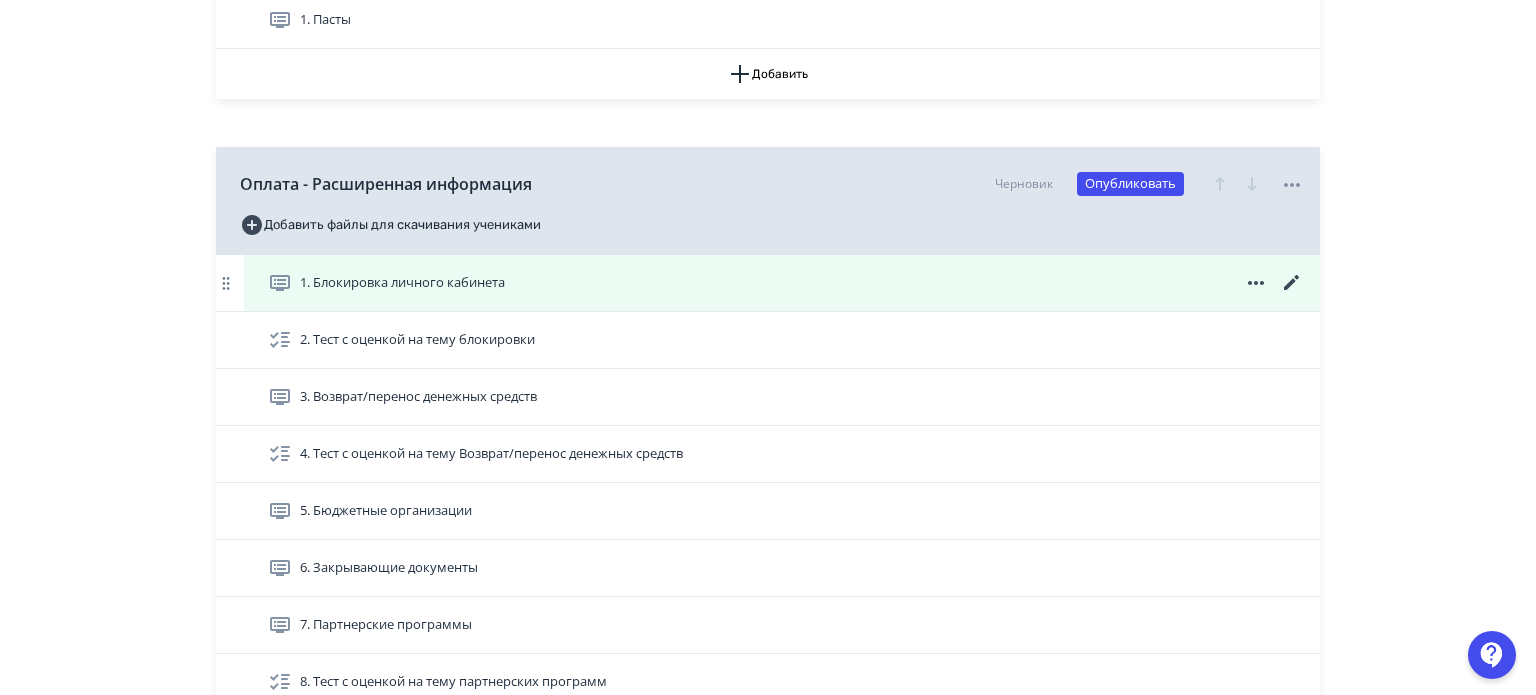 scroll, scrollTop: 5400, scrollLeft: 0, axis: vertical 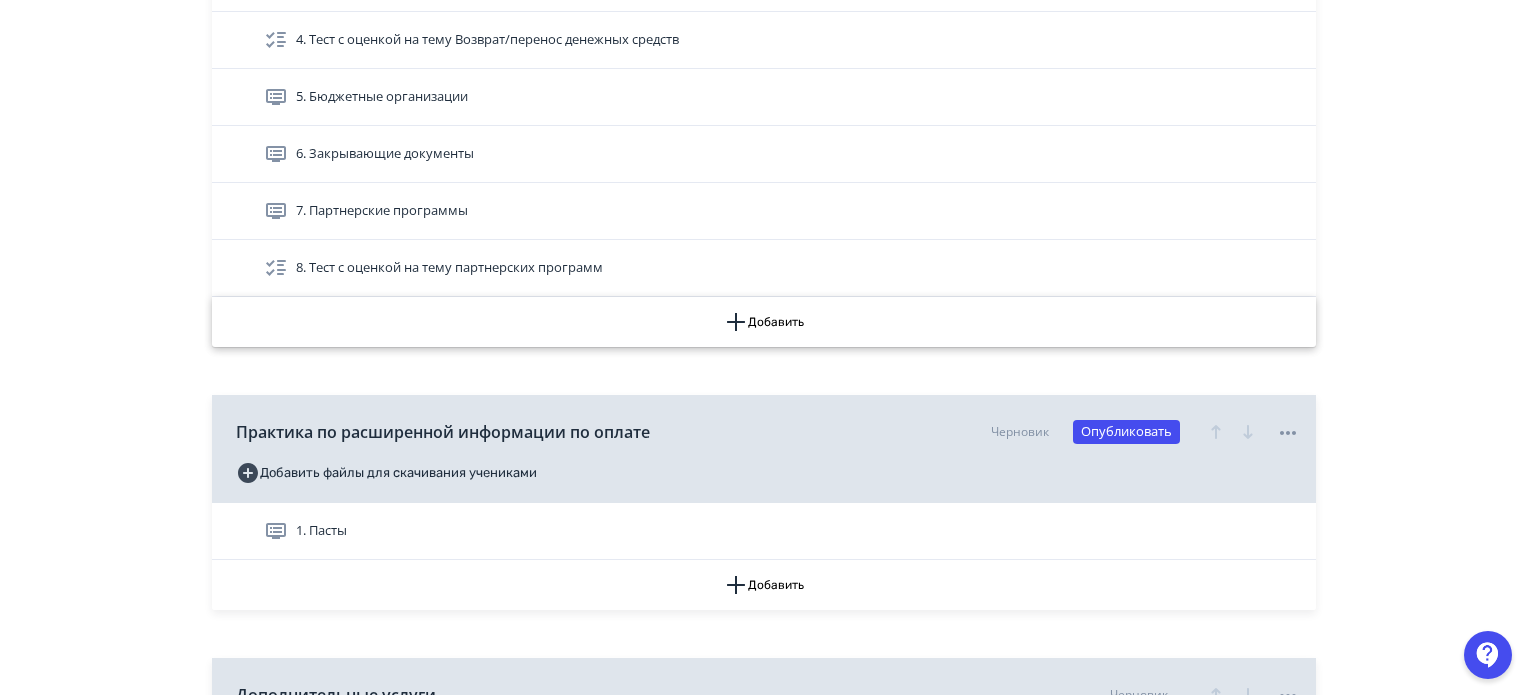 click on "Добавить" at bounding box center (764, 322) 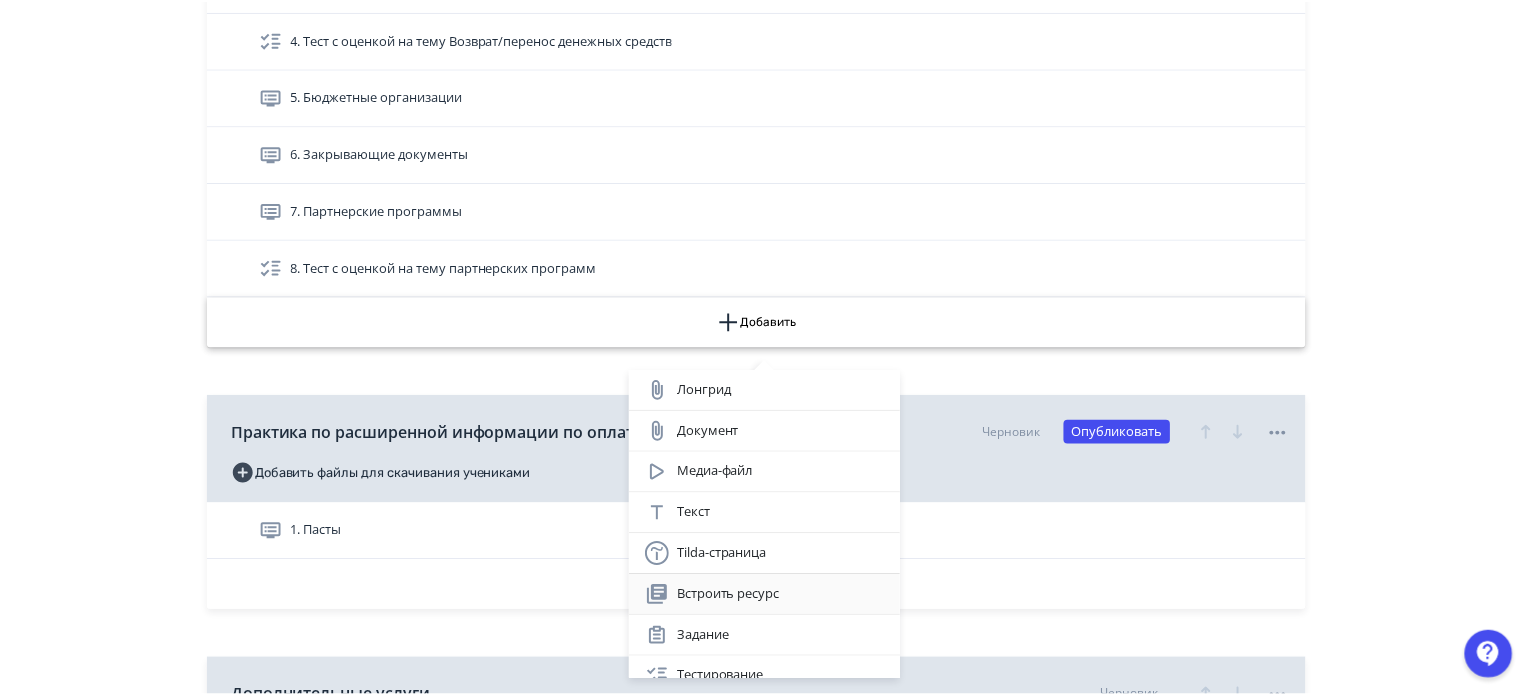 scroll, scrollTop: 139, scrollLeft: 0, axis: vertical 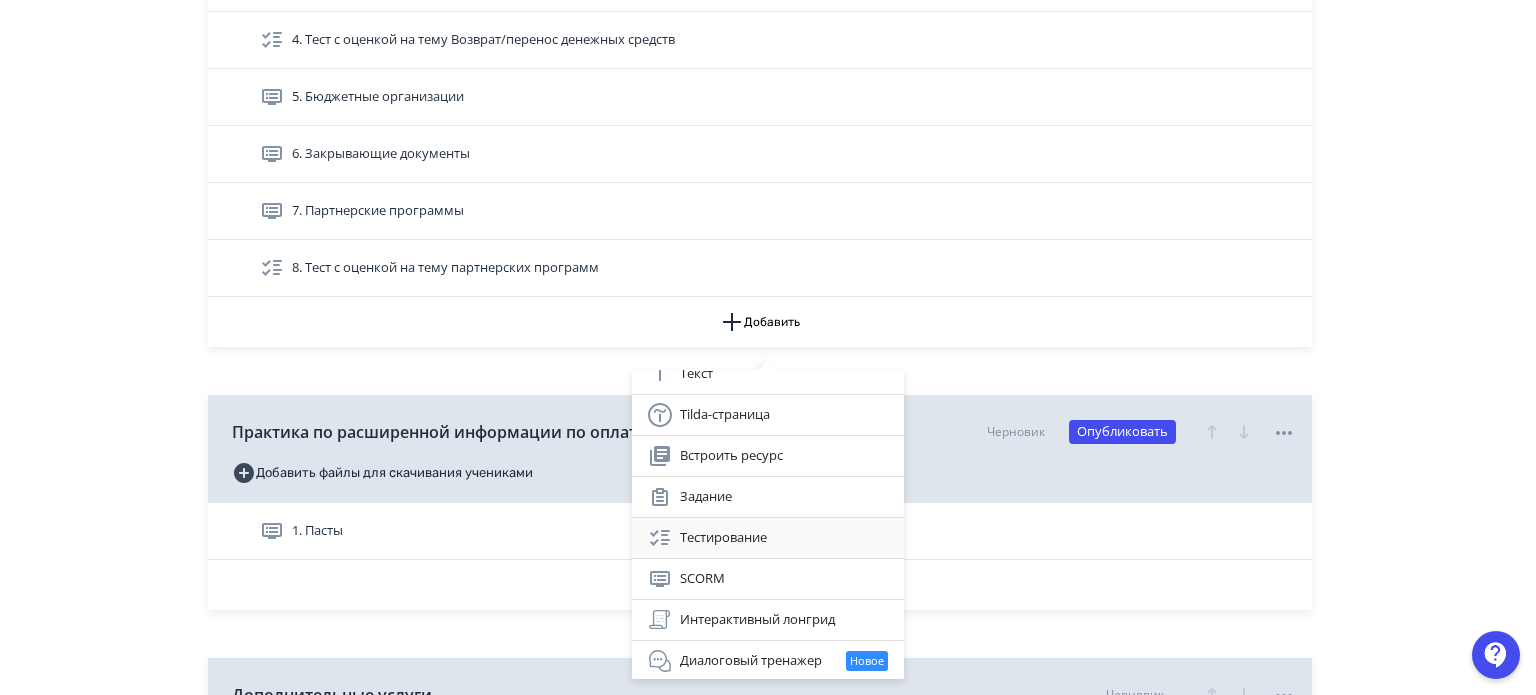 click on "Тестирование" at bounding box center [768, 538] 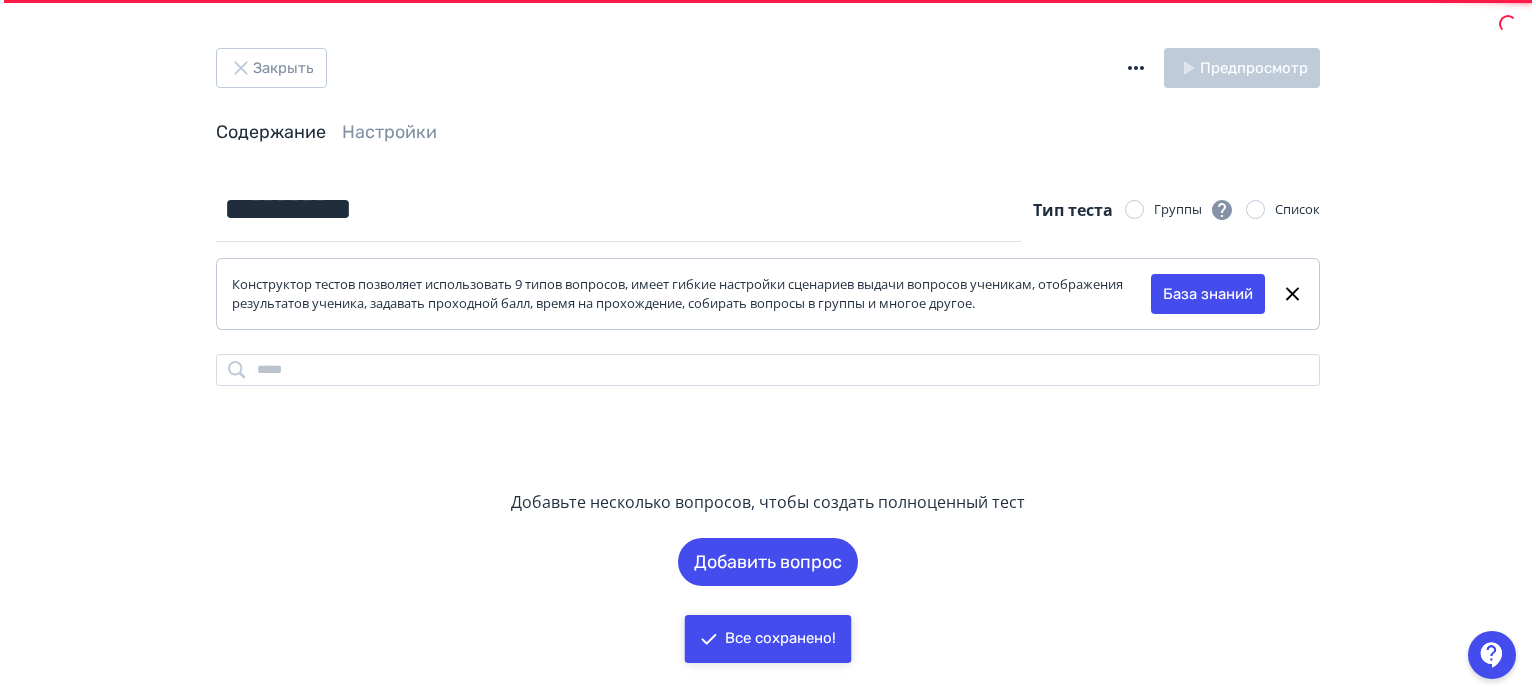 scroll, scrollTop: 0, scrollLeft: 0, axis: both 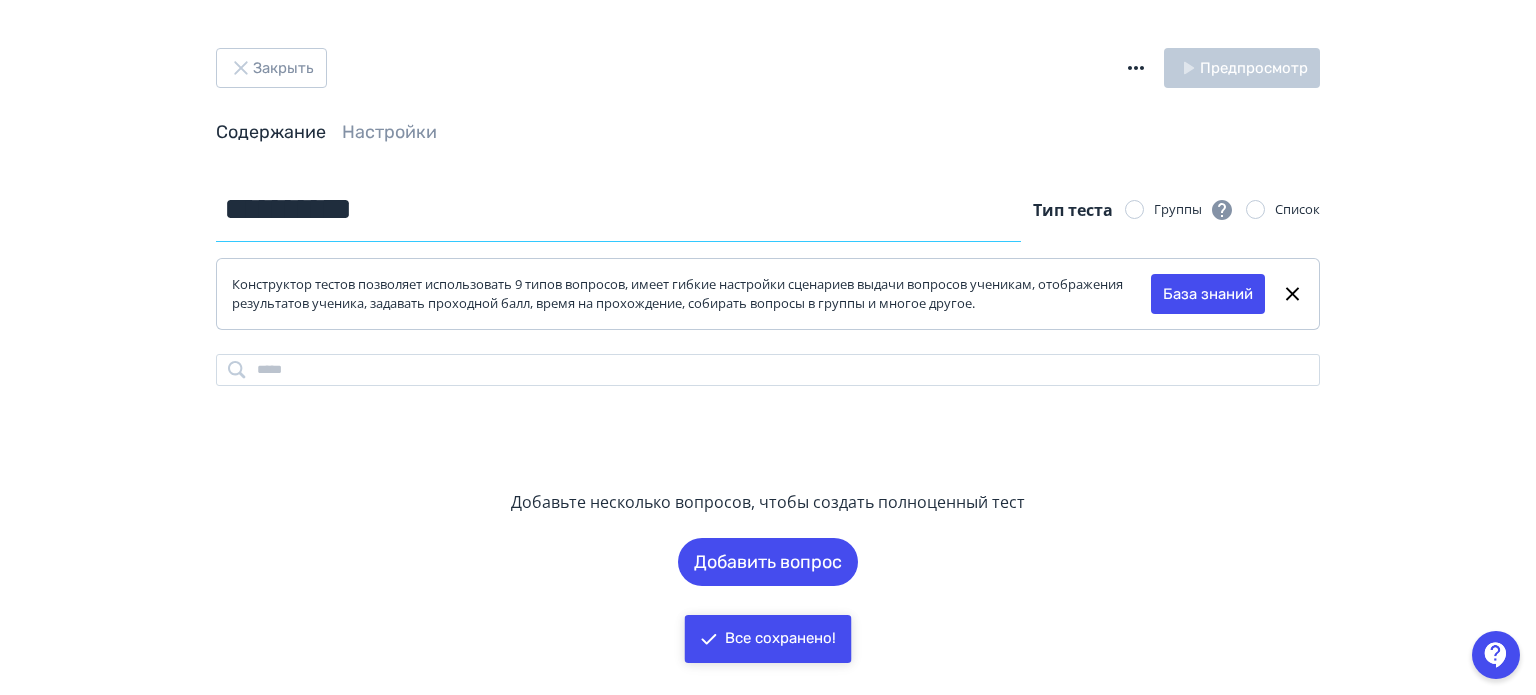 drag, startPoint x: 488, startPoint y: 215, endPoint x: 166, endPoint y: 214, distance: 322.00156 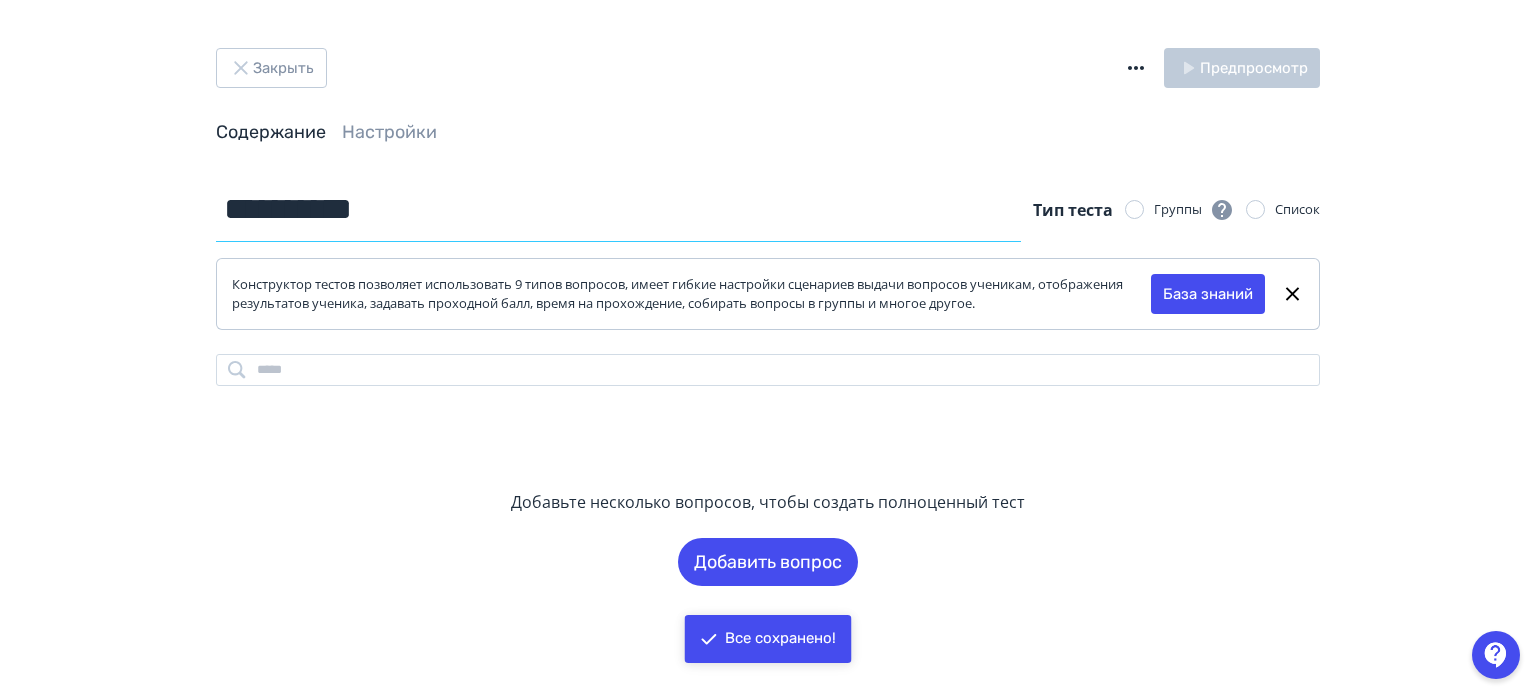 click on "**********" at bounding box center (768, 381) 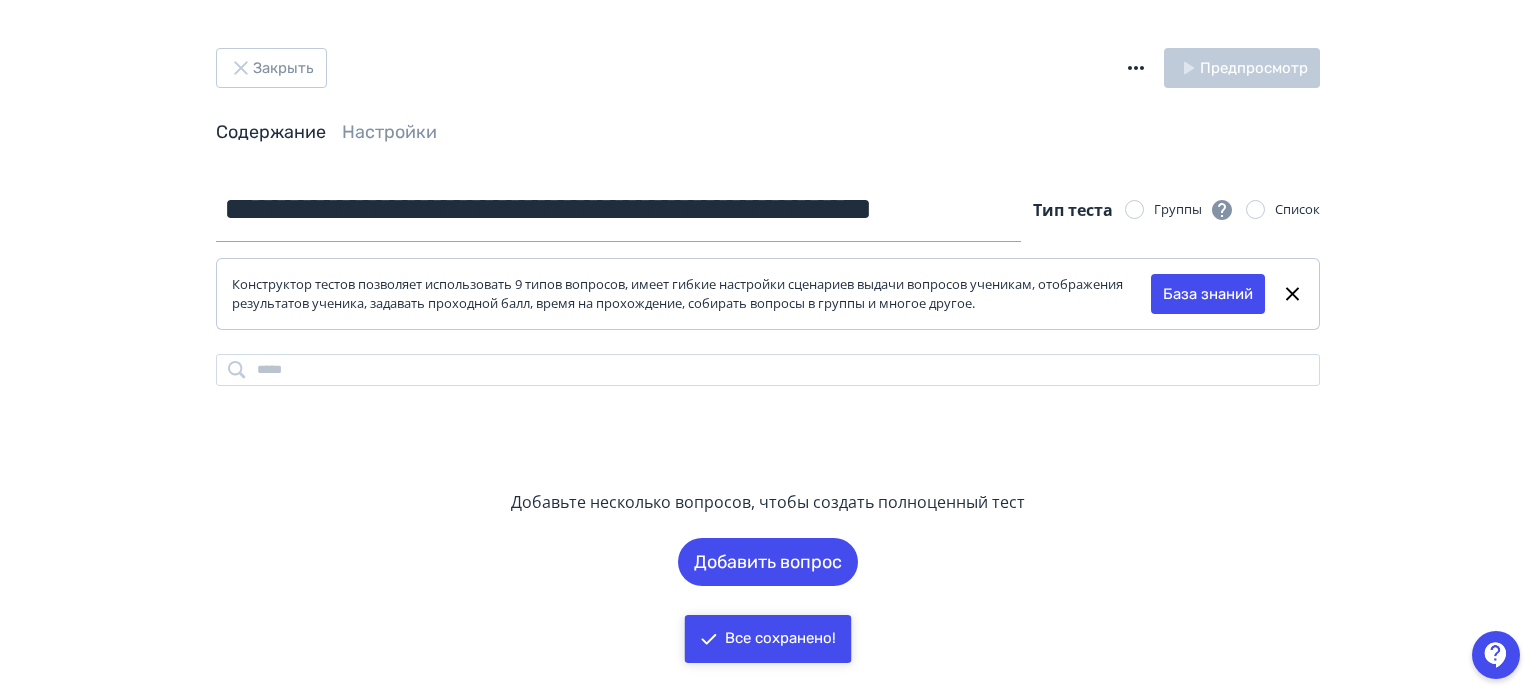 scroll, scrollTop: 0, scrollLeft: 84, axis: horizontal 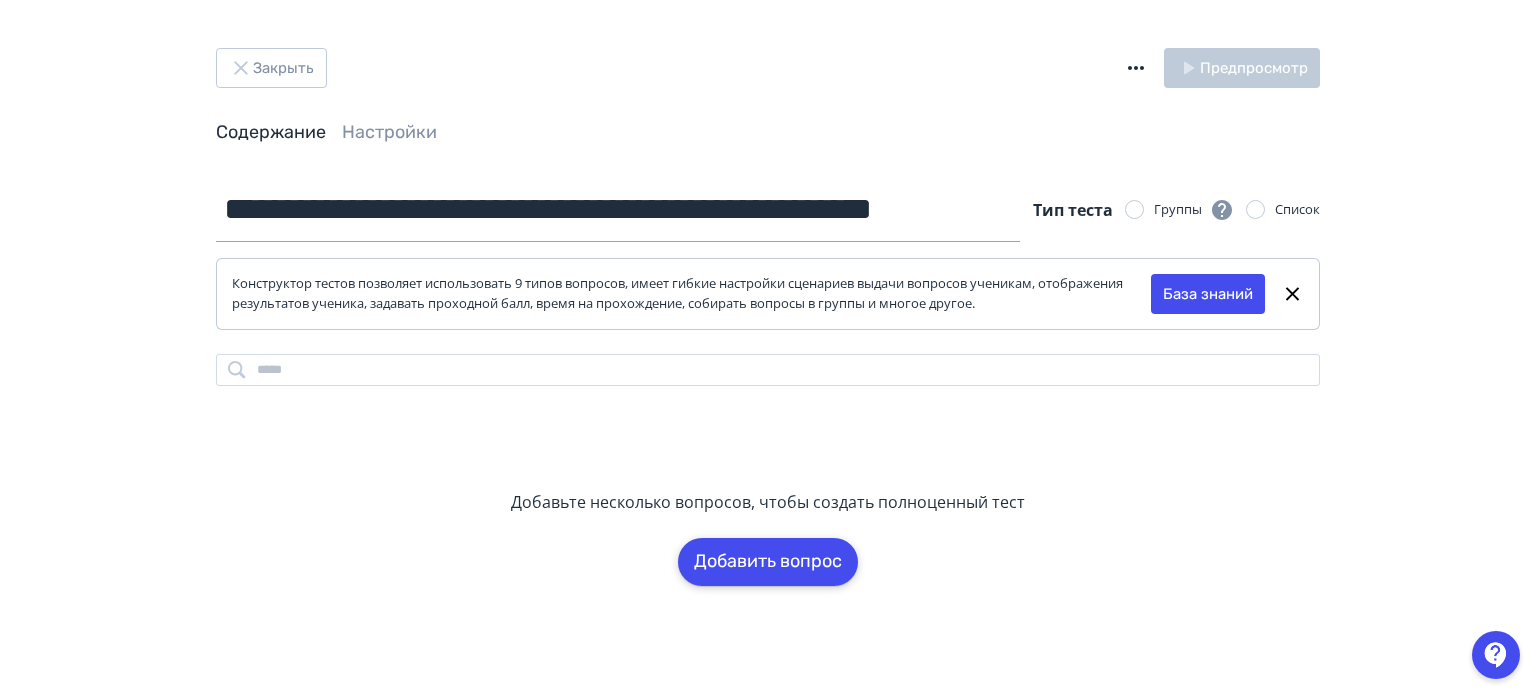 type on "**********" 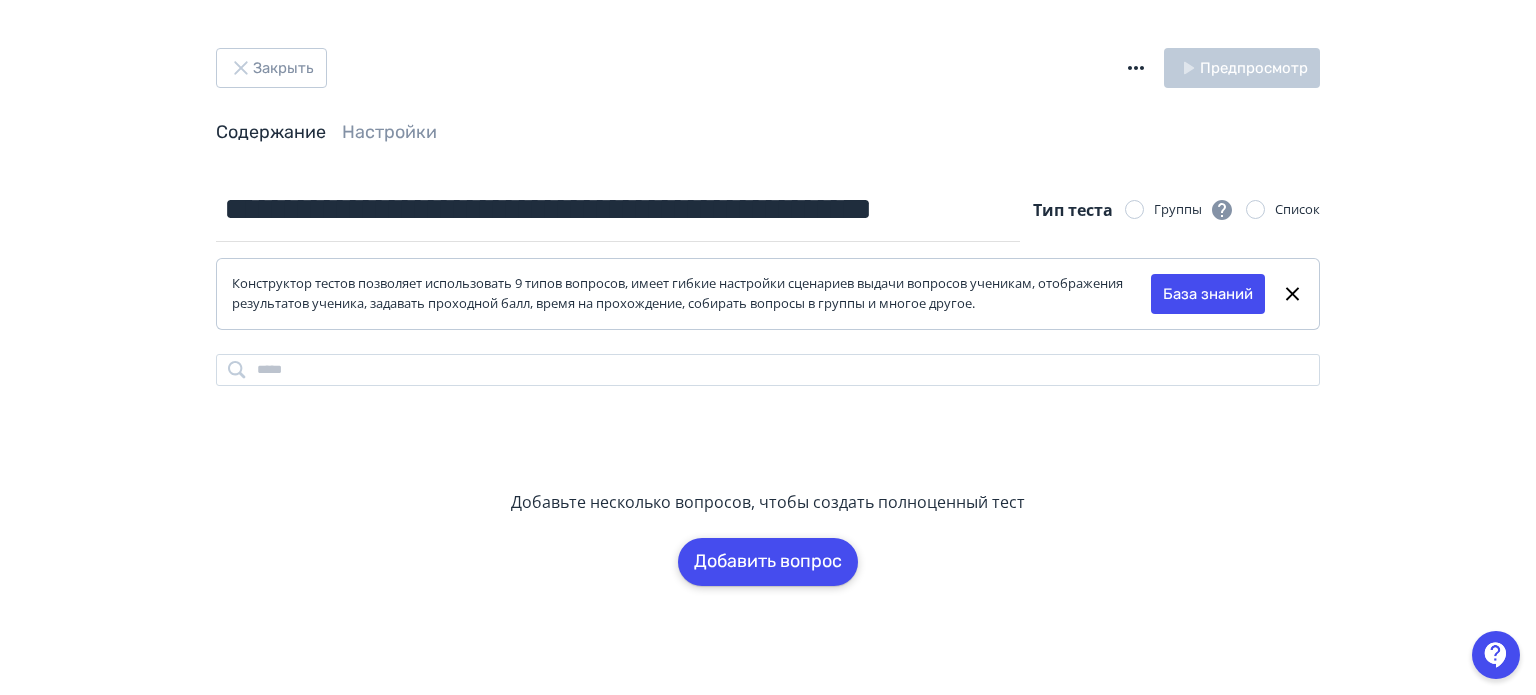 click on "Добавить вопрос" at bounding box center (768, 562) 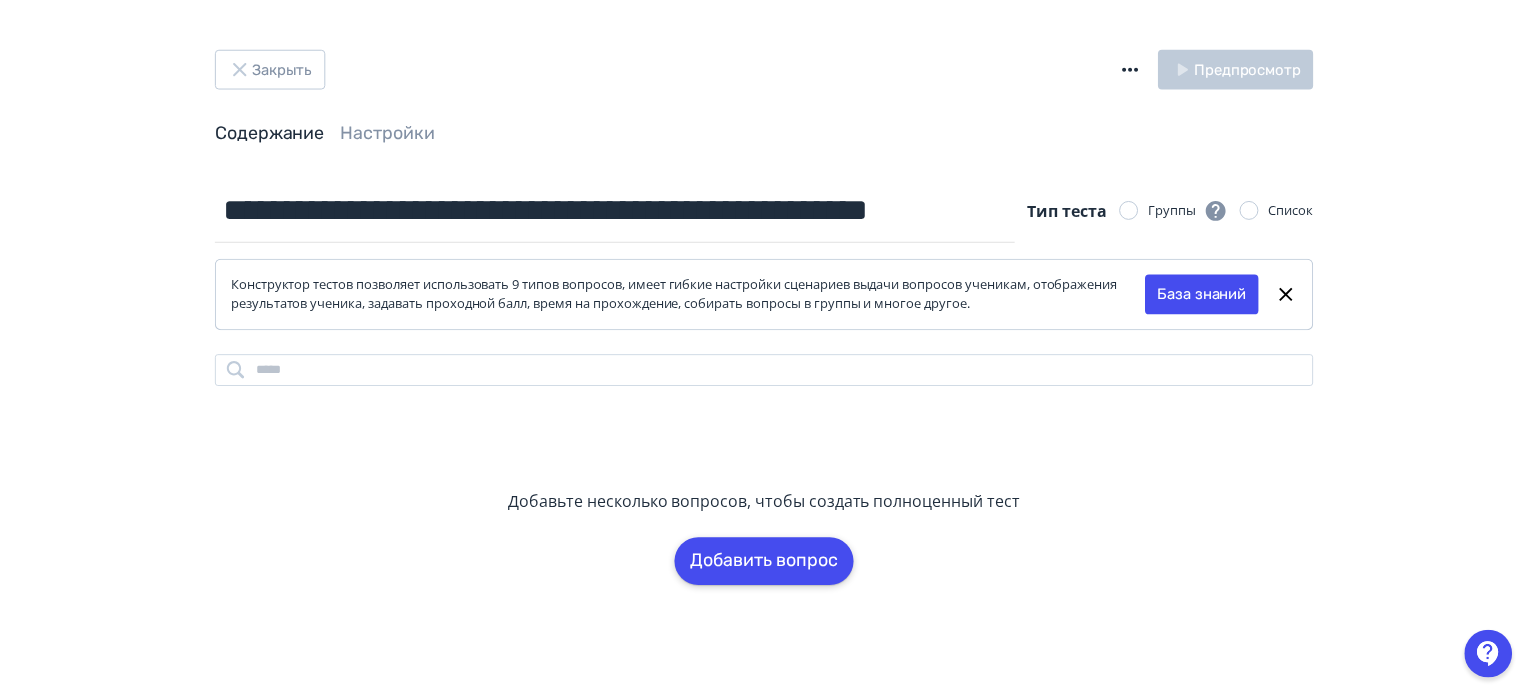 scroll, scrollTop: 0, scrollLeft: 0, axis: both 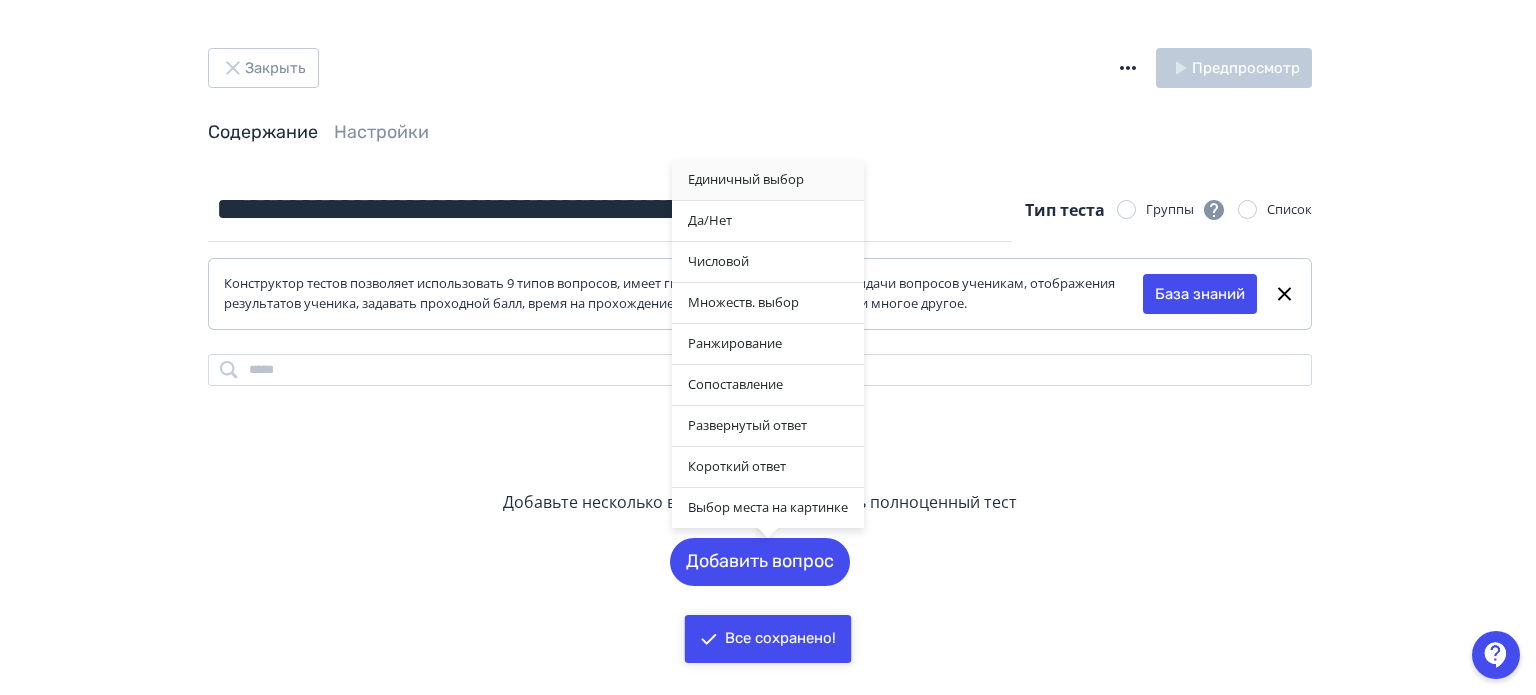 click on "Единичный выбор" at bounding box center [768, 180] 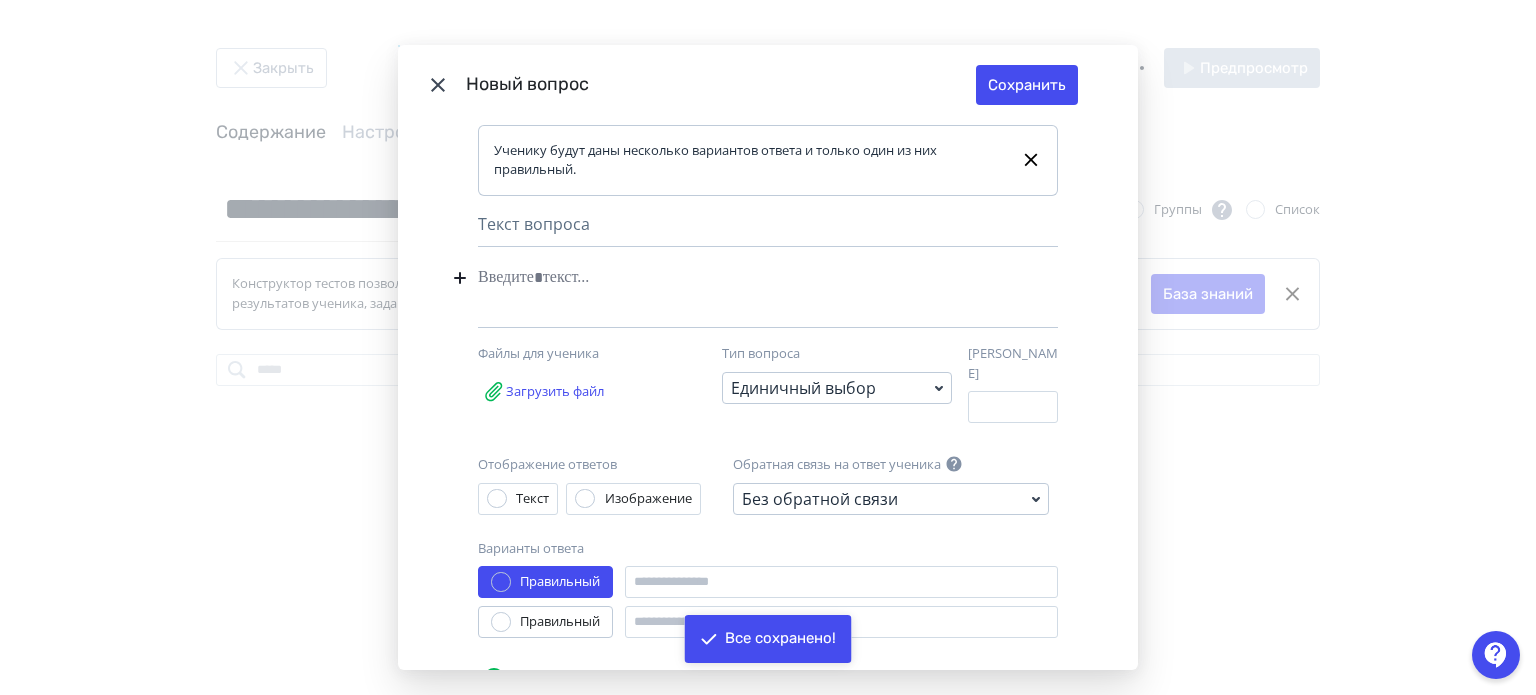 click at bounding box center (737, 278) 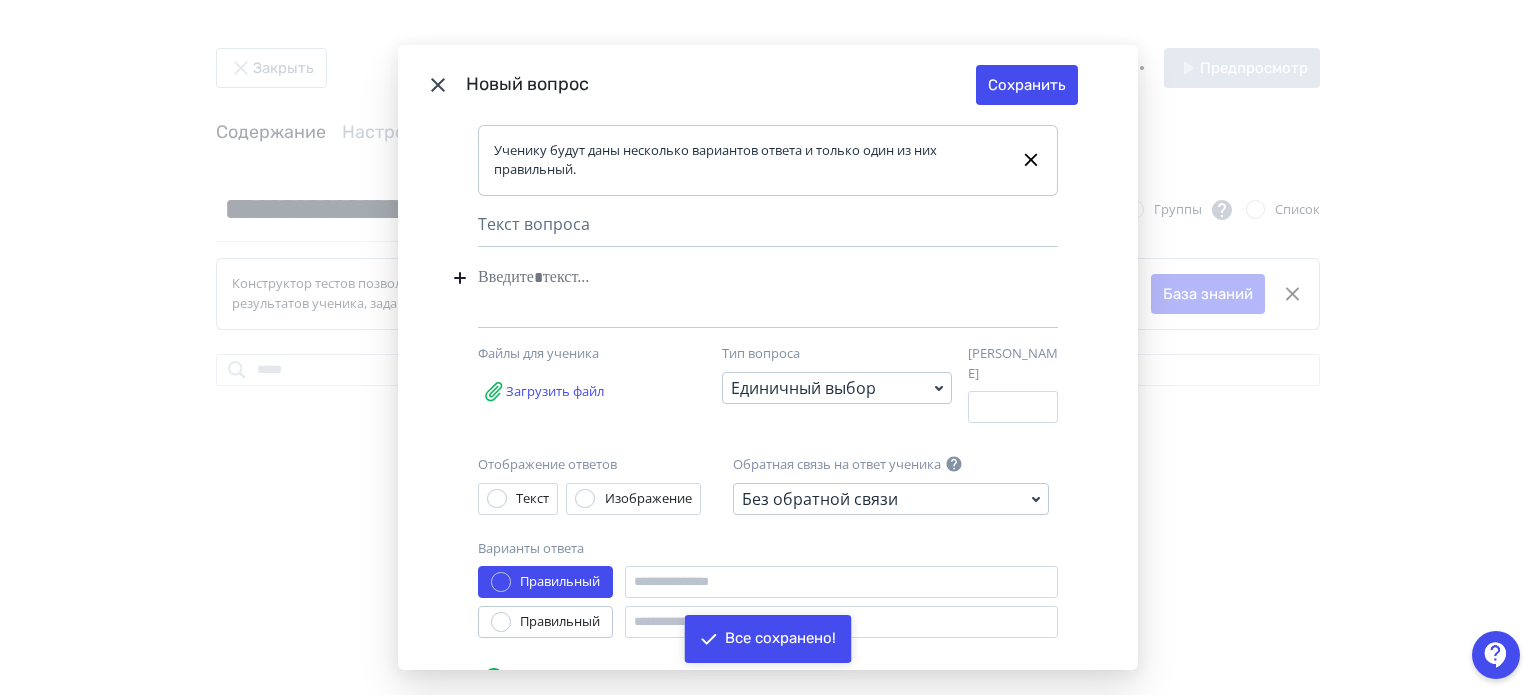 type 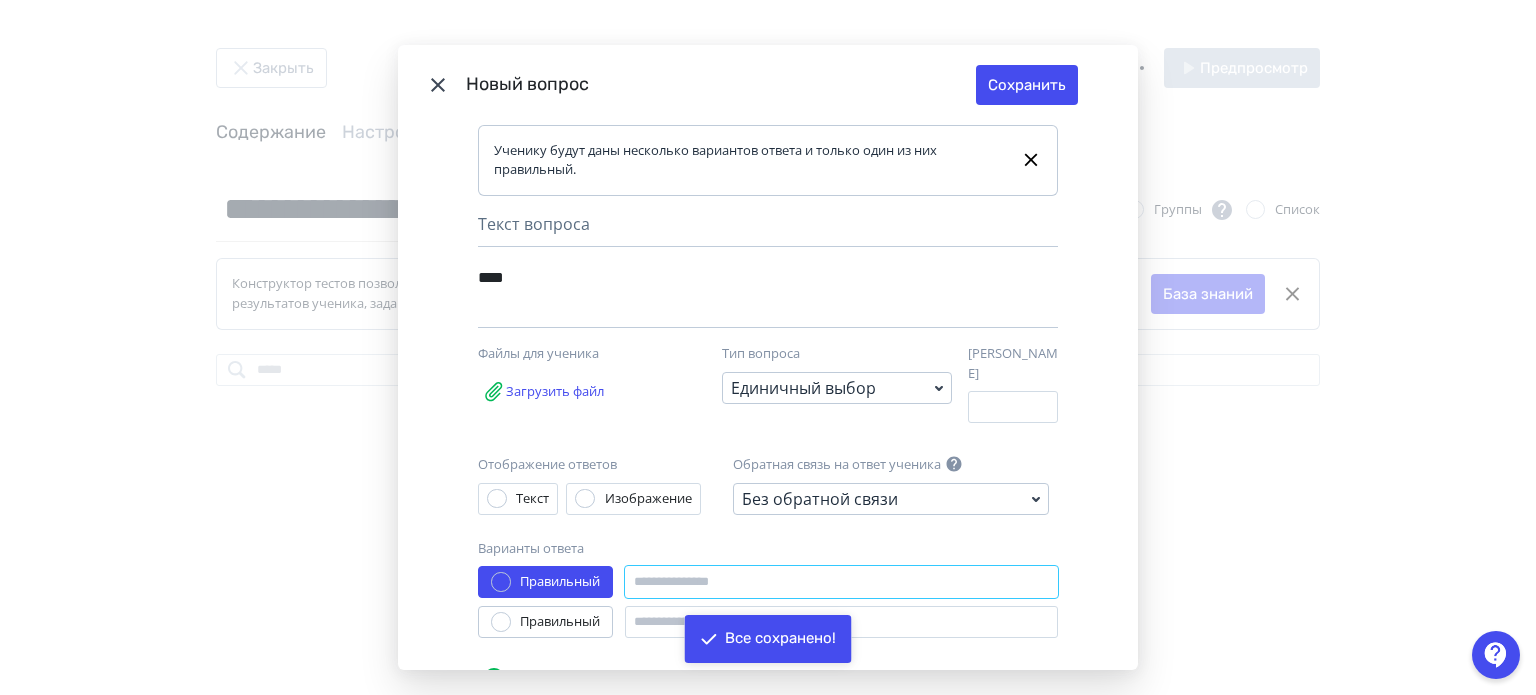 click at bounding box center [841, 582] 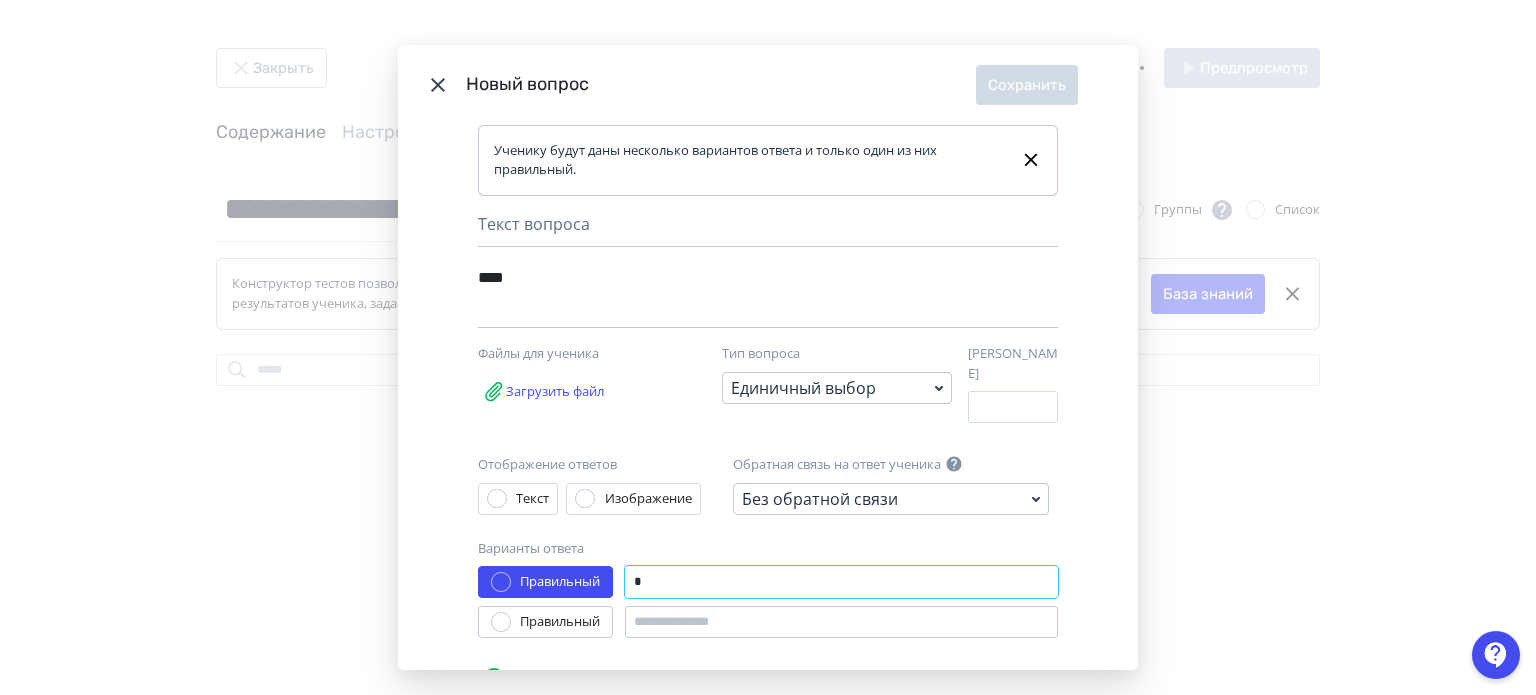 type on "*" 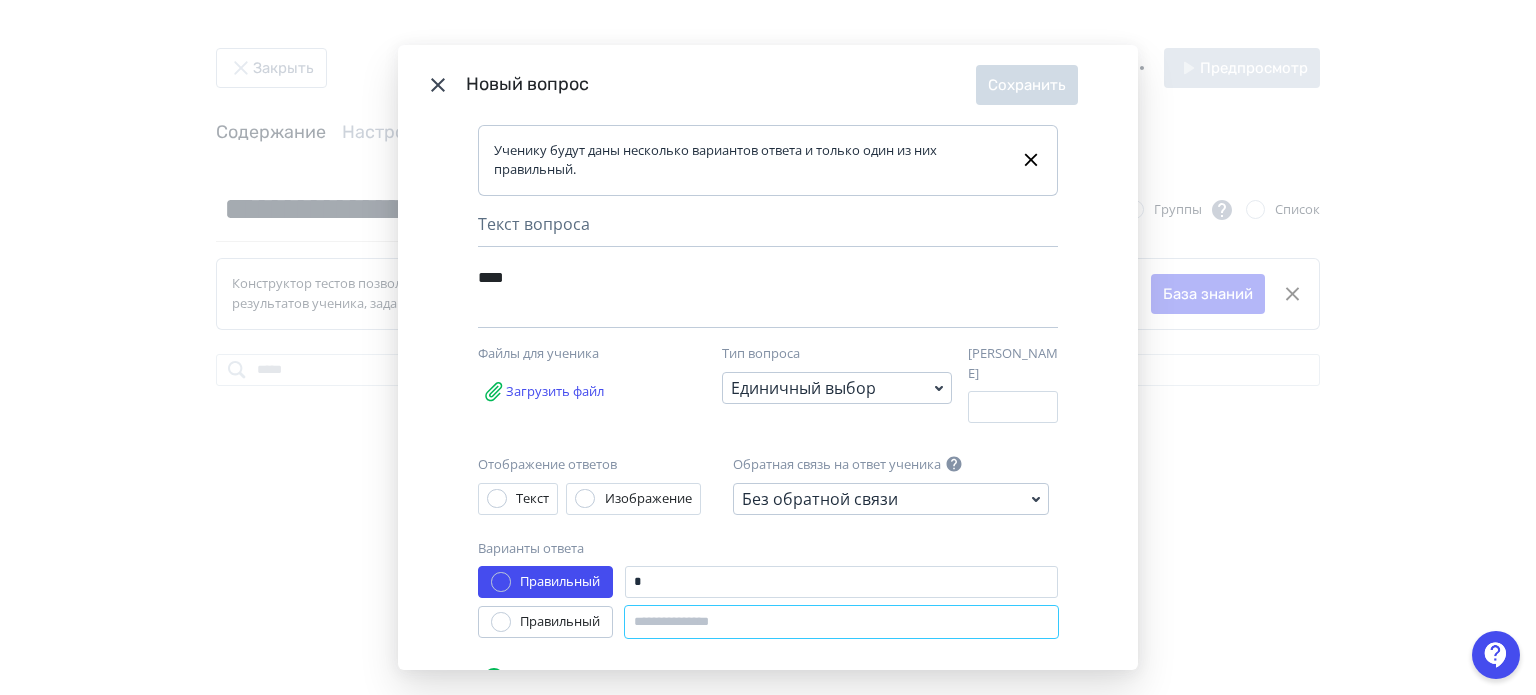 click at bounding box center [841, 622] 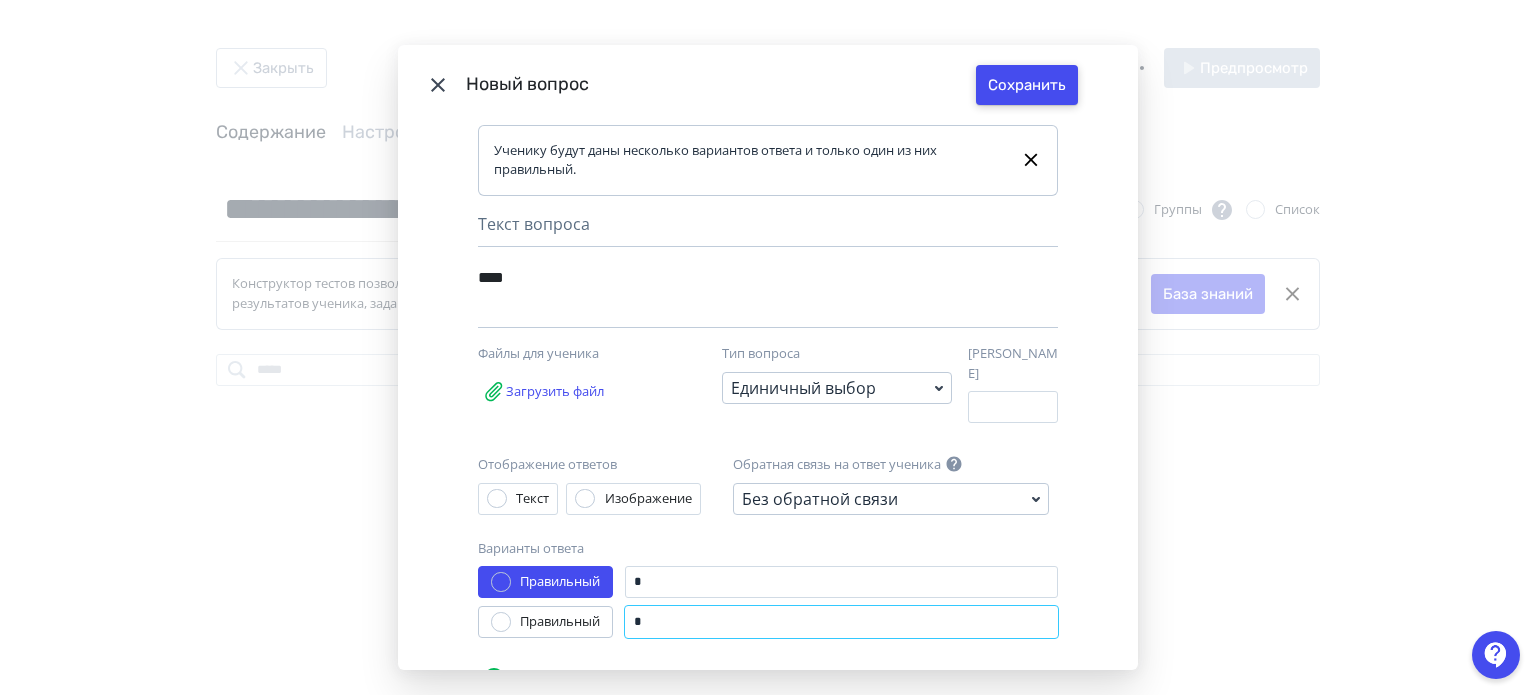type on "*" 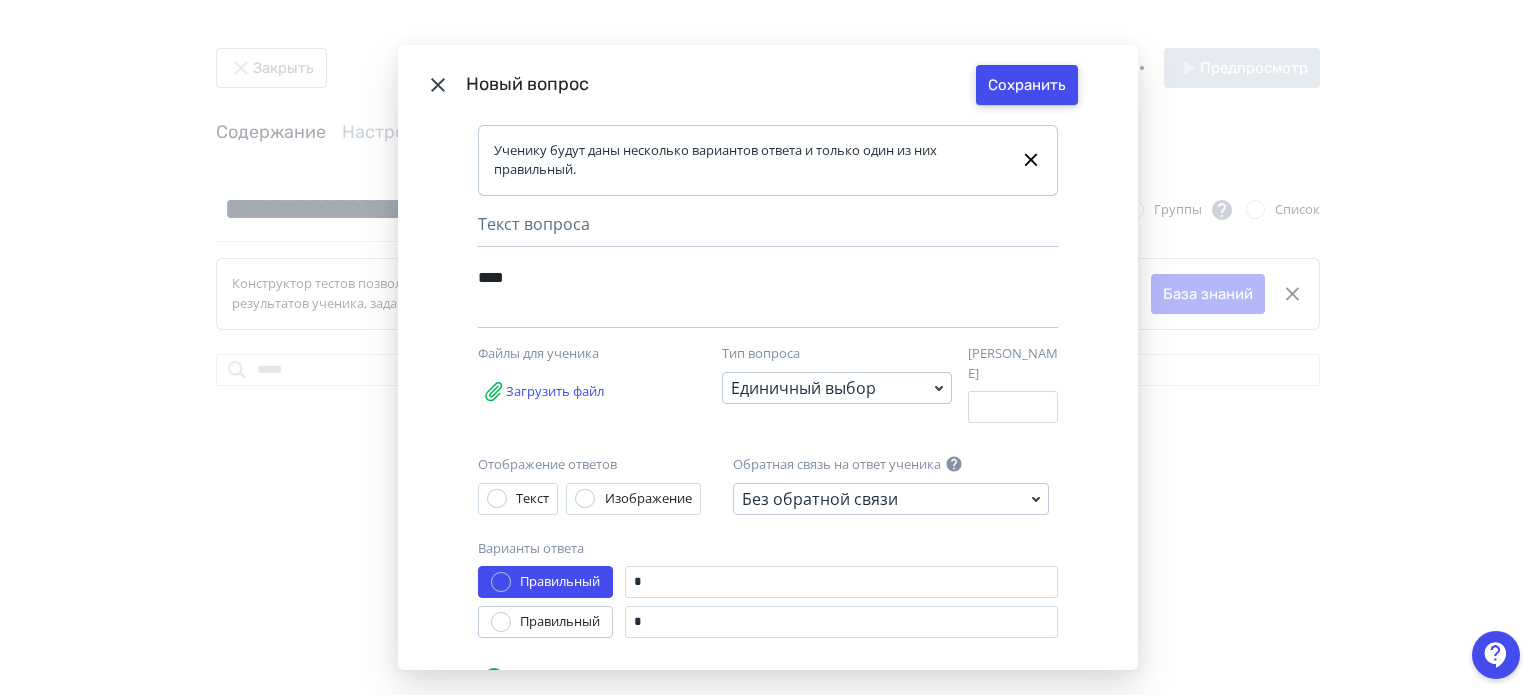 click on "Сохранить" at bounding box center [1027, 85] 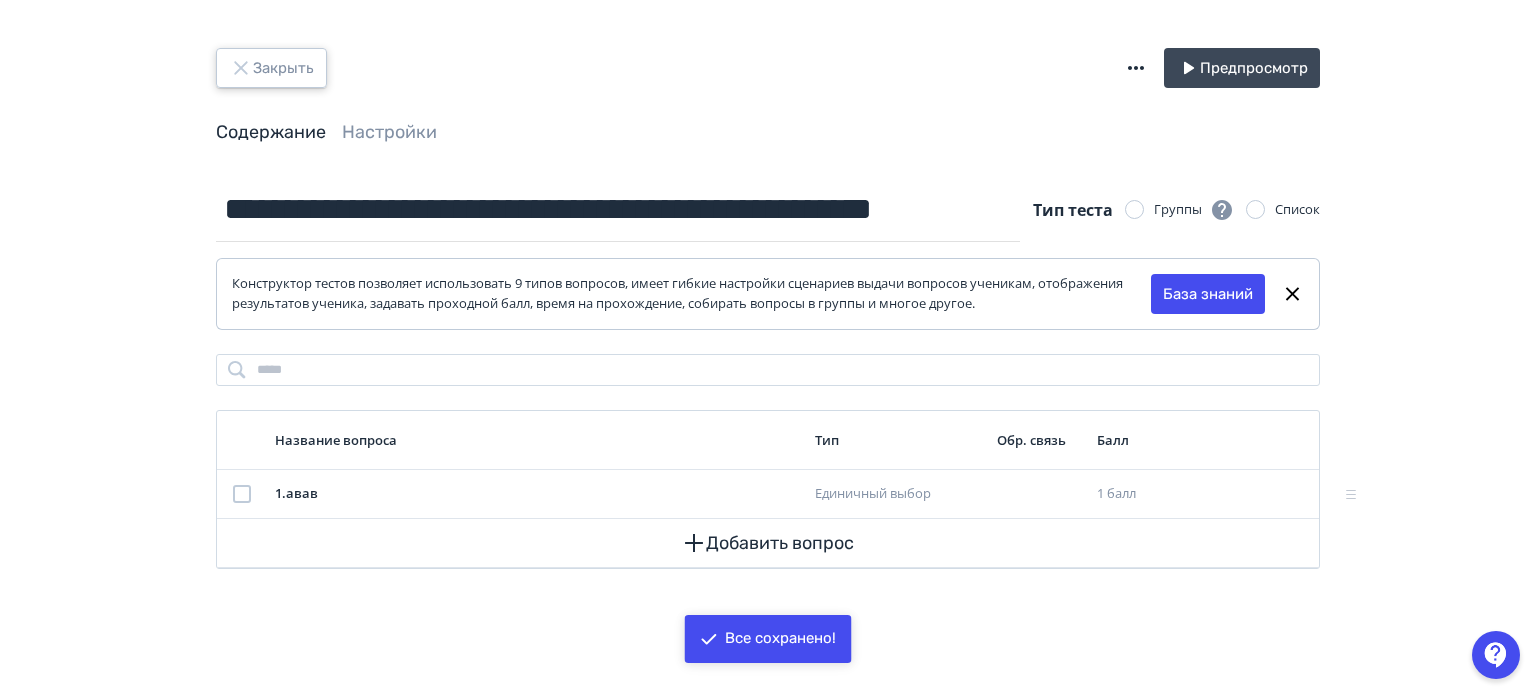 click on "Закрыть" at bounding box center [271, 68] 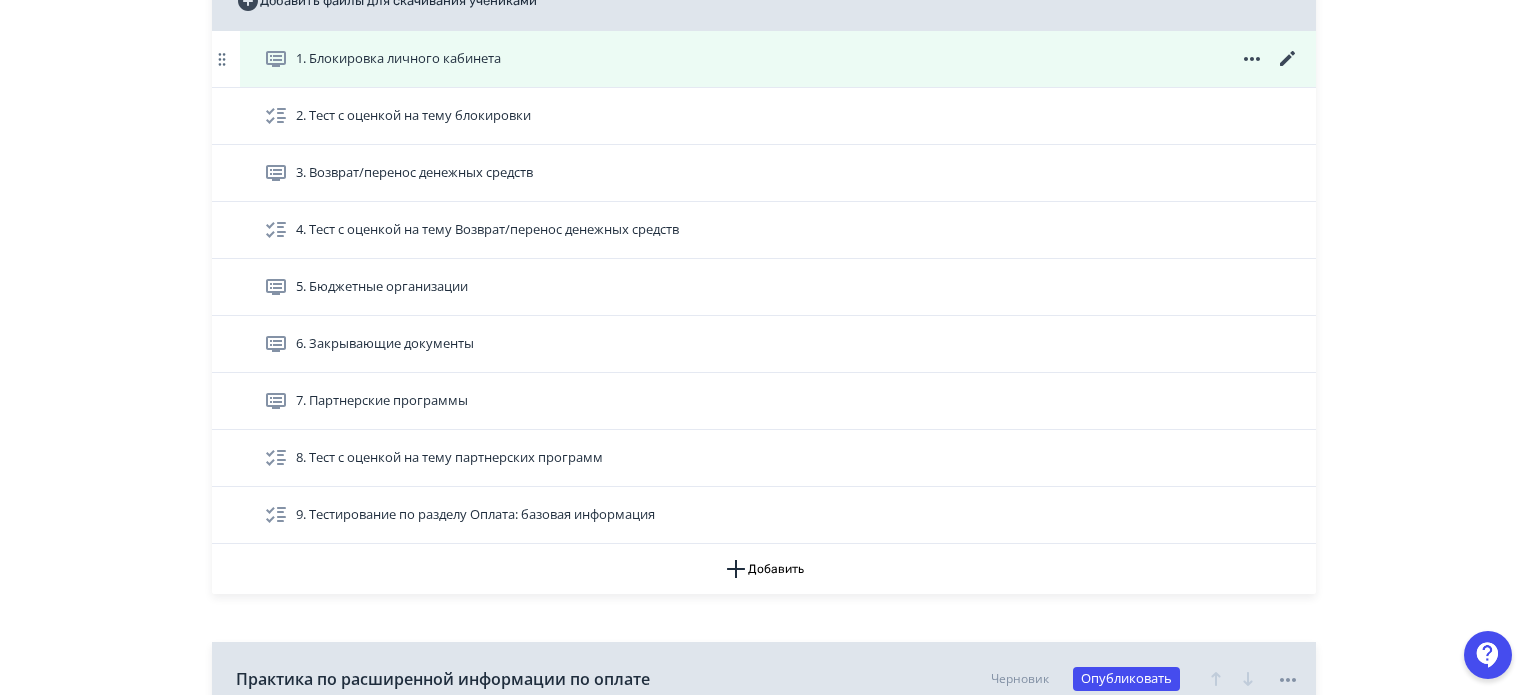 scroll, scrollTop: 5400, scrollLeft: 0, axis: vertical 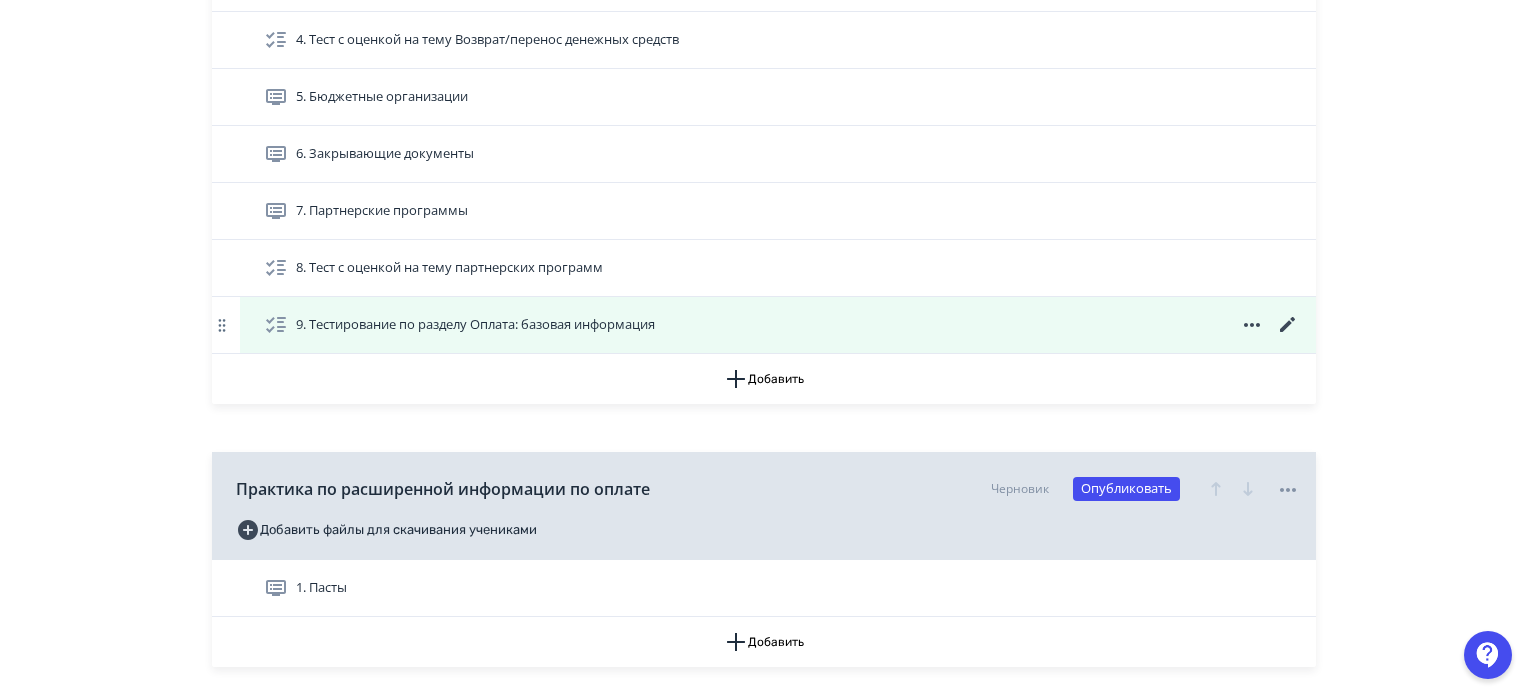 click 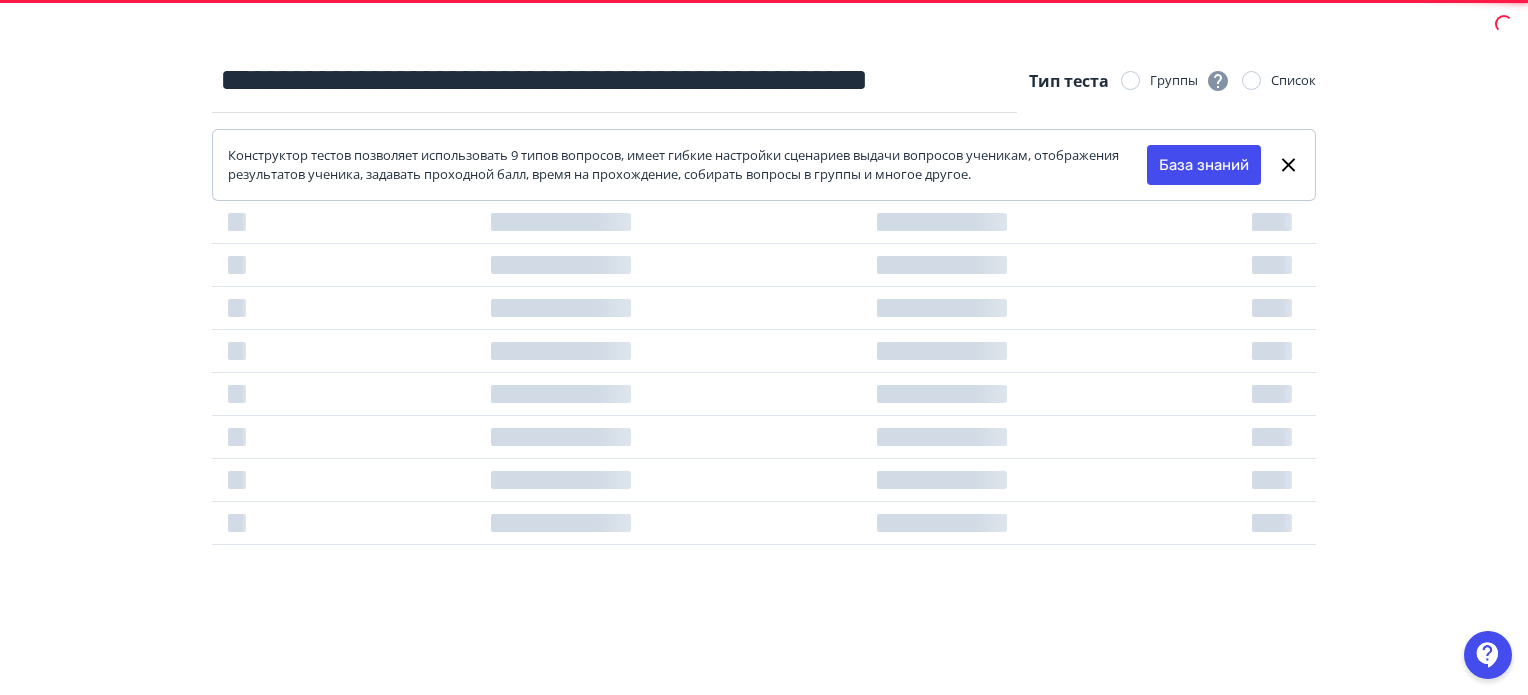 scroll, scrollTop: 0, scrollLeft: 0, axis: both 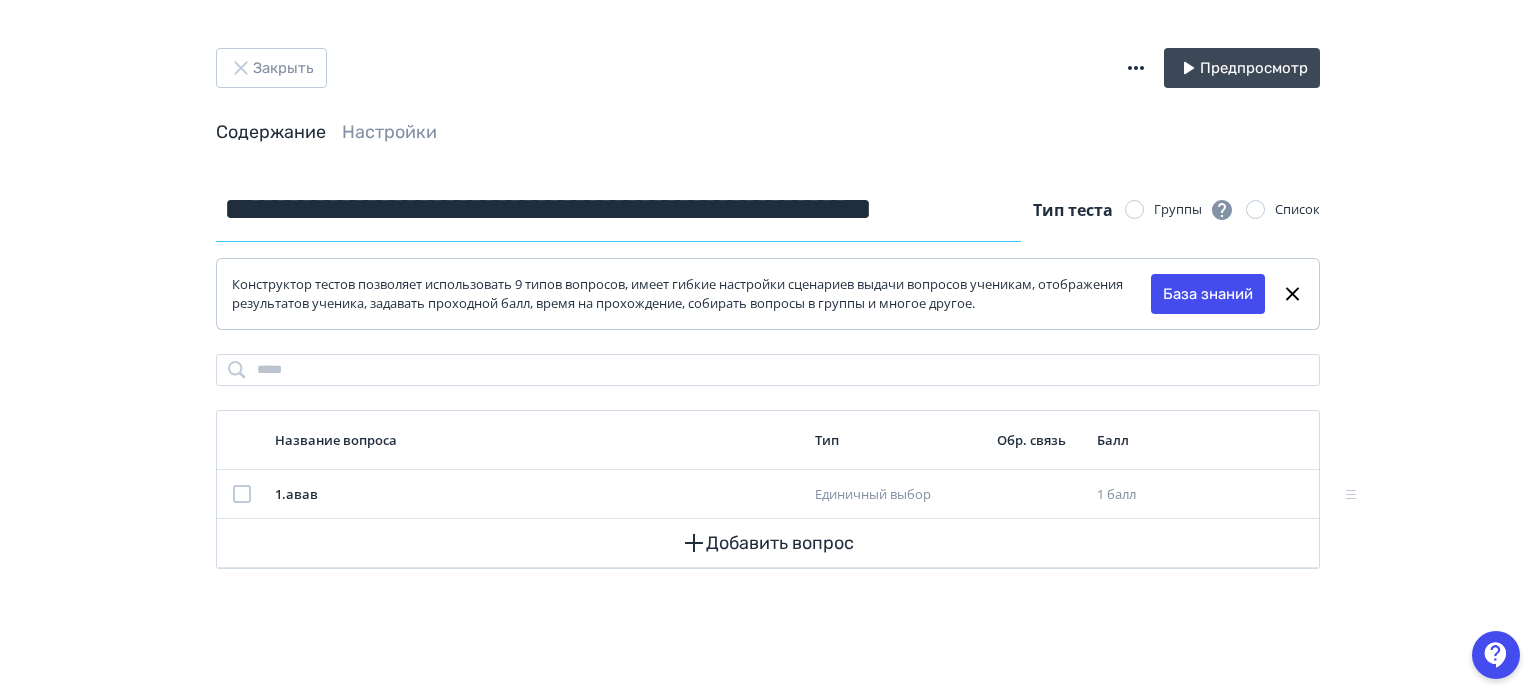 drag, startPoint x: 887, startPoint y: 211, endPoint x: 768, endPoint y: 212, distance: 119.0042 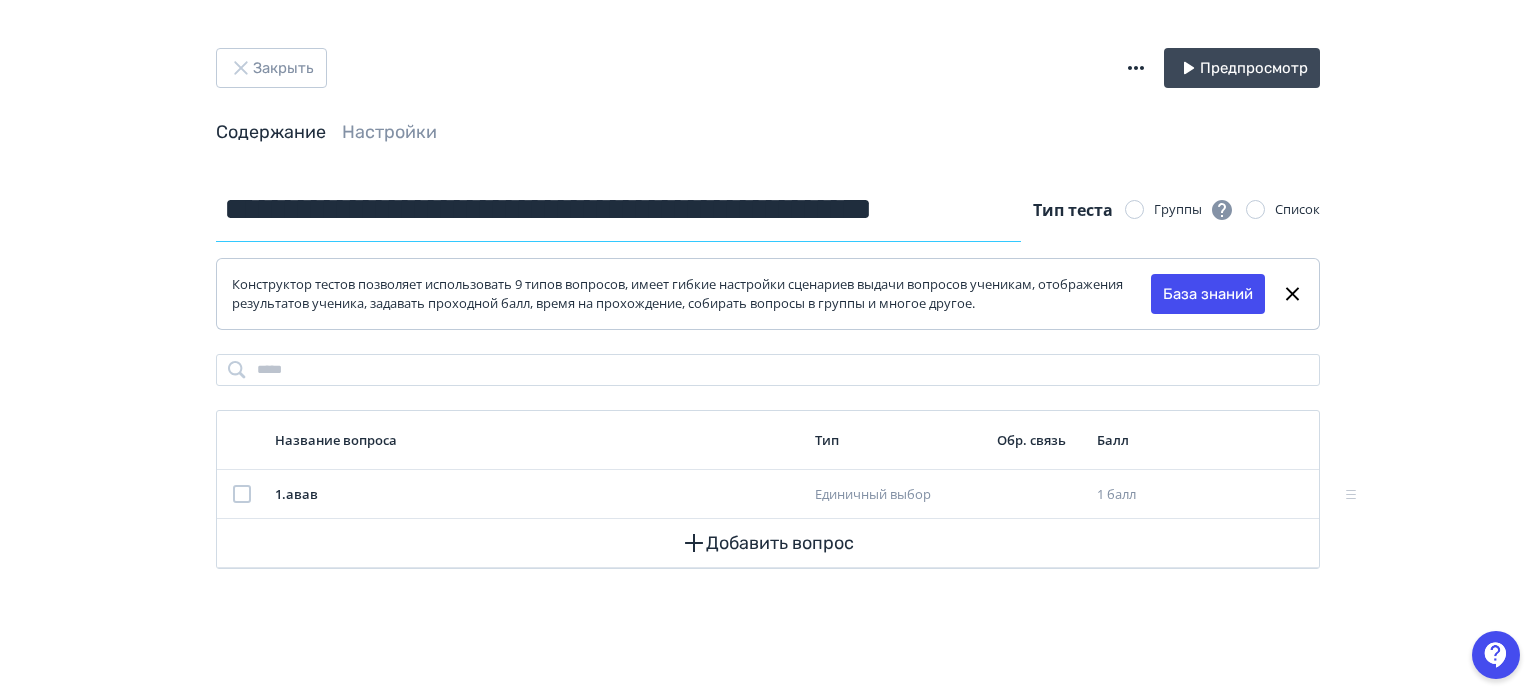 click on "**********" at bounding box center [618, 209] 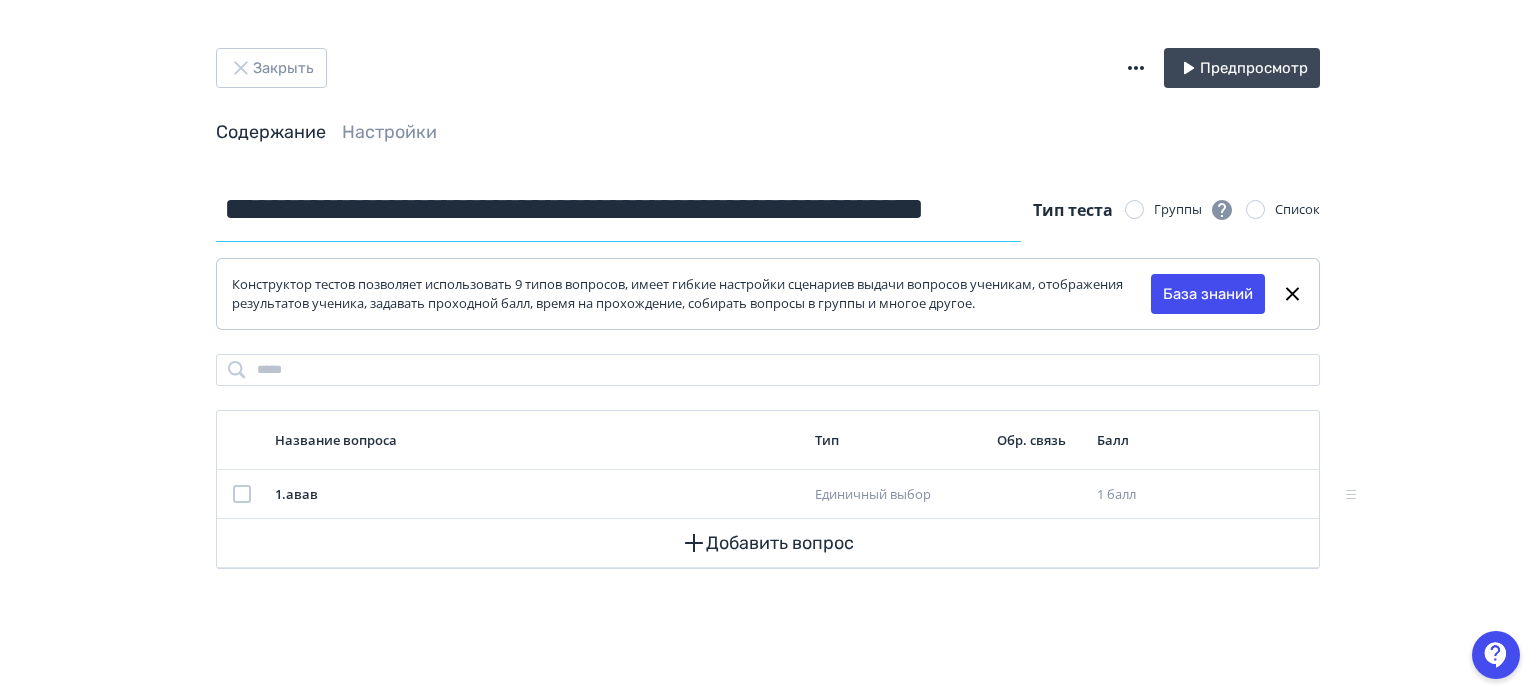type on "**********" 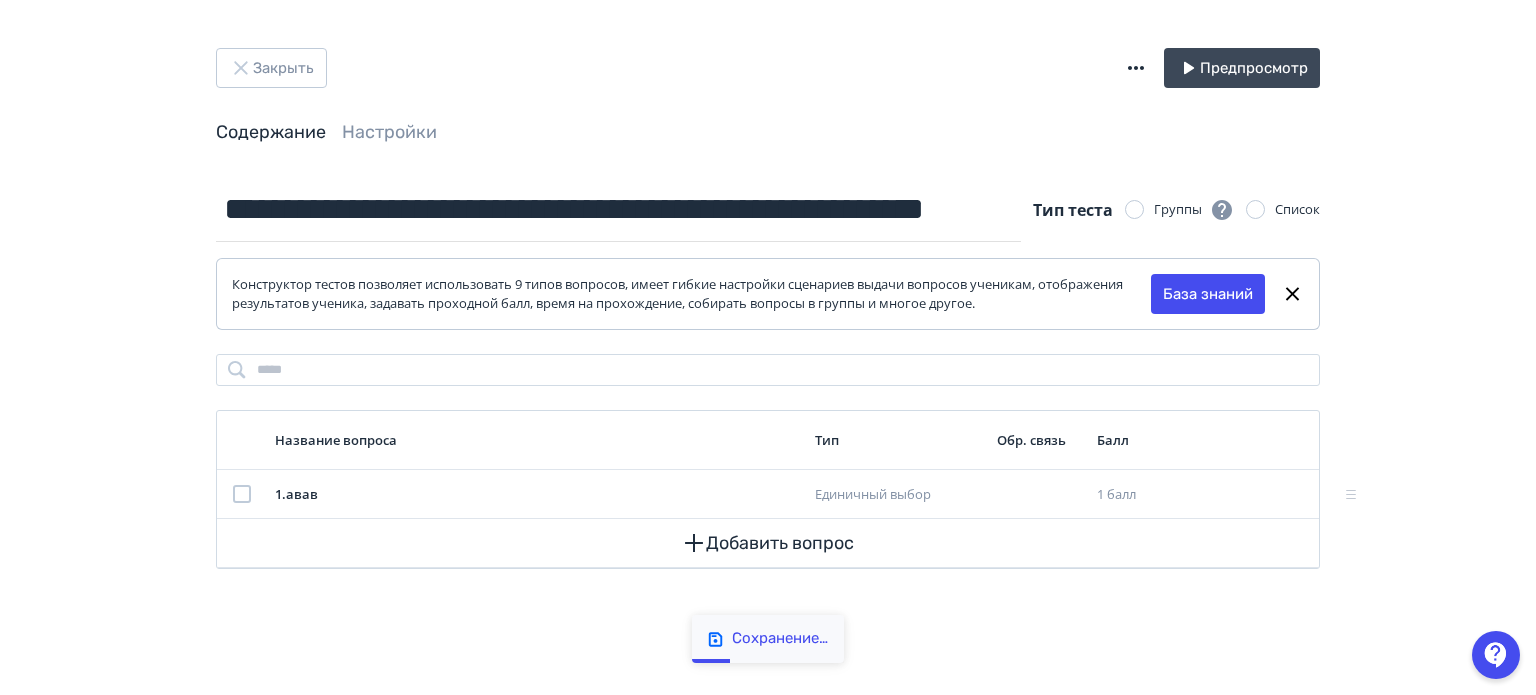 click on "Закрыть Предпросмотр" at bounding box center (768, 68) 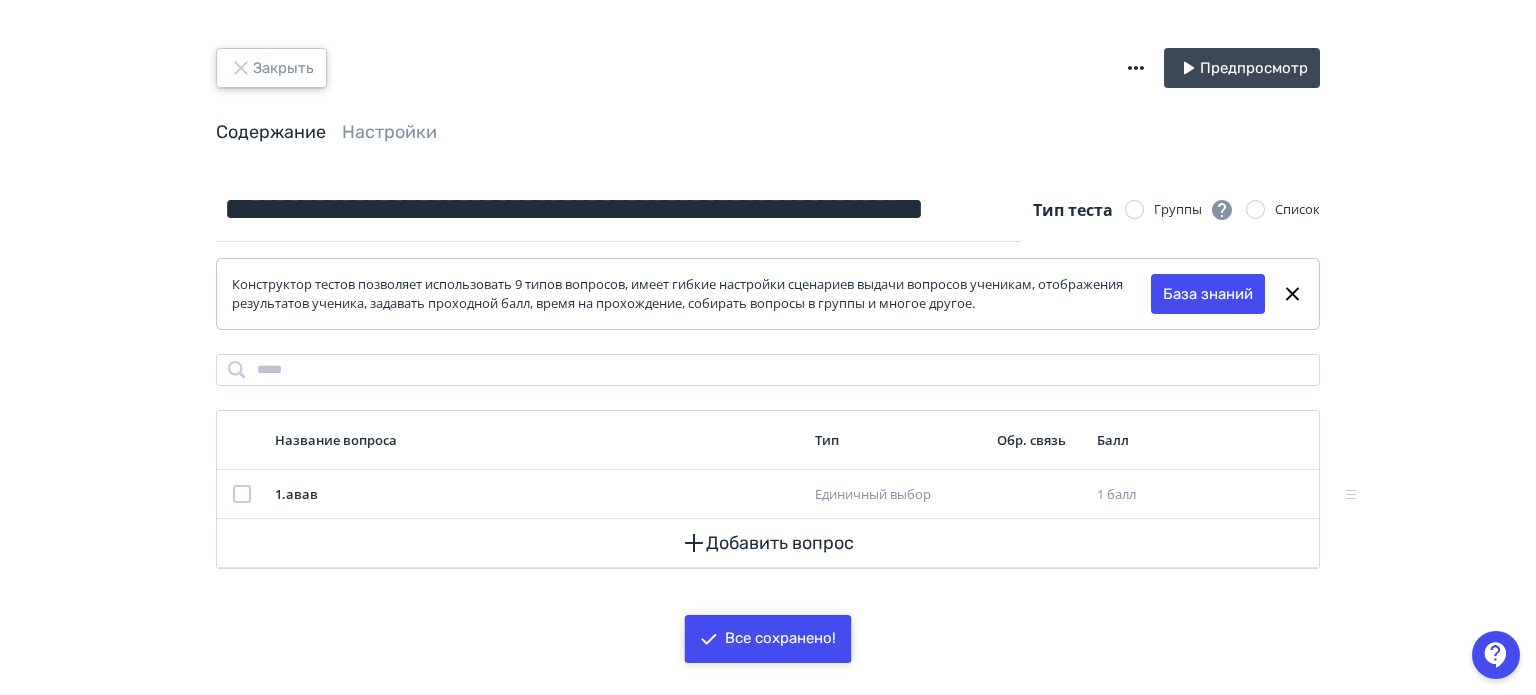 click on "Закрыть" at bounding box center (271, 68) 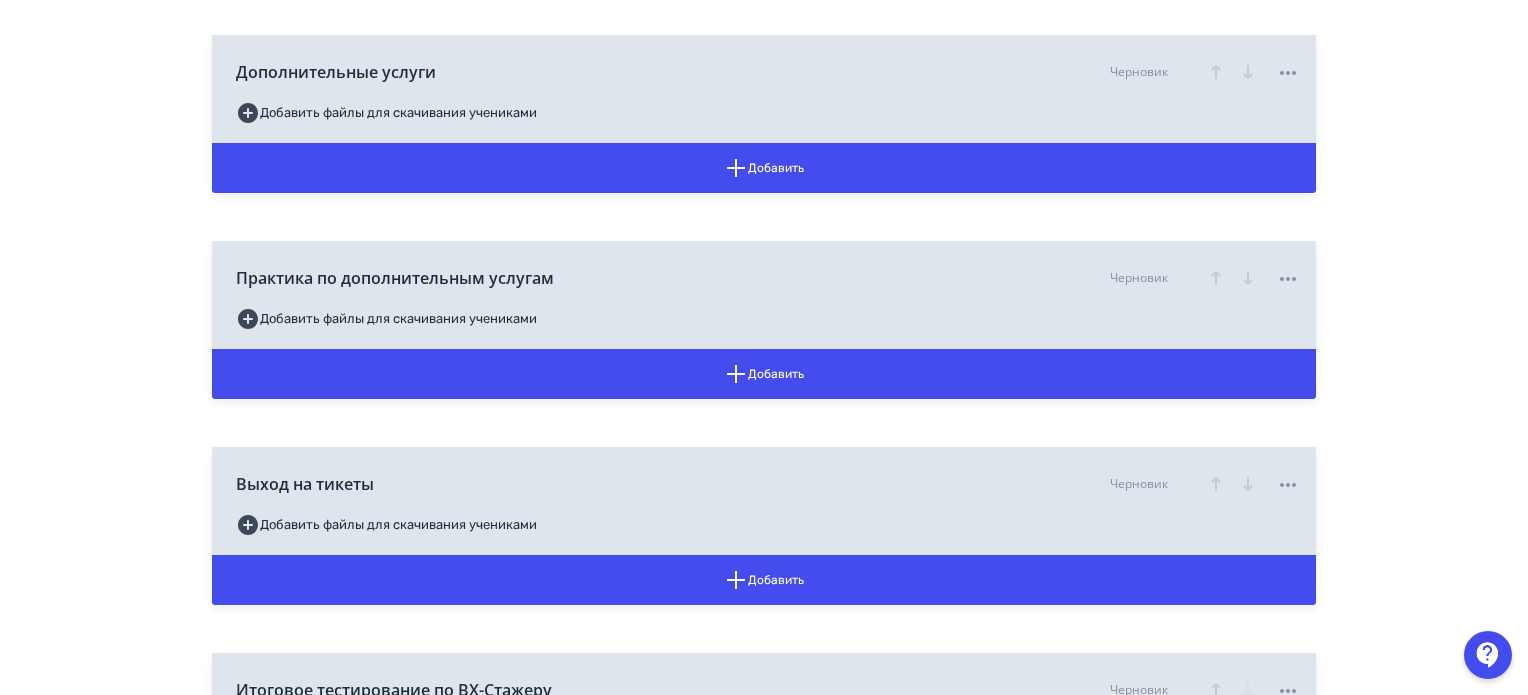 scroll, scrollTop: 6100, scrollLeft: 0, axis: vertical 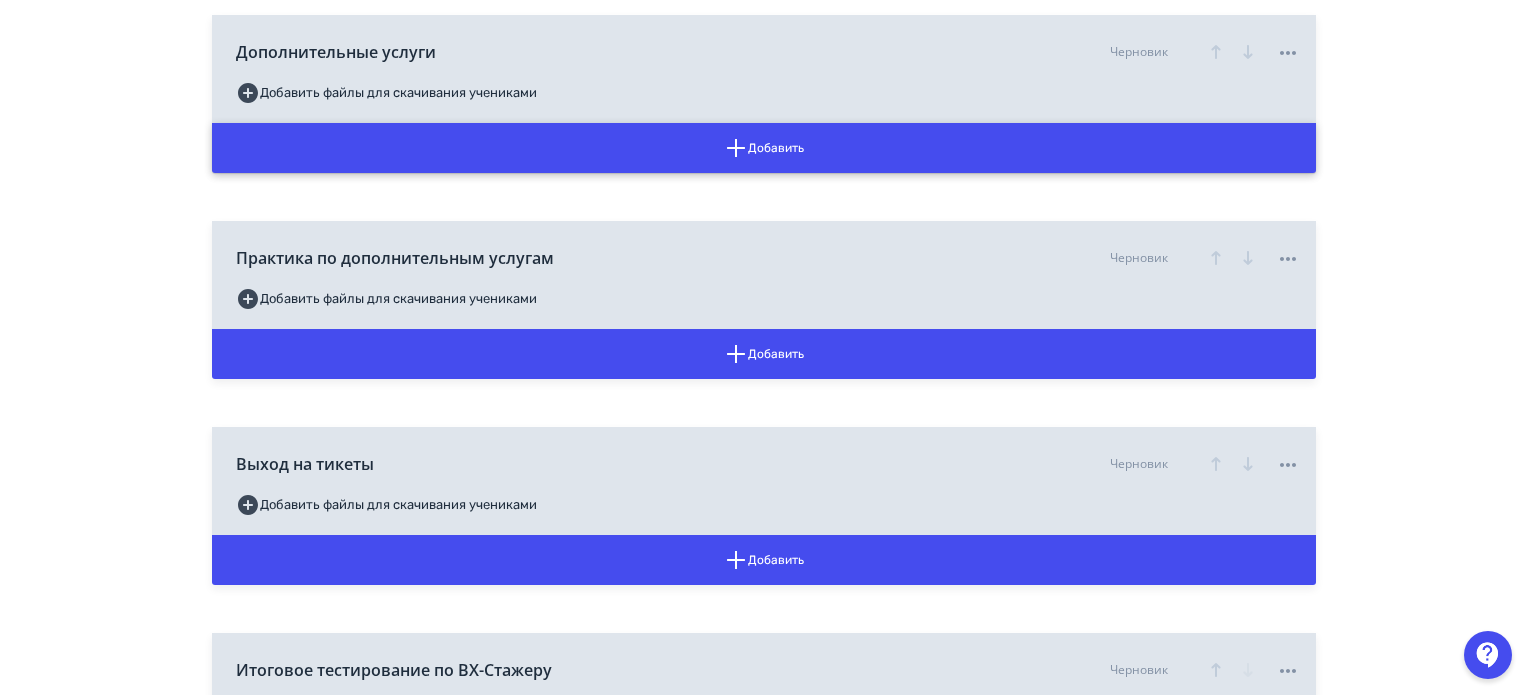 click 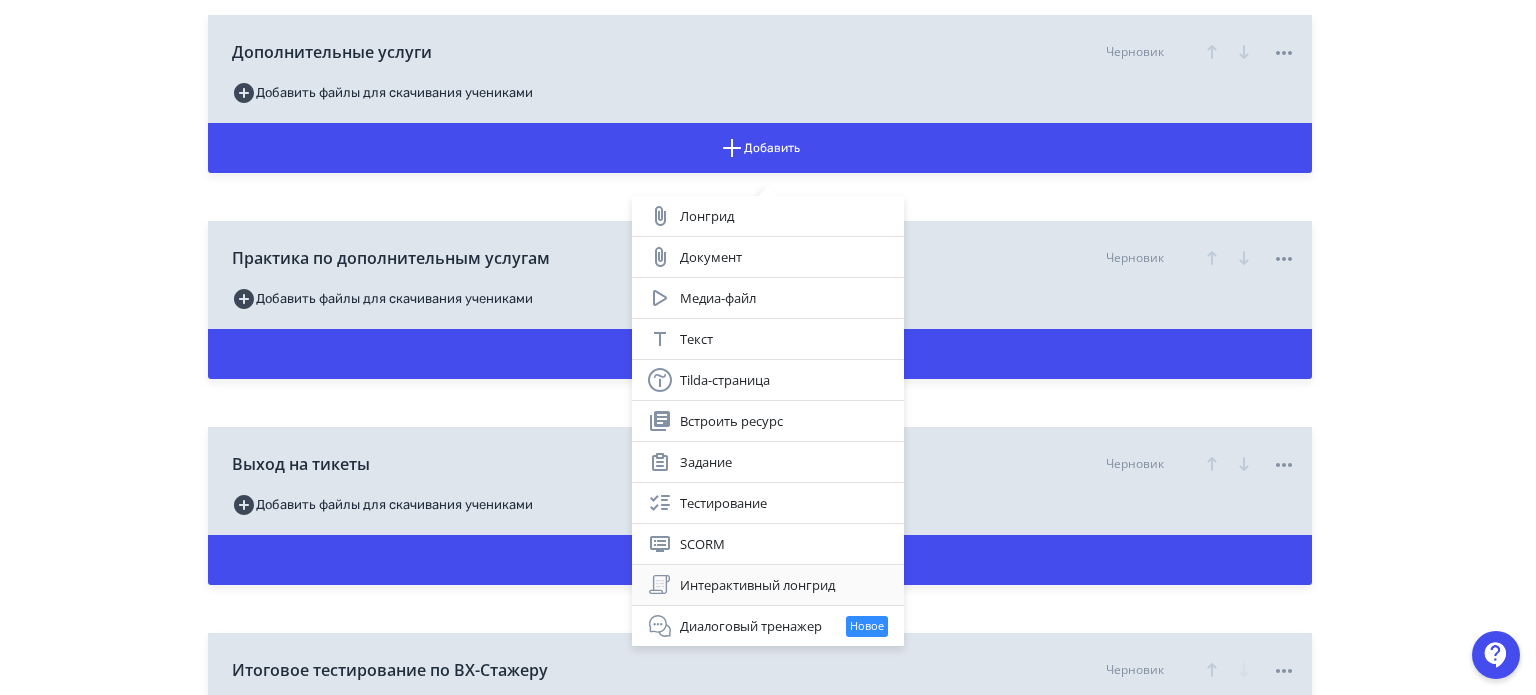 click on "Интерактивный лонгрид" at bounding box center [768, 585] 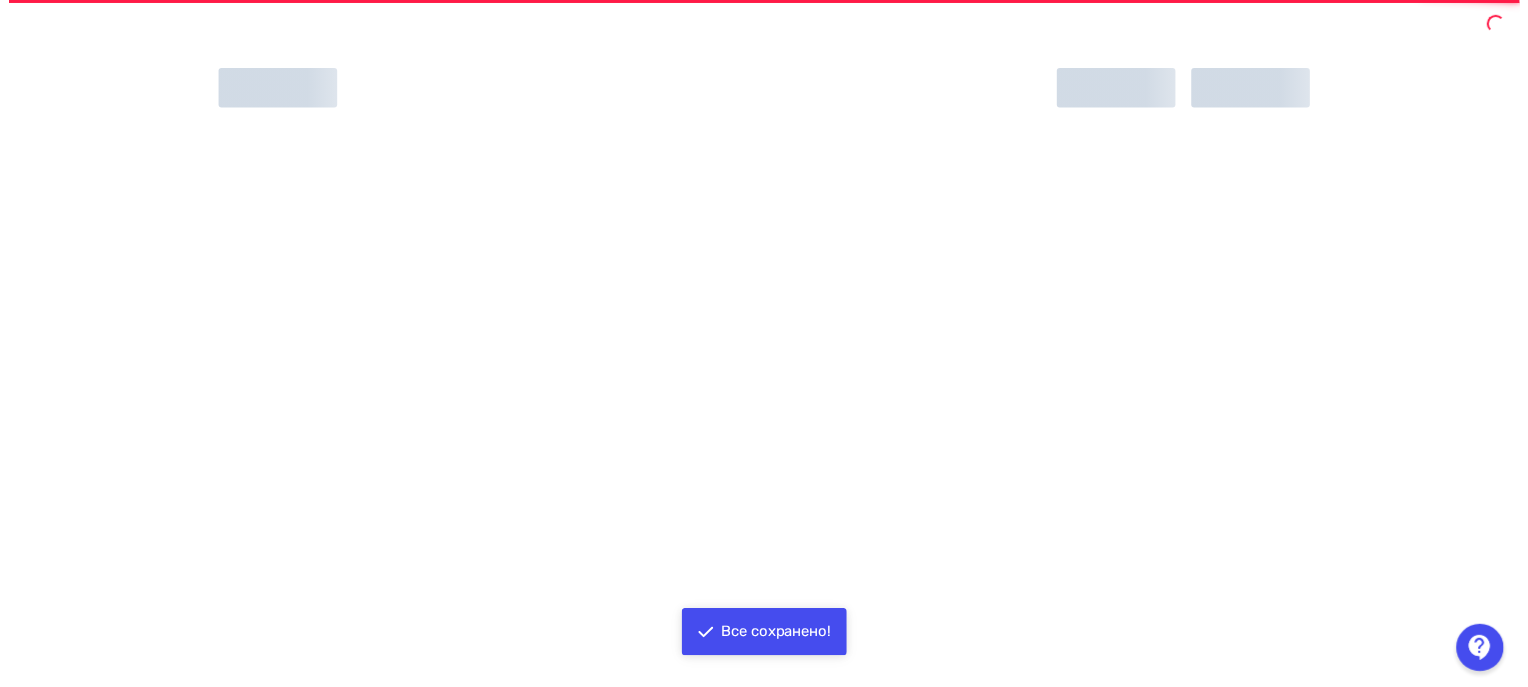 scroll, scrollTop: 0, scrollLeft: 0, axis: both 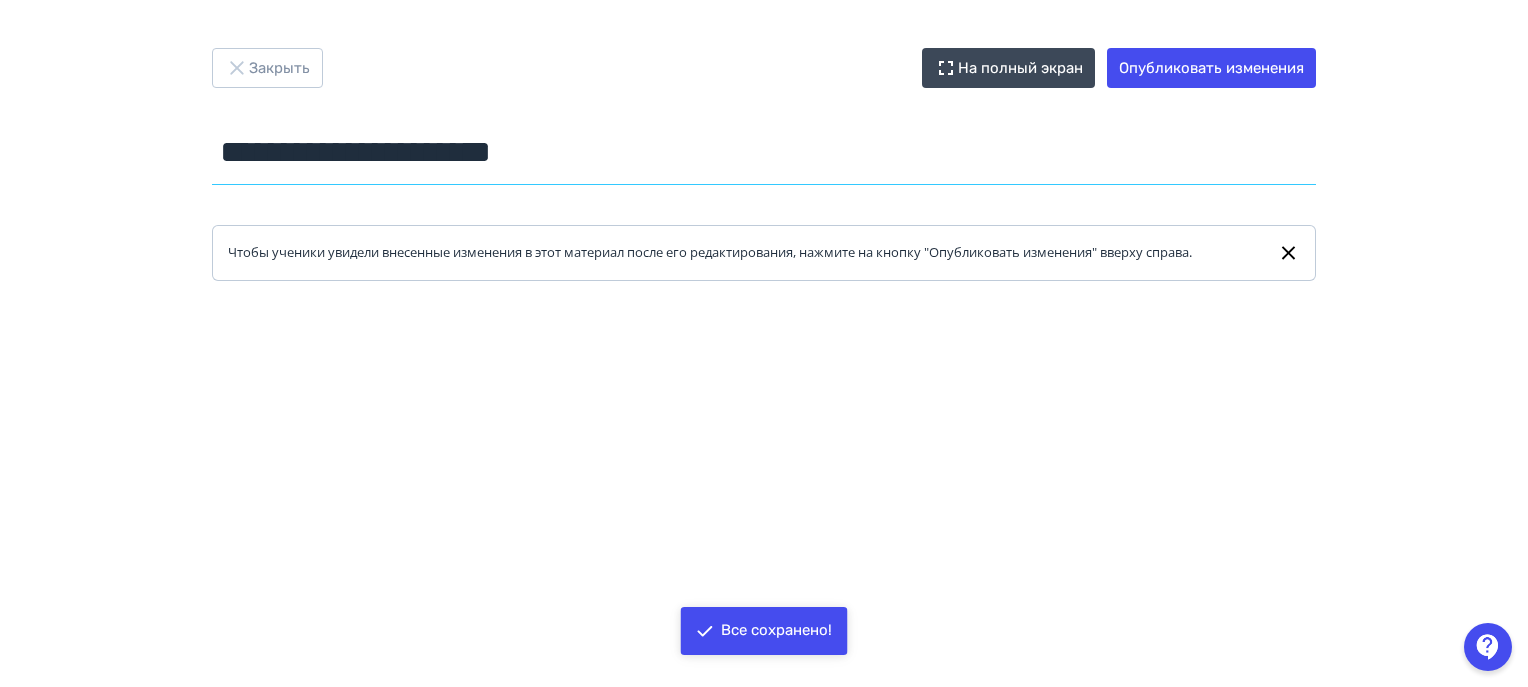drag, startPoint x: 534, startPoint y: 144, endPoint x: 11, endPoint y: 151, distance: 523.0468 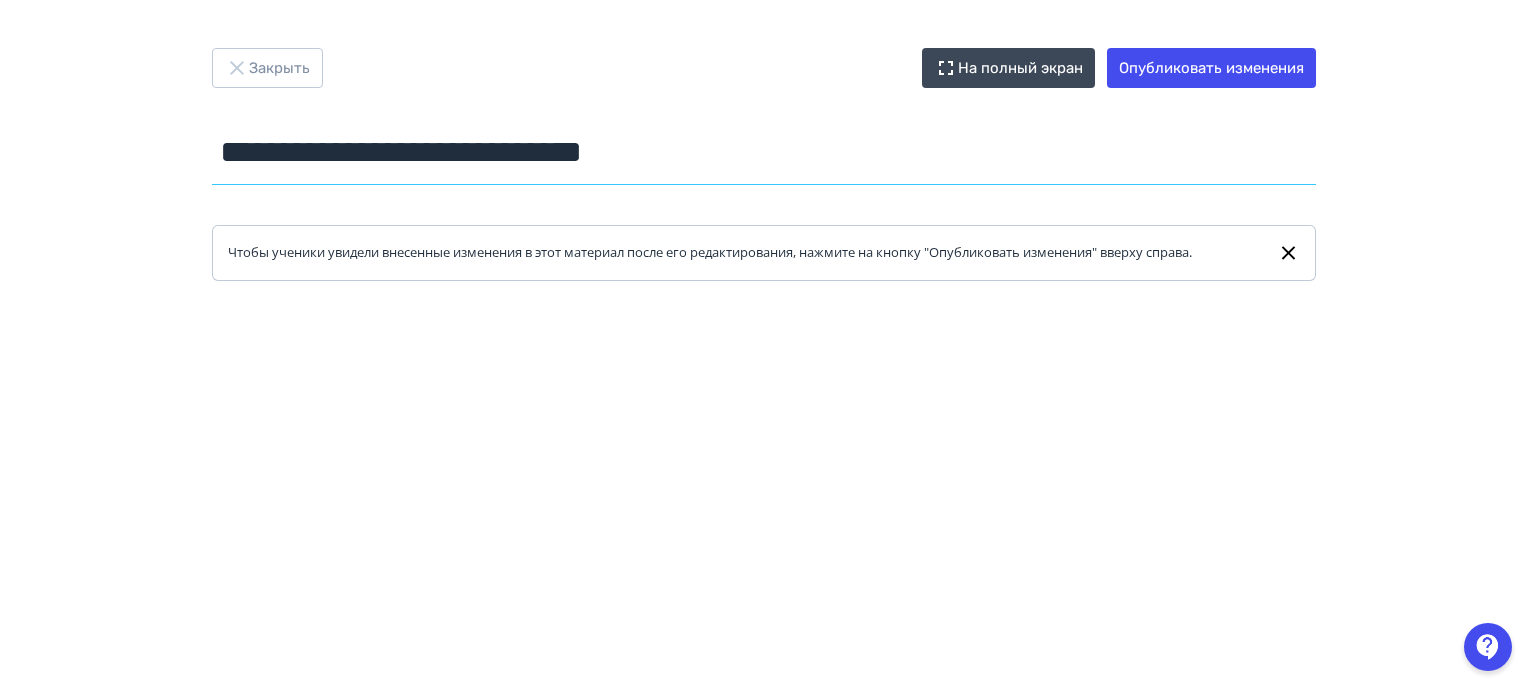 type on "**********" 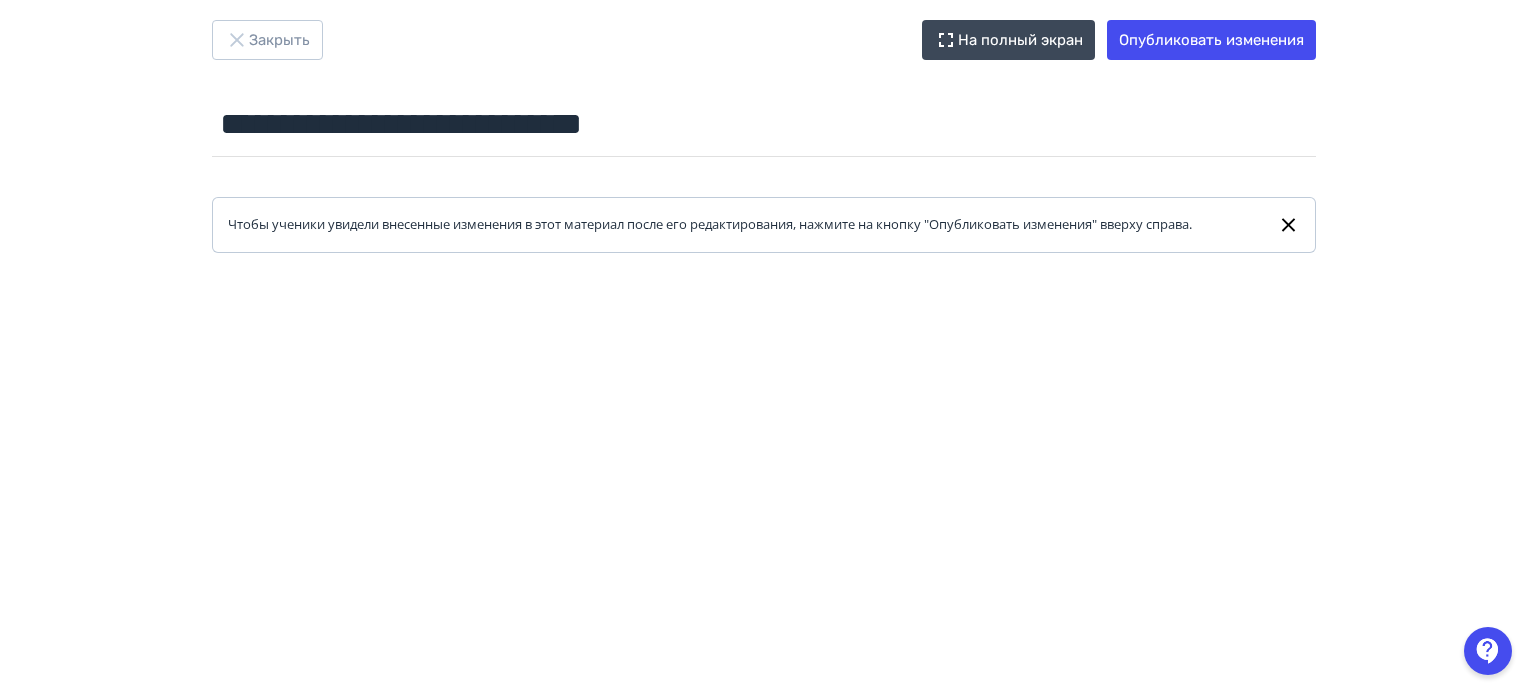 scroll, scrollTop: 0, scrollLeft: 0, axis: both 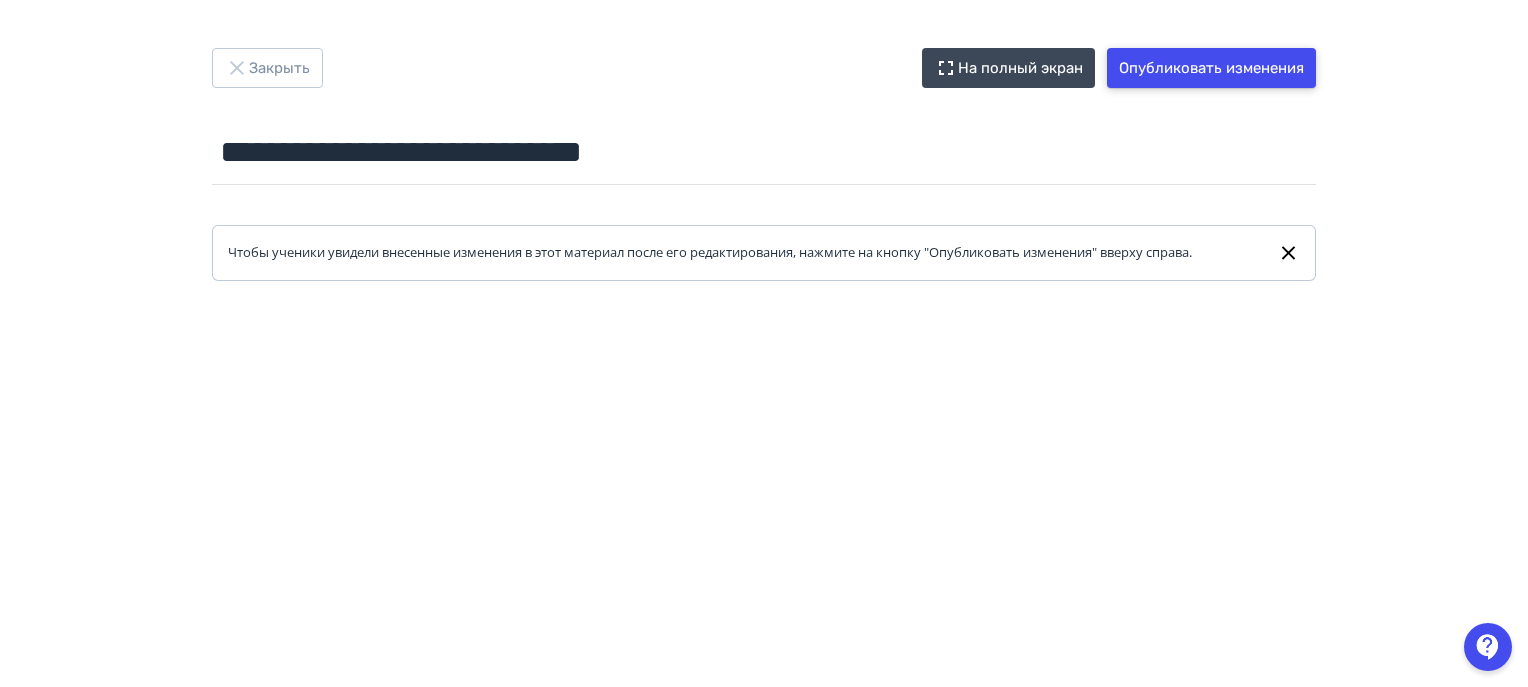 click on "Опубликовать изменения" at bounding box center (1211, 68) 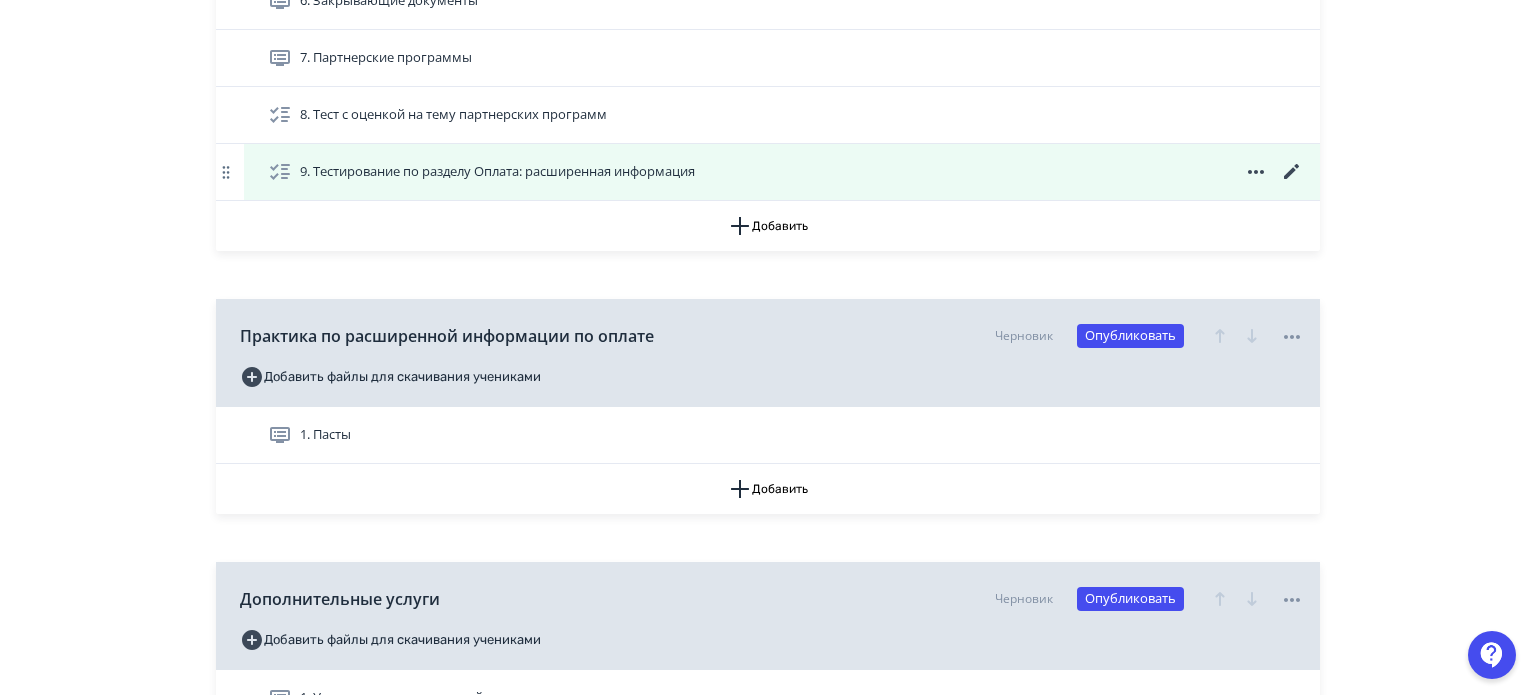 scroll, scrollTop: 6000, scrollLeft: 0, axis: vertical 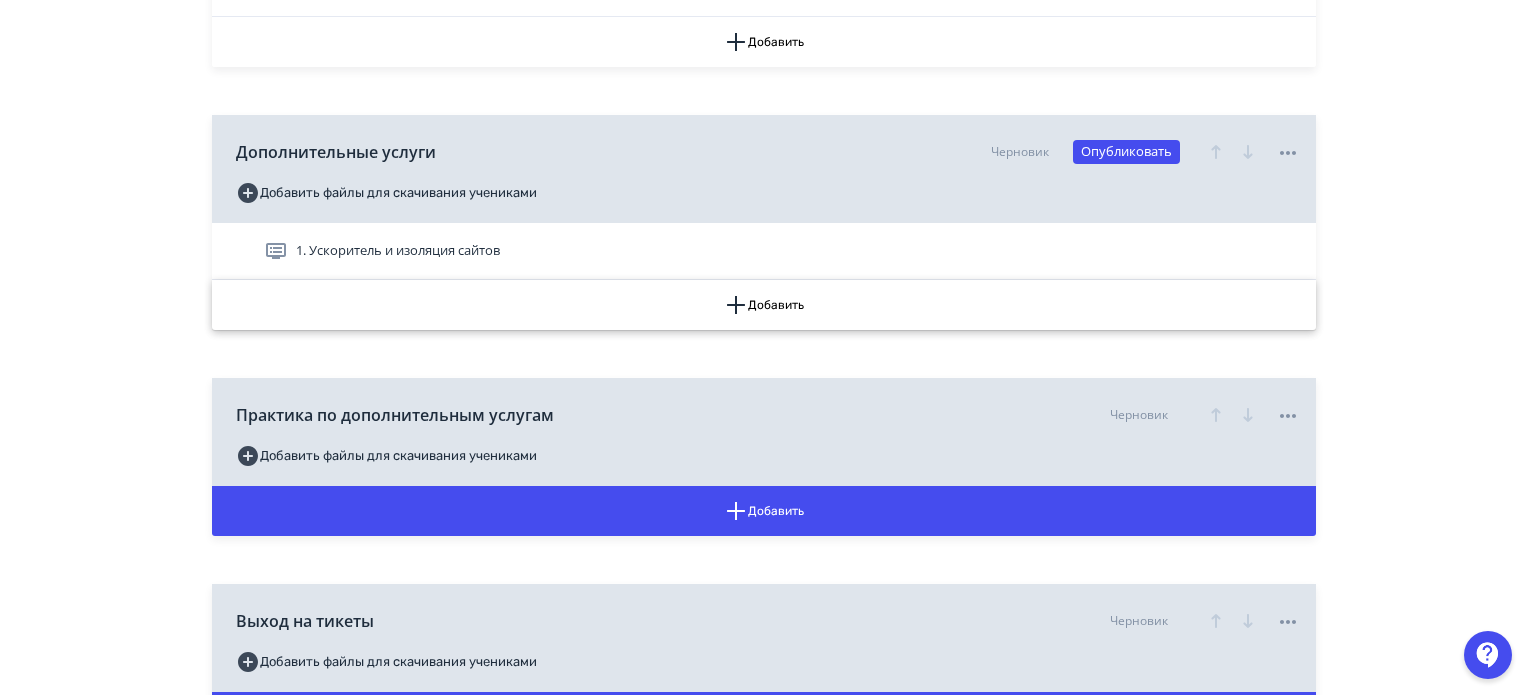 click on "Добавить" at bounding box center [764, 305] 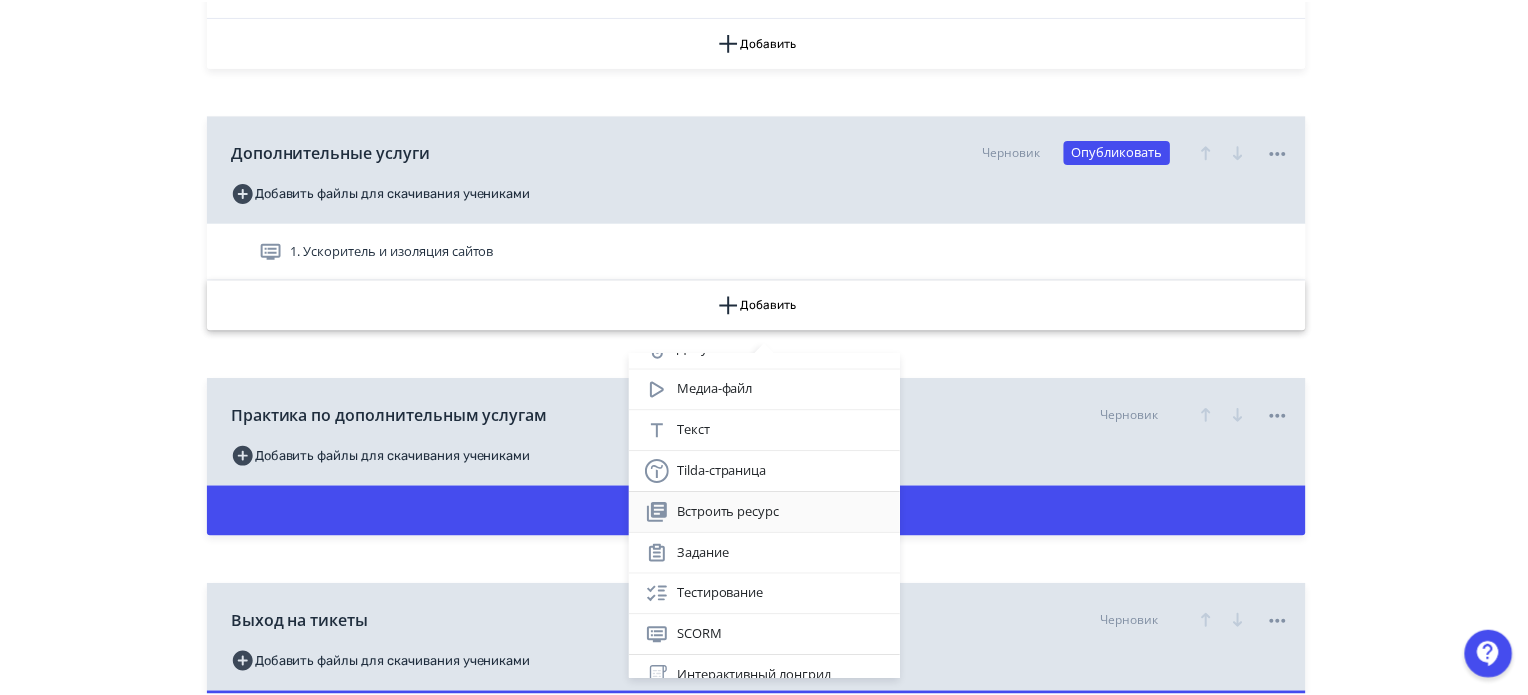 scroll, scrollTop: 122, scrollLeft: 0, axis: vertical 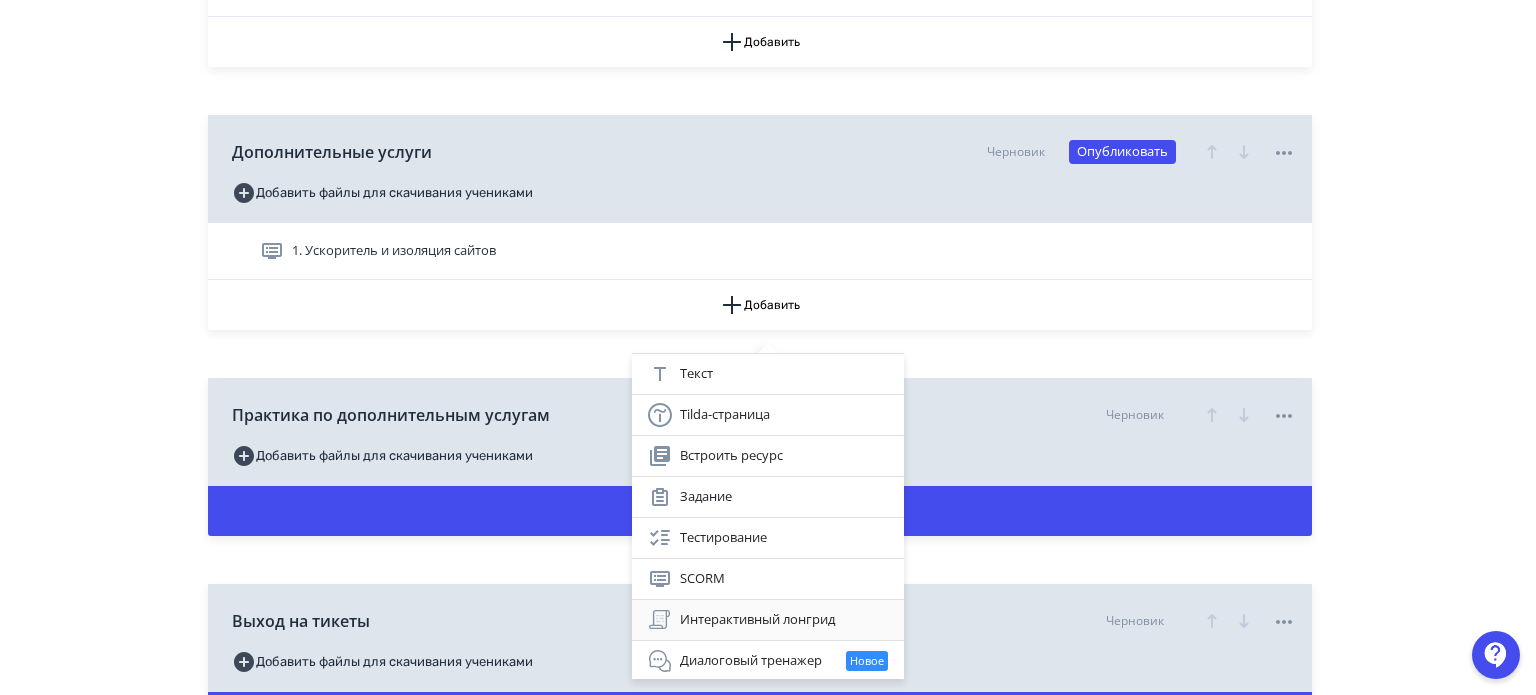 click on "Интерактивный лонгрид" at bounding box center [768, 620] 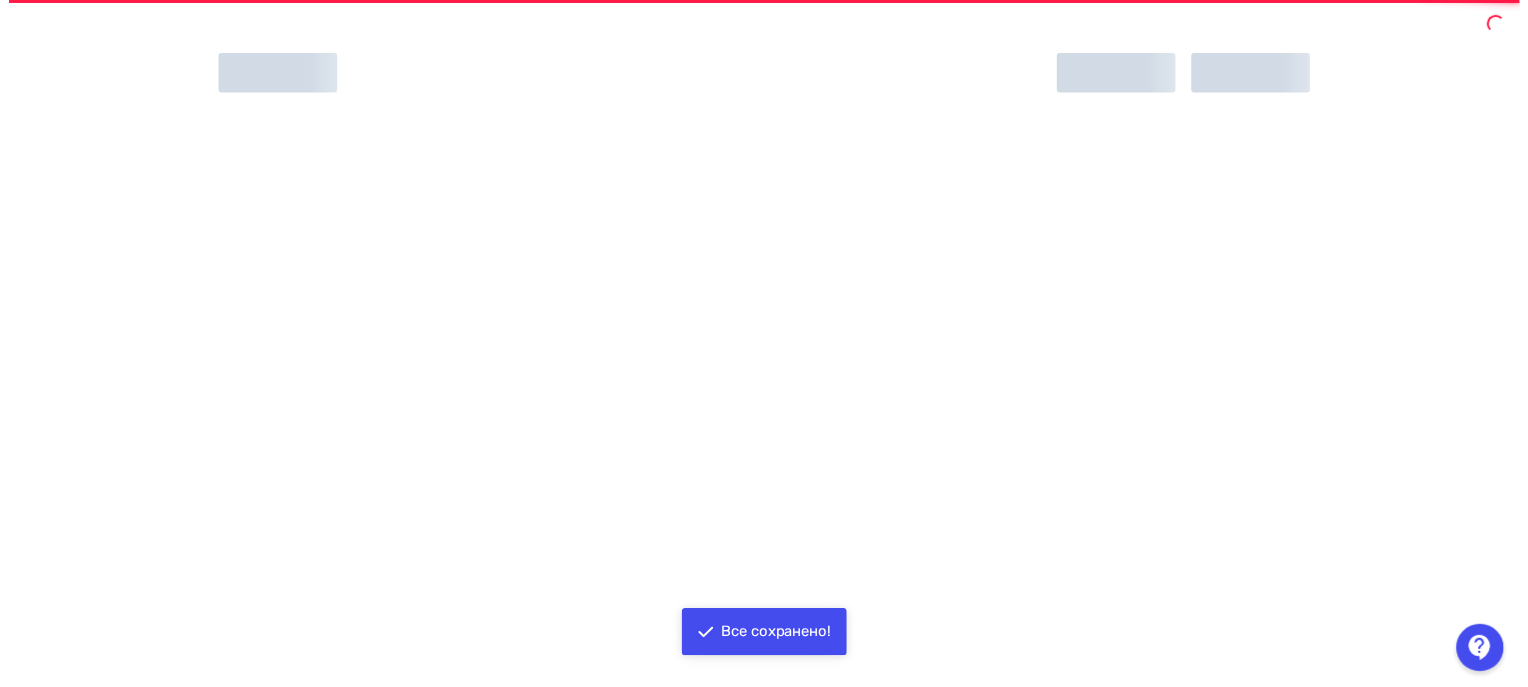scroll, scrollTop: 0, scrollLeft: 0, axis: both 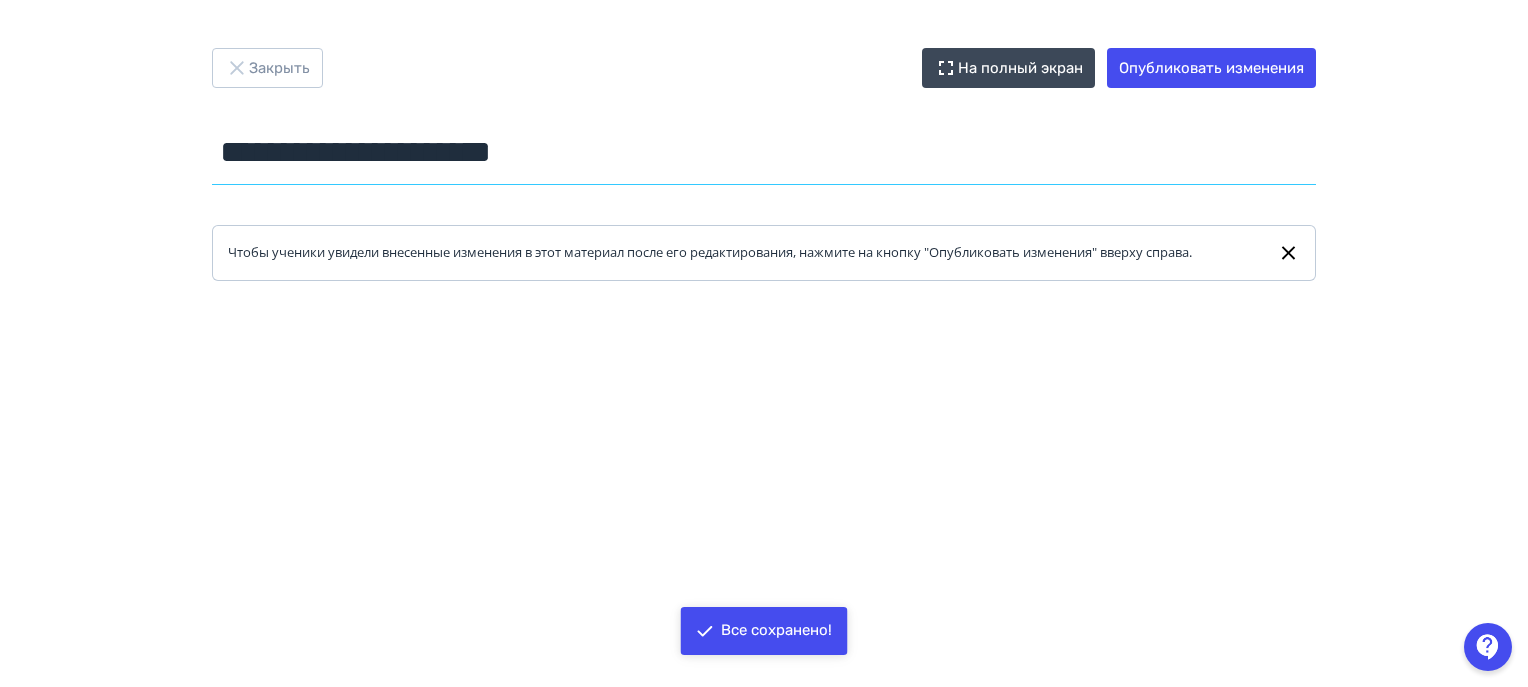 drag, startPoint x: 636, startPoint y: 144, endPoint x: 118, endPoint y: 151, distance: 518.0473 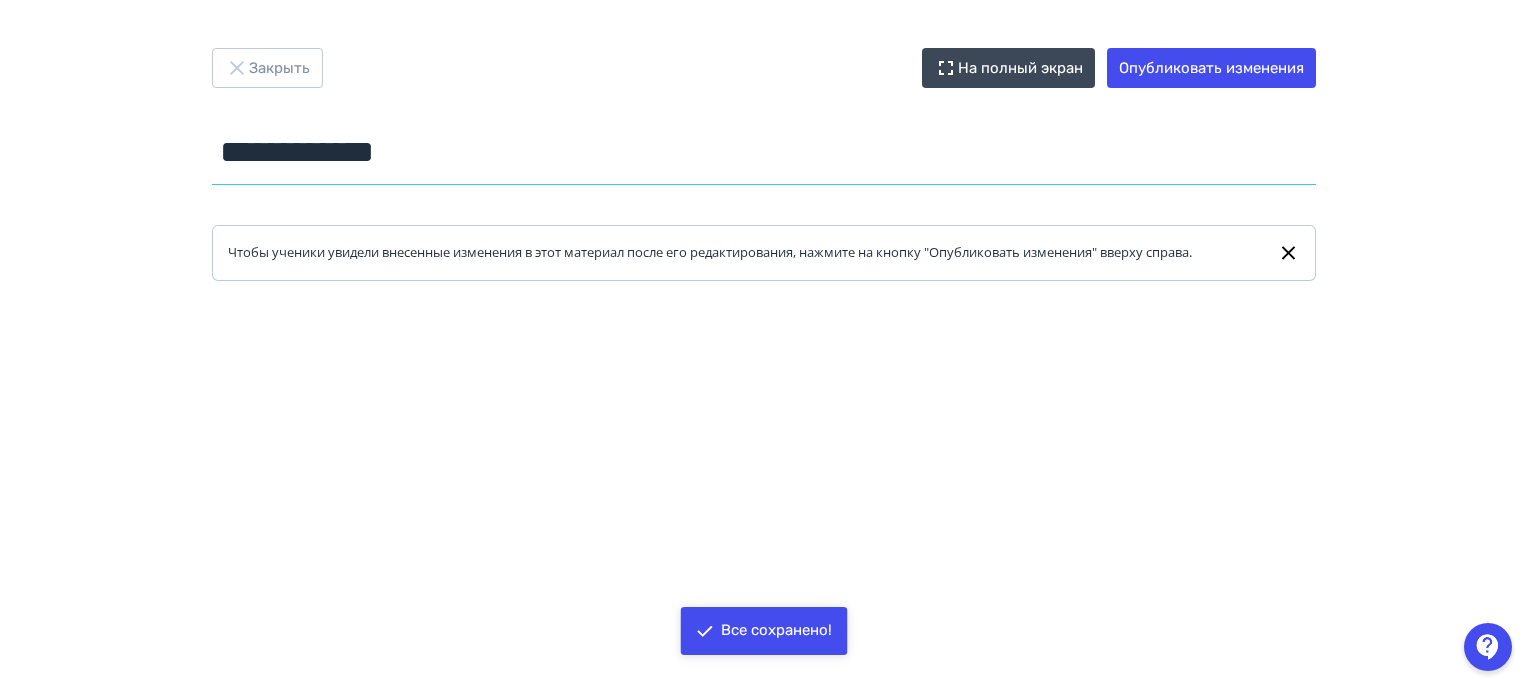 type on "**********" 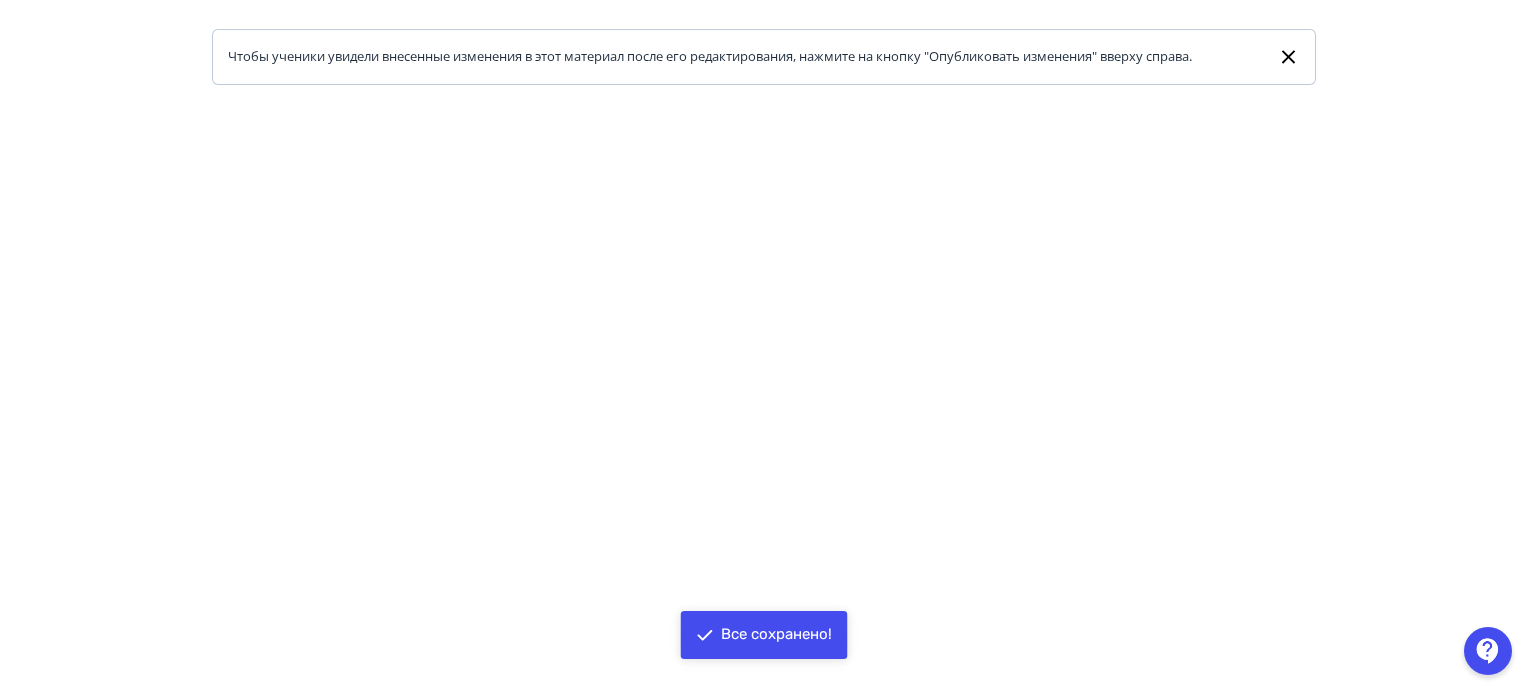 scroll, scrollTop: 0, scrollLeft: 0, axis: both 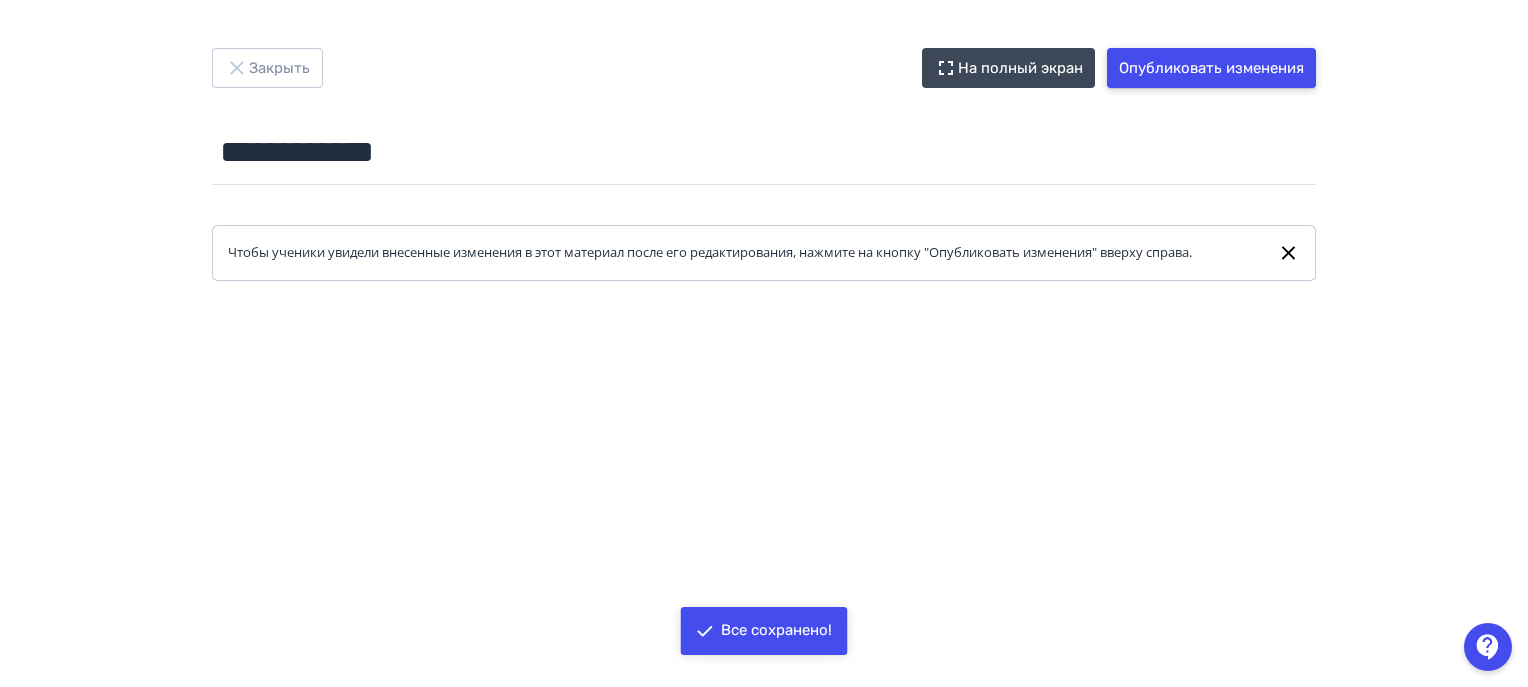 click on "Опубликовать изменения" at bounding box center (1211, 68) 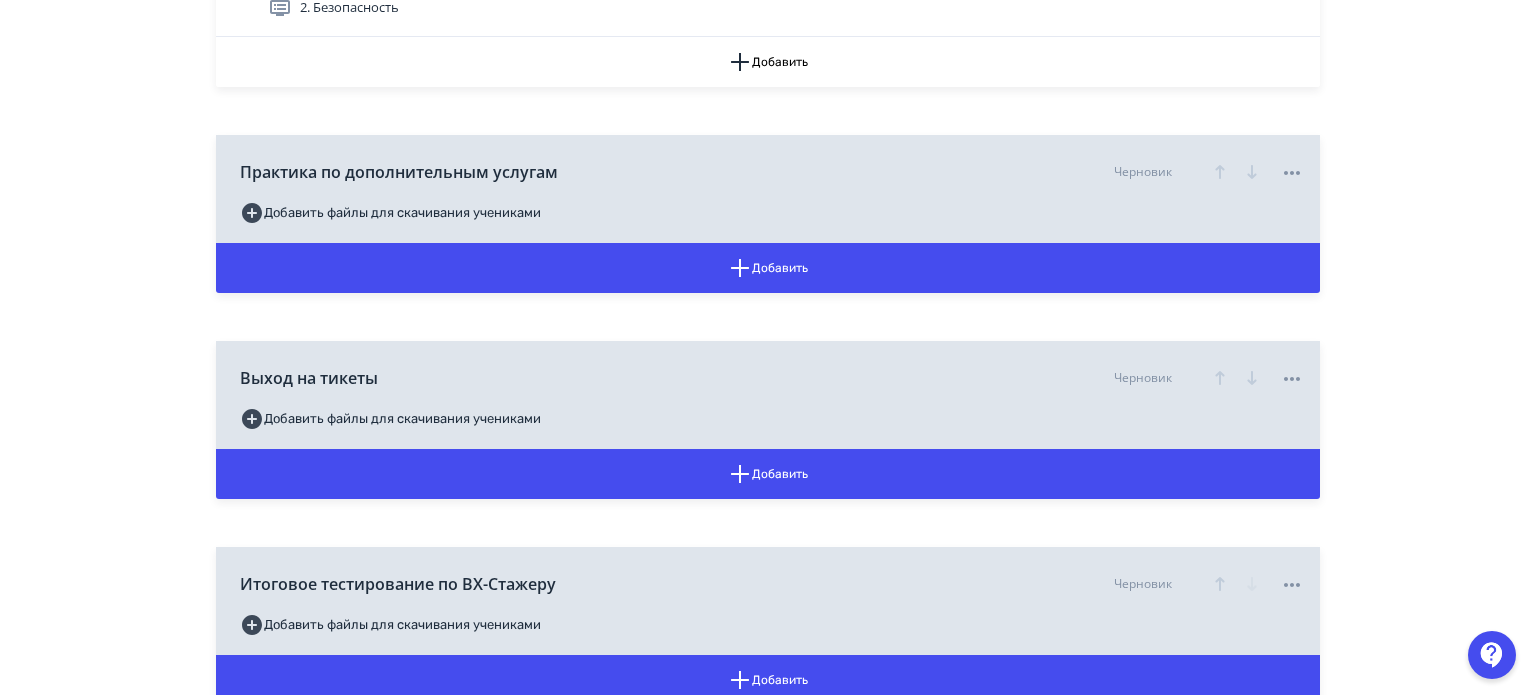 scroll, scrollTop: 6100, scrollLeft: 0, axis: vertical 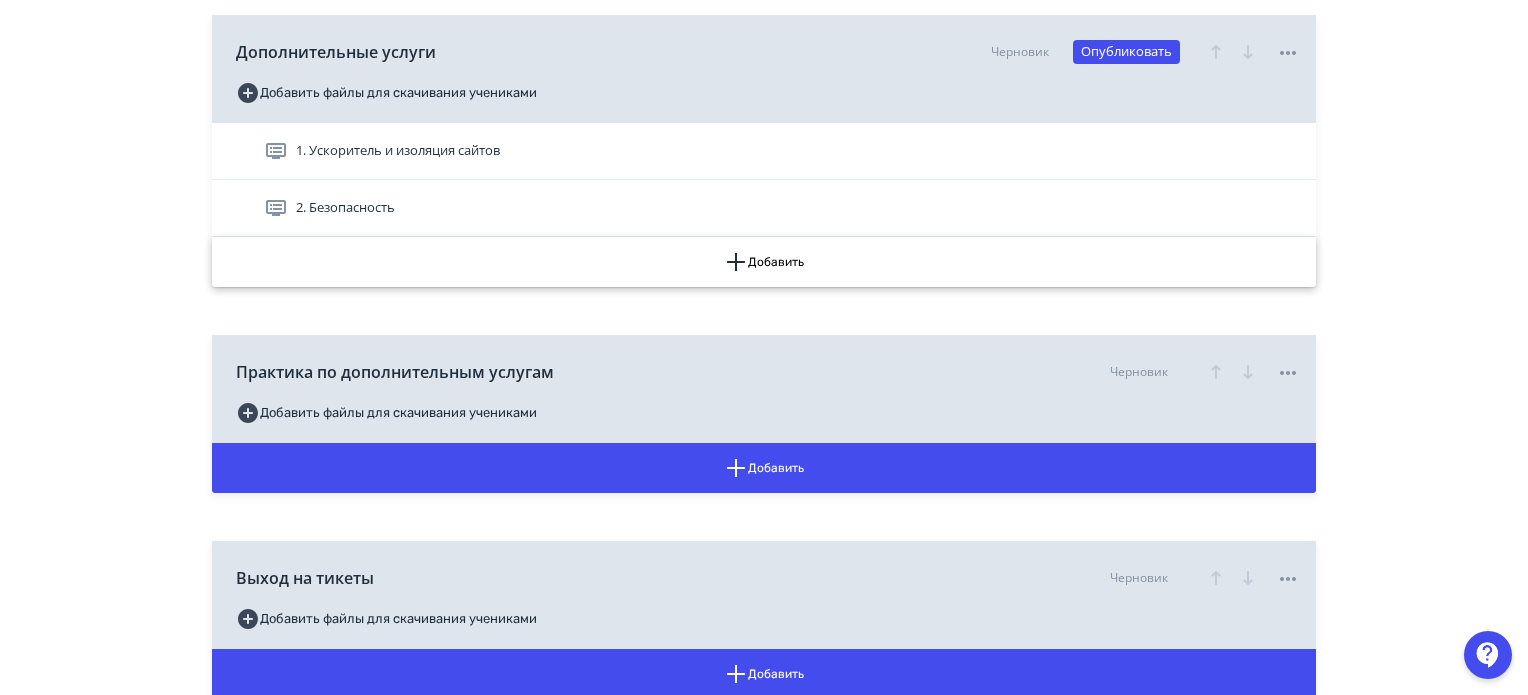 click on "Добавить" at bounding box center (764, 262) 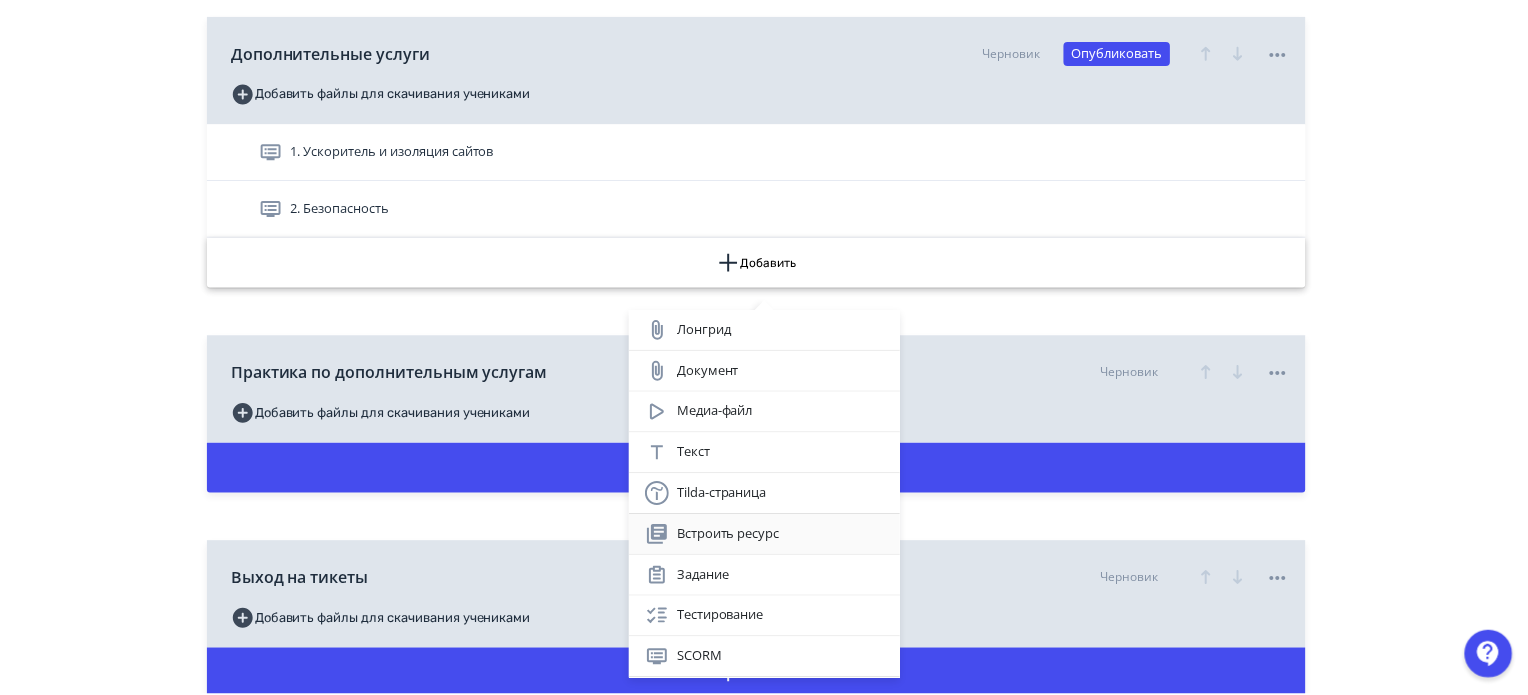 scroll, scrollTop: 79, scrollLeft: 0, axis: vertical 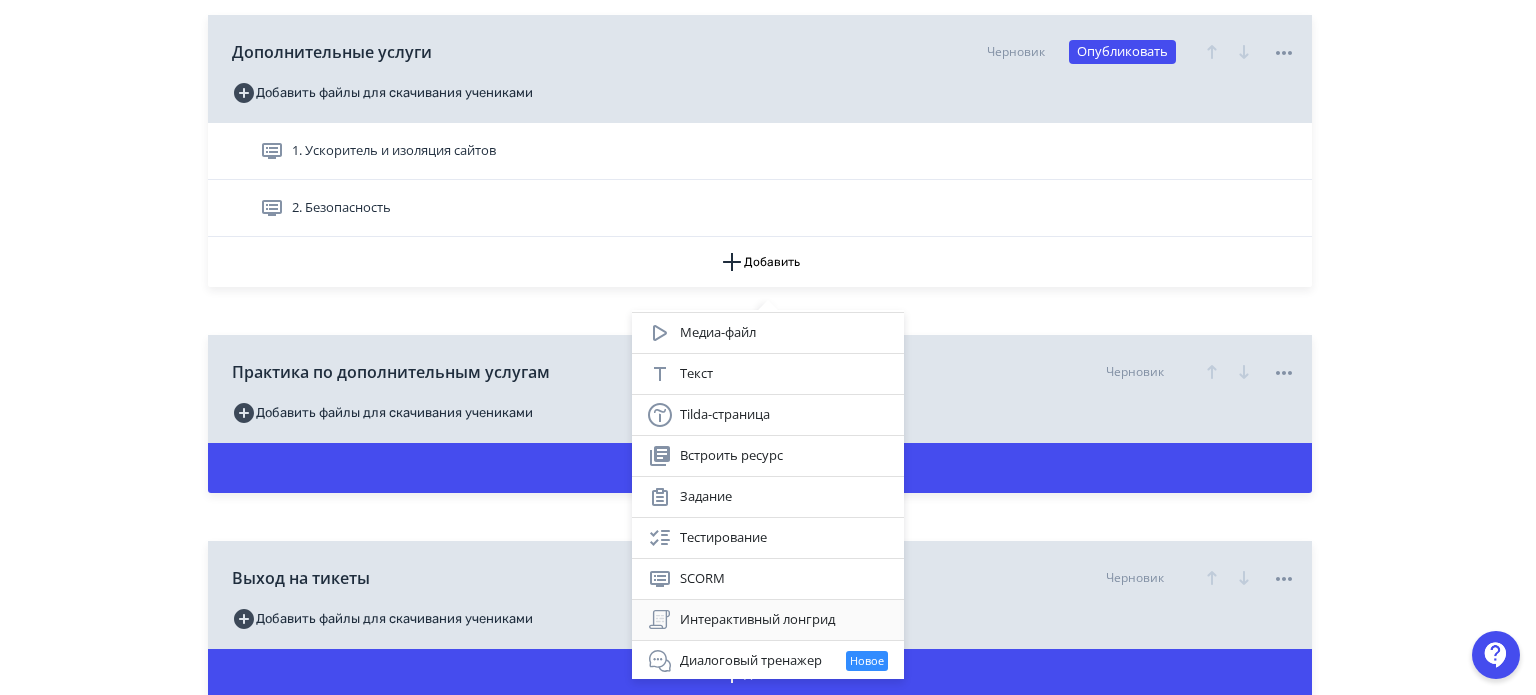 click on "Интерактивный лонгрид" at bounding box center (768, 620) 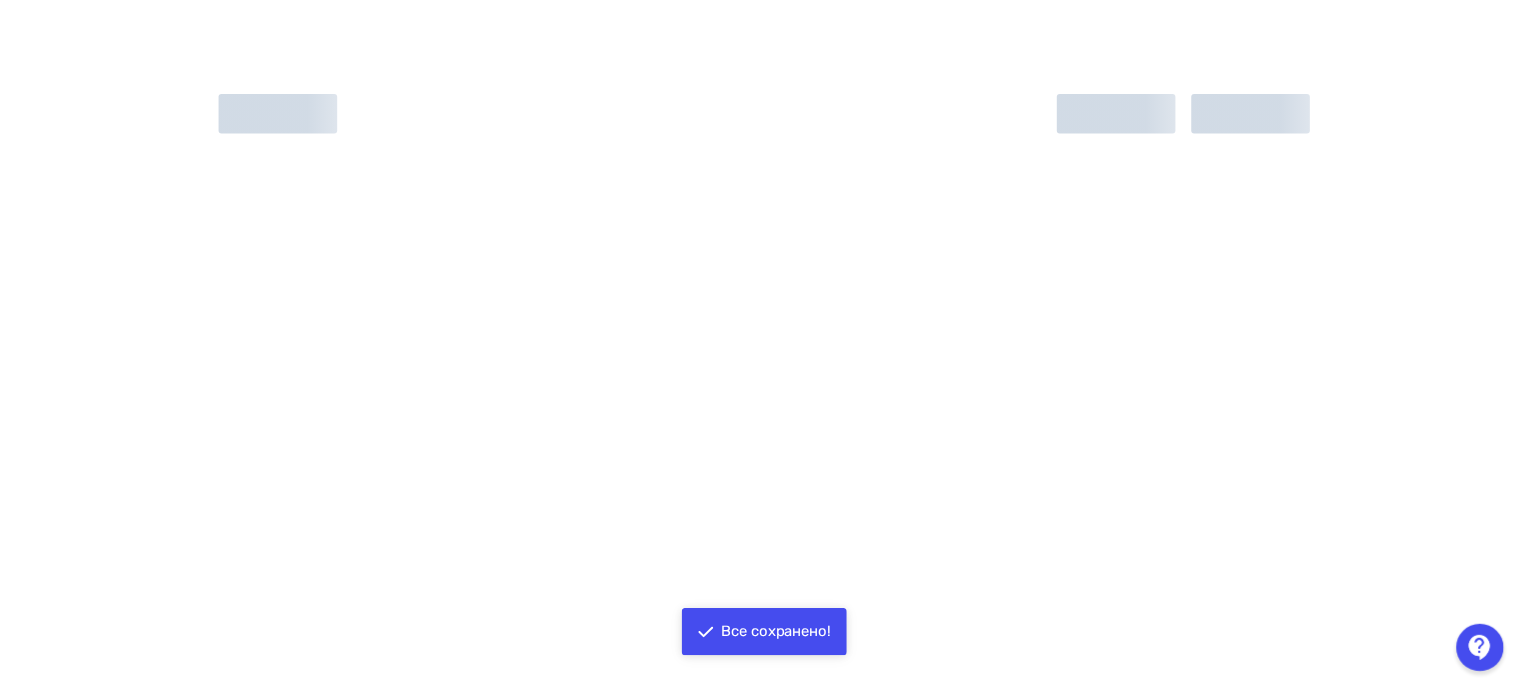 scroll, scrollTop: 0, scrollLeft: 0, axis: both 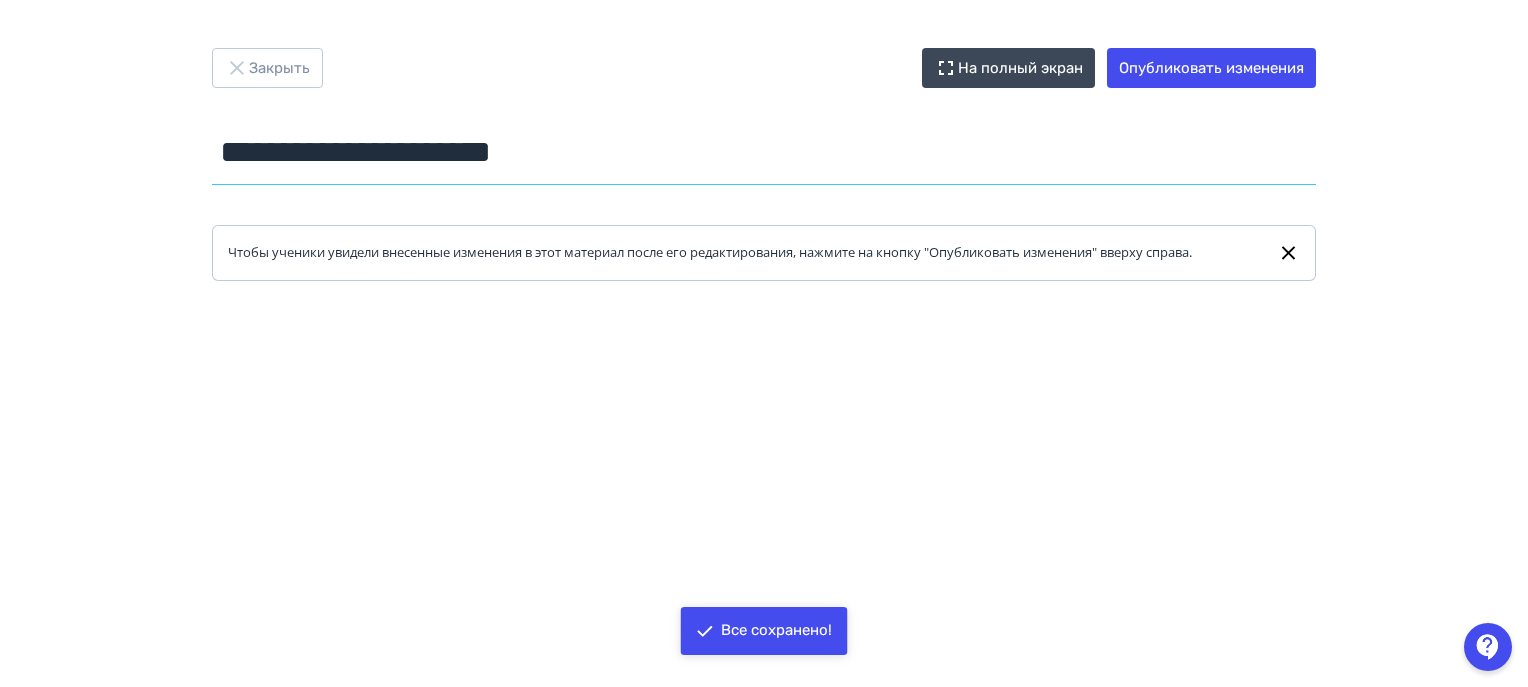 drag, startPoint x: 476, startPoint y: 145, endPoint x: 0, endPoint y: 151, distance: 476.0378 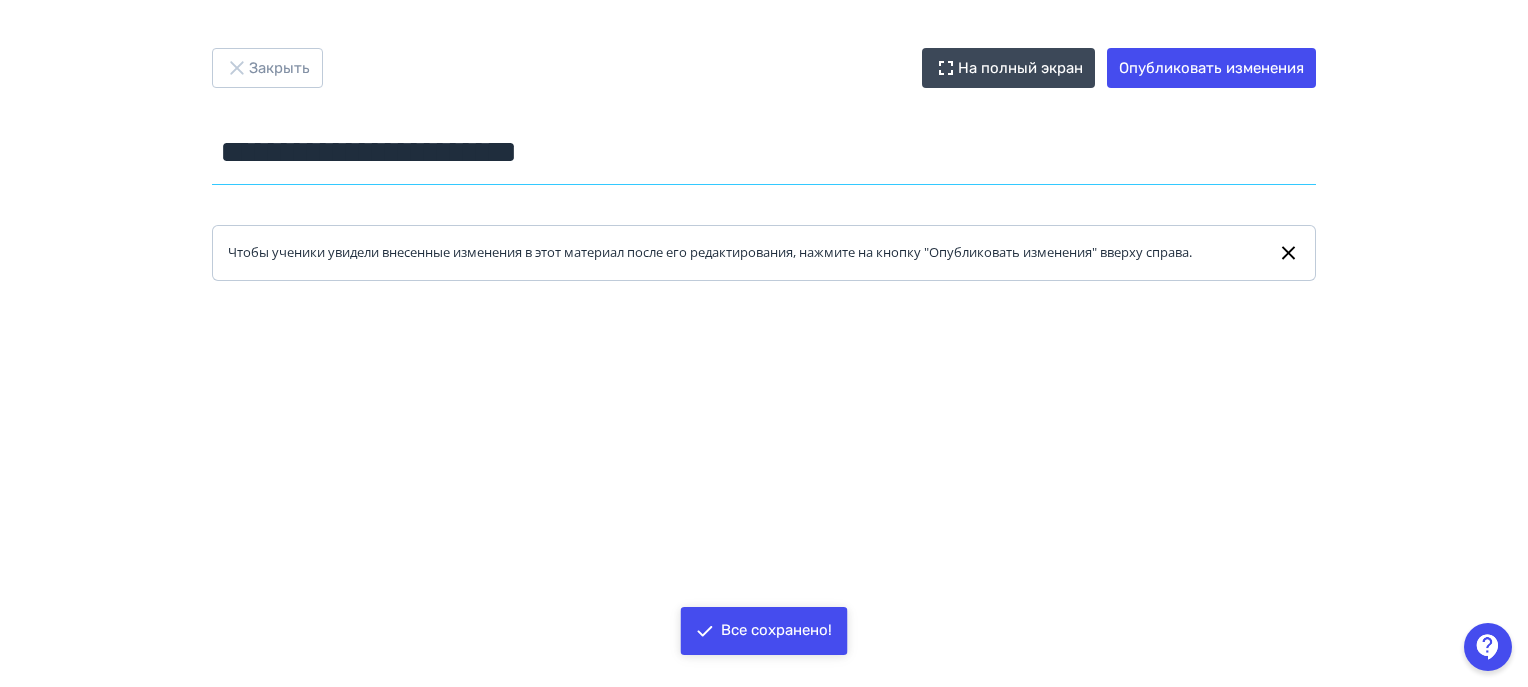 type on "**********" 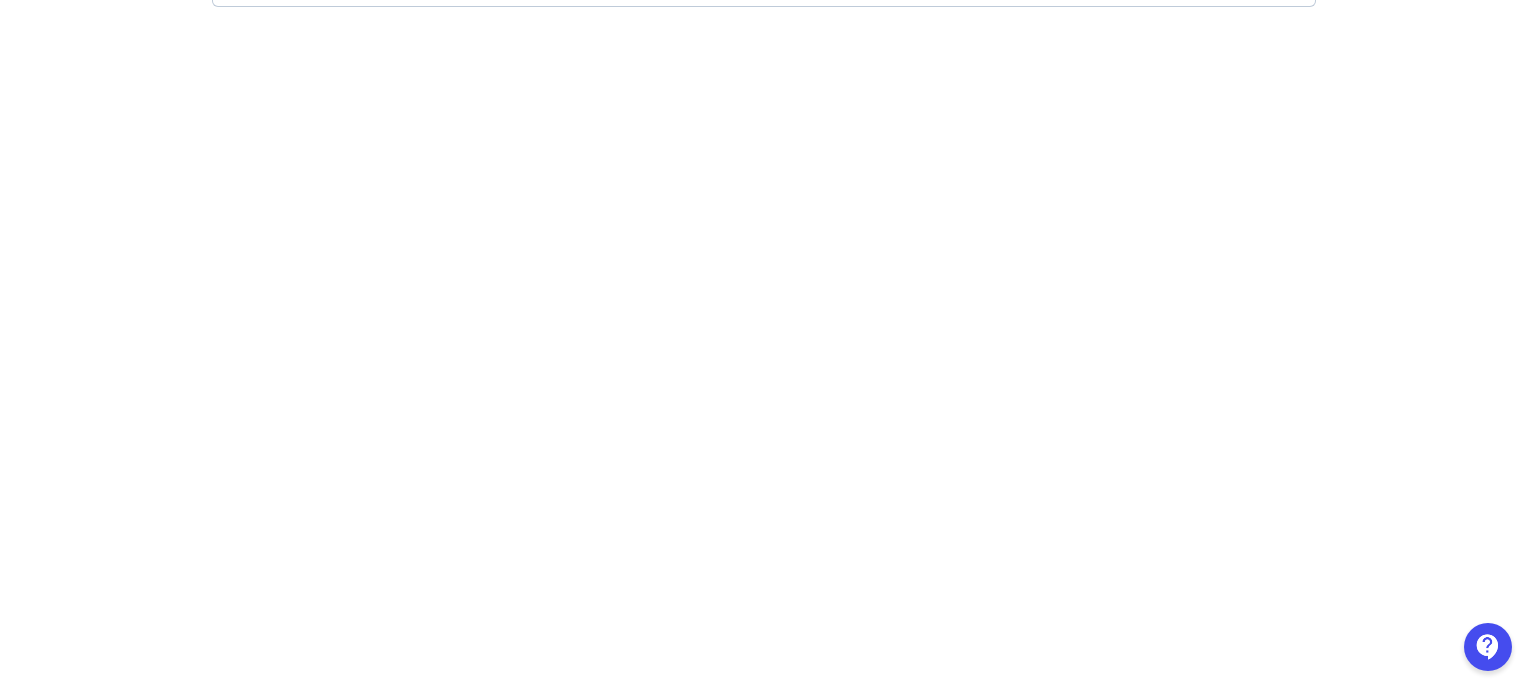 scroll, scrollTop: 33, scrollLeft: 0, axis: vertical 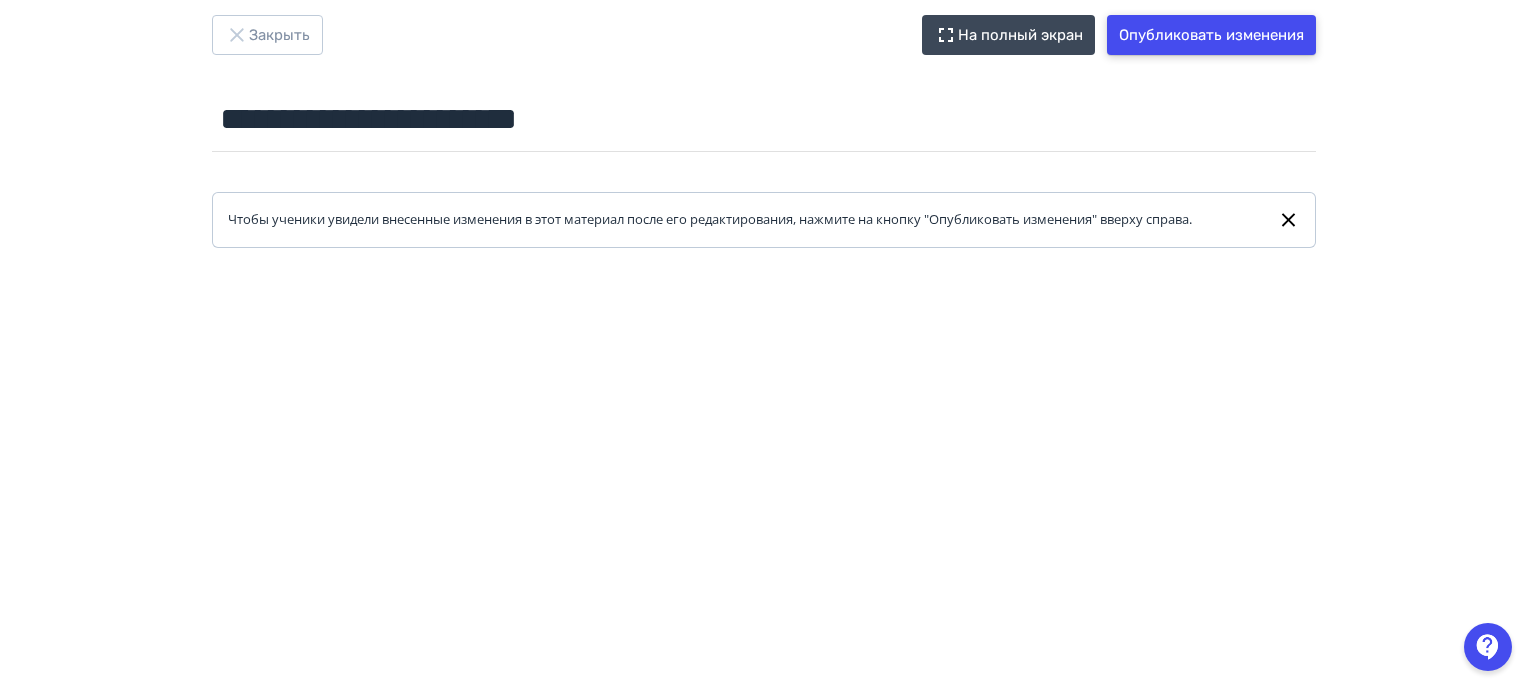click on "Опубликовать изменения" at bounding box center [1211, 35] 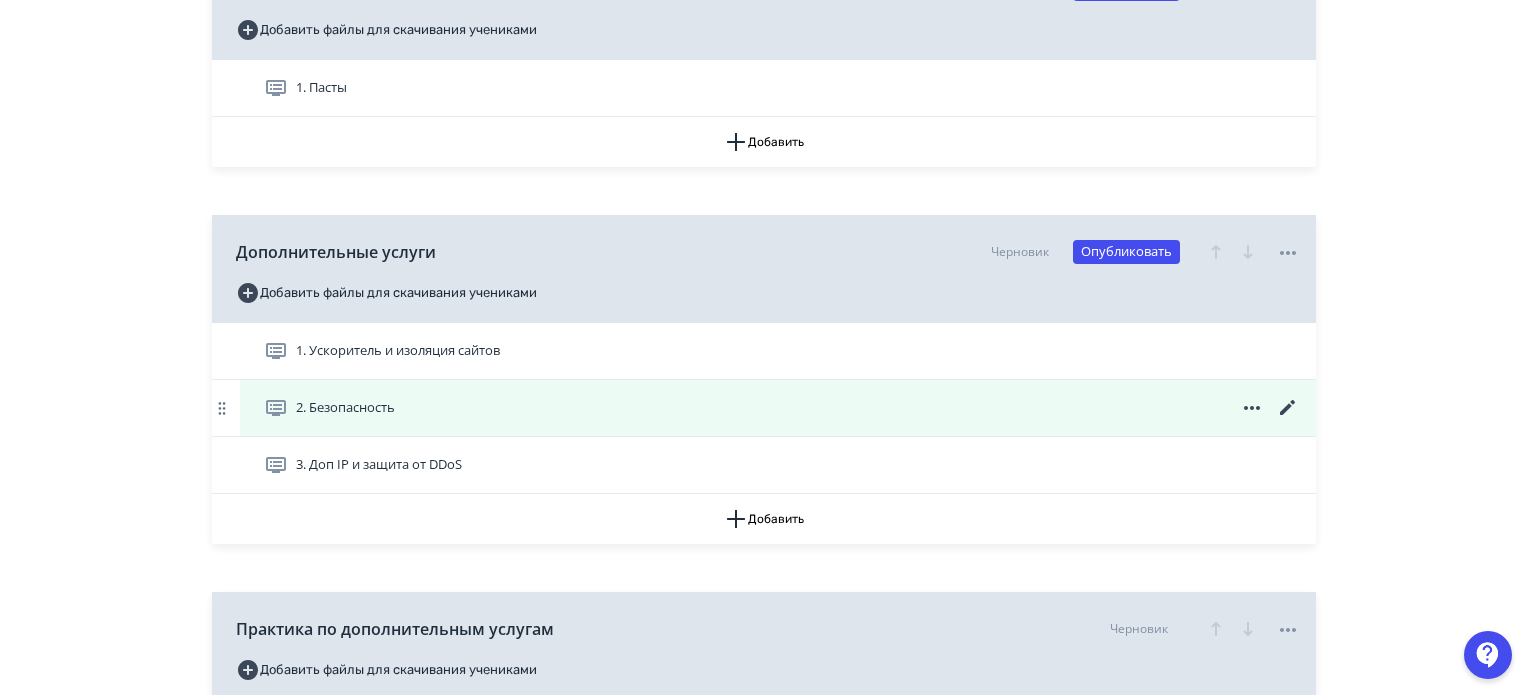 scroll, scrollTop: 6000, scrollLeft: 0, axis: vertical 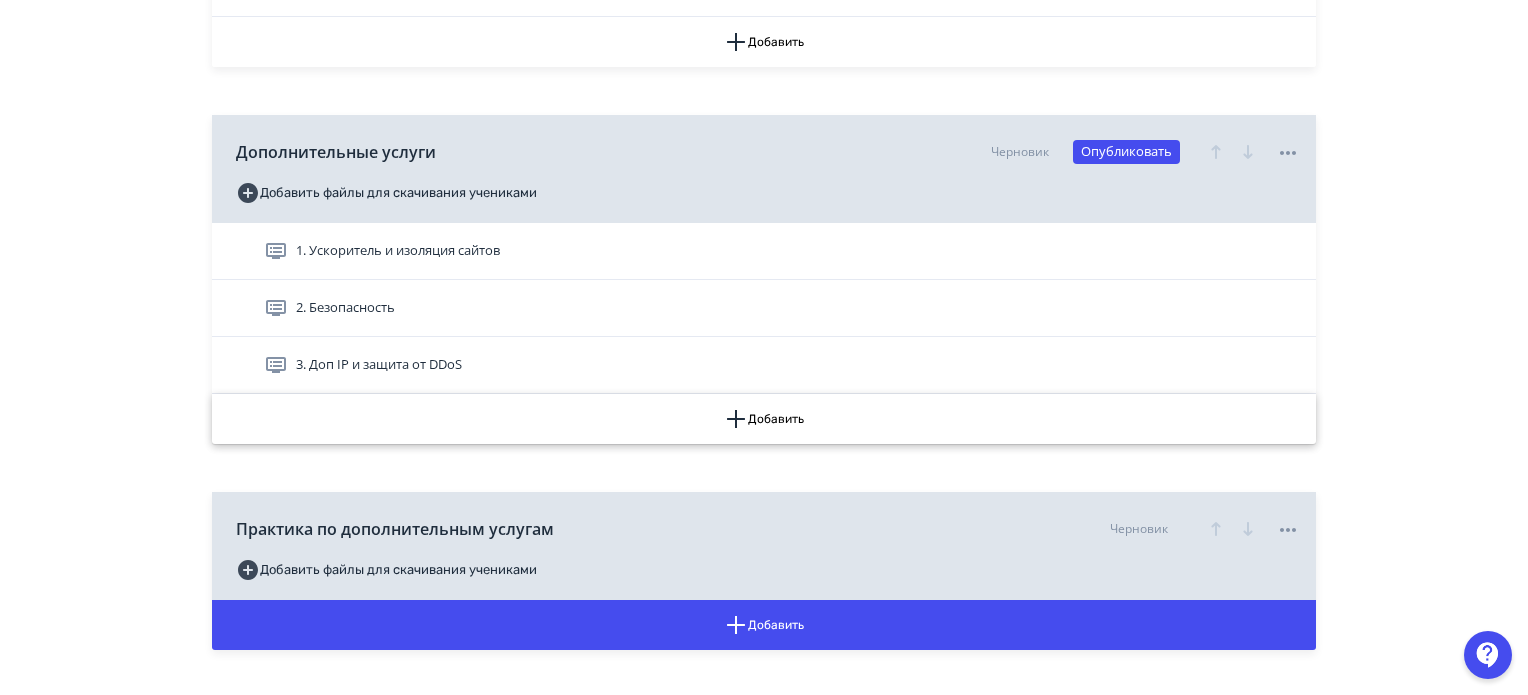 click 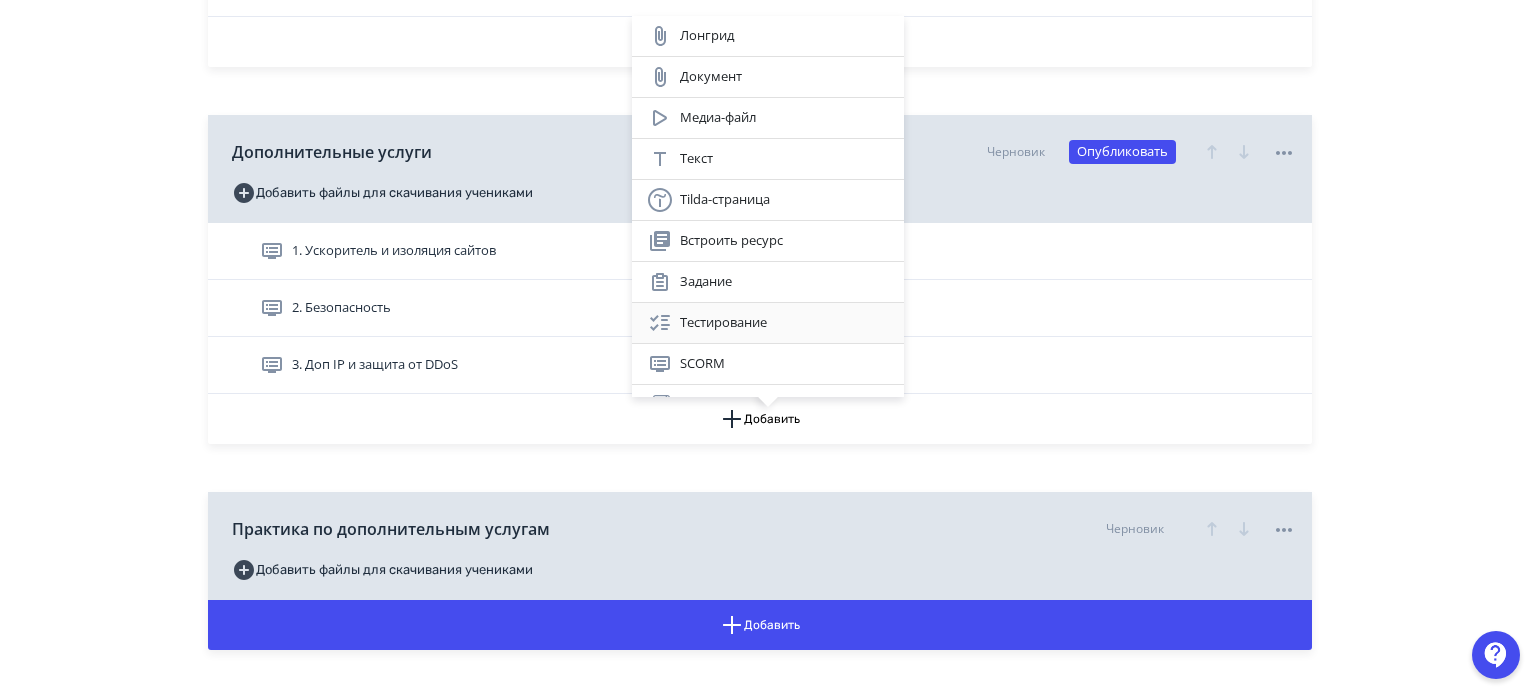 click on "Тестирование" at bounding box center [768, 323] 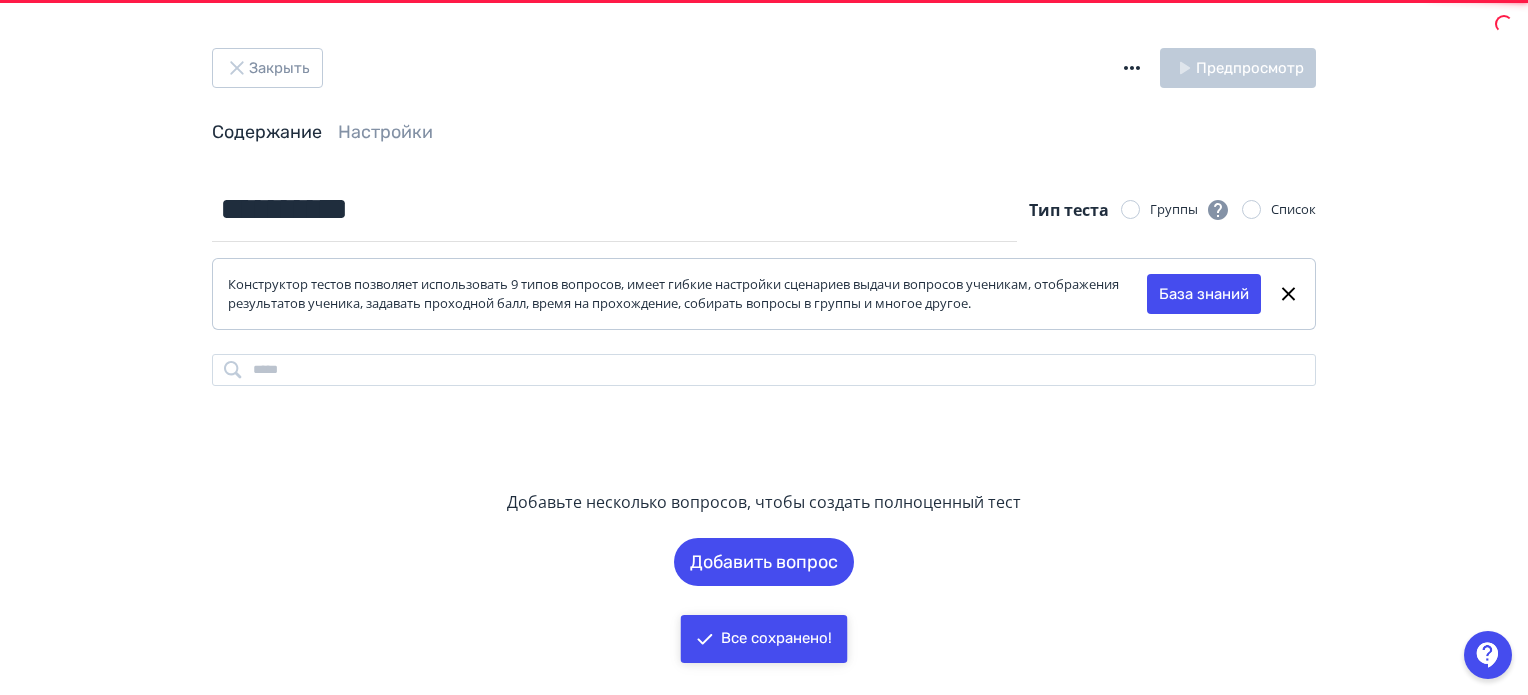 scroll, scrollTop: 0, scrollLeft: 0, axis: both 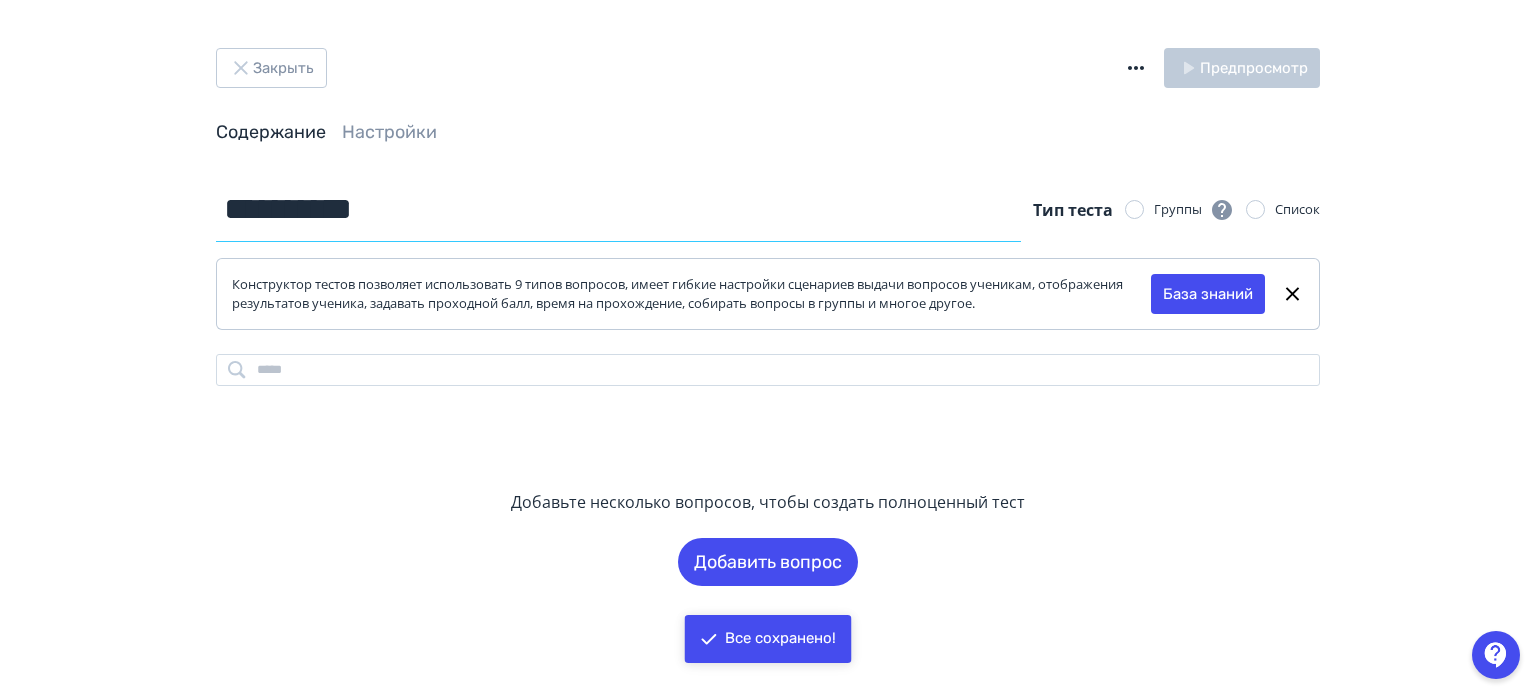 drag, startPoint x: 409, startPoint y: 219, endPoint x: 118, endPoint y: 222, distance: 291.01547 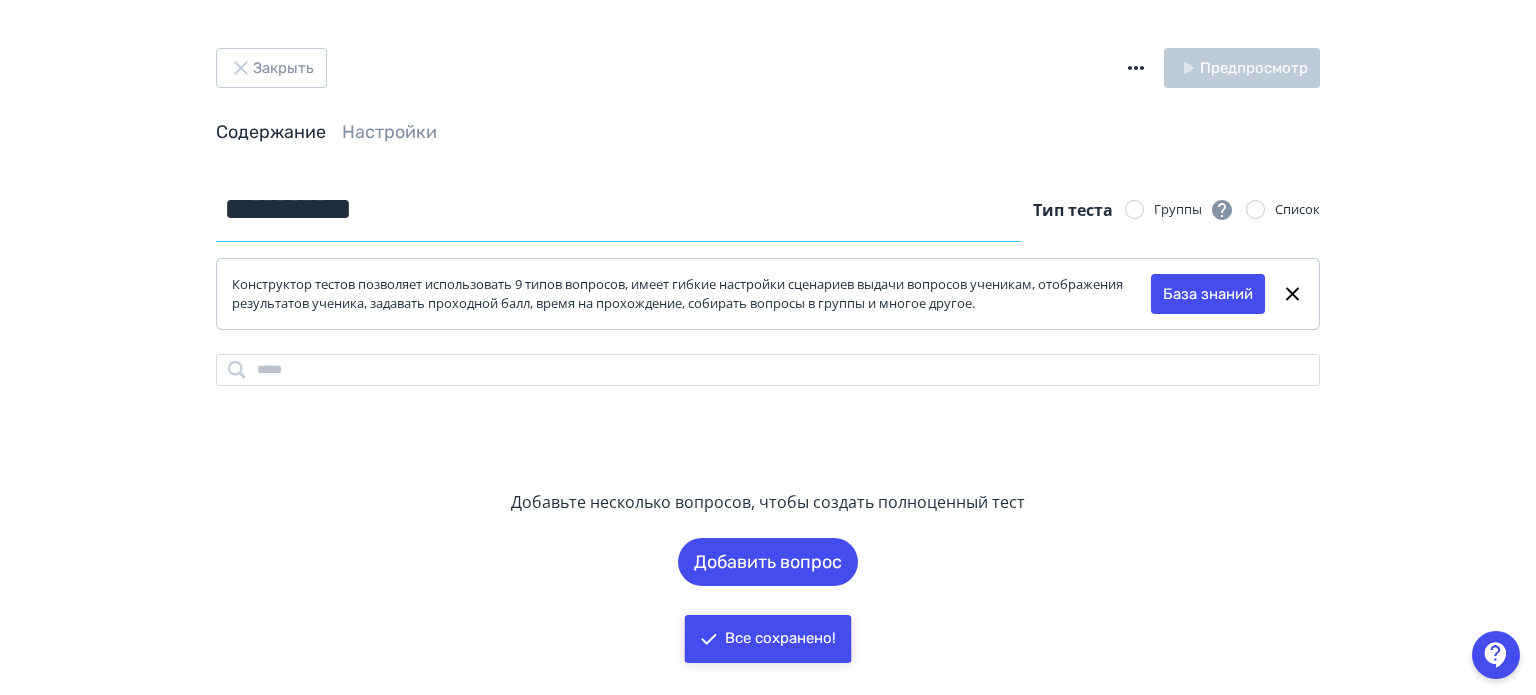 click on "**********" at bounding box center [768, 347] 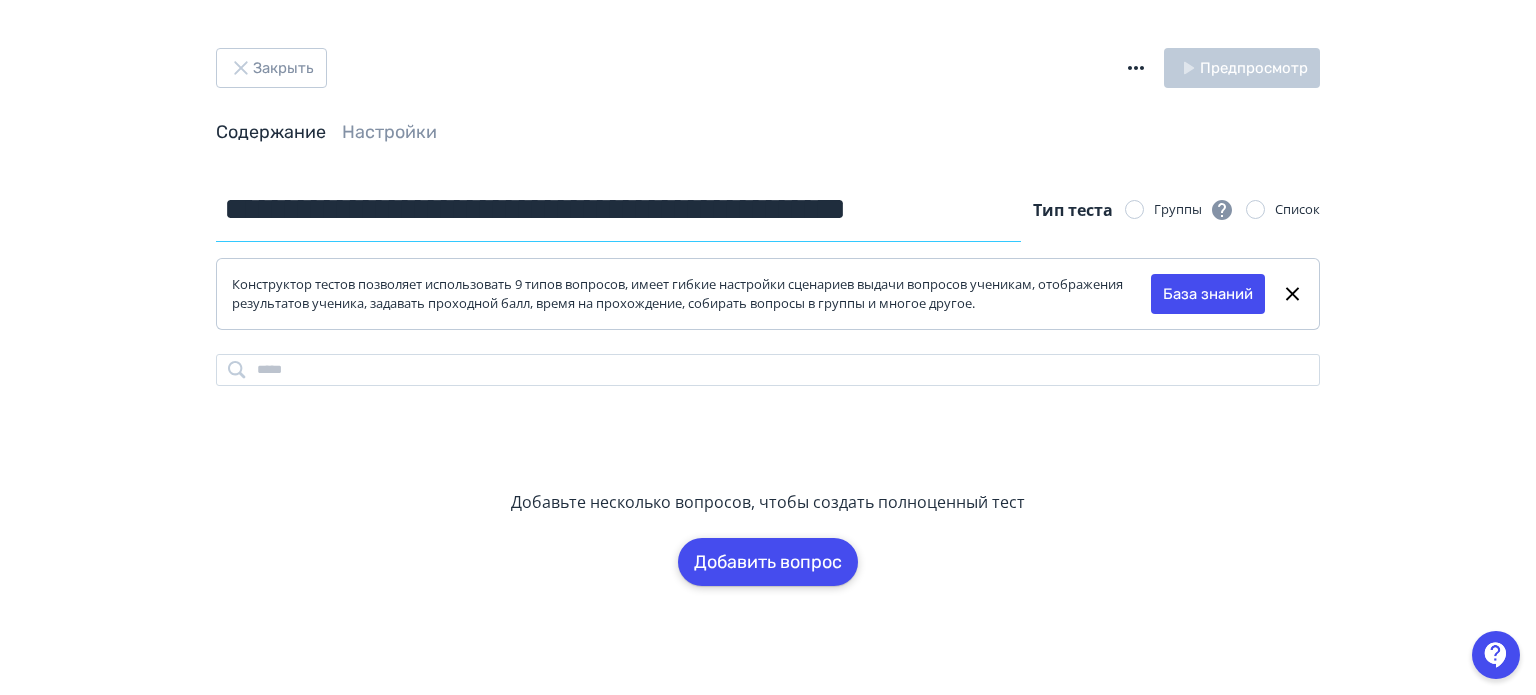 type on "**********" 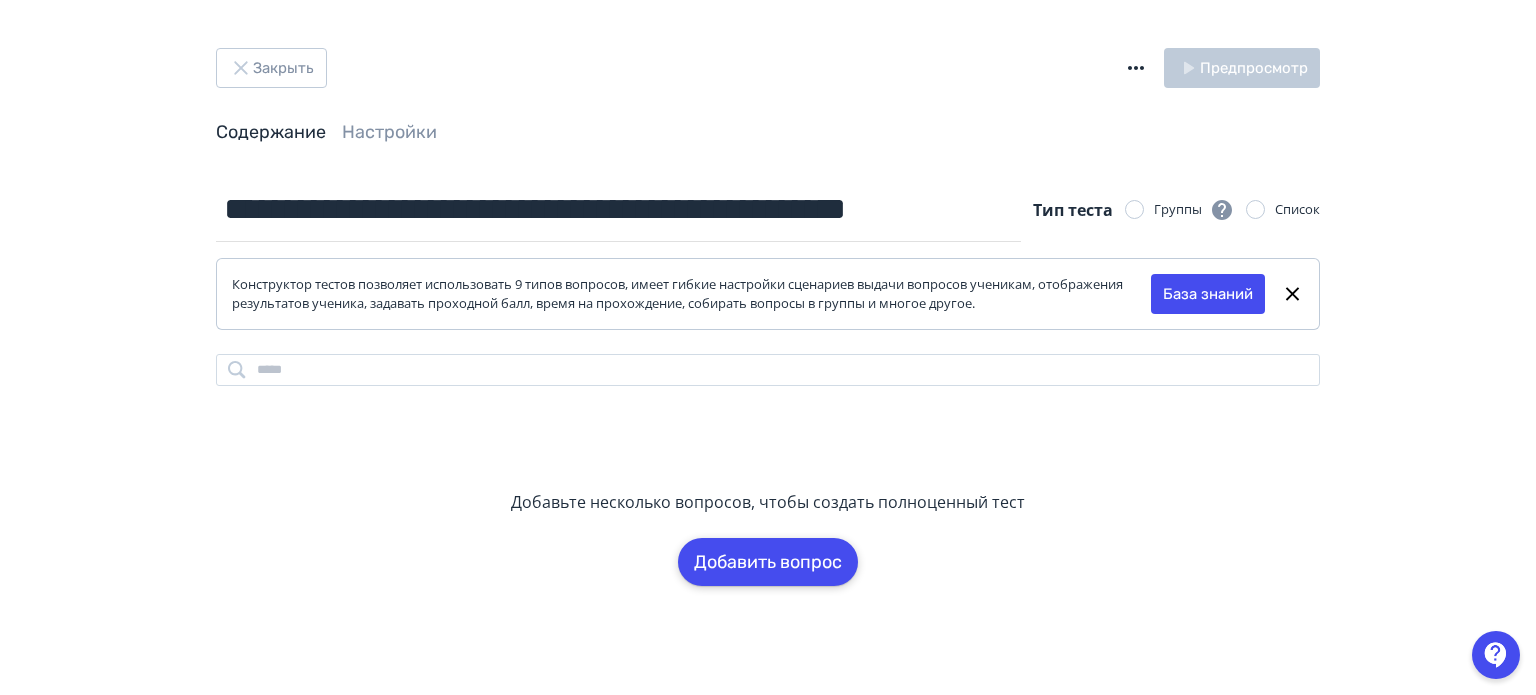 click on "Добавить вопрос" at bounding box center (768, 562) 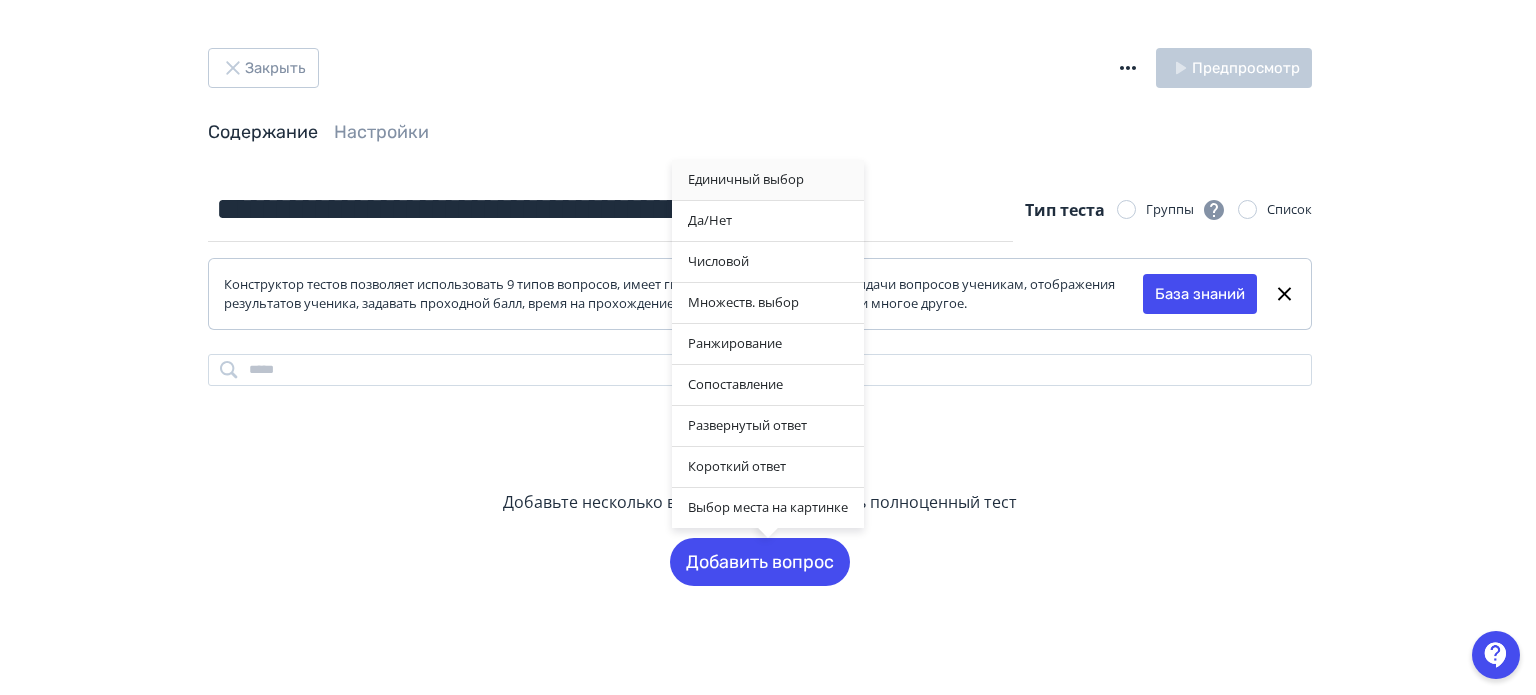 click on "Единичный выбор" at bounding box center [768, 180] 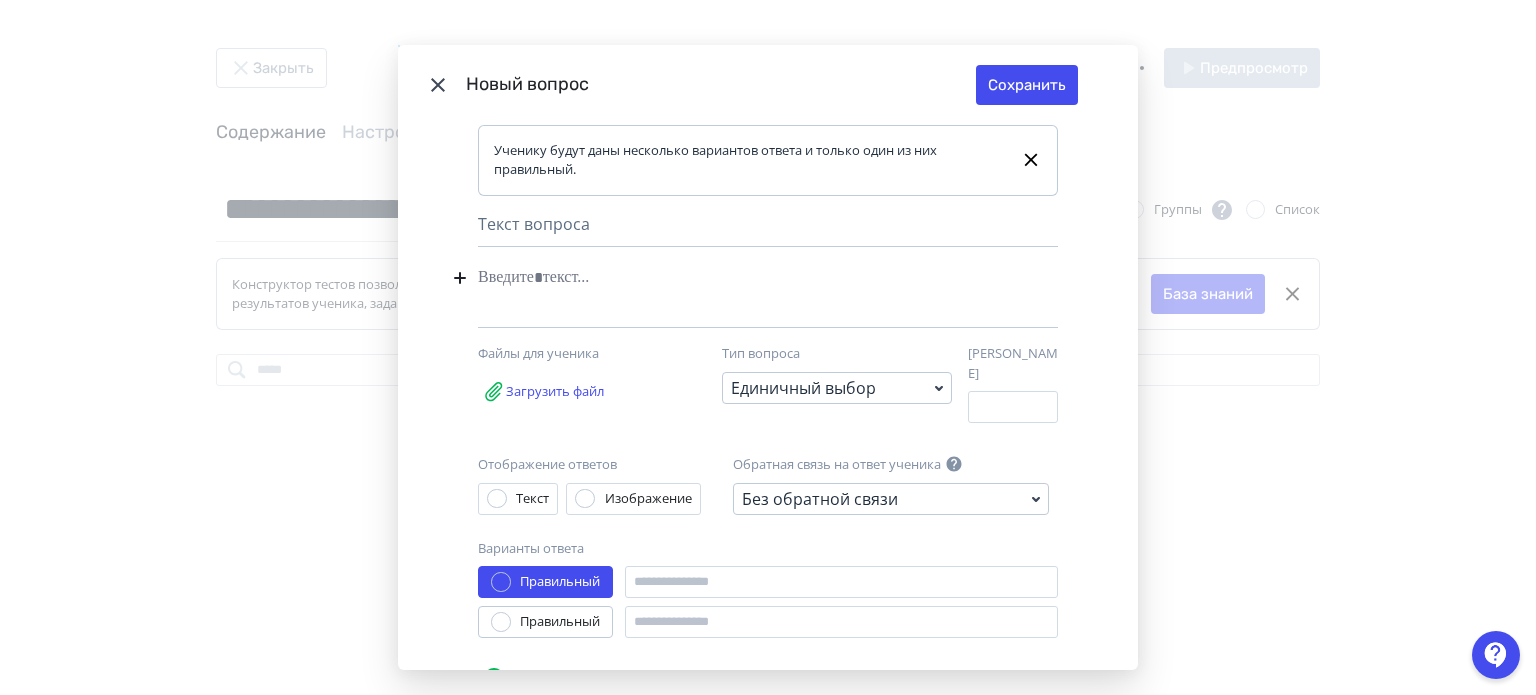 click at bounding box center [737, 278] 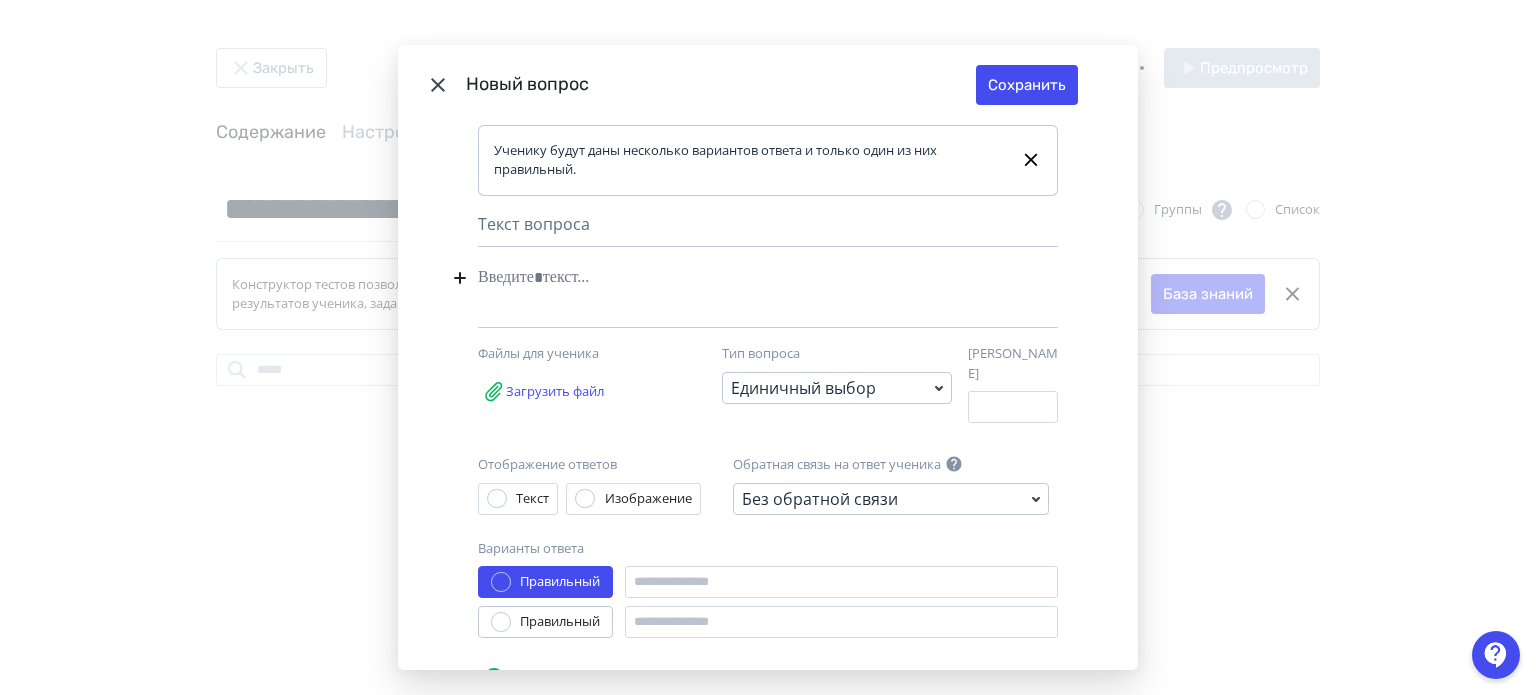 type 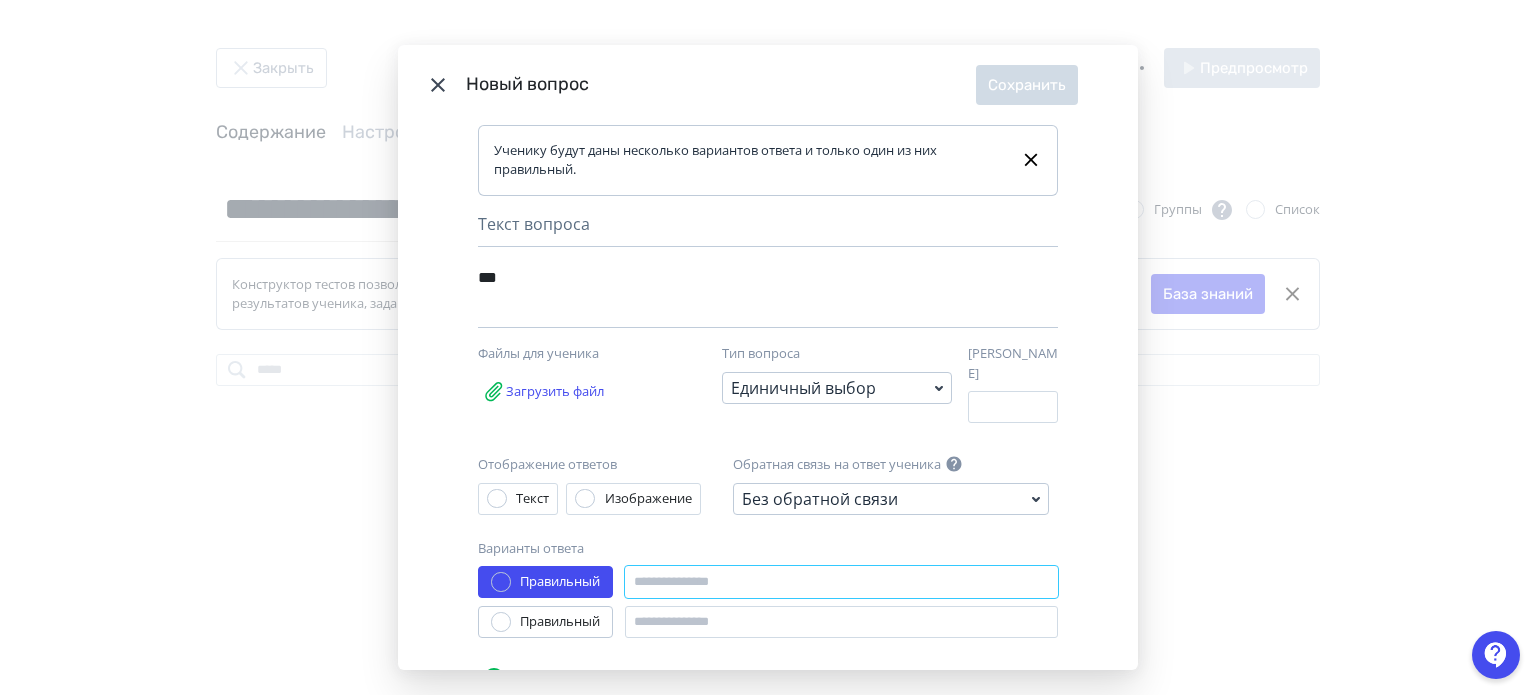click at bounding box center [841, 582] 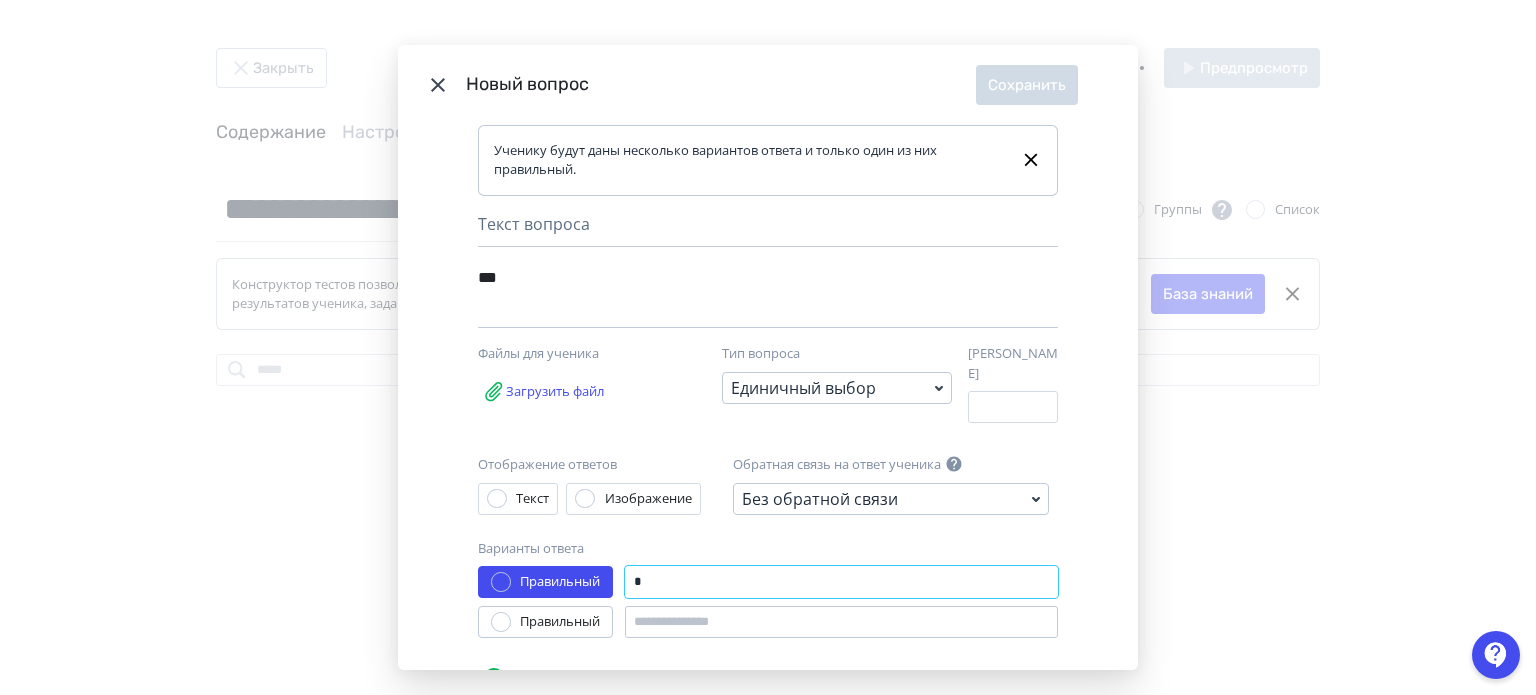 type on "*" 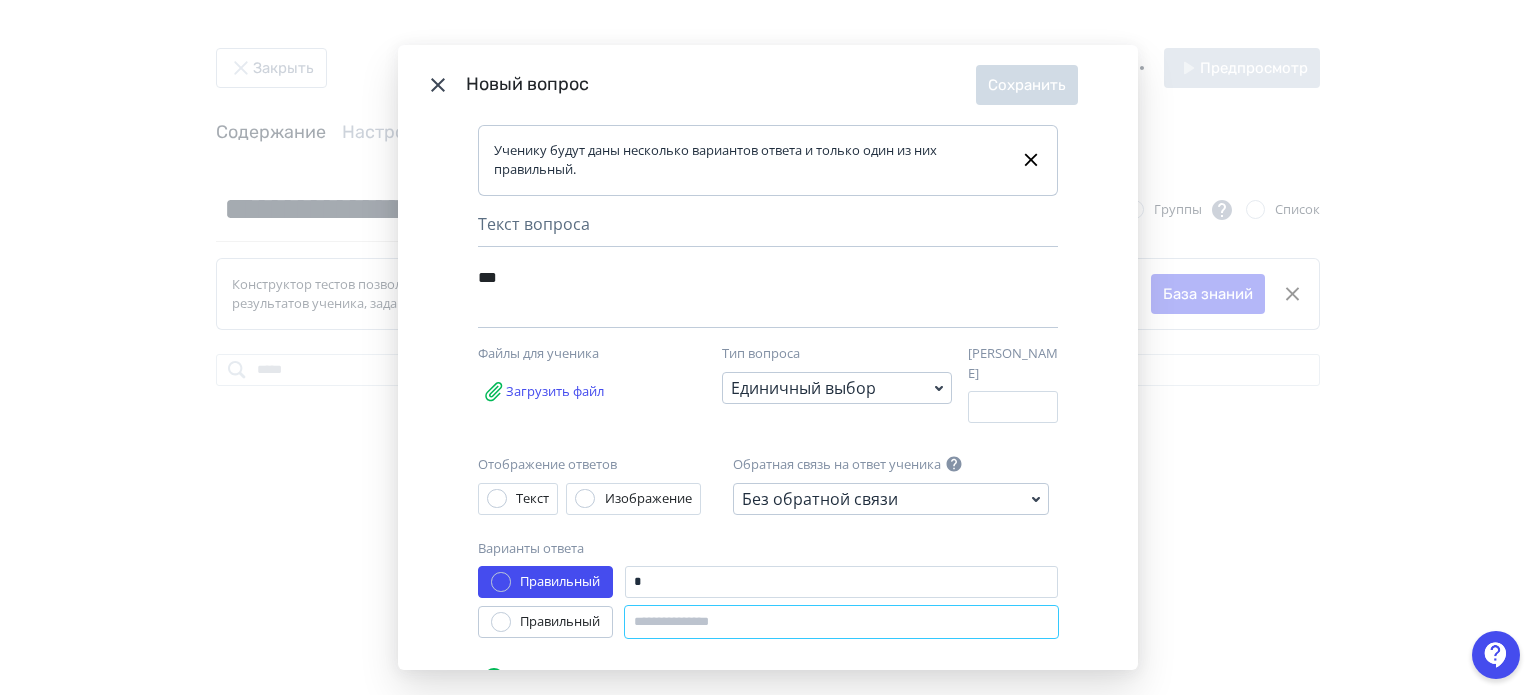 click at bounding box center (841, 622) 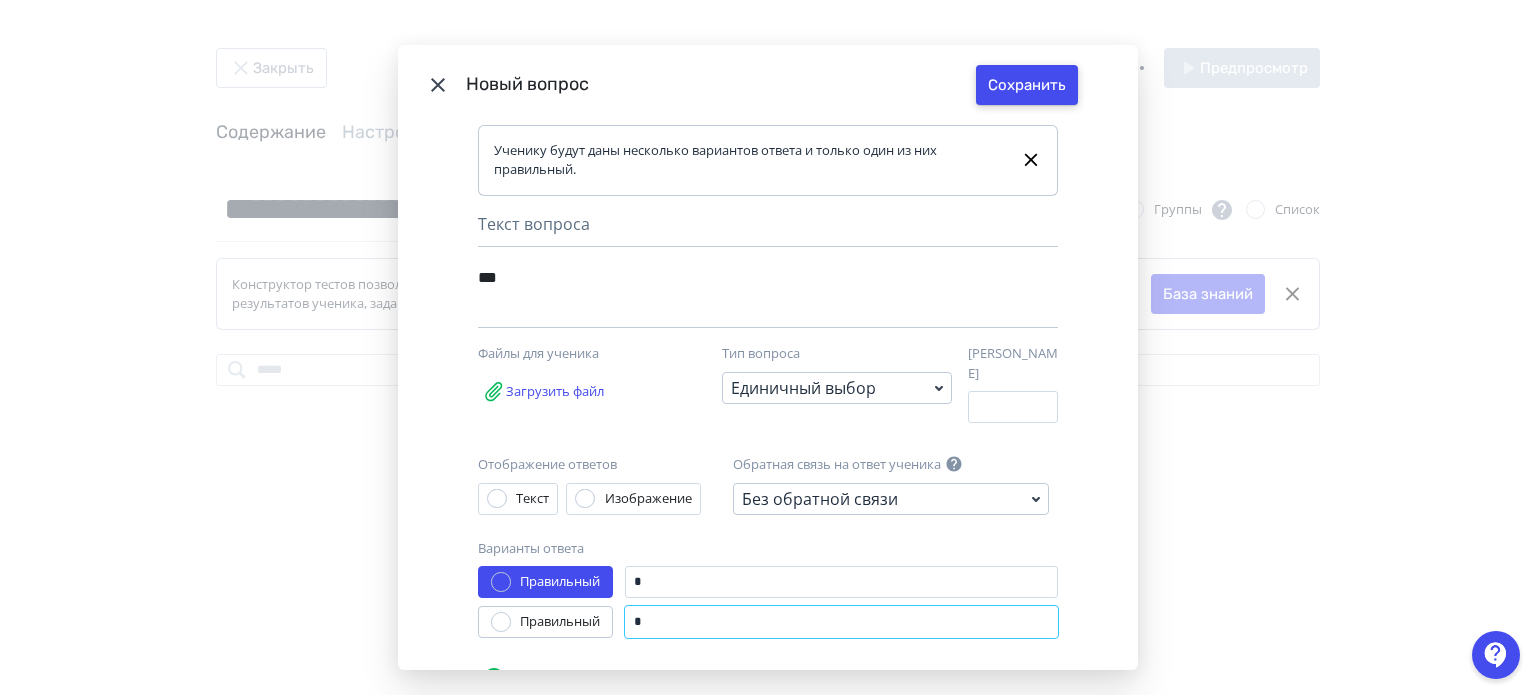 type on "*" 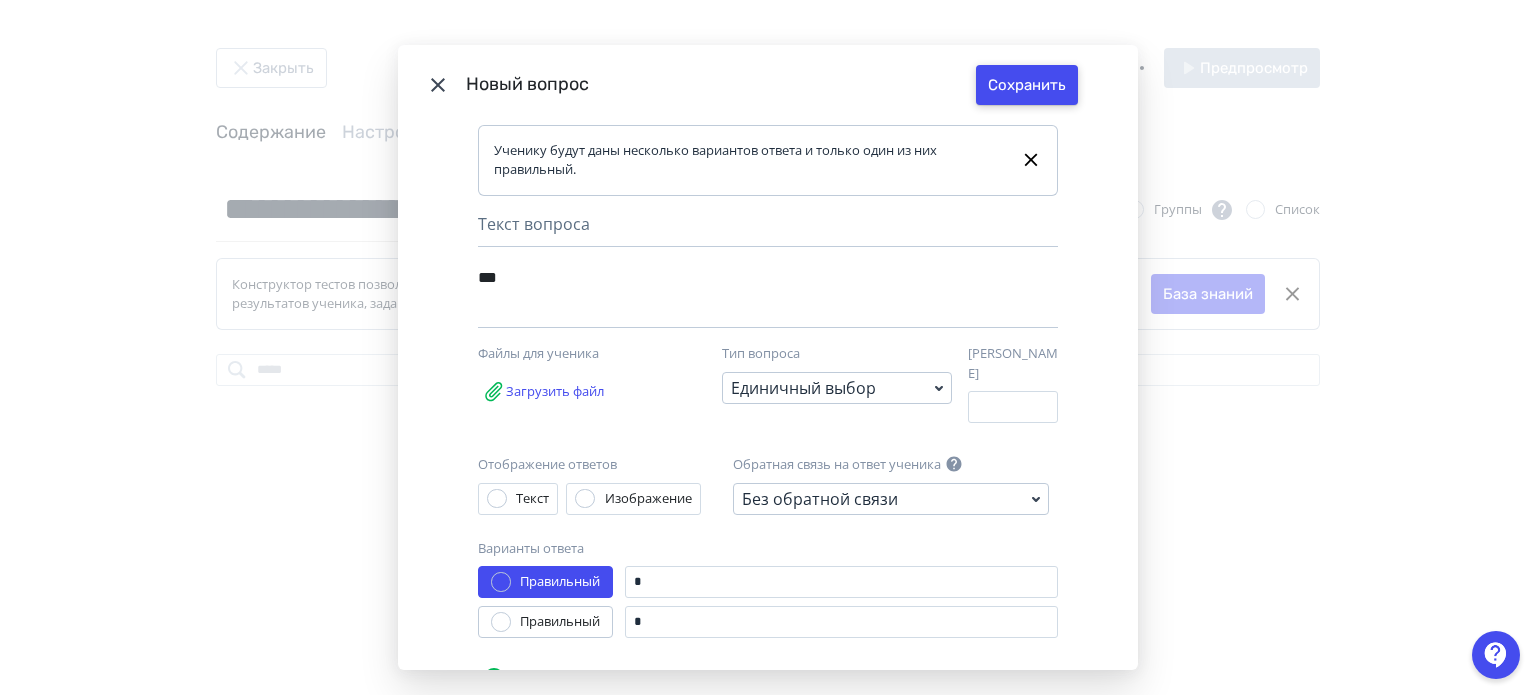 click on "Сохранить" at bounding box center [1027, 85] 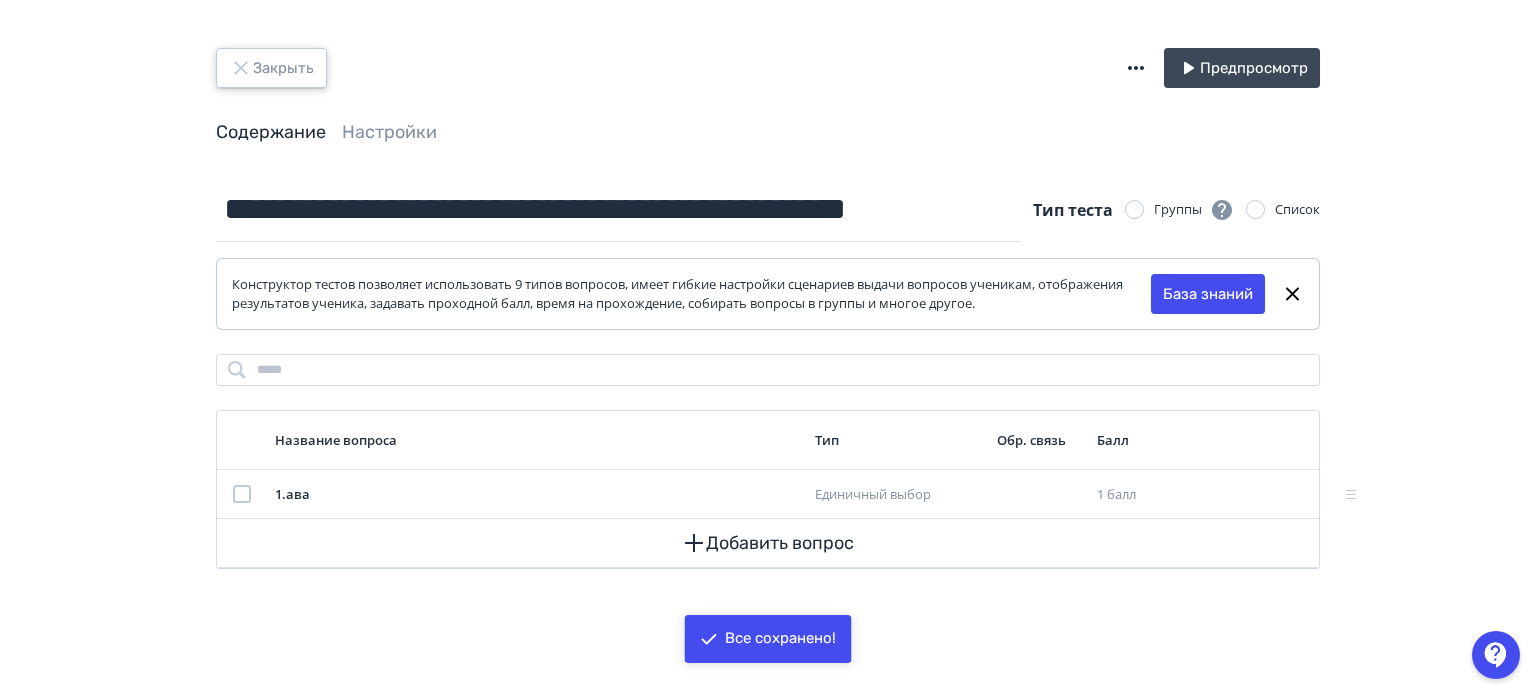 click on "Закрыть" at bounding box center [271, 68] 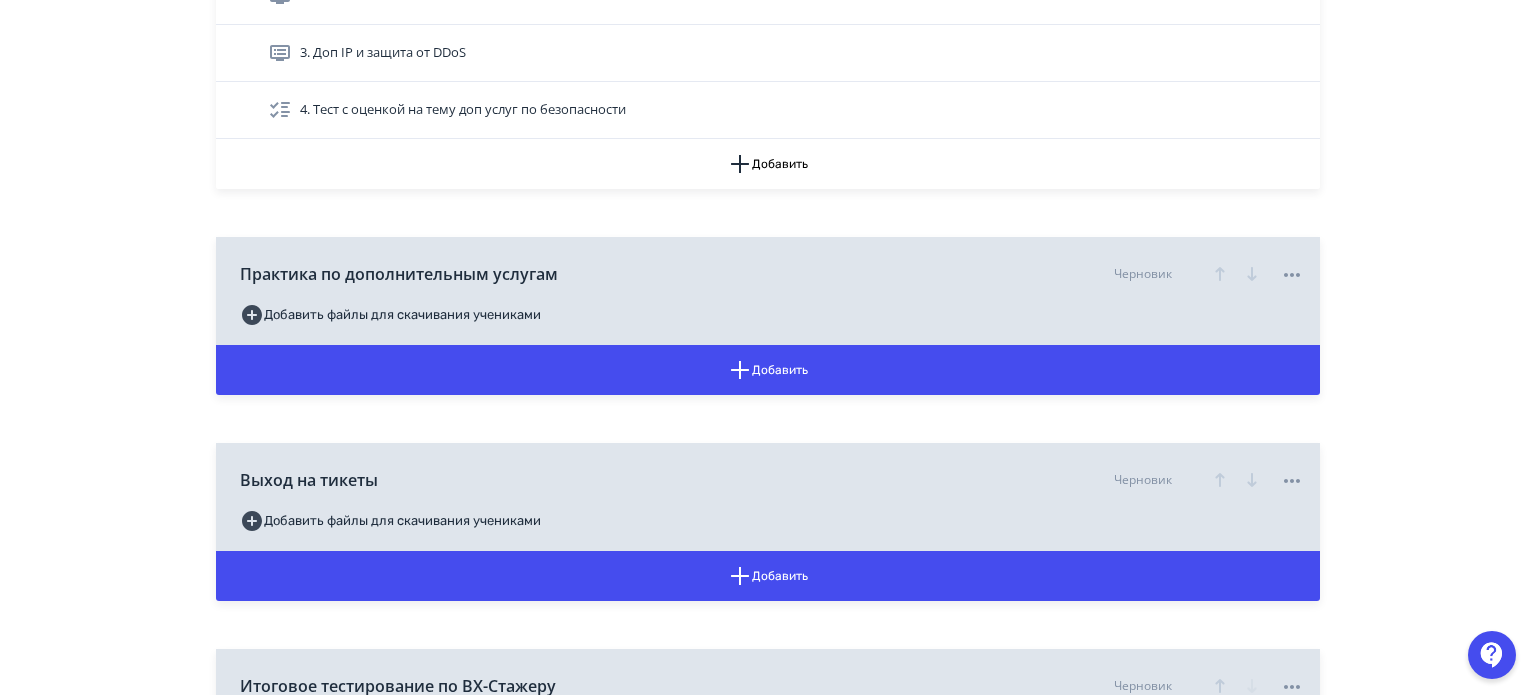 scroll, scrollTop: 6105, scrollLeft: 0, axis: vertical 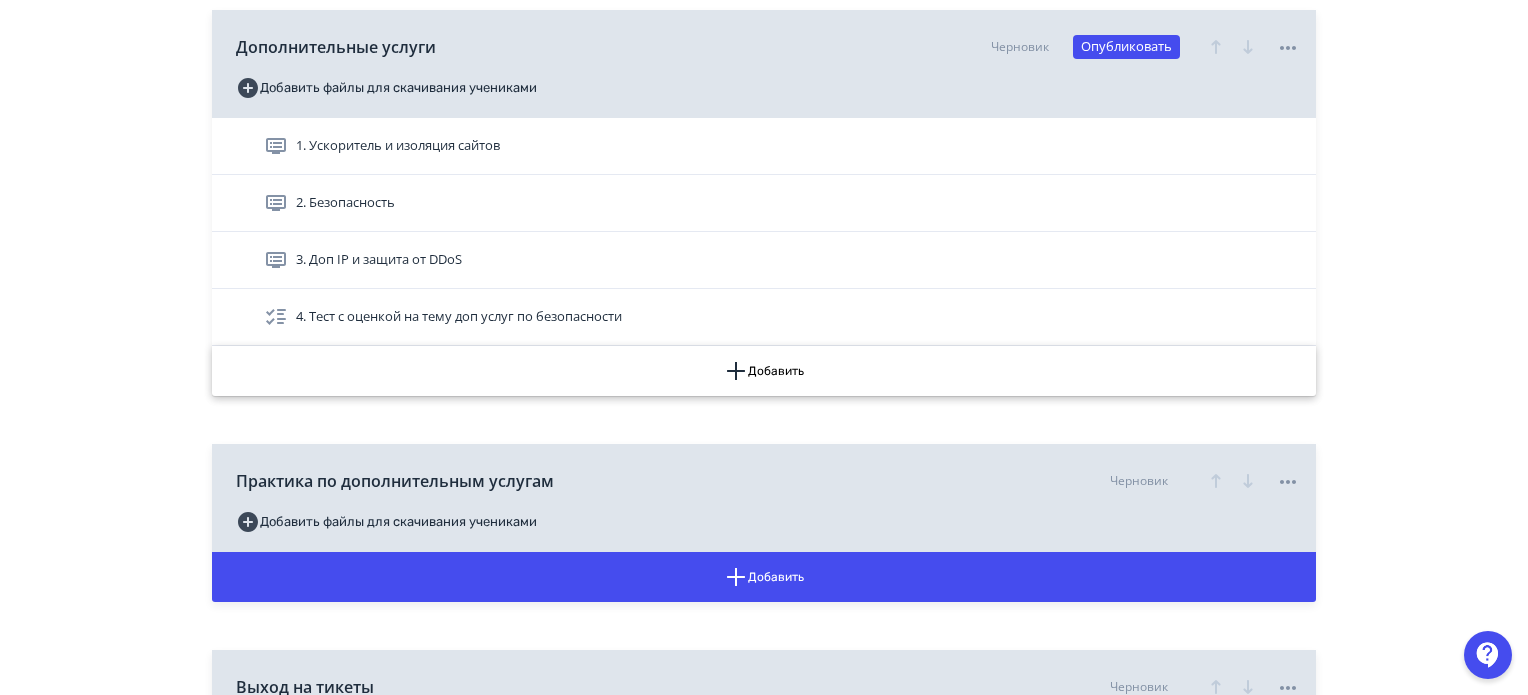 click on "Добавить" at bounding box center [764, 371] 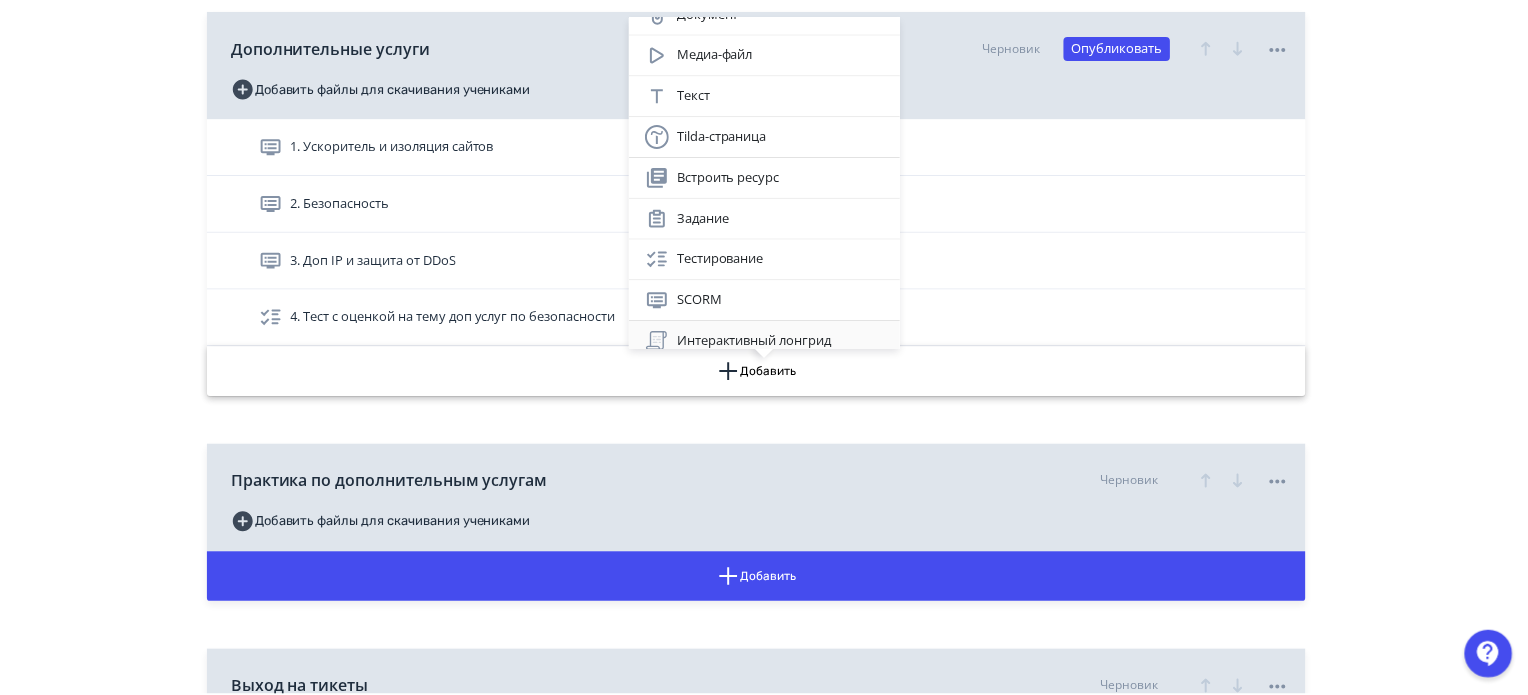 scroll, scrollTop: 100, scrollLeft: 0, axis: vertical 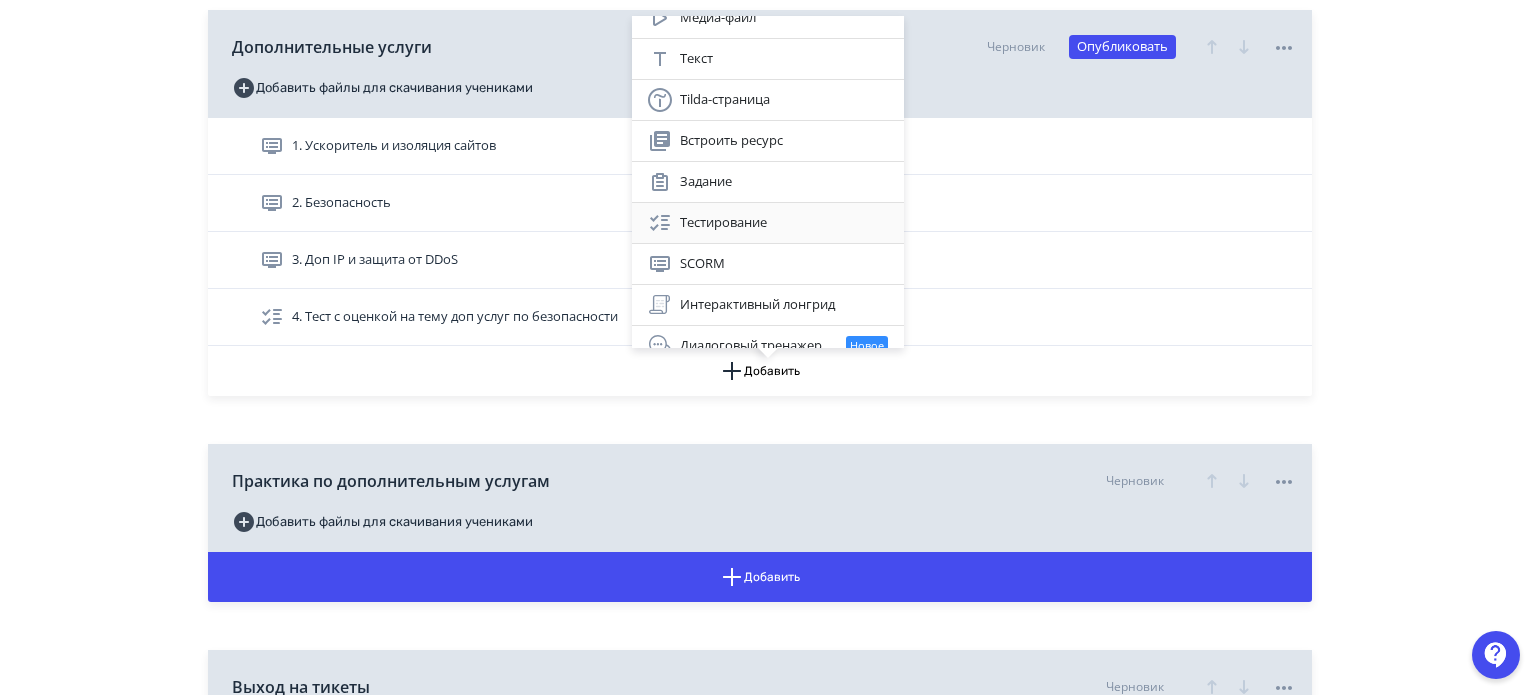 click on "Тестирование" at bounding box center (768, 223) 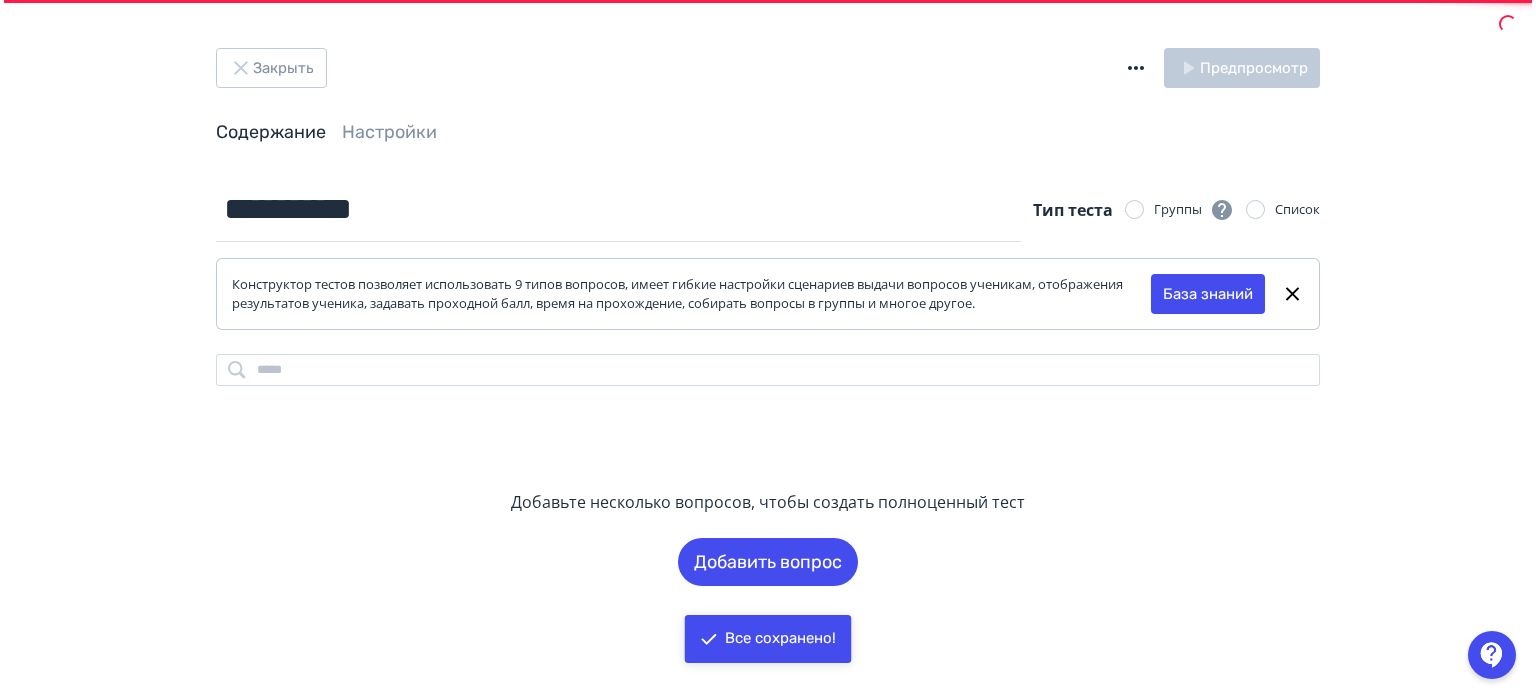 scroll, scrollTop: 0, scrollLeft: 0, axis: both 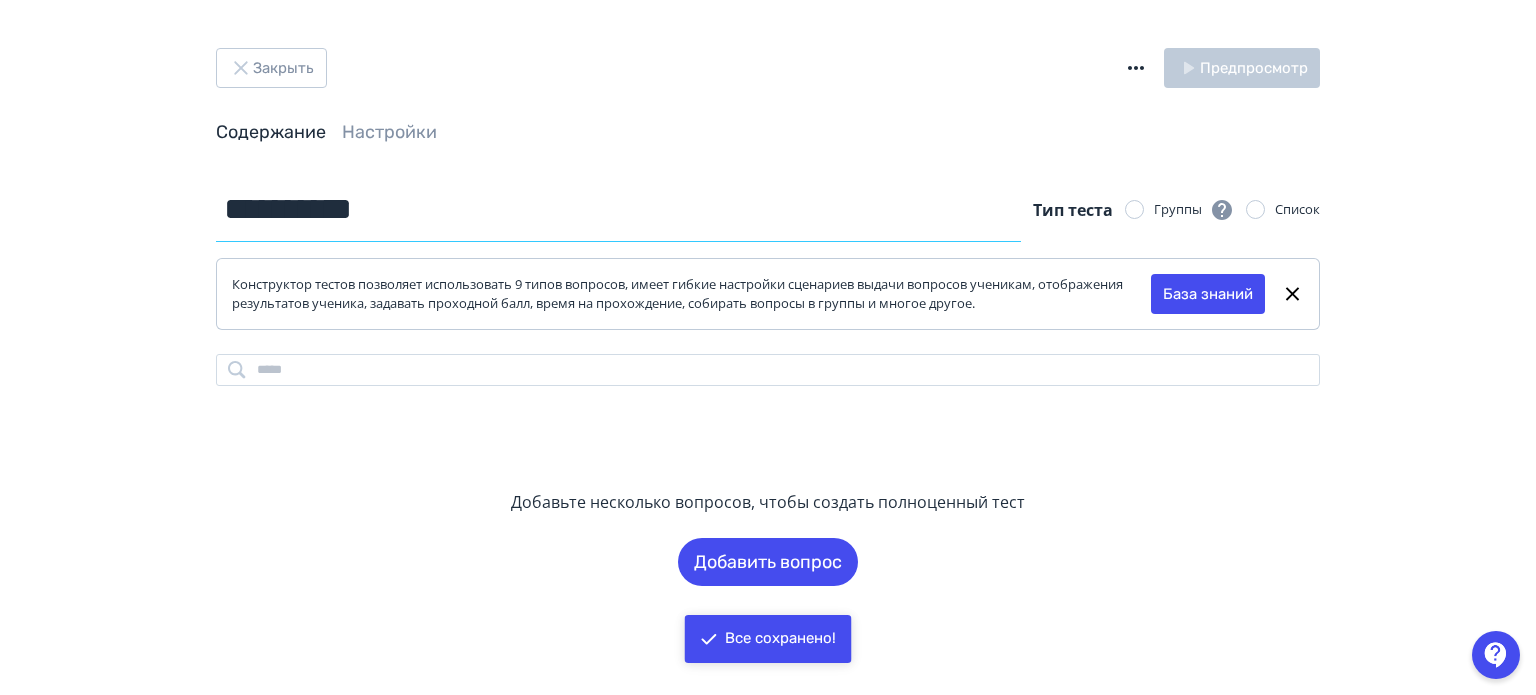 drag, startPoint x: 424, startPoint y: 212, endPoint x: 160, endPoint y: 204, distance: 264.1212 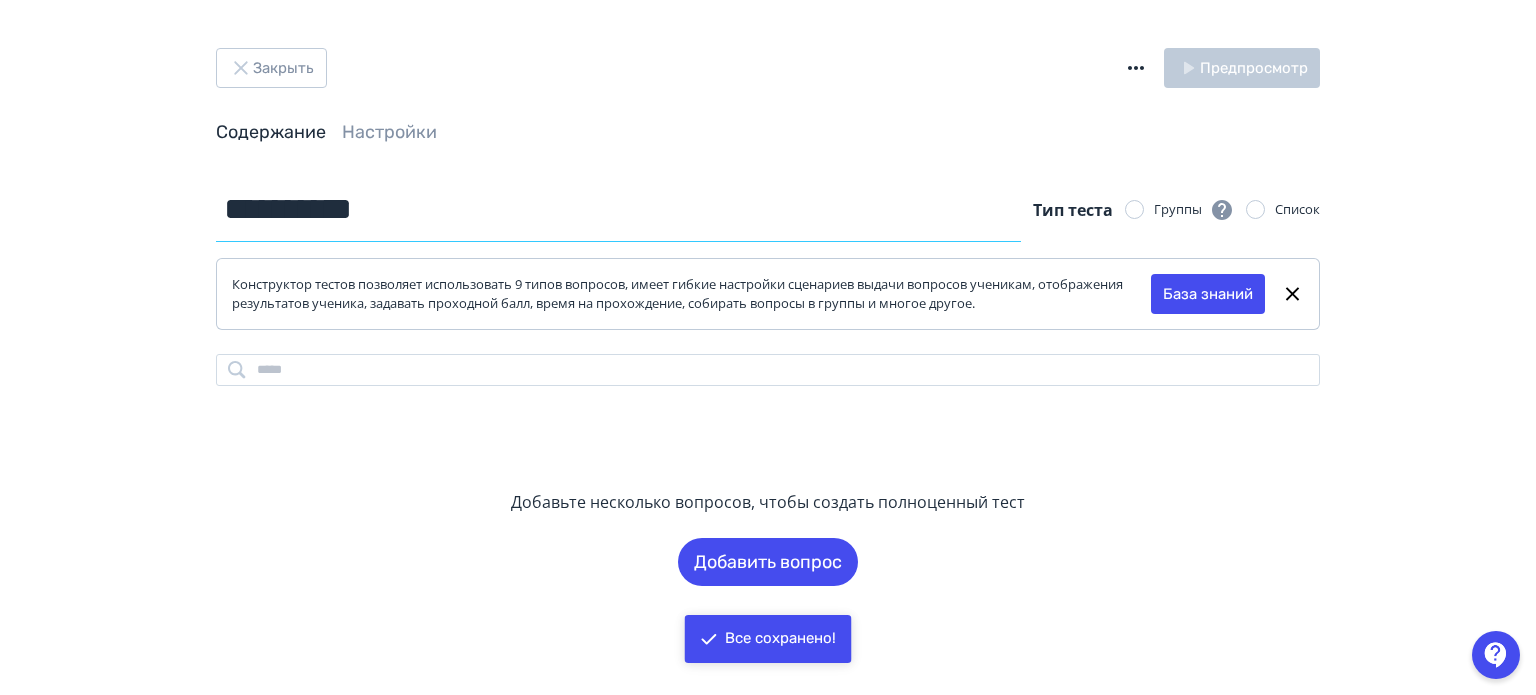 click on "**********" at bounding box center [768, 347] 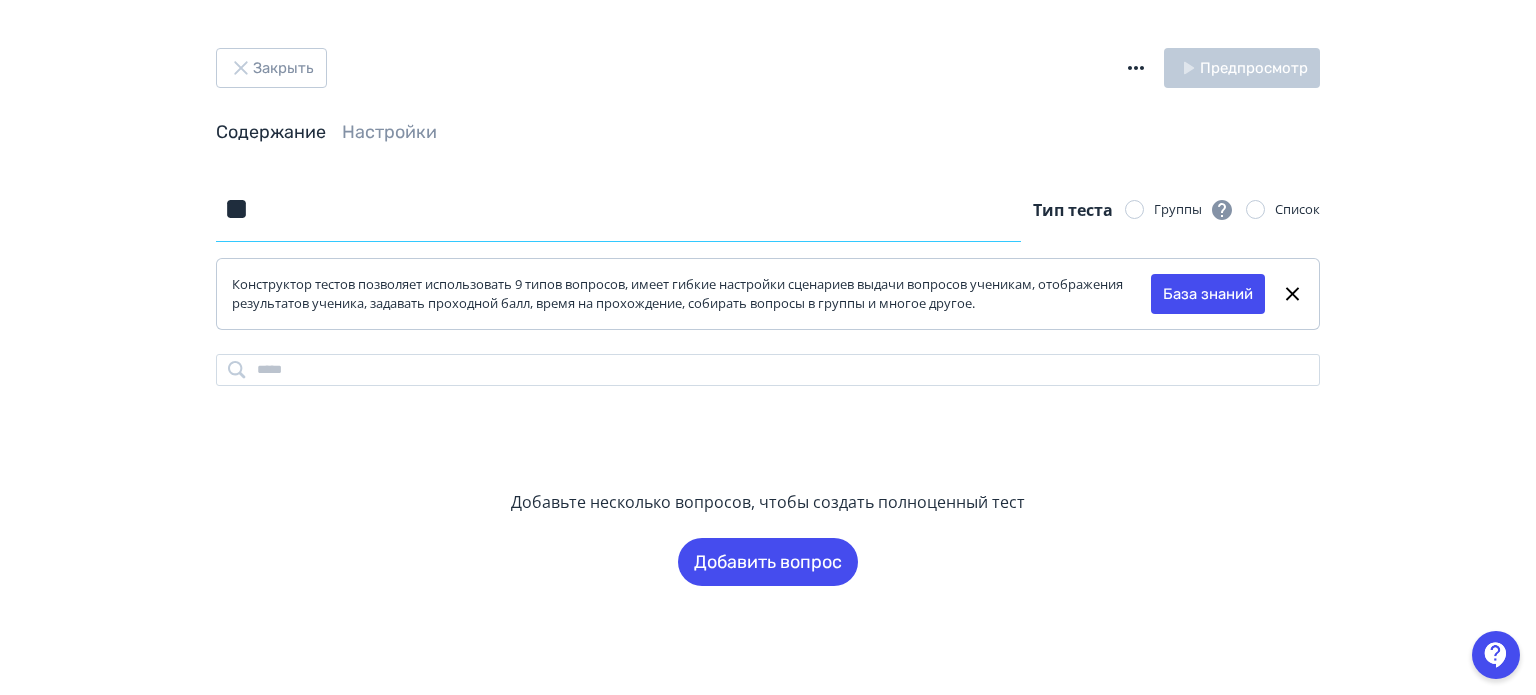 type on "*" 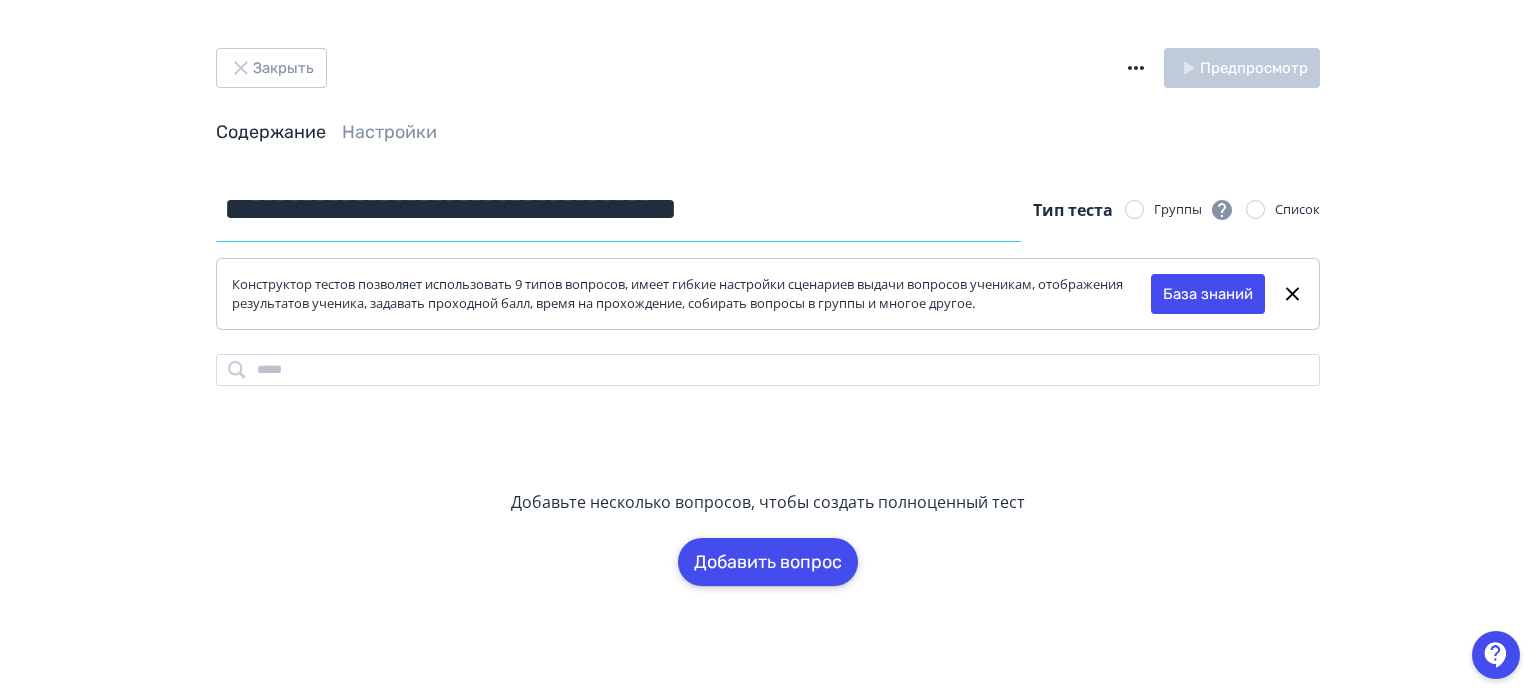 type on "**********" 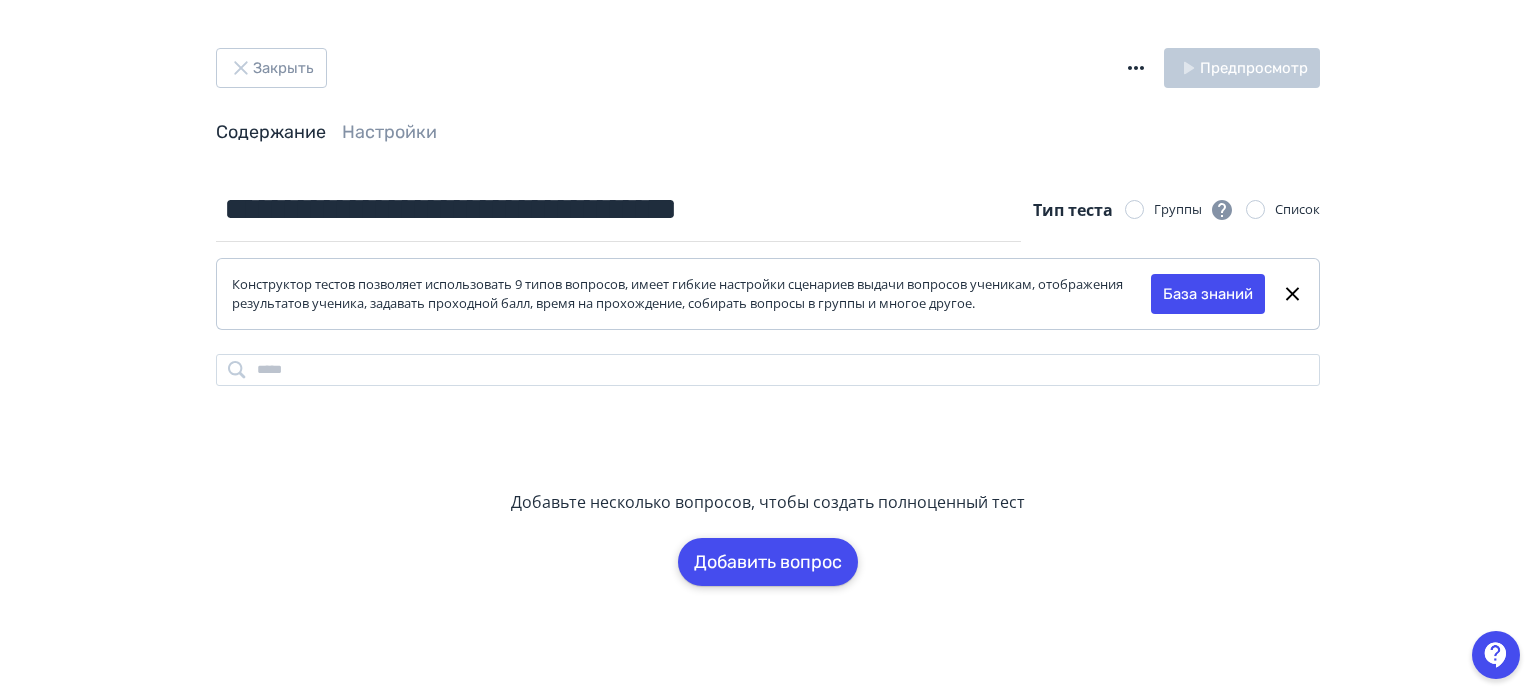 click on "Добавить вопрос" at bounding box center (768, 562) 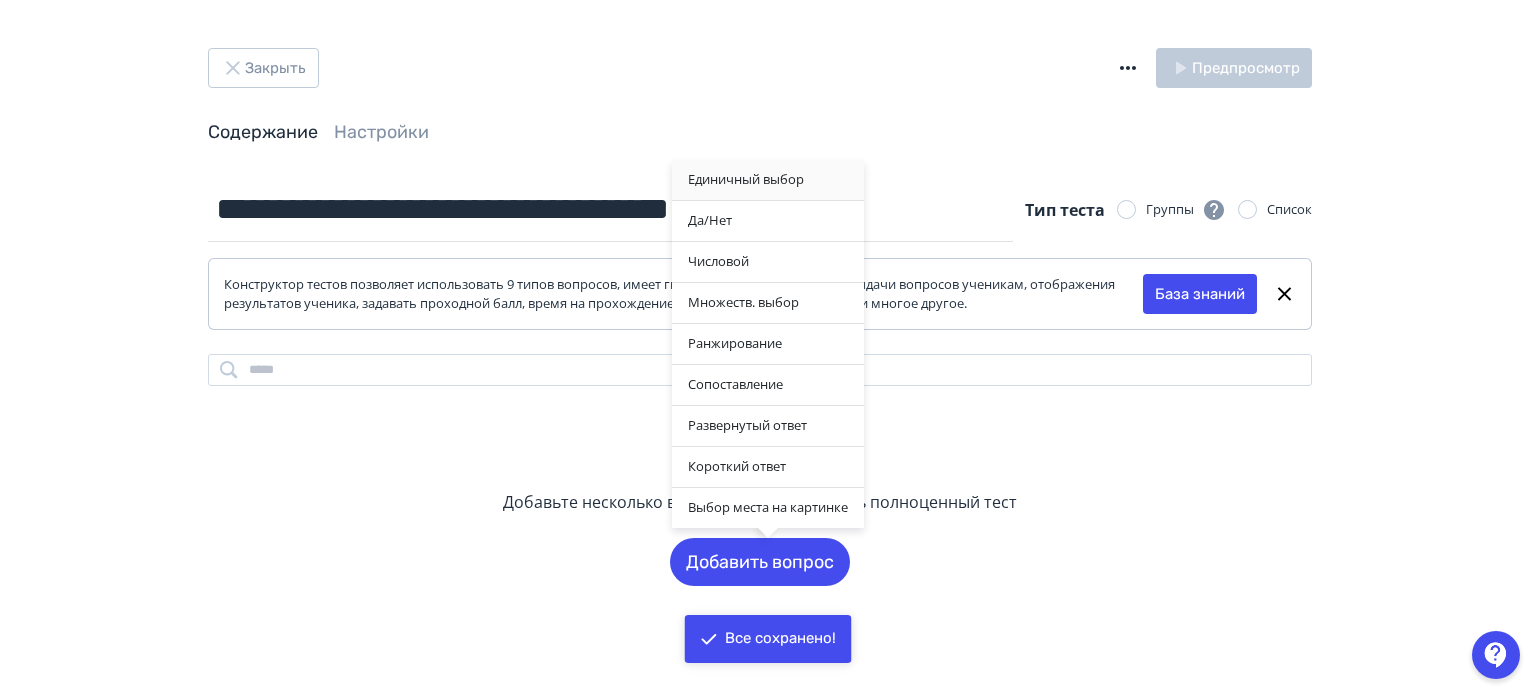 click on "Единичный выбор" at bounding box center (768, 180) 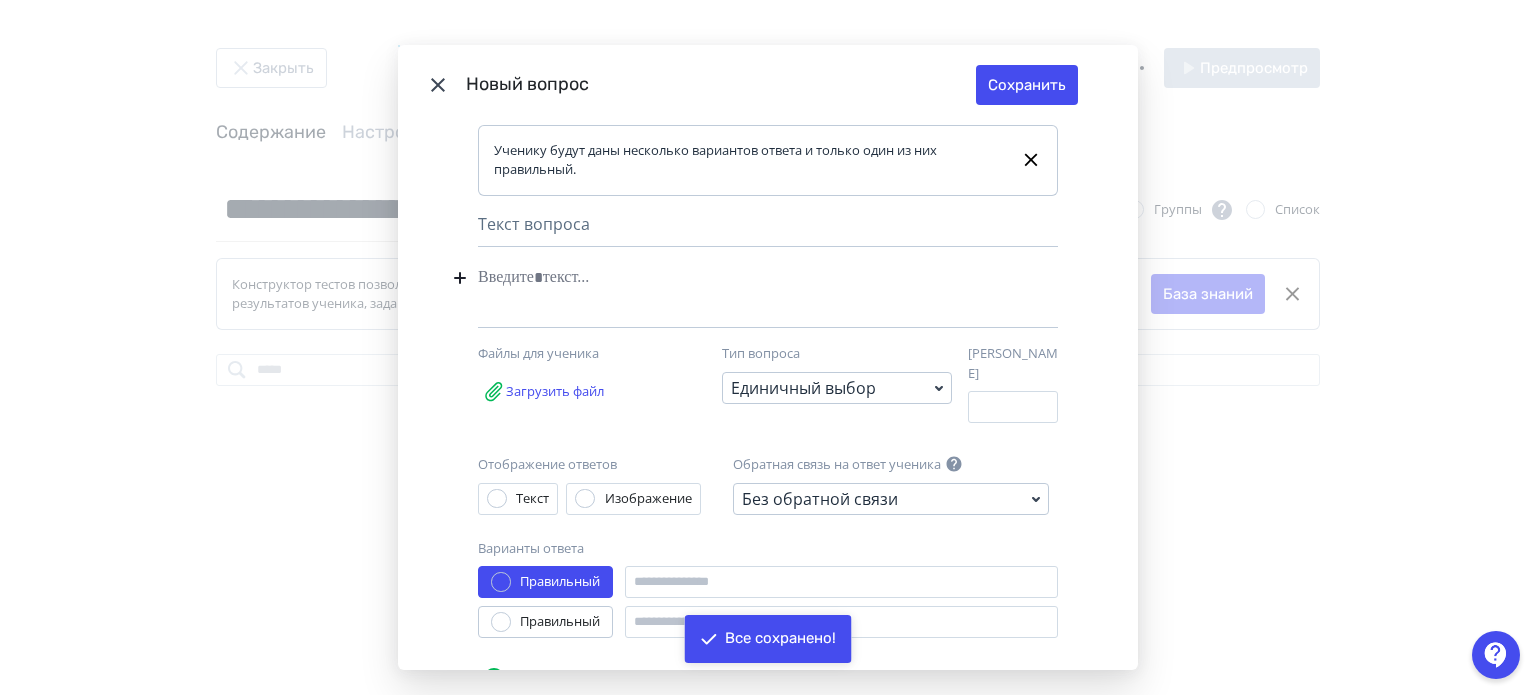 click at bounding box center (737, 278) 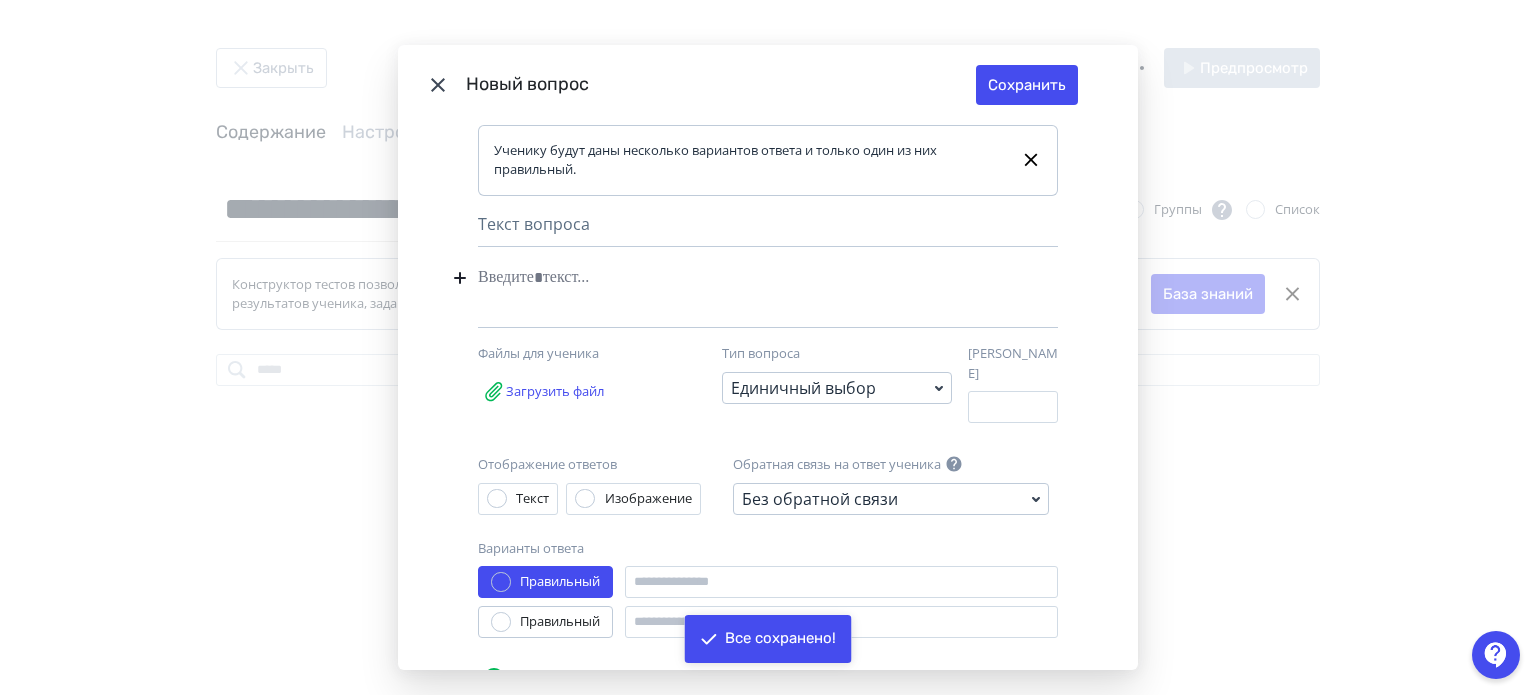 type 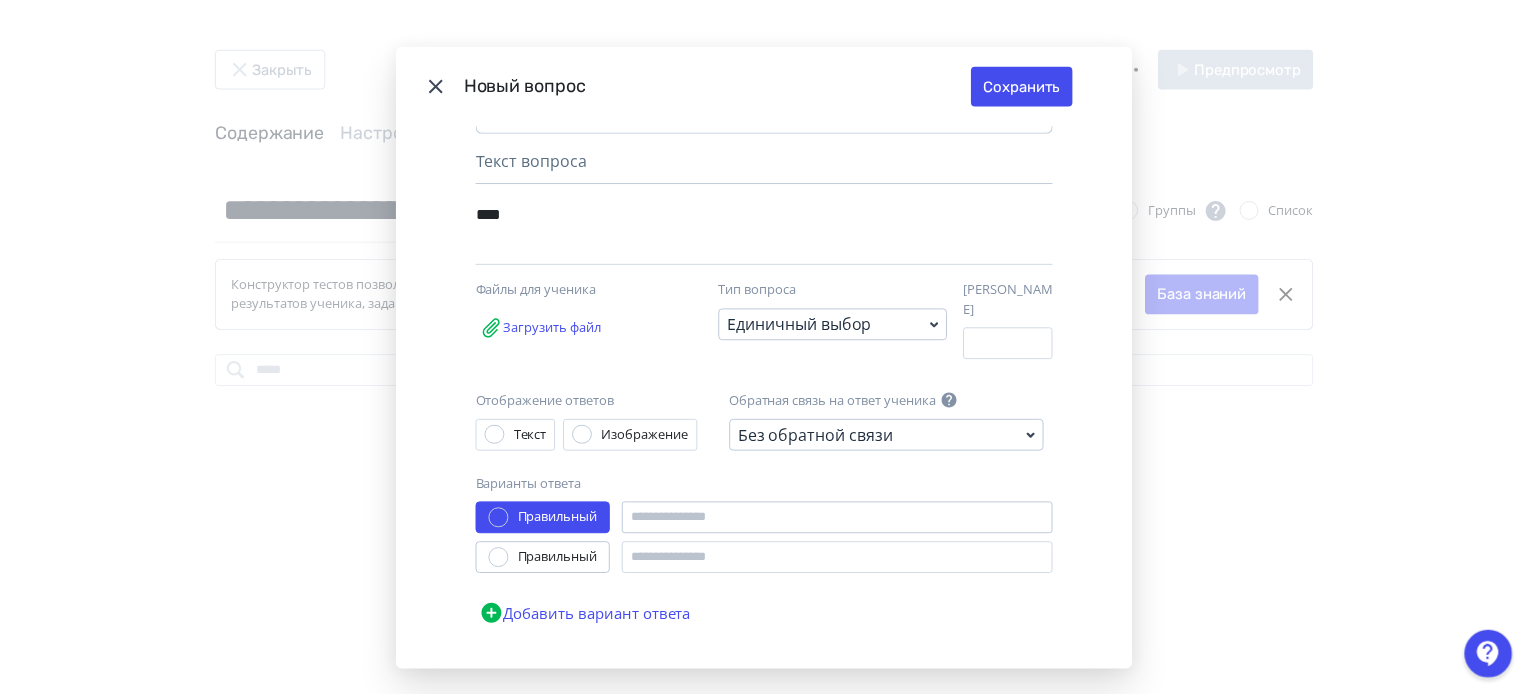 scroll, scrollTop: 92, scrollLeft: 0, axis: vertical 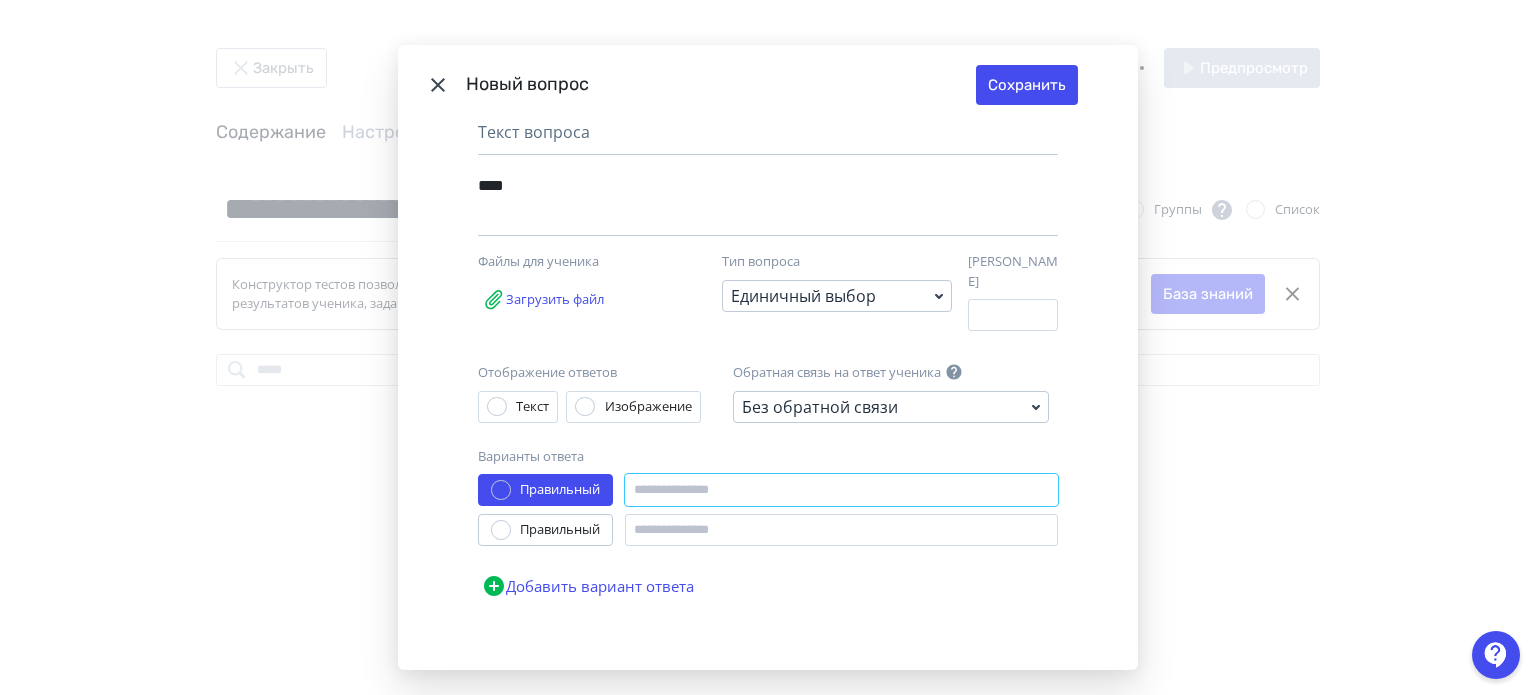 click at bounding box center [841, 490] 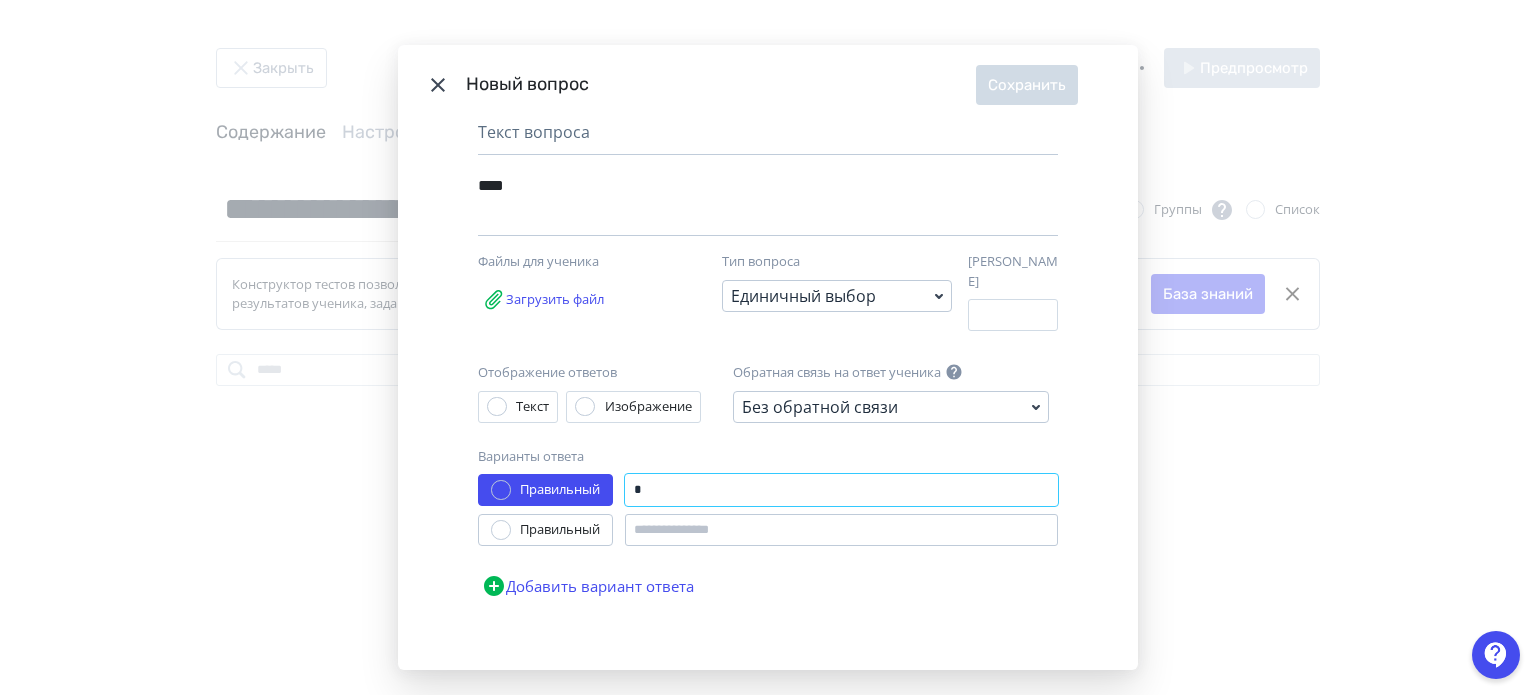 type on "*" 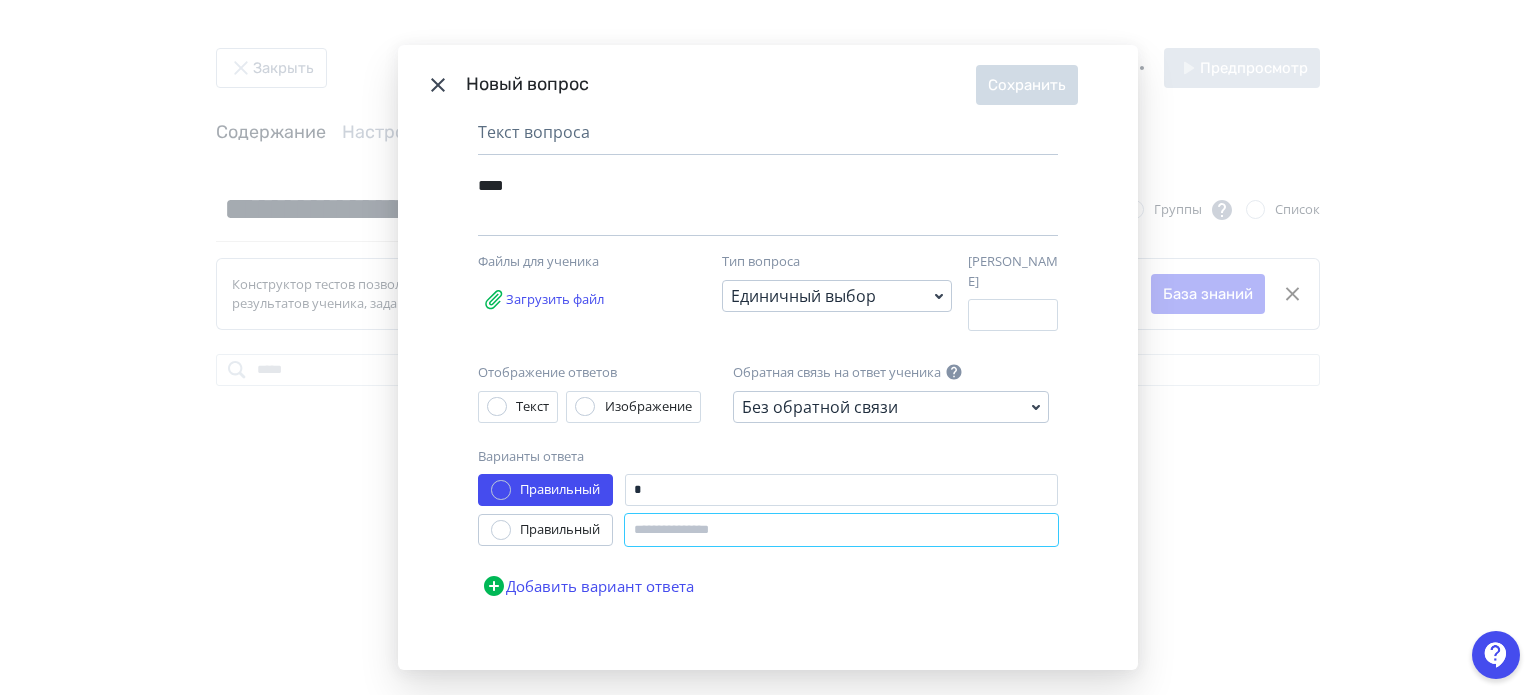 click at bounding box center (841, 530) 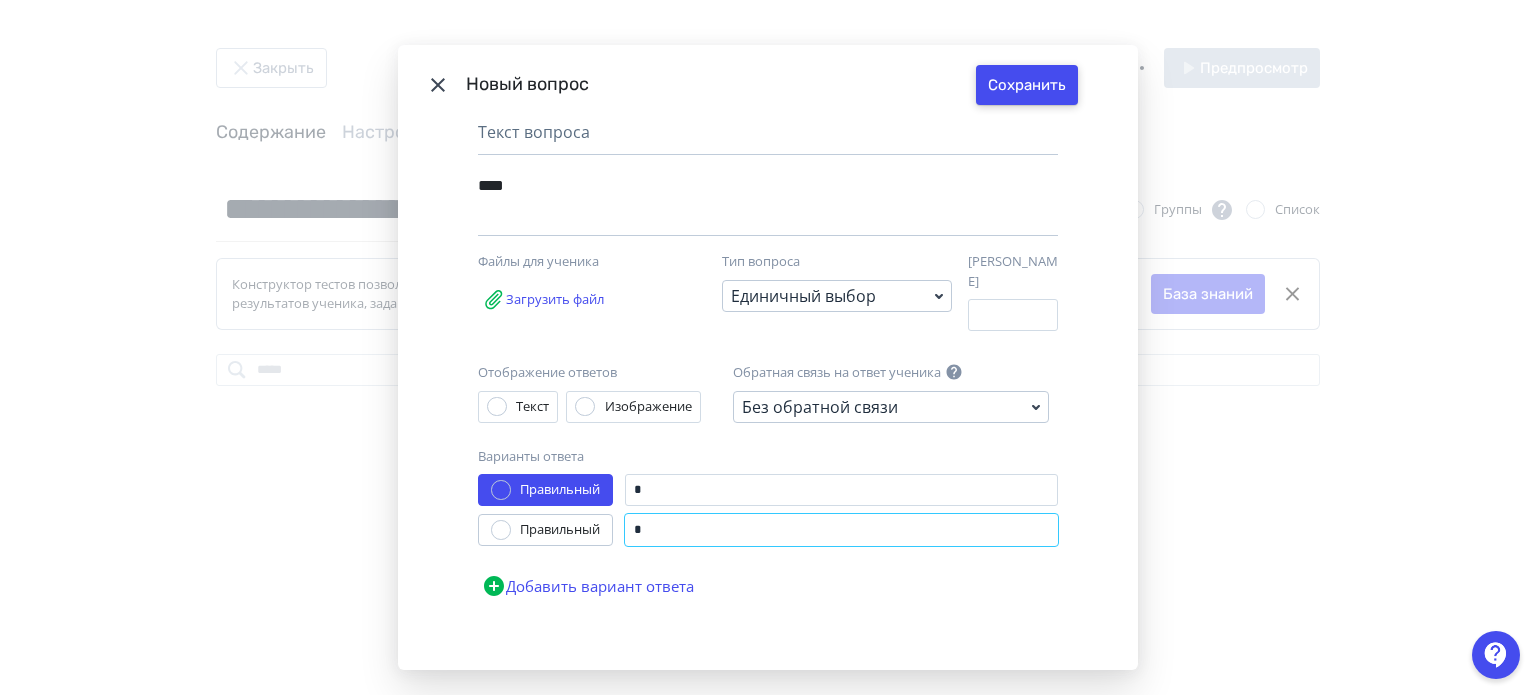 type on "*" 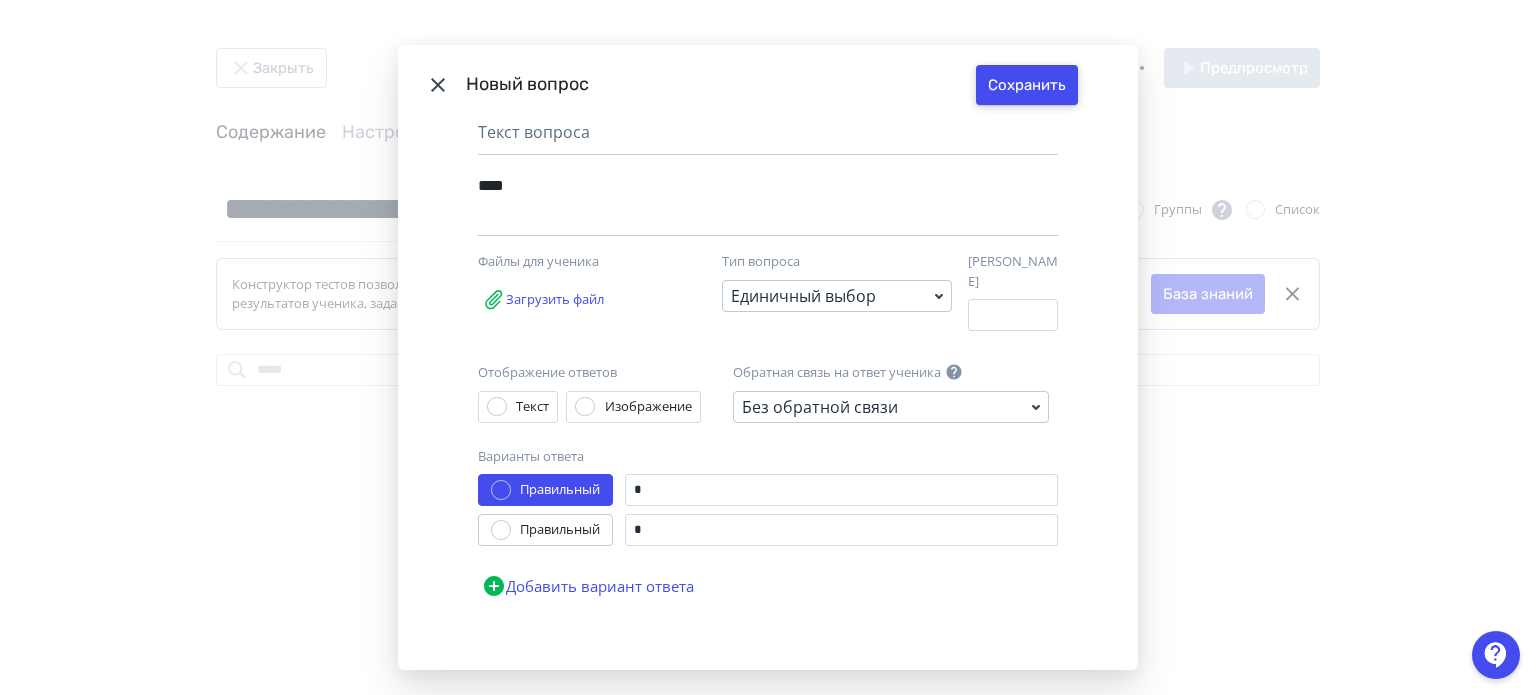 click on "Сохранить" at bounding box center (1027, 85) 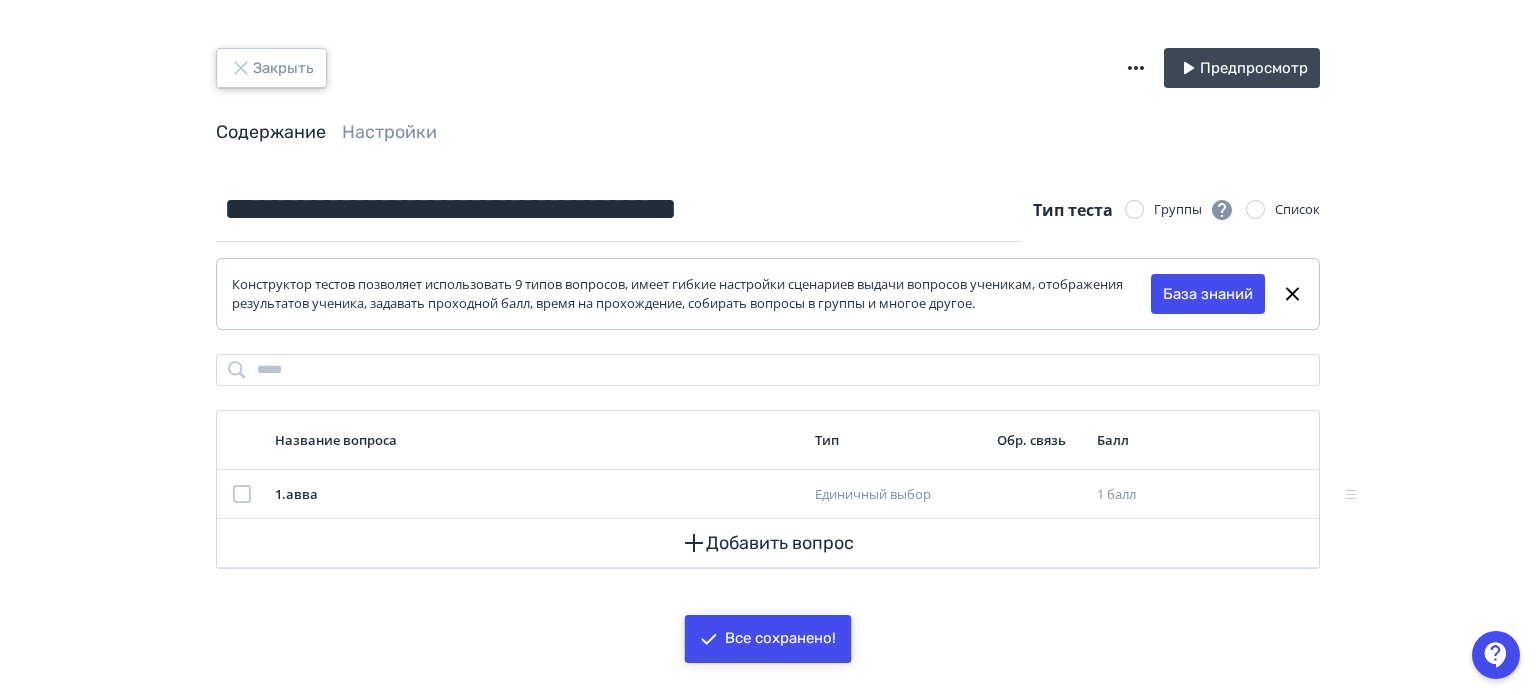 click on "Закрыть" at bounding box center (271, 68) 